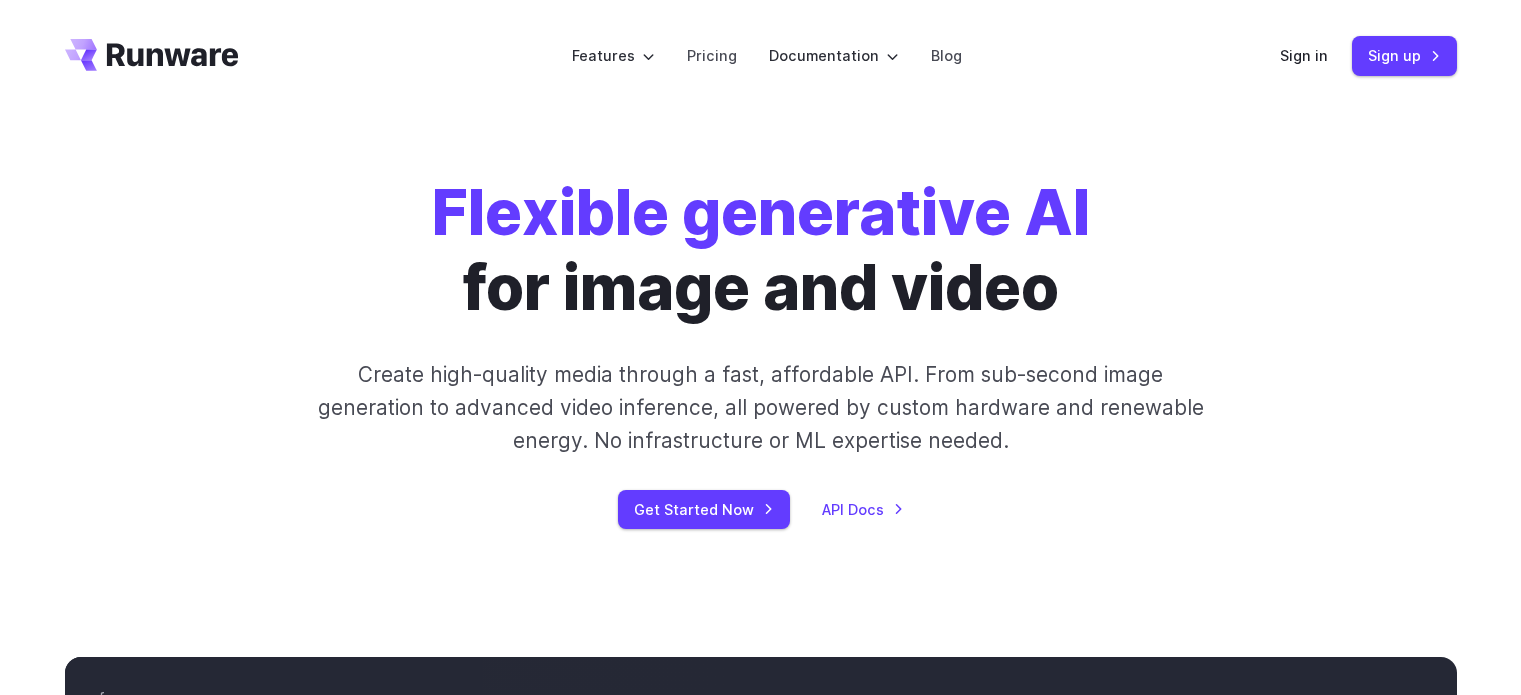 scroll, scrollTop: 0, scrollLeft: 0, axis: both 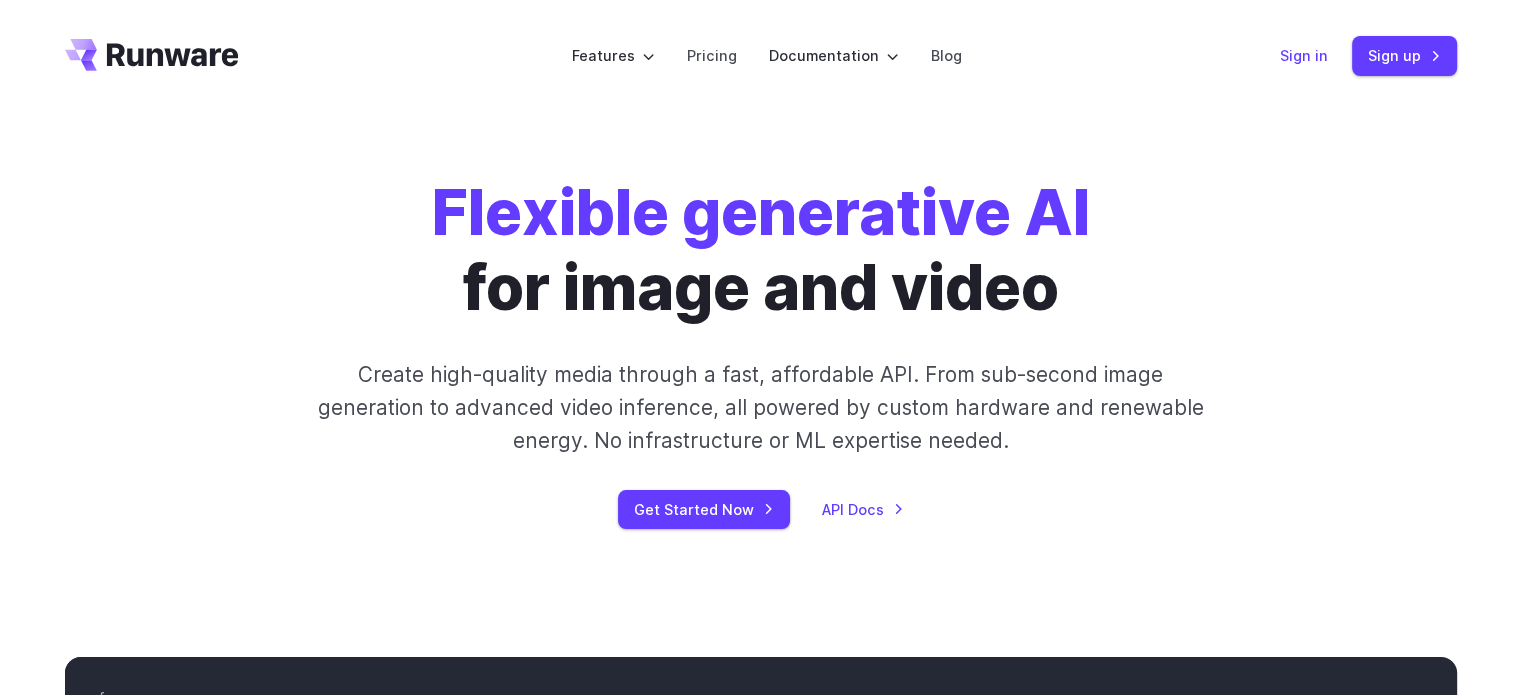 drag, startPoint x: 0, startPoint y: 0, endPoint x: 1312, endPoint y: 59, distance: 1313.3259 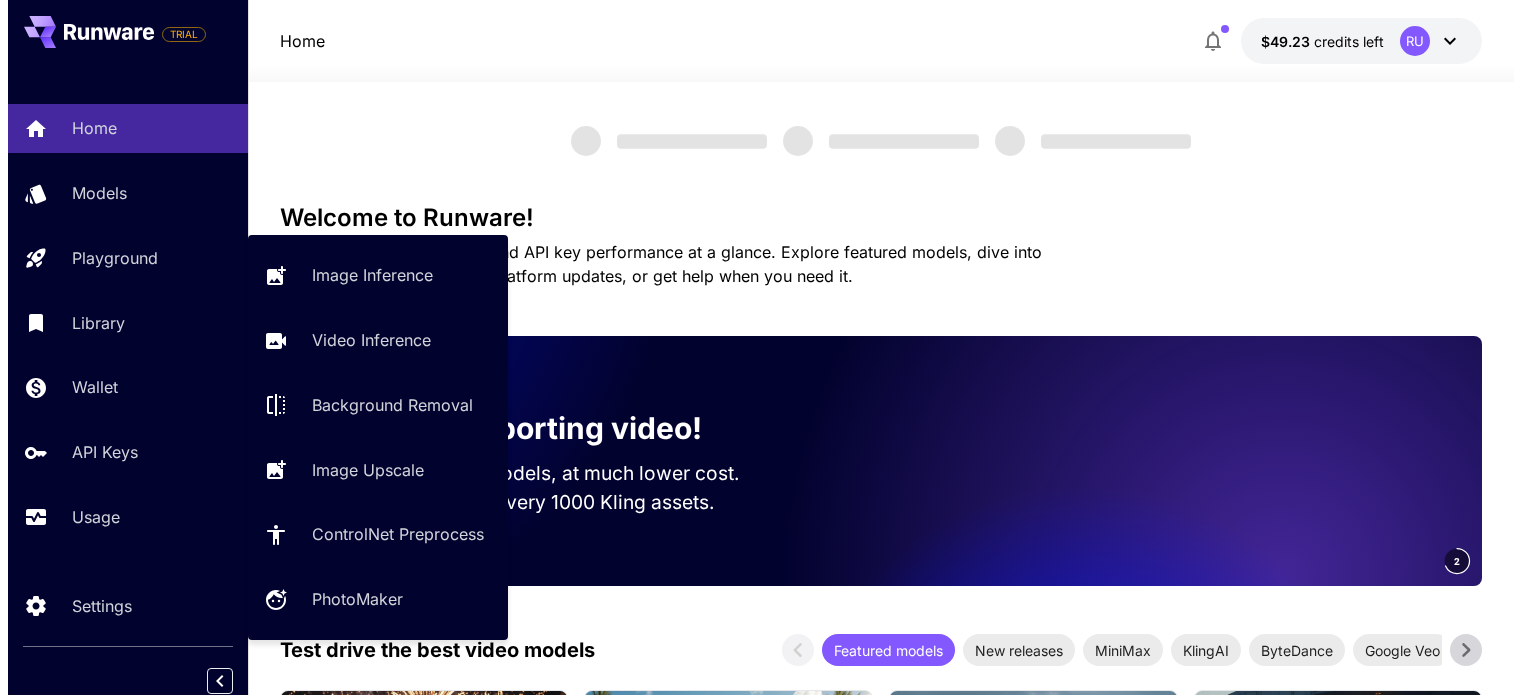 scroll, scrollTop: 0, scrollLeft: 0, axis: both 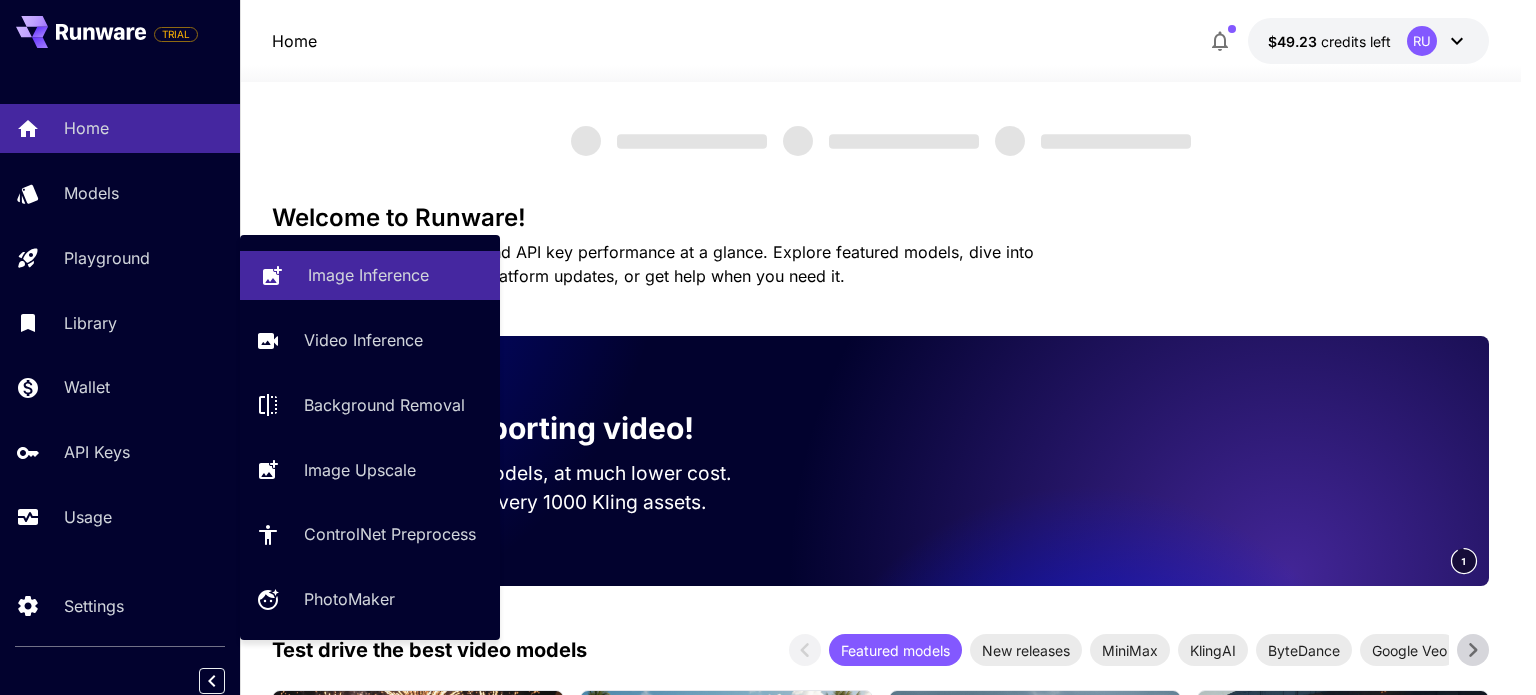 click on "Image Inference" at bounding box center (396, 275) 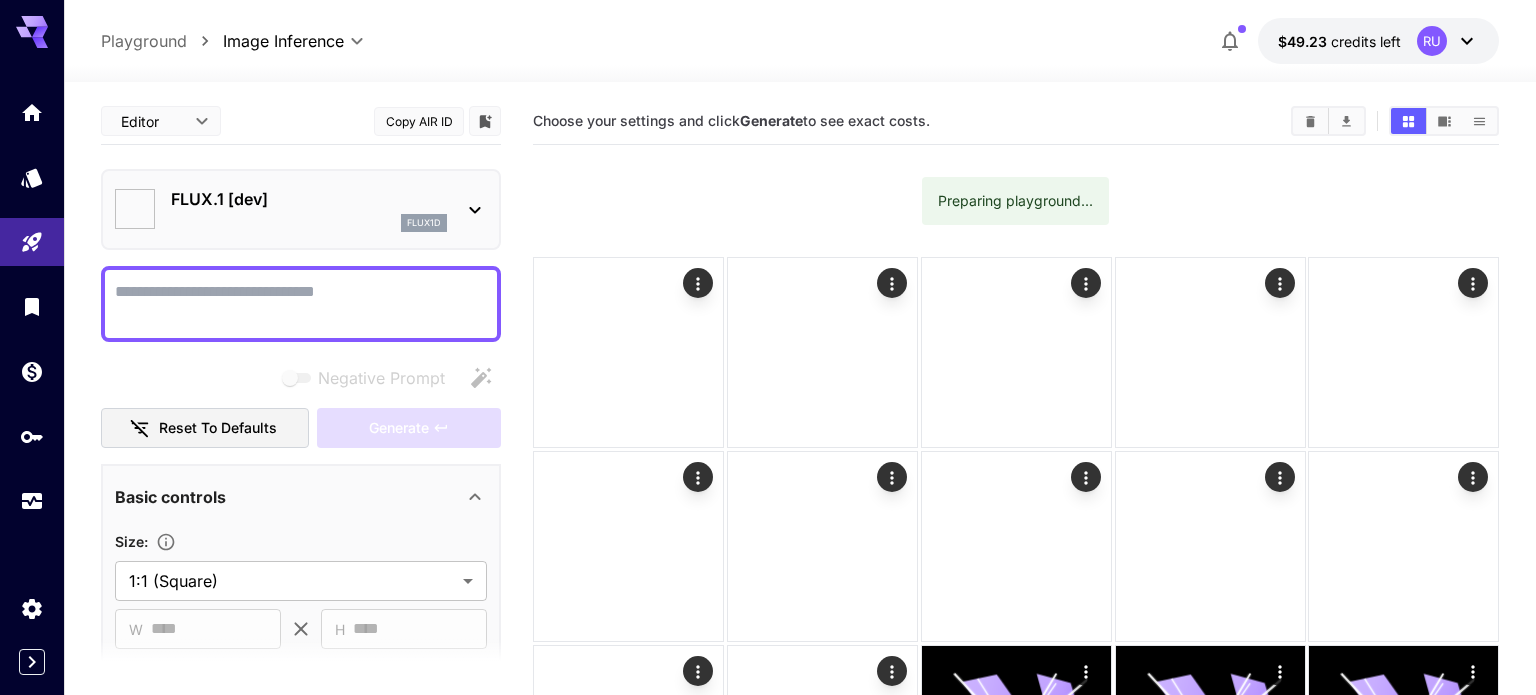 type on "**********" 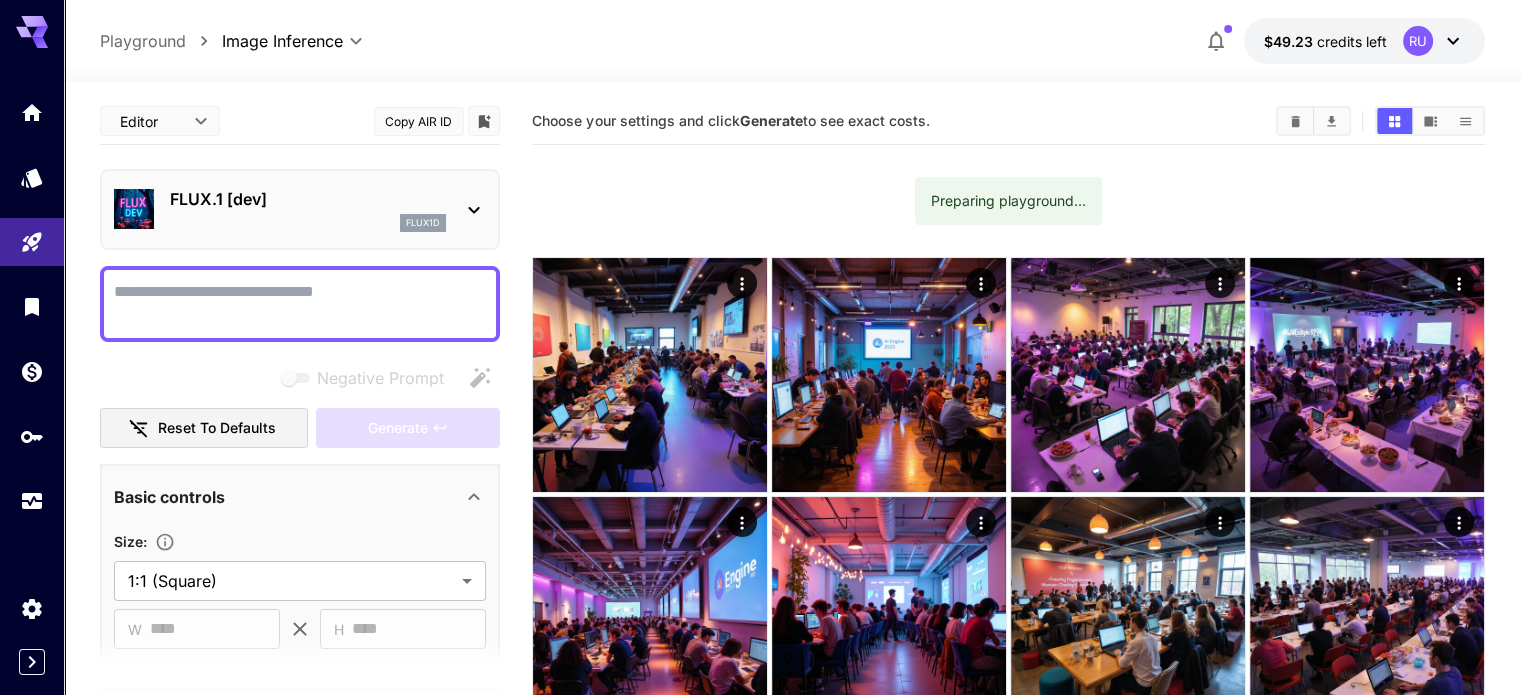 click 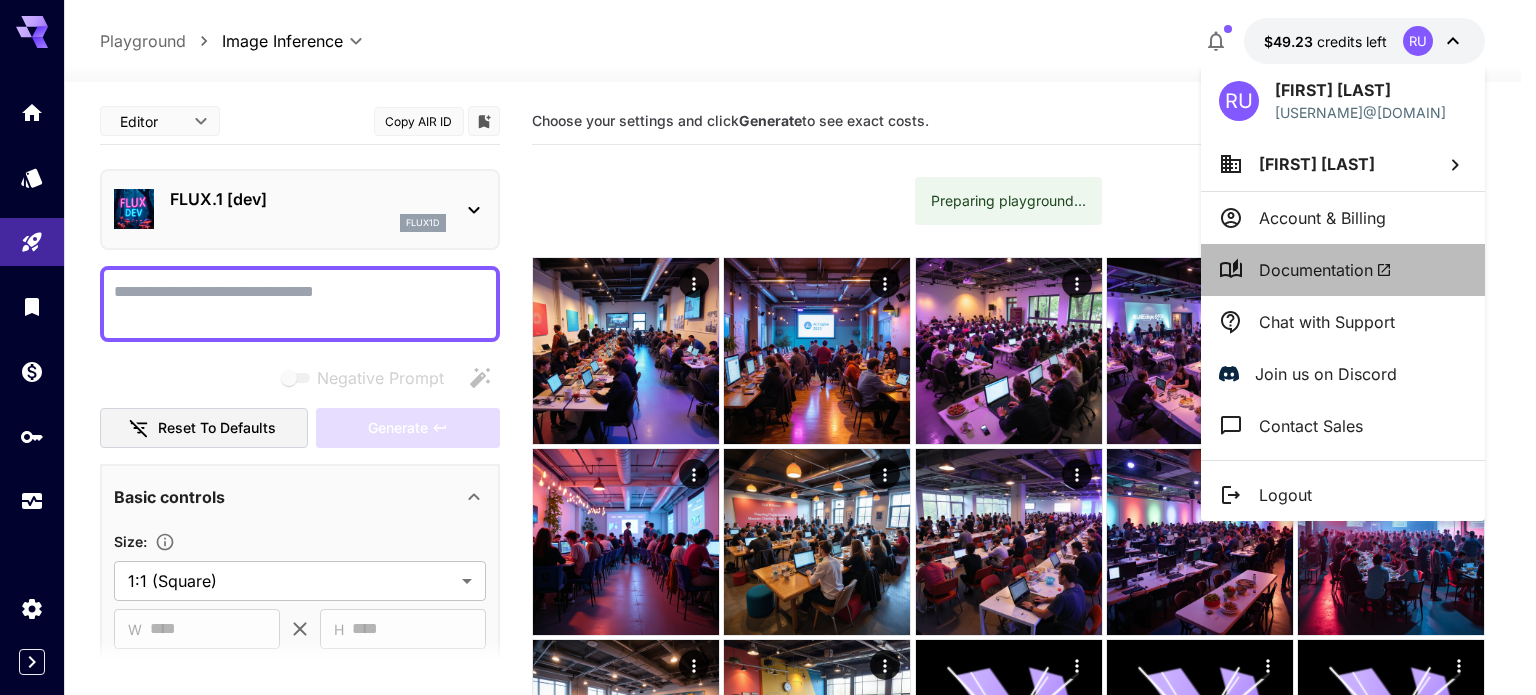 click on "Documentation" at bounding box center (1325, 270) 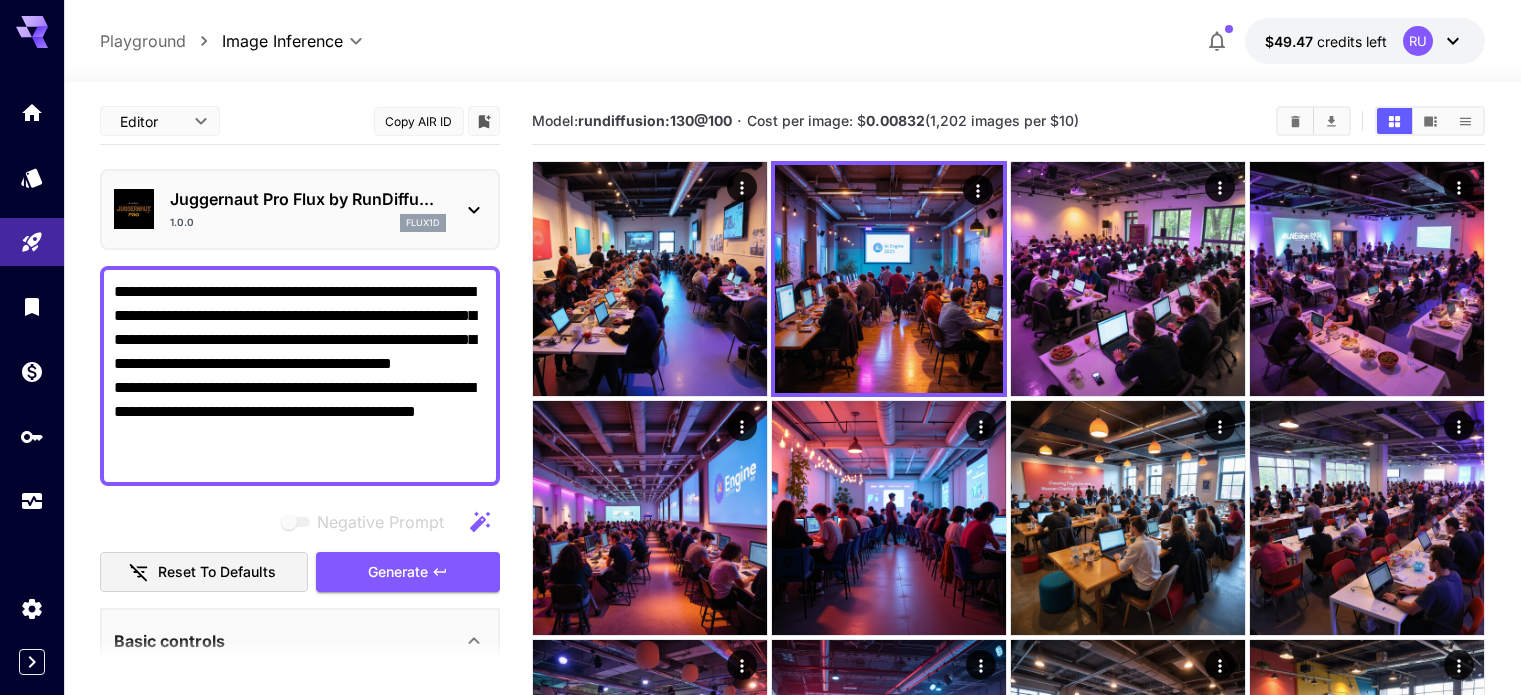 scroll, scrollTop: 0, scrollLeft: 0, axis: both 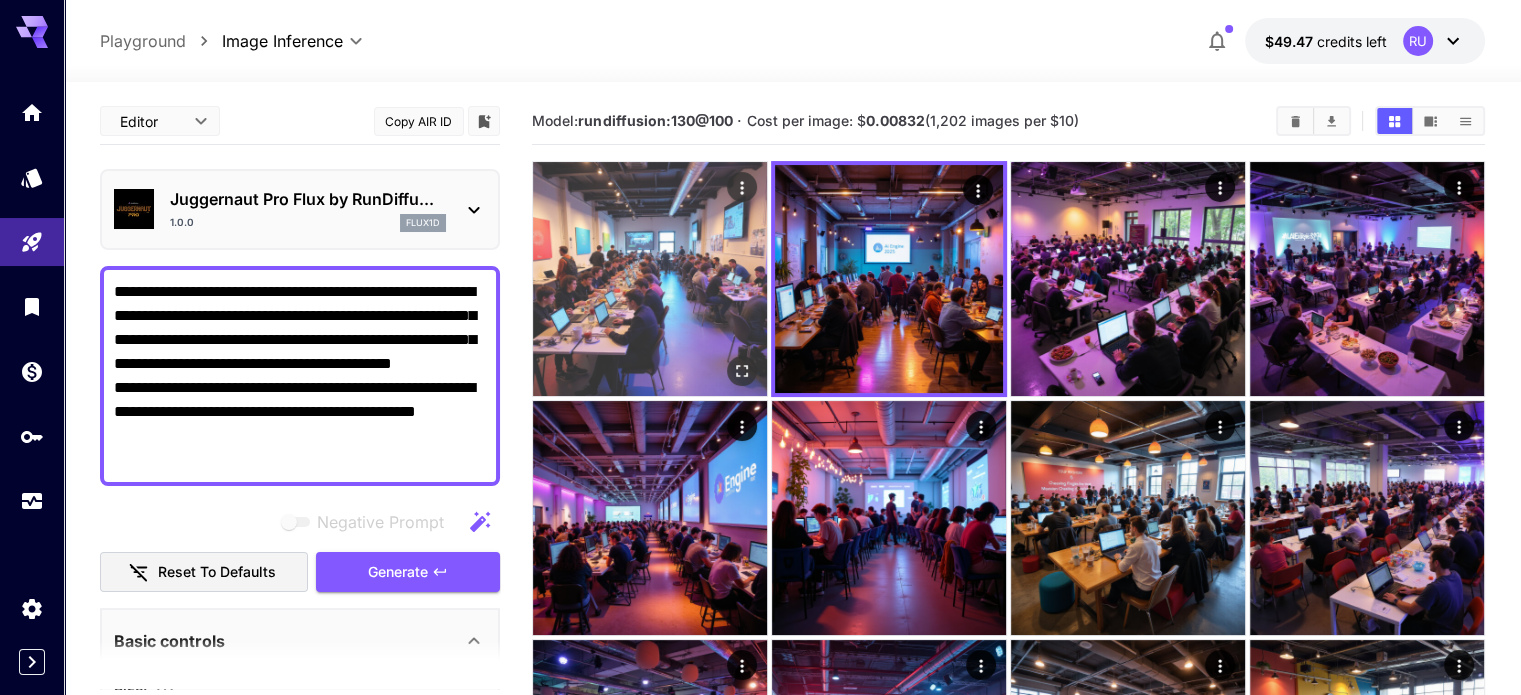 click at bounding box center [650, 279] 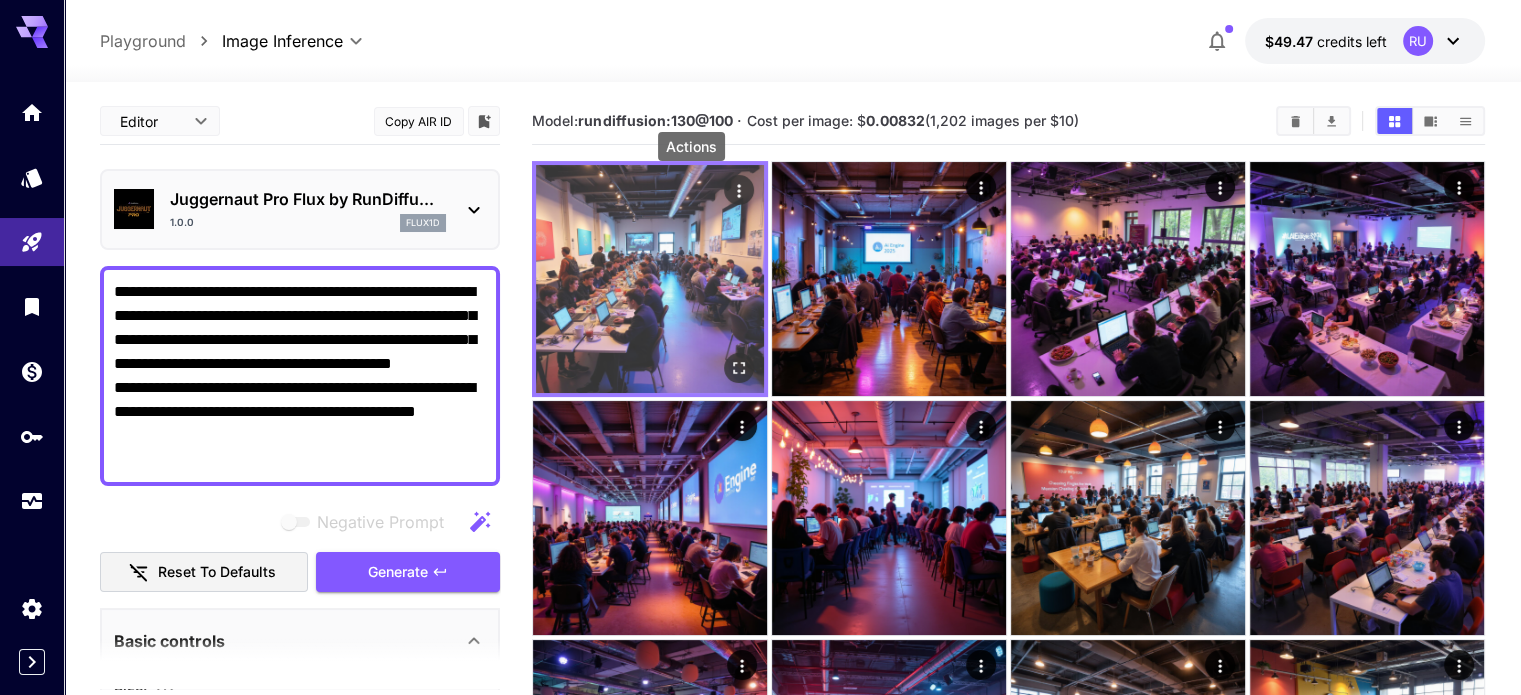 click 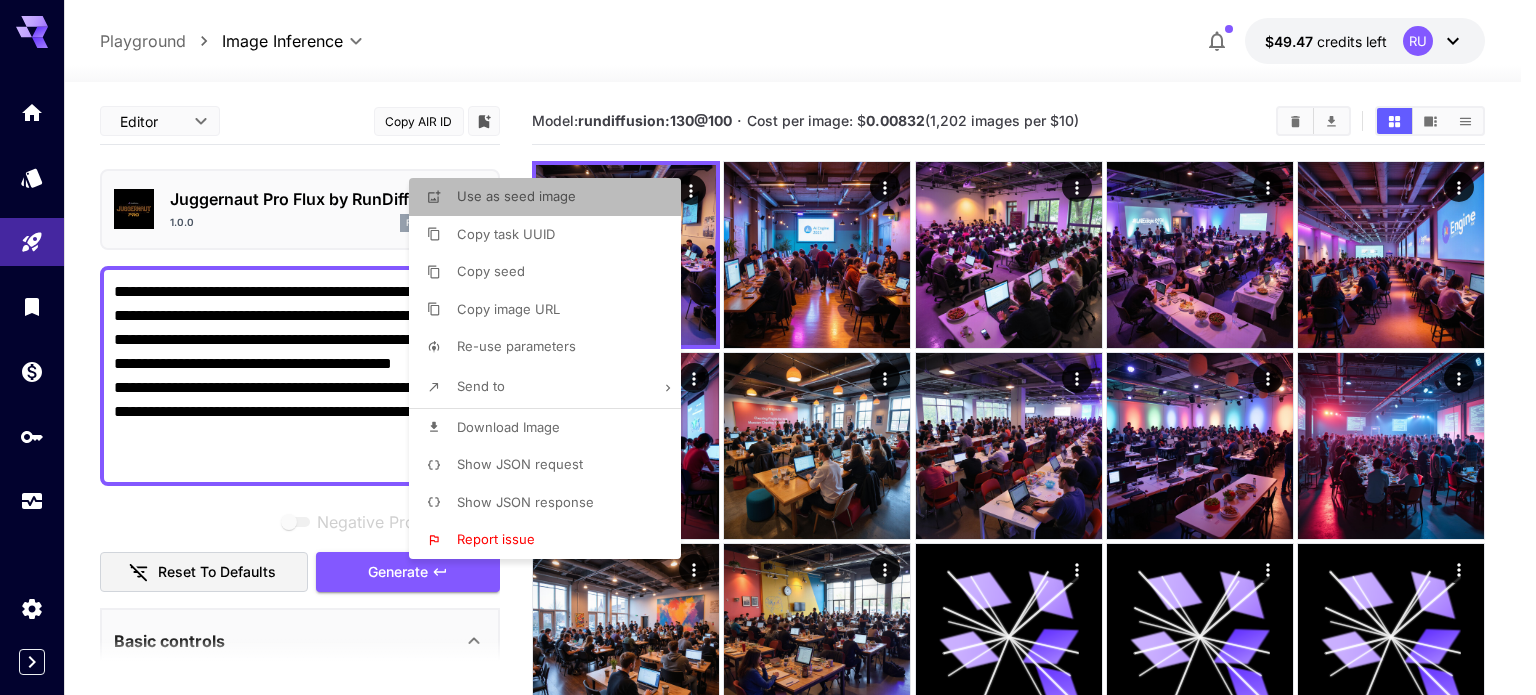 click on "Use as seed image" at bounding box center [516, 196] 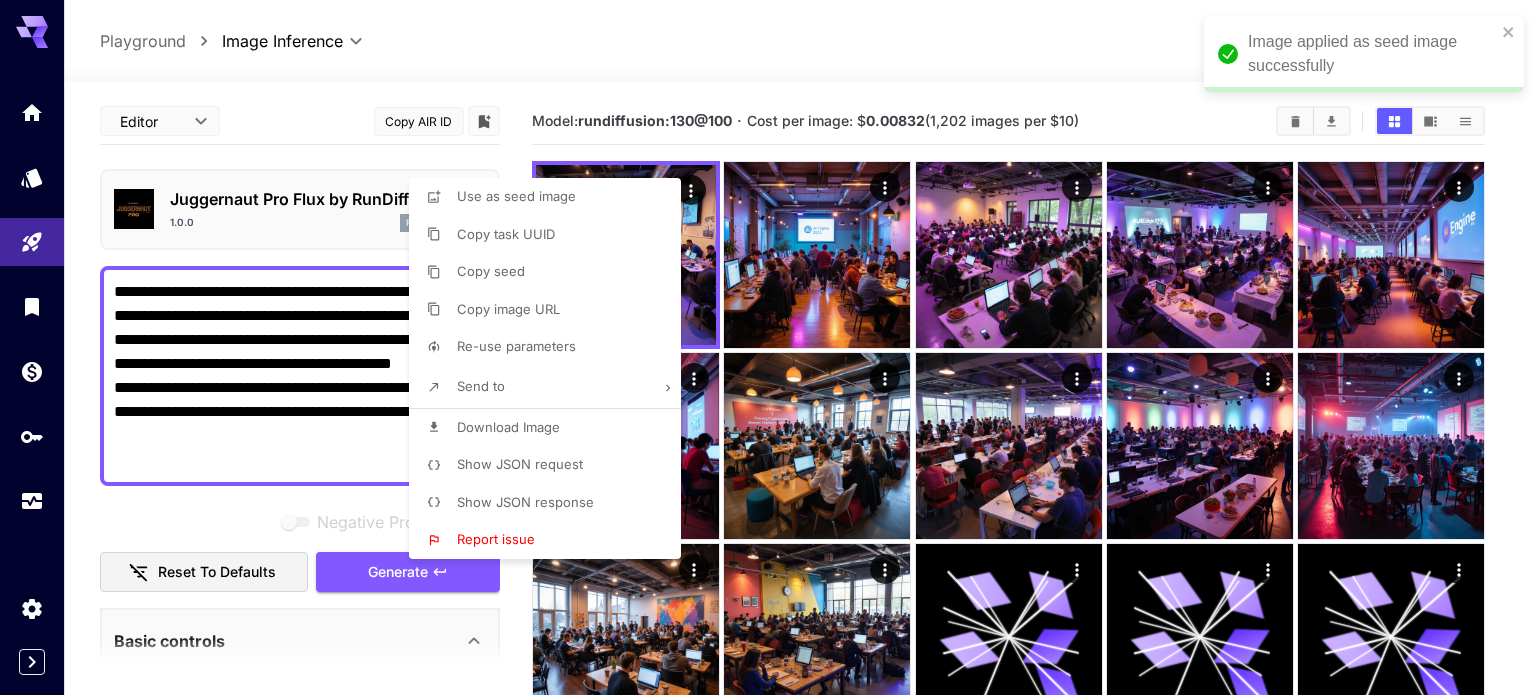 type on "**********" 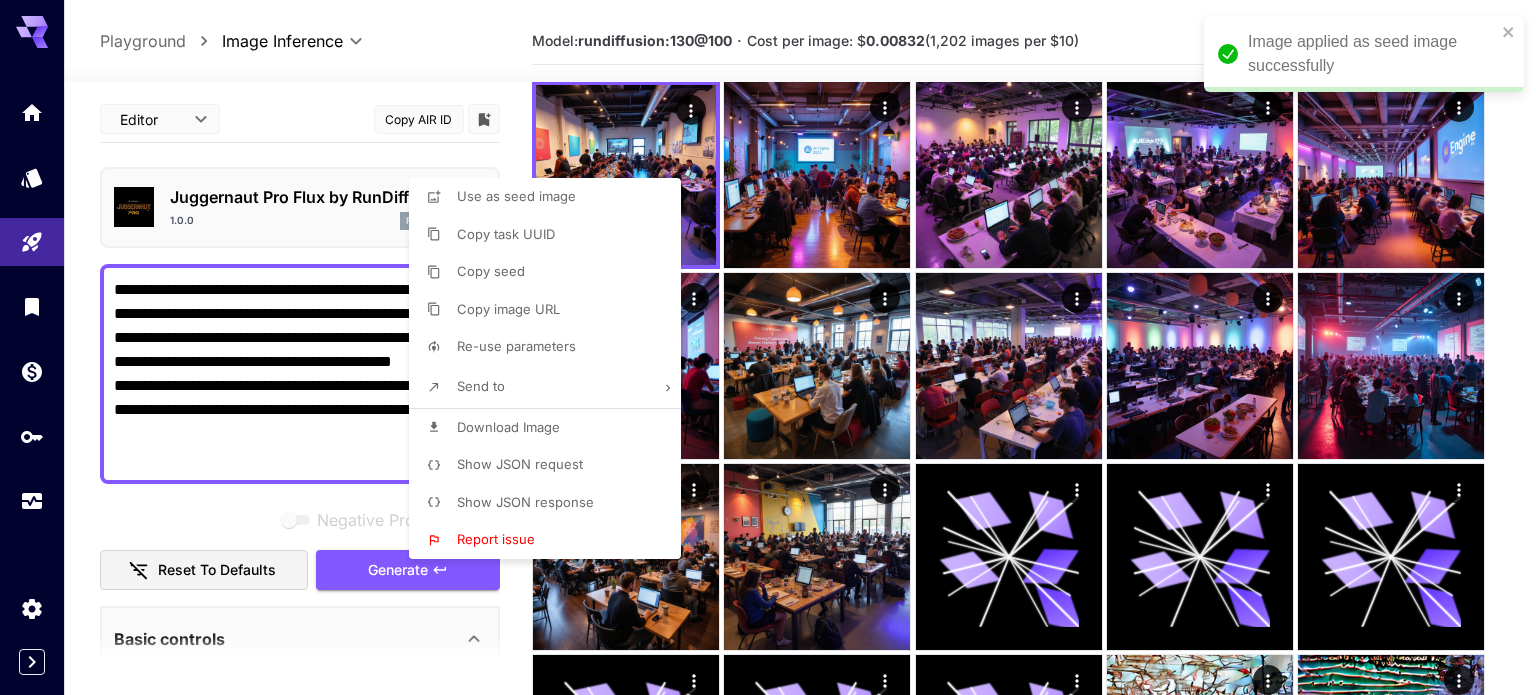 scroll, scrollTop: 80, scrollLeft: 0, axis: vertical 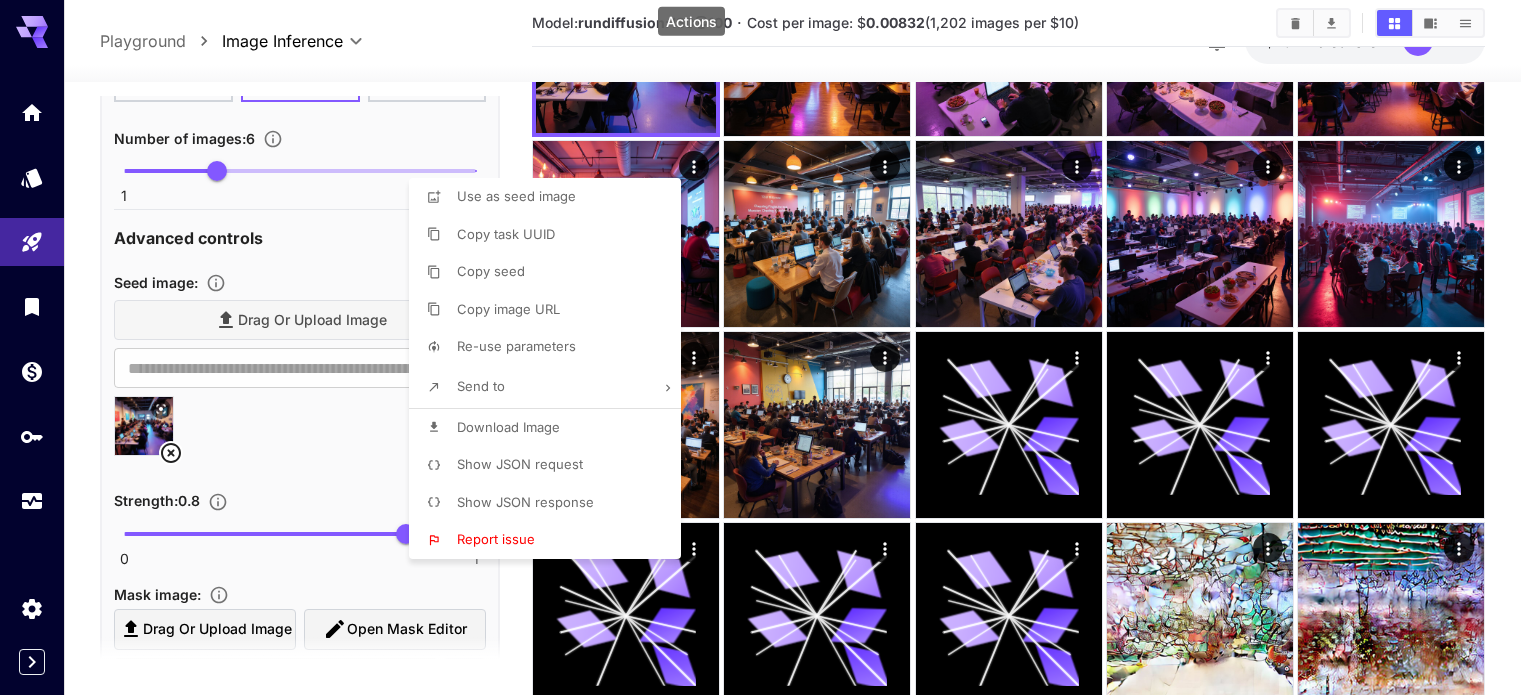 click at bounding box center (768, 347) 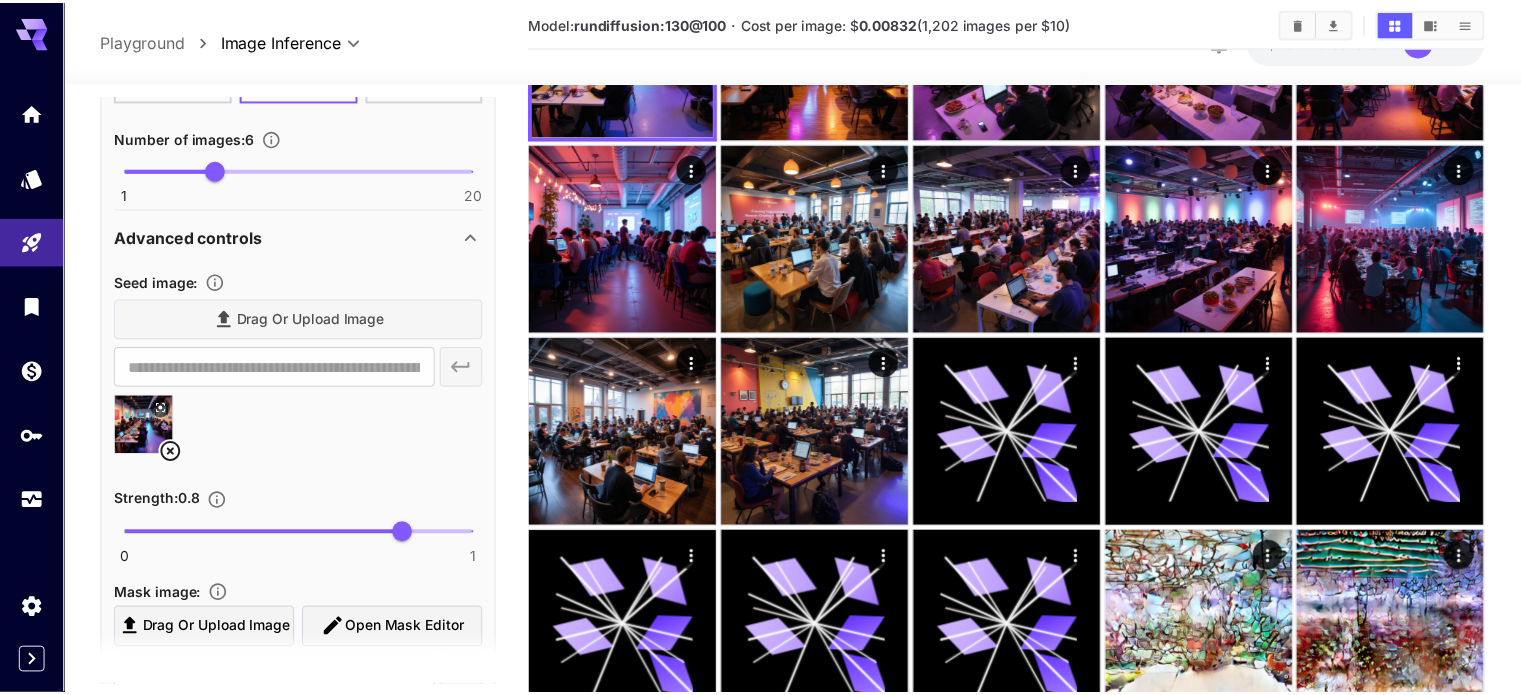 scroll, scrollTop: 0, scrollLeft: 0, axis: both 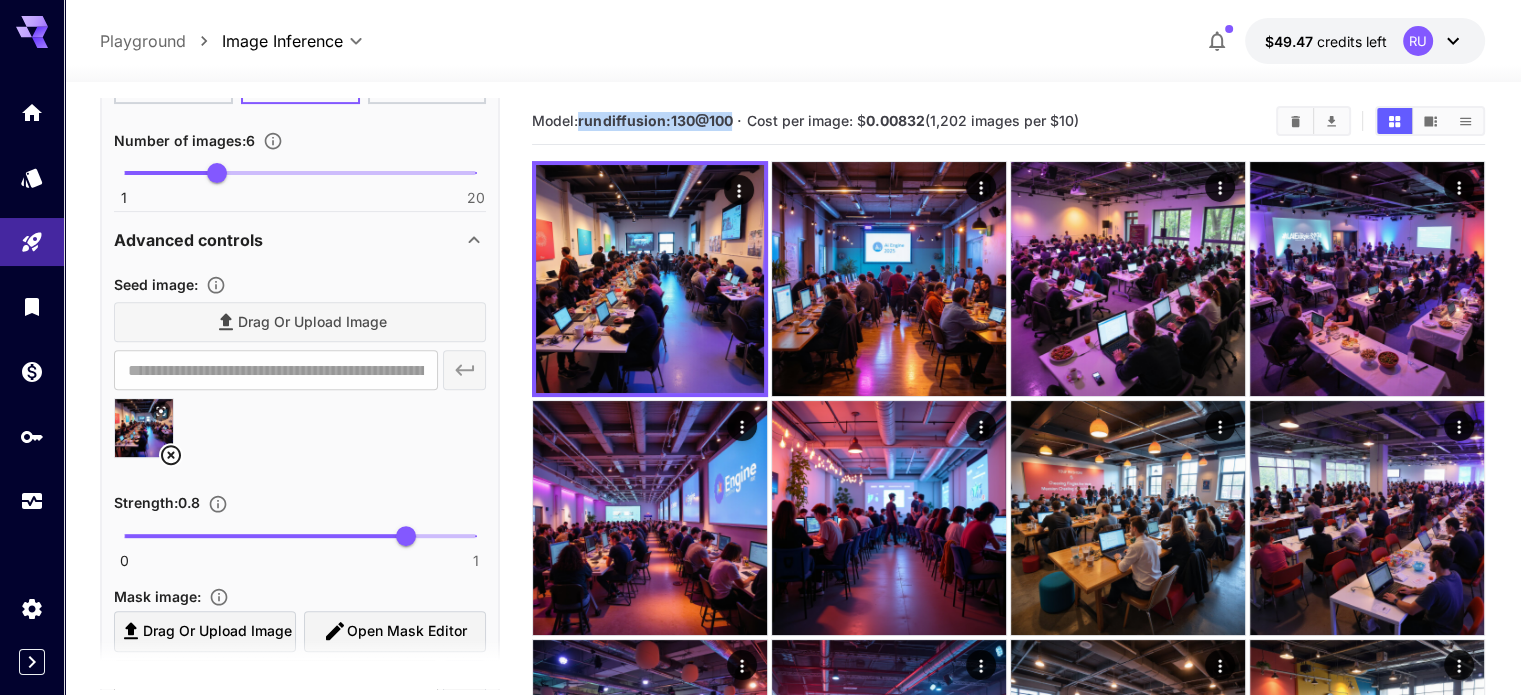 drag, startPoint x: 582, startPoint y: 118, endPoint x: 733, endPoint y: 122, distance: 151.05296 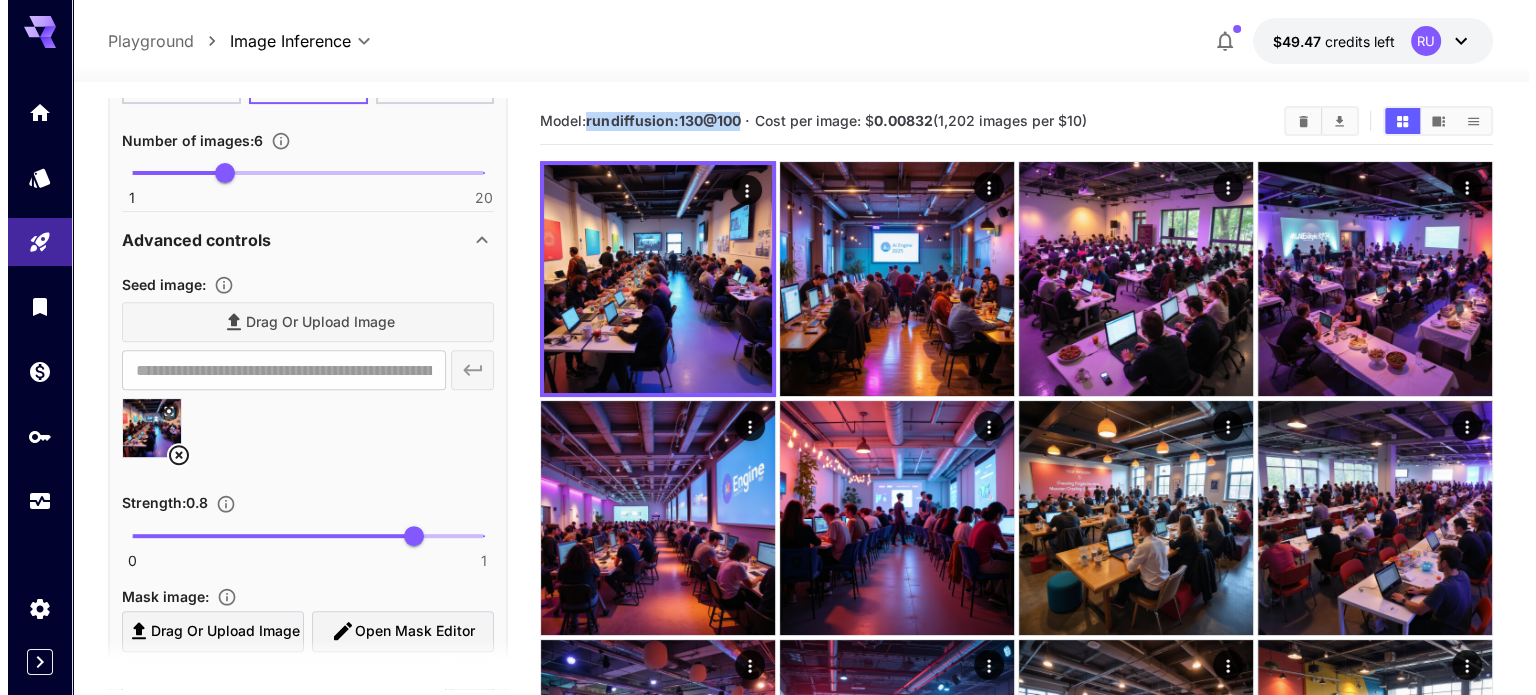 scroll, scrollTop: 0, scrollLeft: 0, axis: both 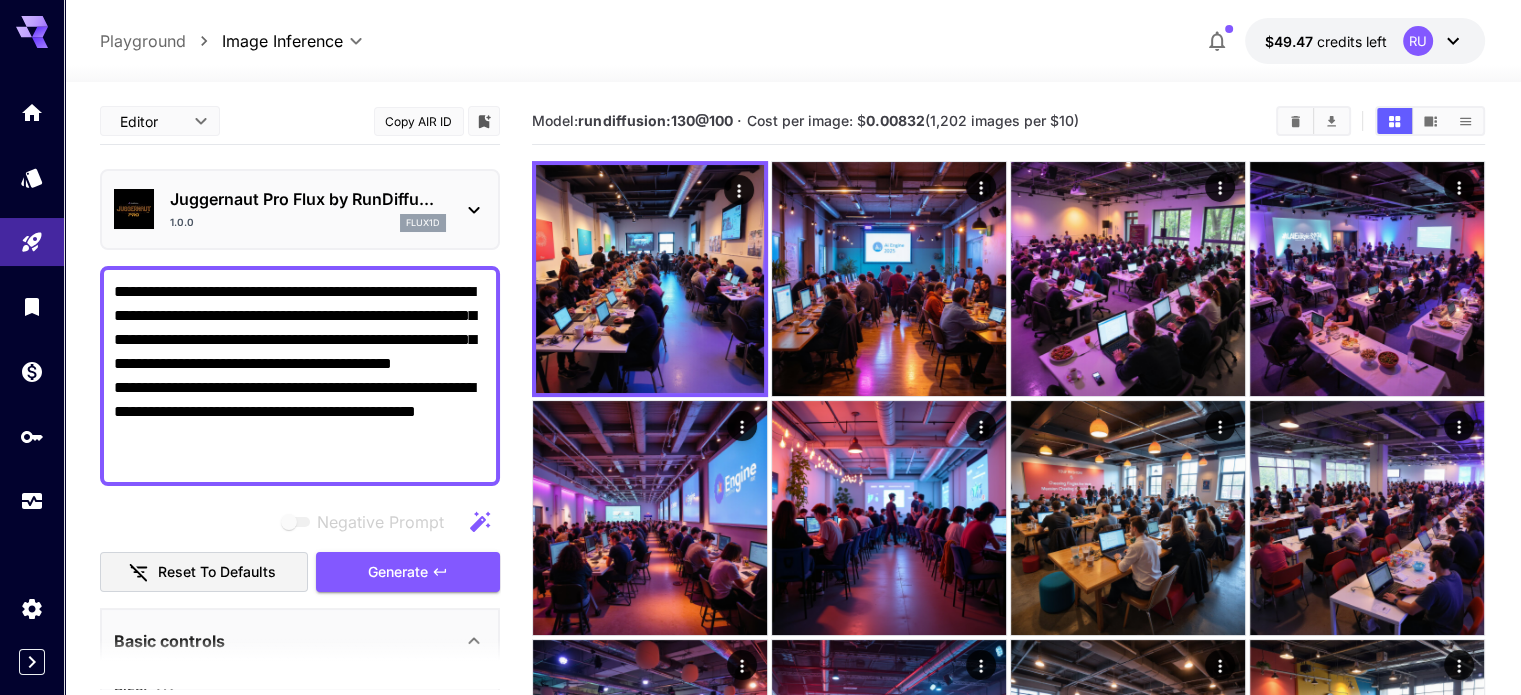 click on "**********" at bounding box center (300, 376) 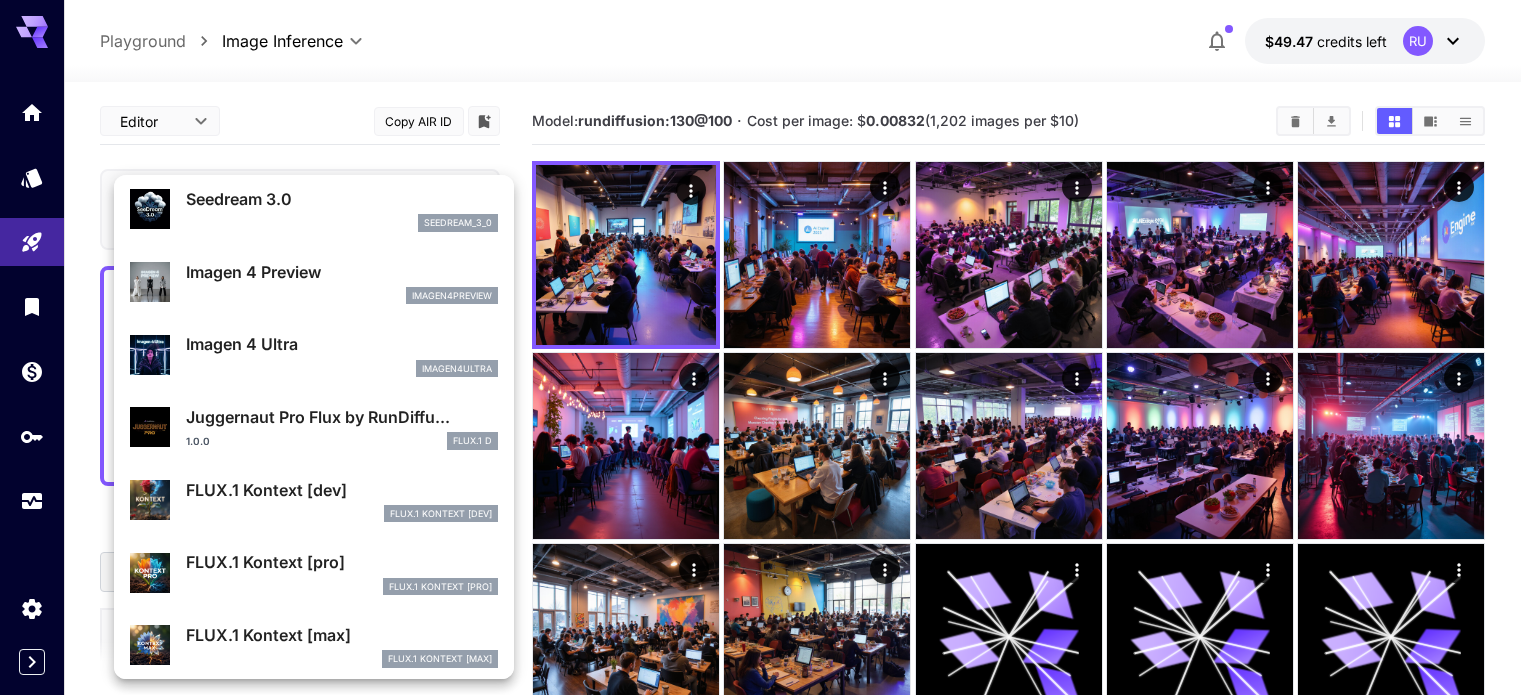 scroll, scrollTop: 0, scrollLeft: 0, axis: both 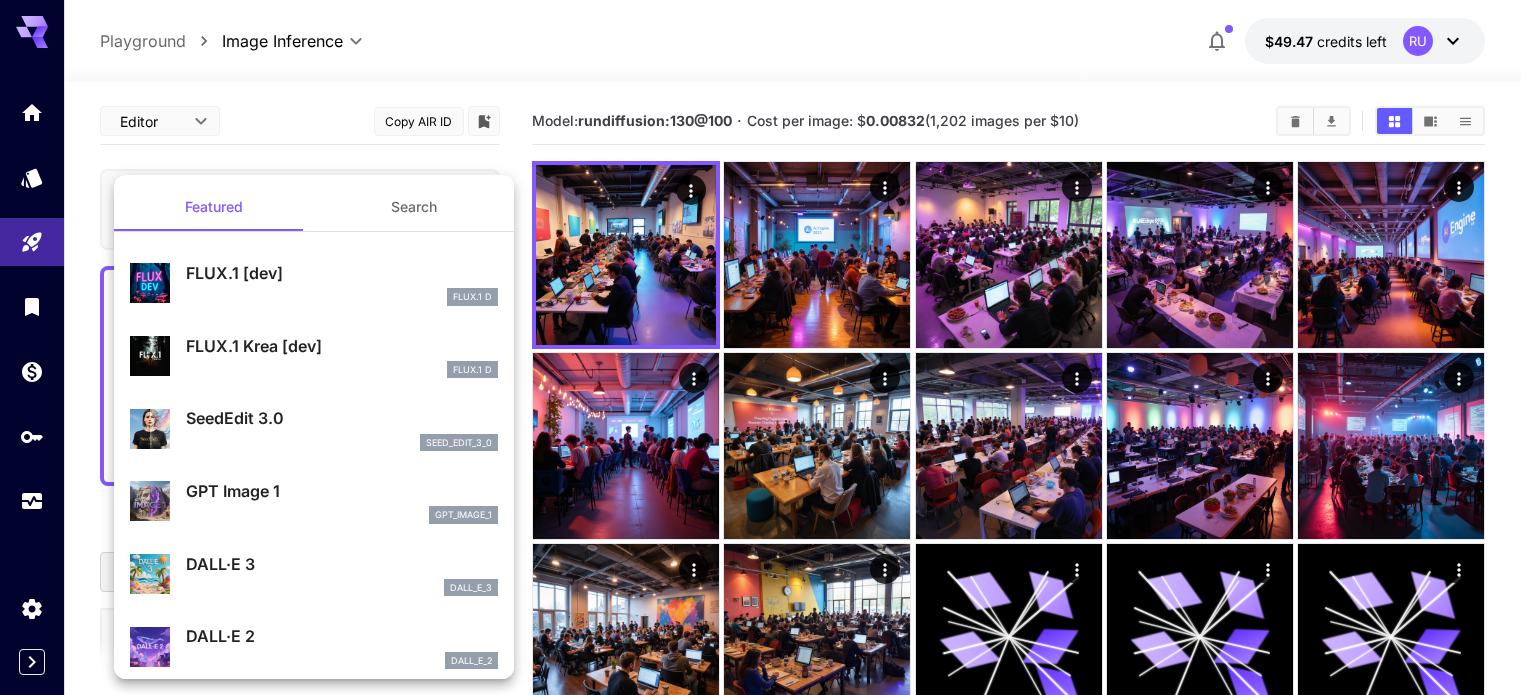 click at bounding box center (768, 347) 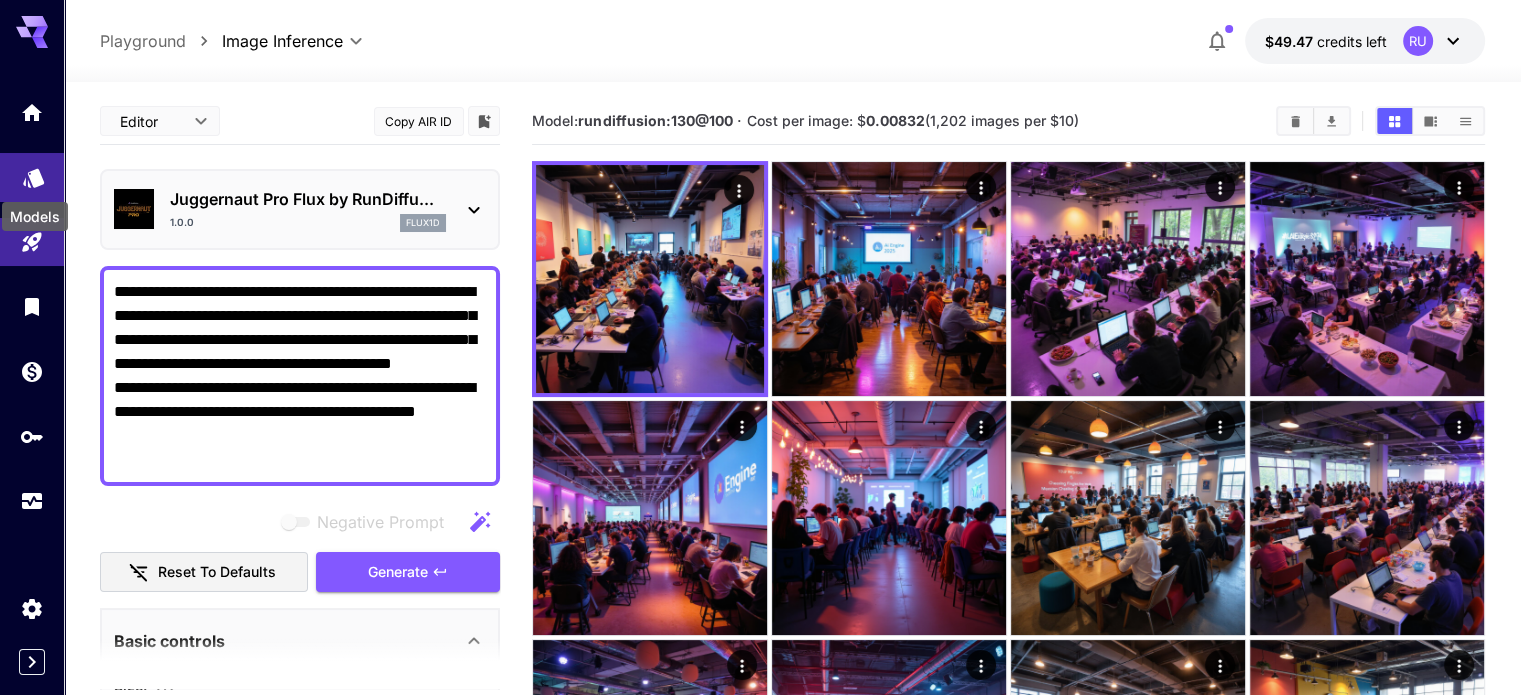 click 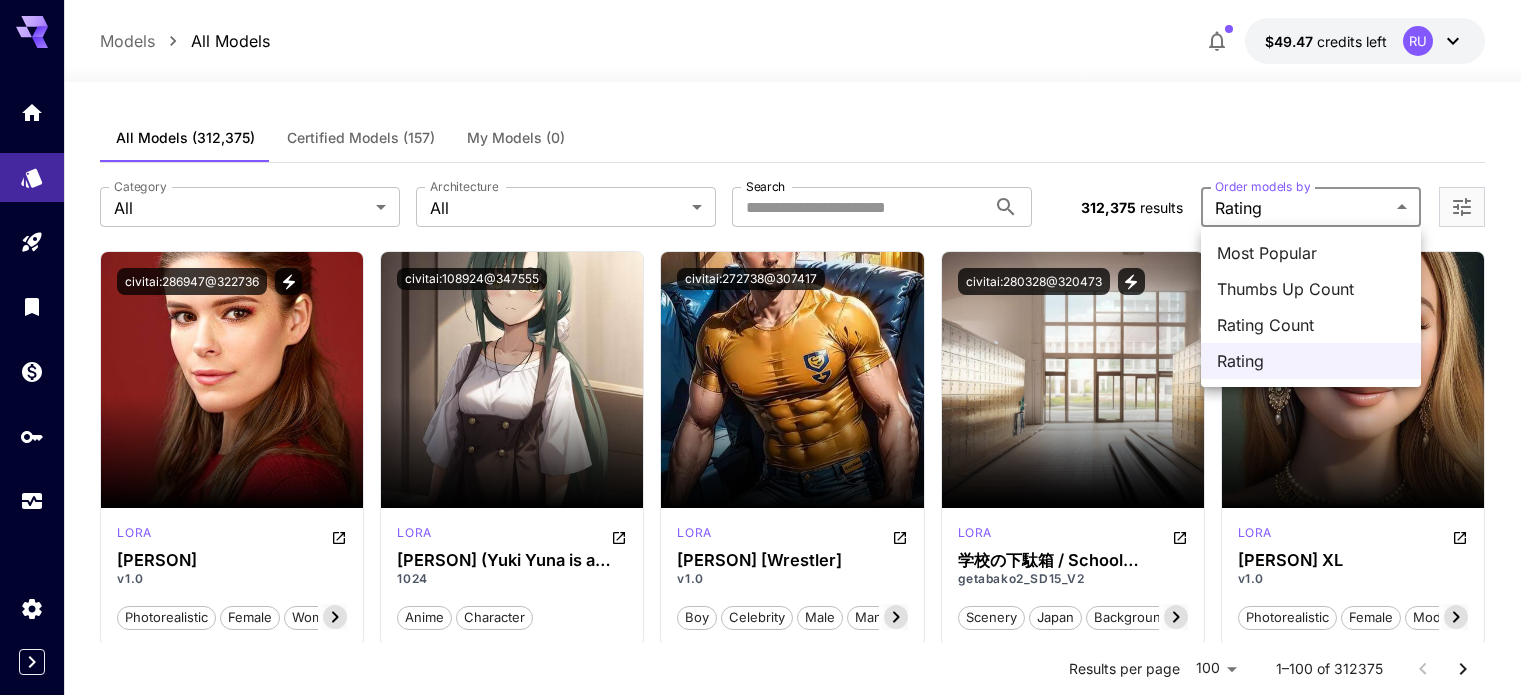click on "Models All Models $49.47    credits left  RU All Models (312,375) Certified Models (157) My Models (0) Category All *** Category Architecture All *** Architecture Search Search 312,375   results Order models by Rating ****** Order models by Launch in Playground civitai:286947@322736 lora Kate Mara v1.0 photorealistic female woman celebrity Launch in Playground civitai:108924@347555 lora Yokote_Matsuri (Yuki Yuna is a Hero) 1024 anime character Launch in Playground civitai:272738@307417 lora Zakarias Berg [Wrestler] v1.0 boy celebrity male man wrestler athlete wrestling swedish Launch in Playground civitai:280328@320473 lora 学校の下駄箱 / School shoelocker SD15 getabako2_SD15_V2 scenery japan background school lora Launch in Playground civitai:171302@192448 lora Iskra Lawrence XL v1.0 photorealistic female model woman celebrity girls plus size celebrity, Launch in Playground civitai:246481@278059 lora Hirasawa Yui 平沢 唯 - K-ON! SDXL v1.0 anime character hirasawa yui k-on! Launch in Playground" at bounding box center (768, 7525) 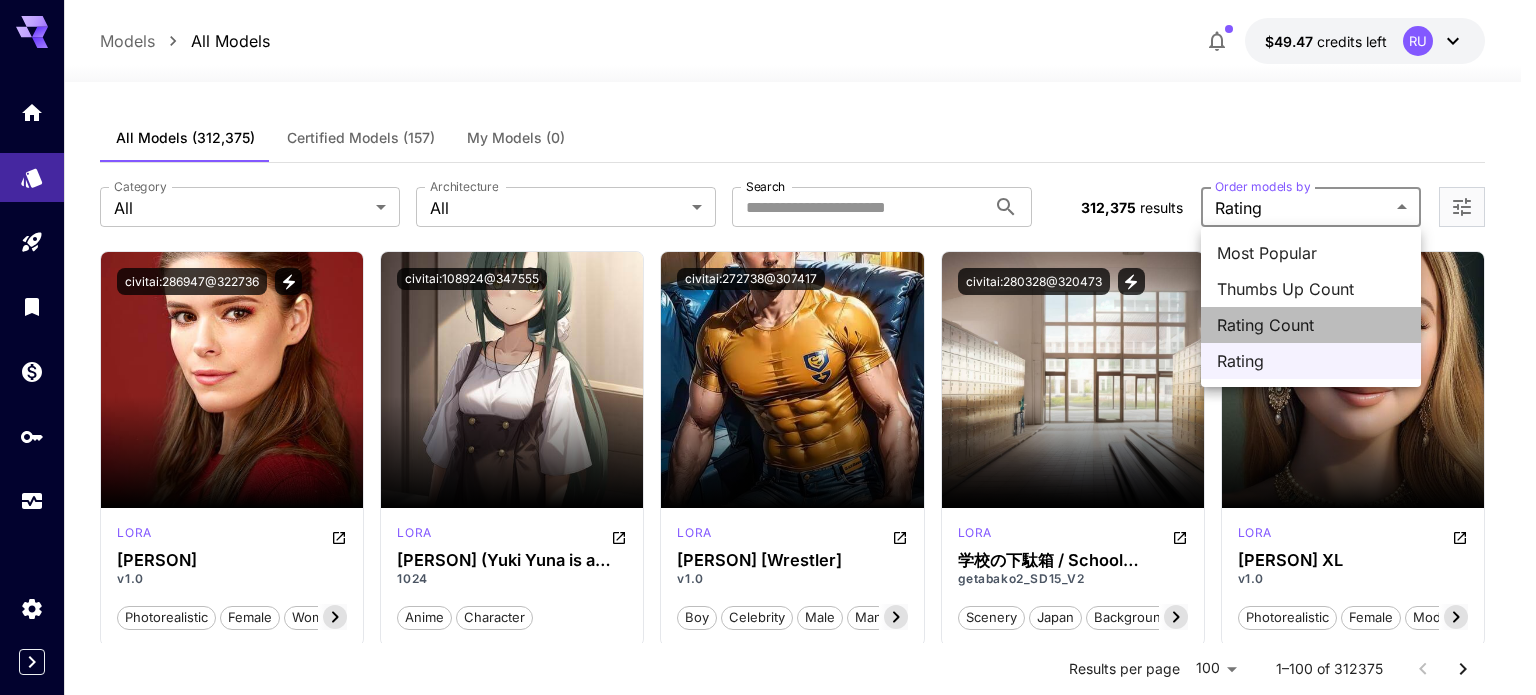 click on "Rating Count" at bounding box center [1311, 325] 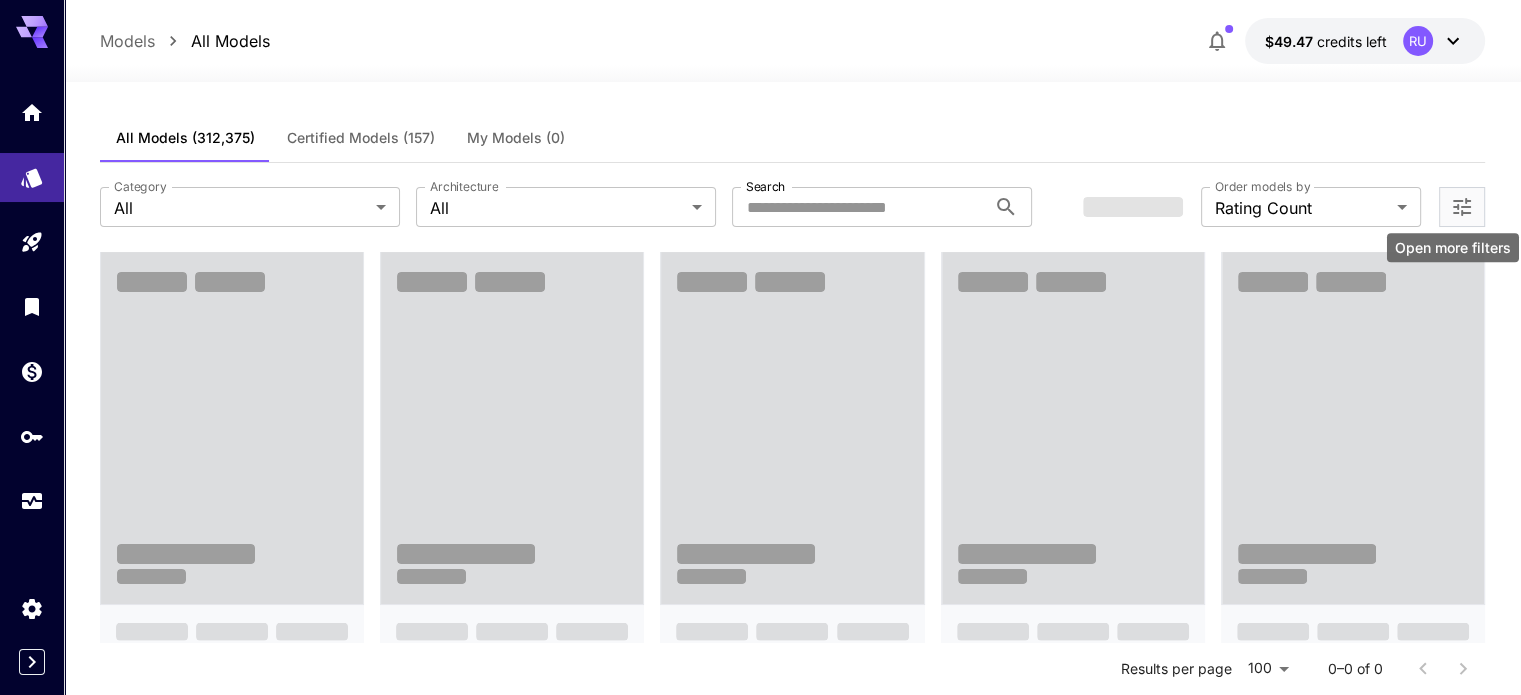 click 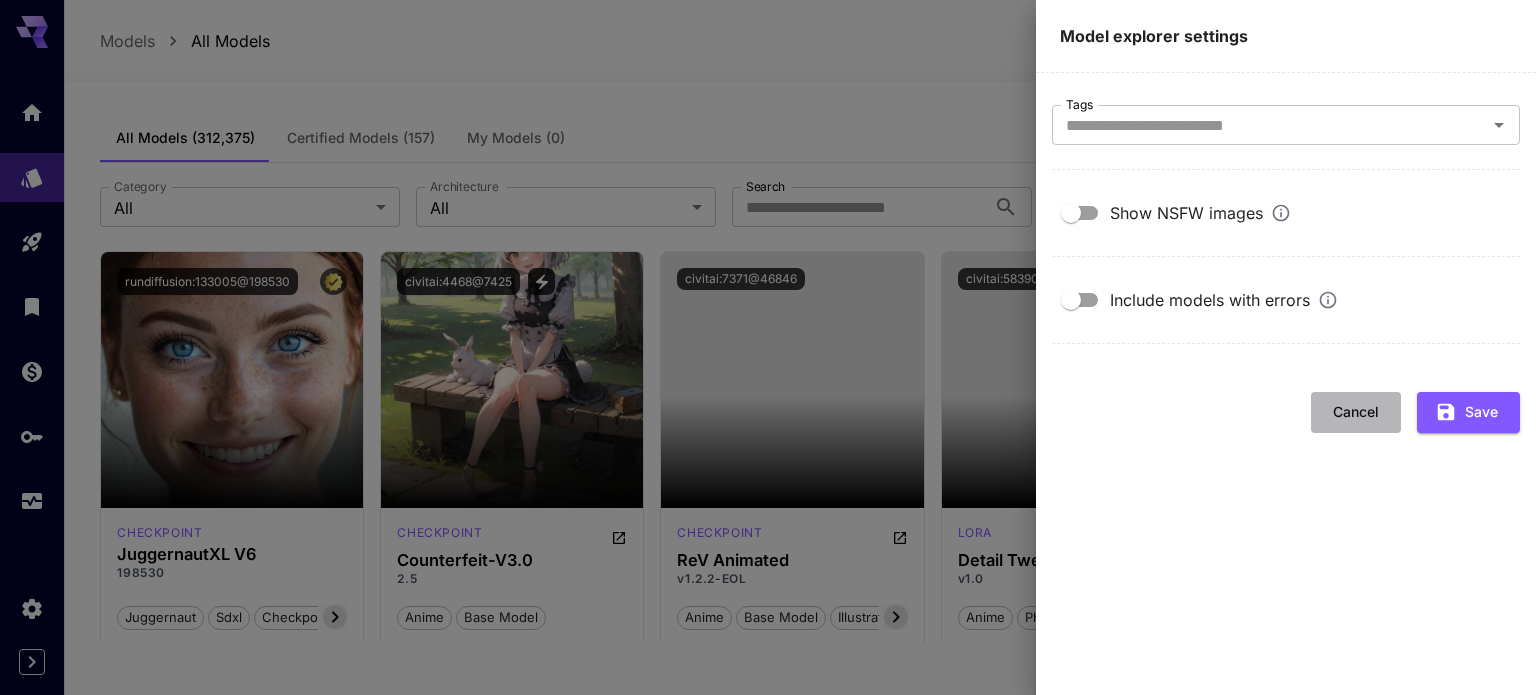 click on "Cancel" at bounding box center (1356, 412) 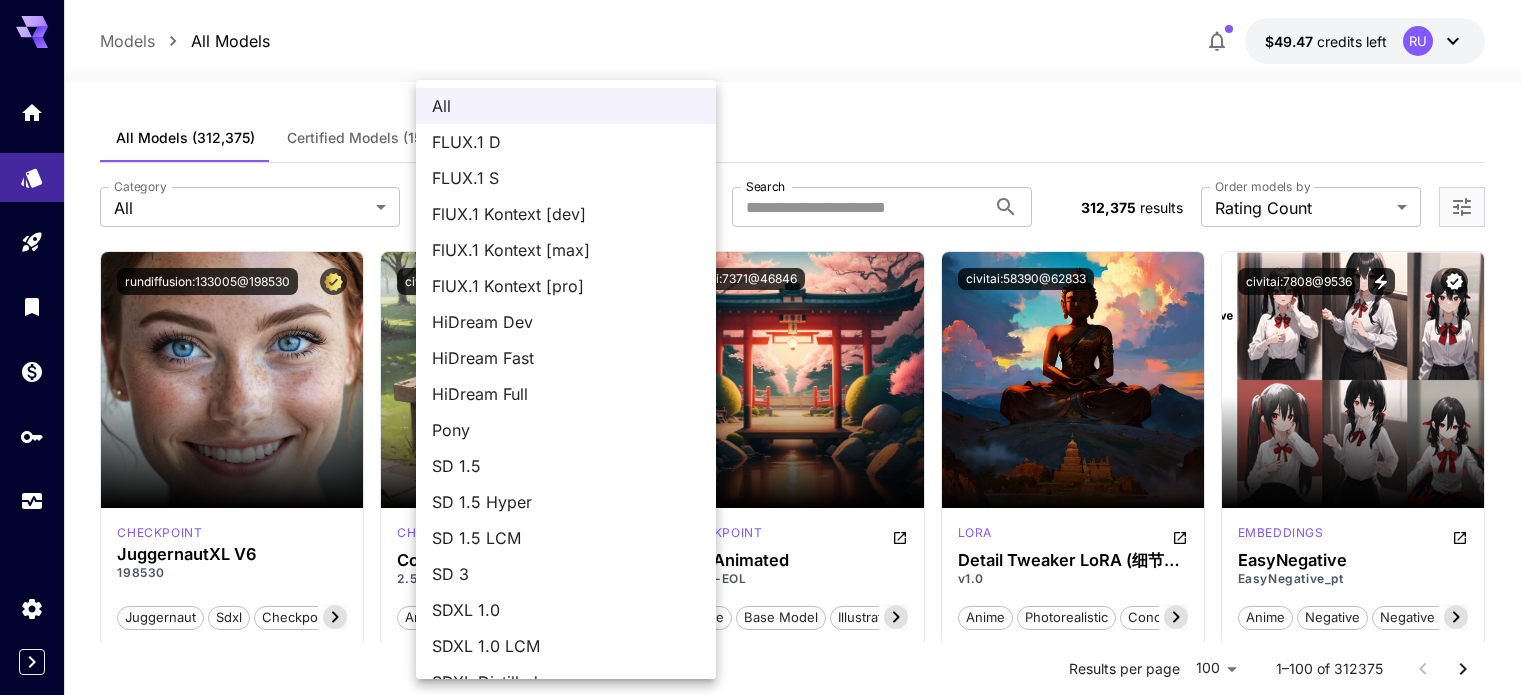 click on "**********" at bounding box center [768, 7525] 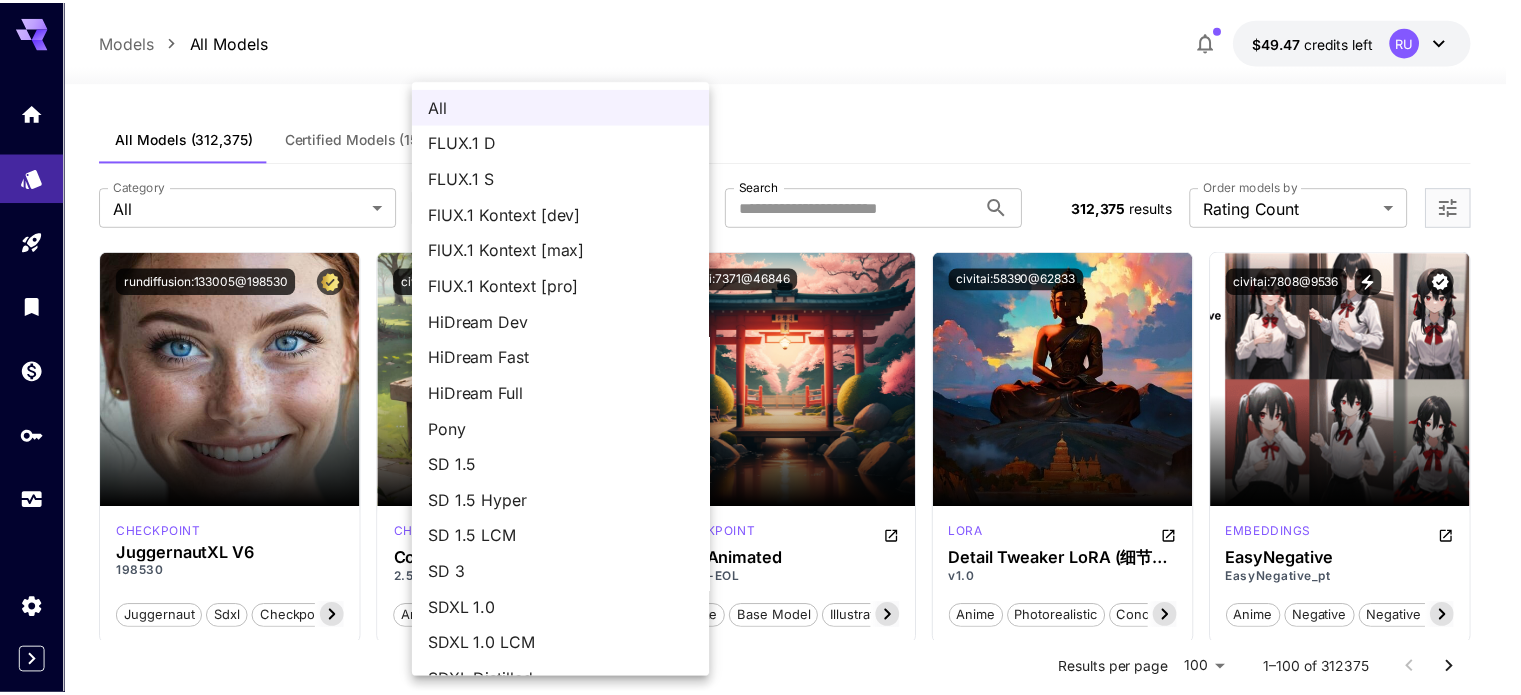scroll, scrollTop: 136, scrollLeft: 0, axis: vertical 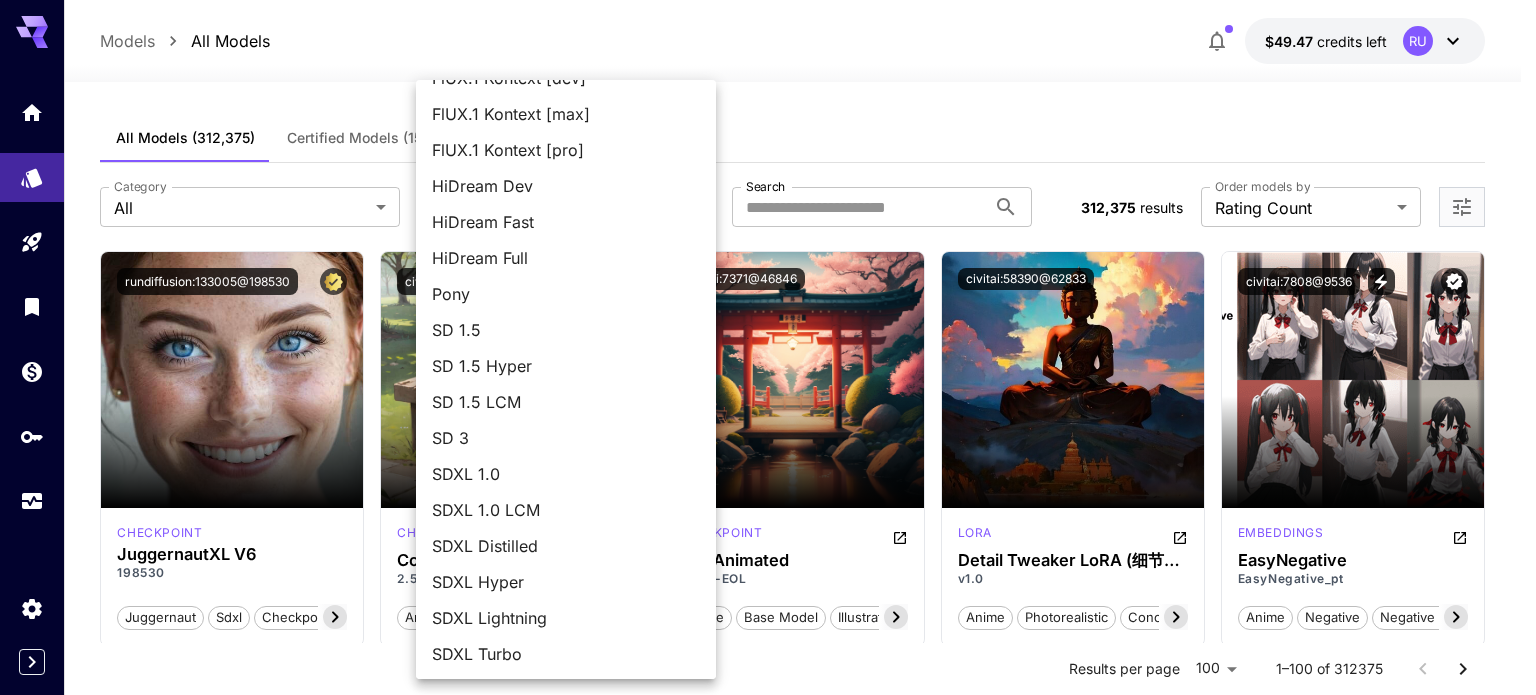 click at bounding box center [768, 347] 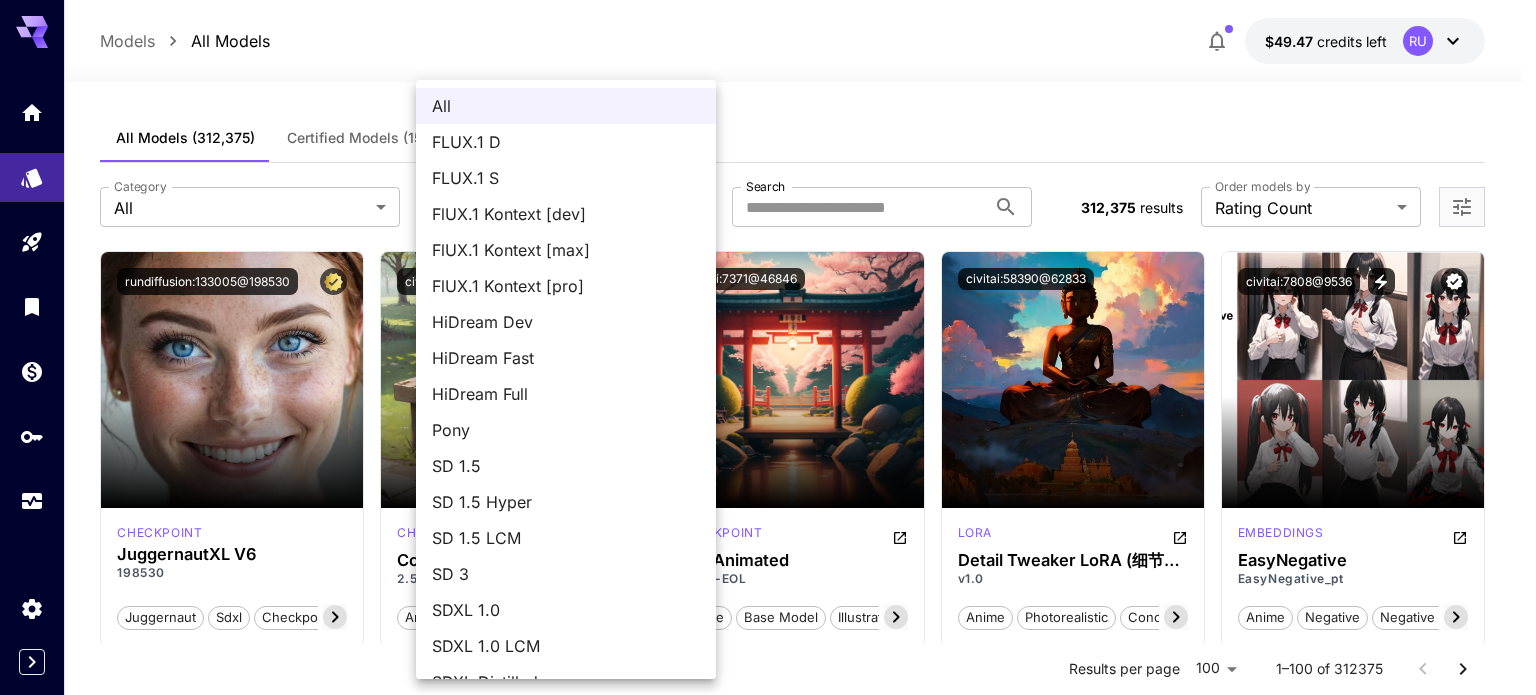 click on "**********" at bounding box center [768, 7525] 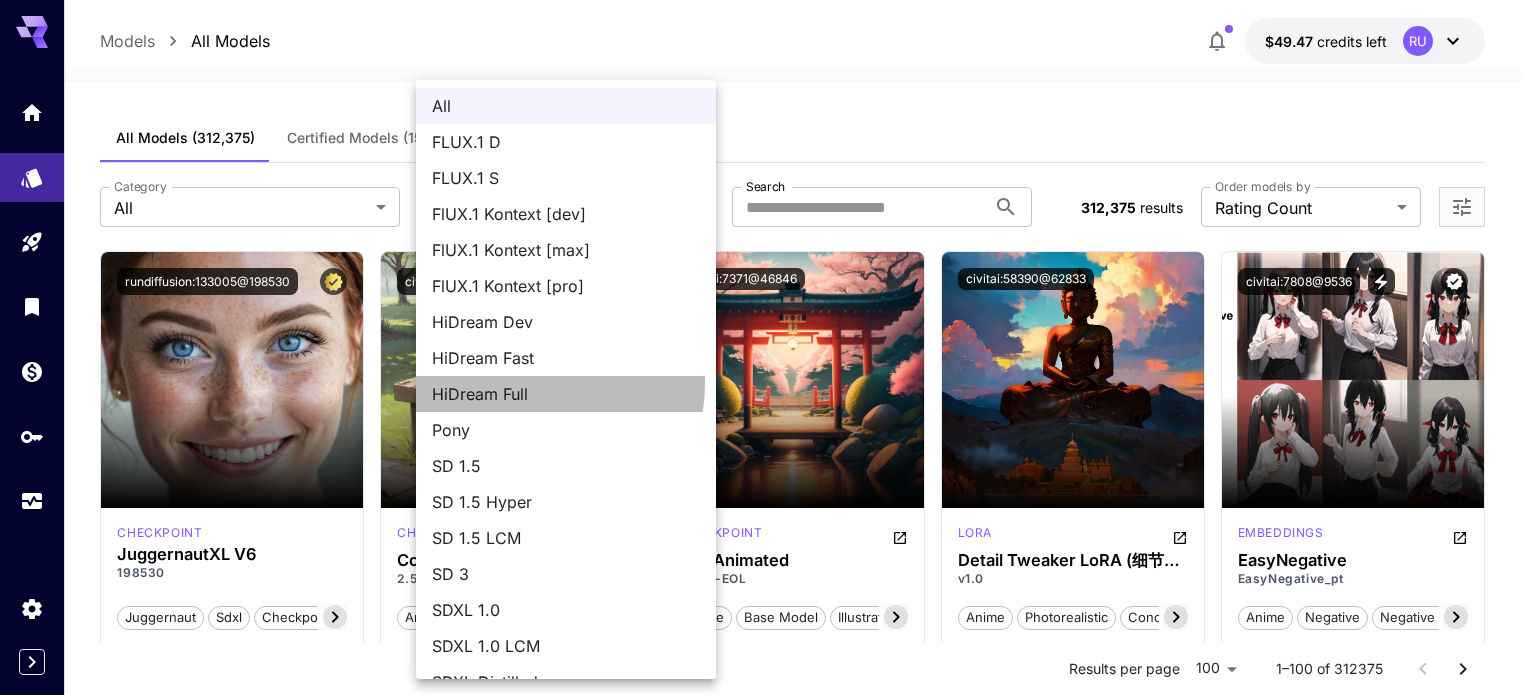 click on "HiDream Full" at bounding box center (566, 394) 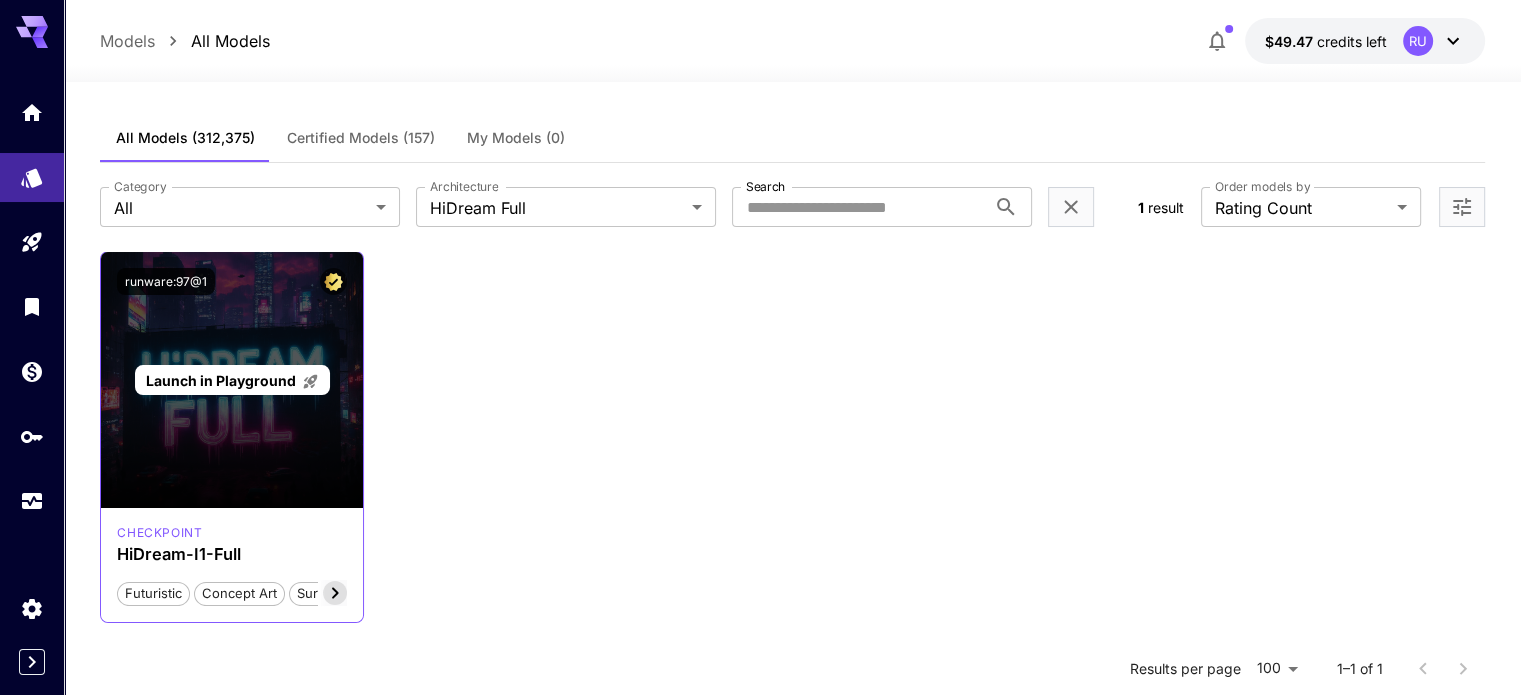 click on "Launch in Playground" at bounding box center (221, 380) 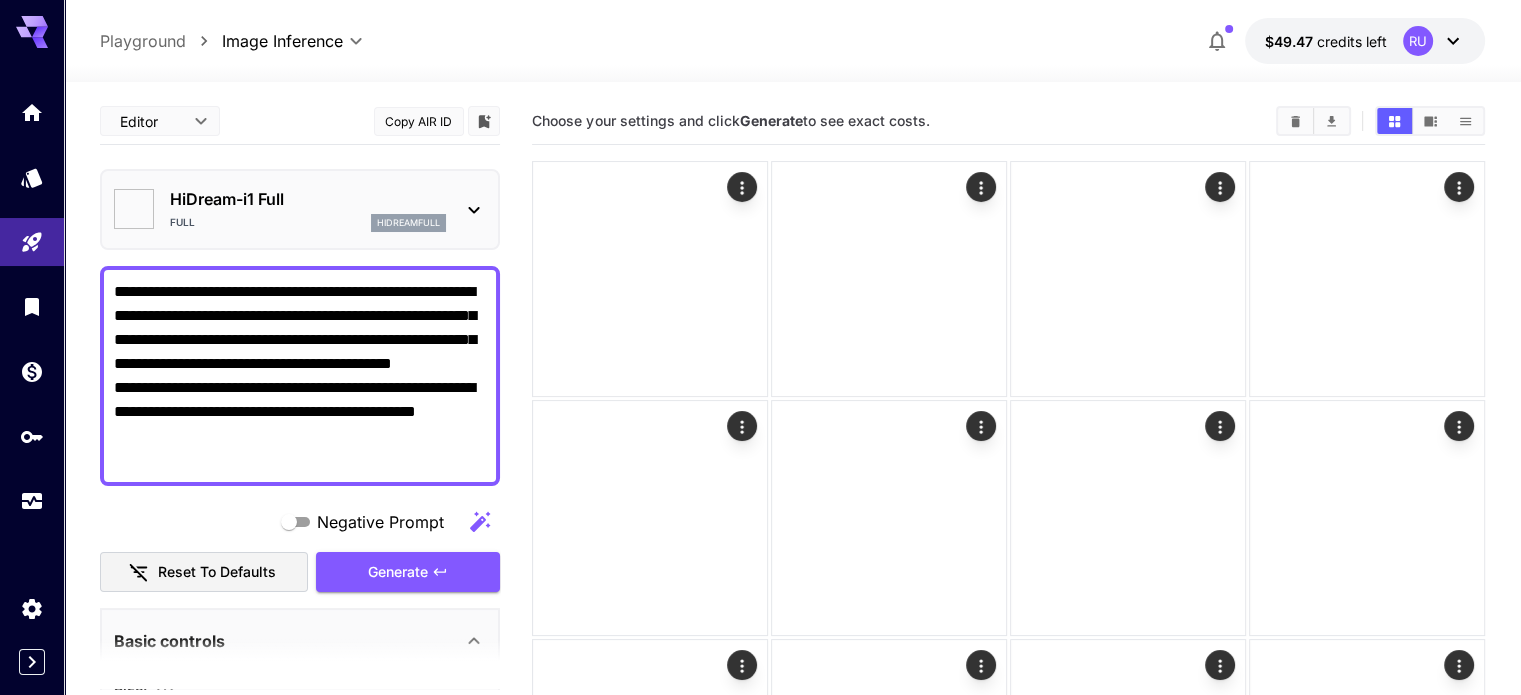 type on "*******" 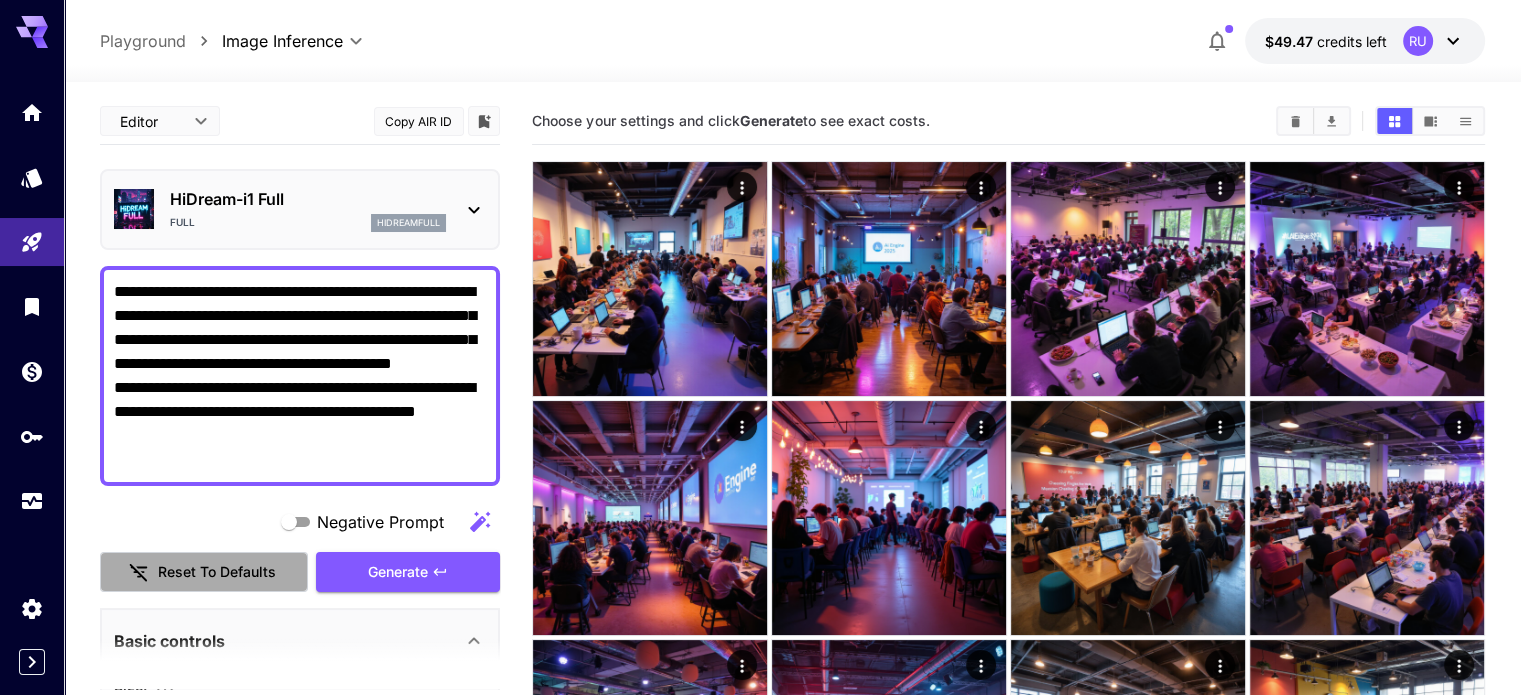 click on "Reset to defaults" at bounding box center (204, 572) 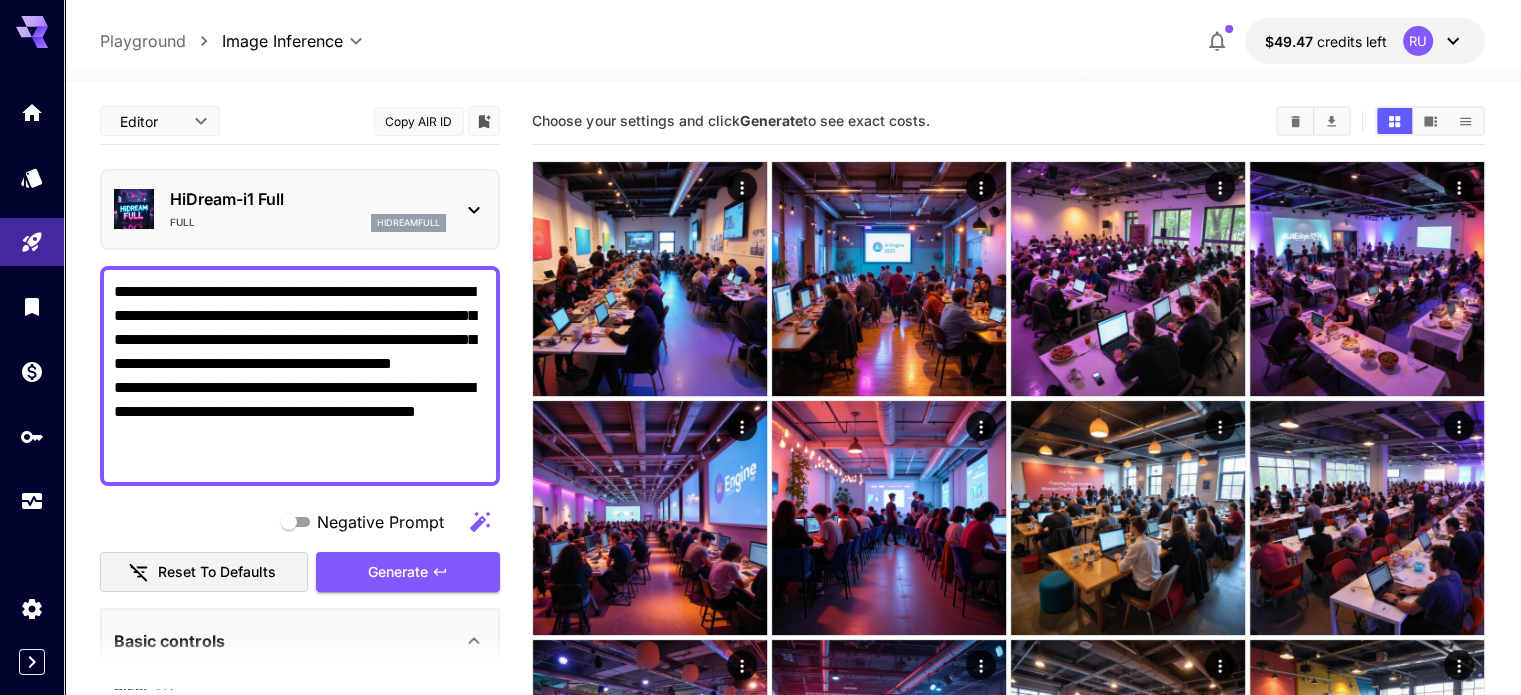 click on "Reset to defaults" at bounding box center (204, 572) 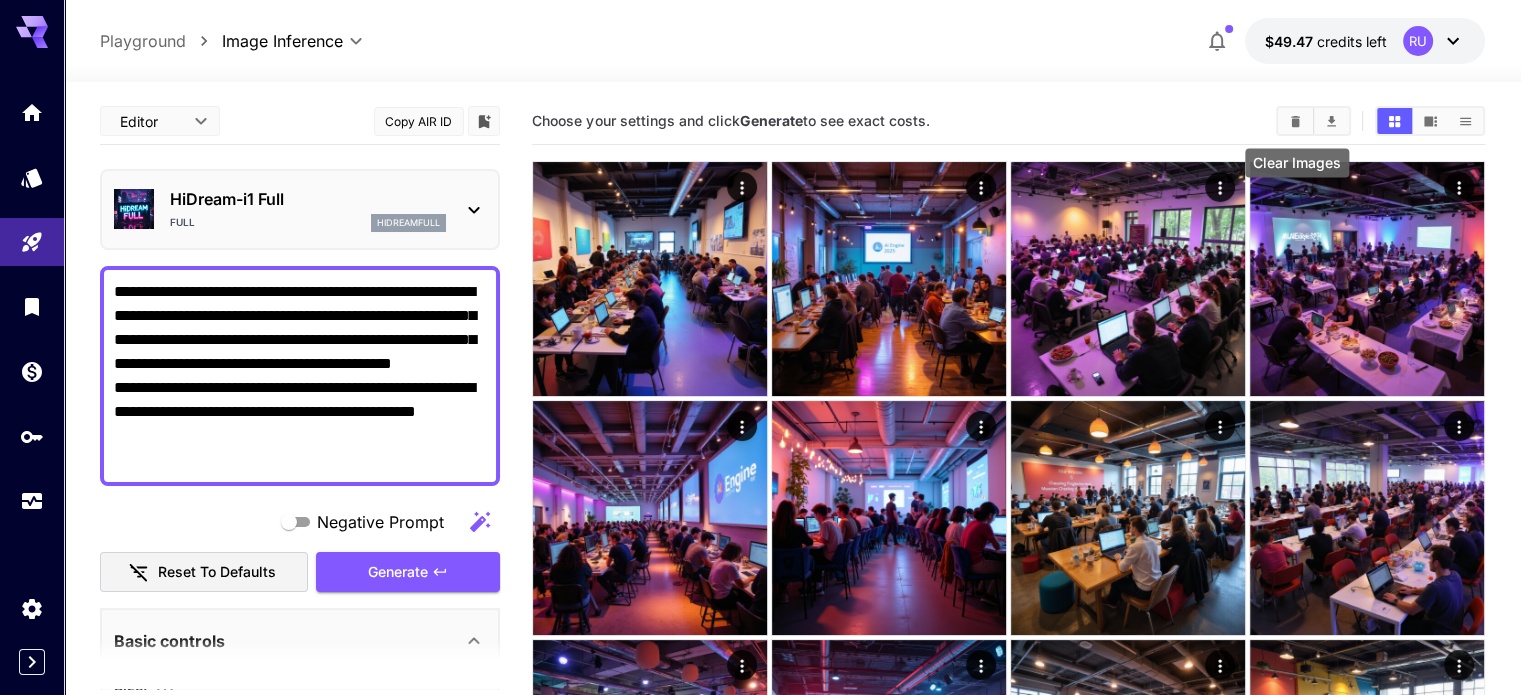 click 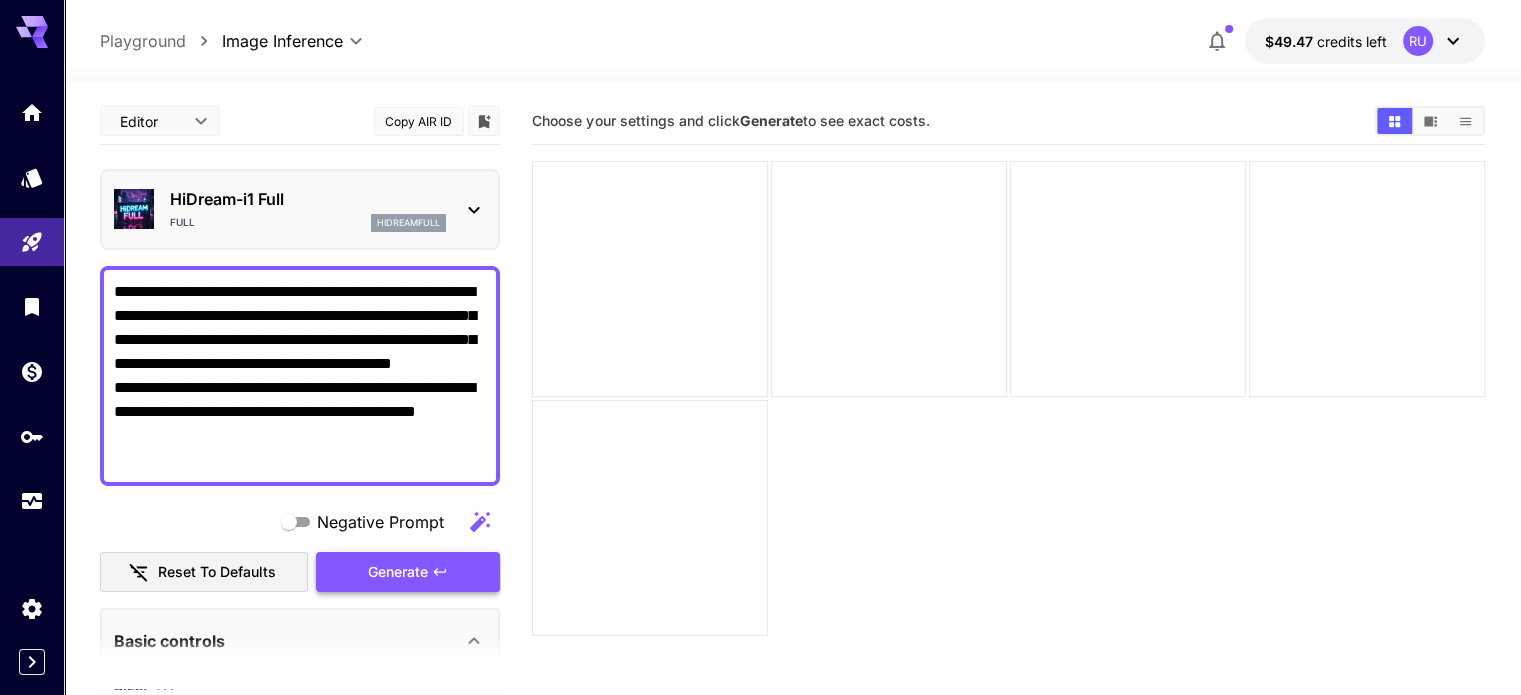 click on "Generate" at bounding box center [398, 572] 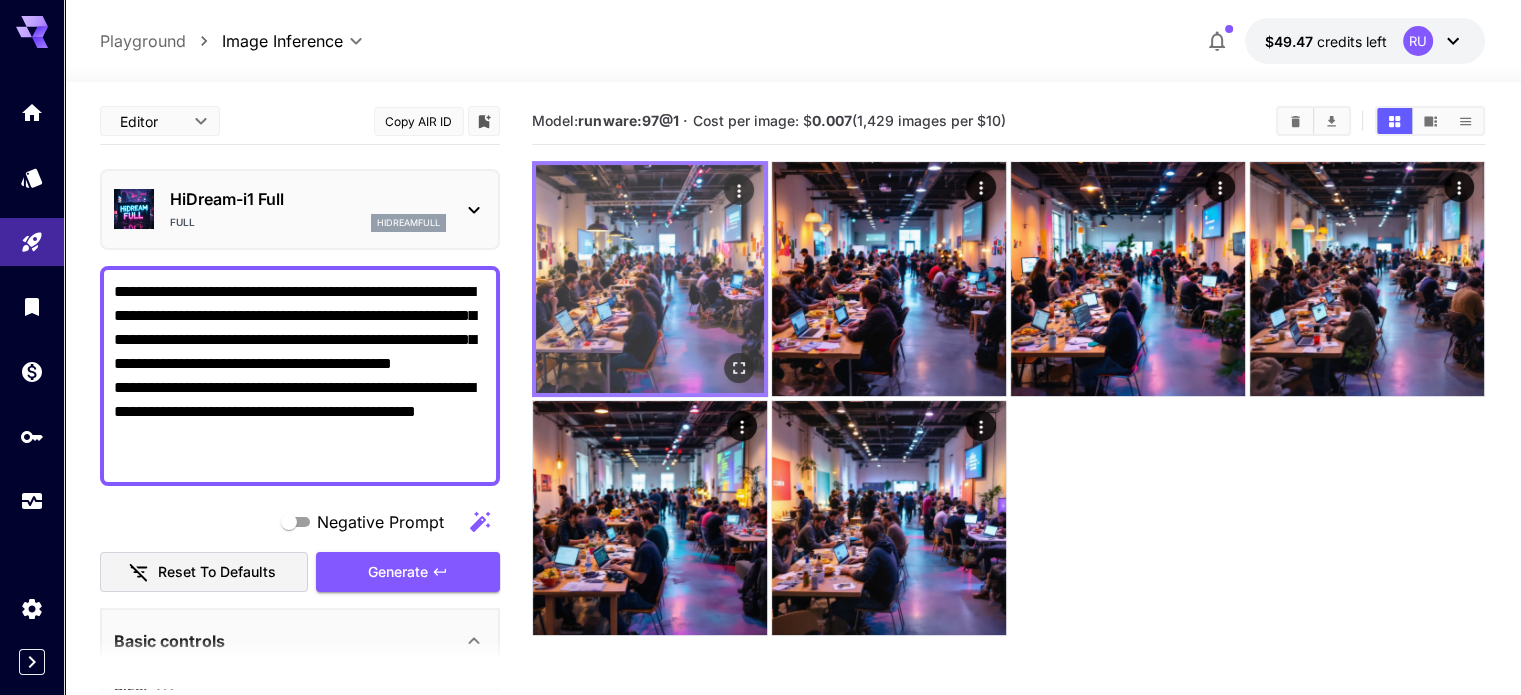 click at bounding box center (650, 279) 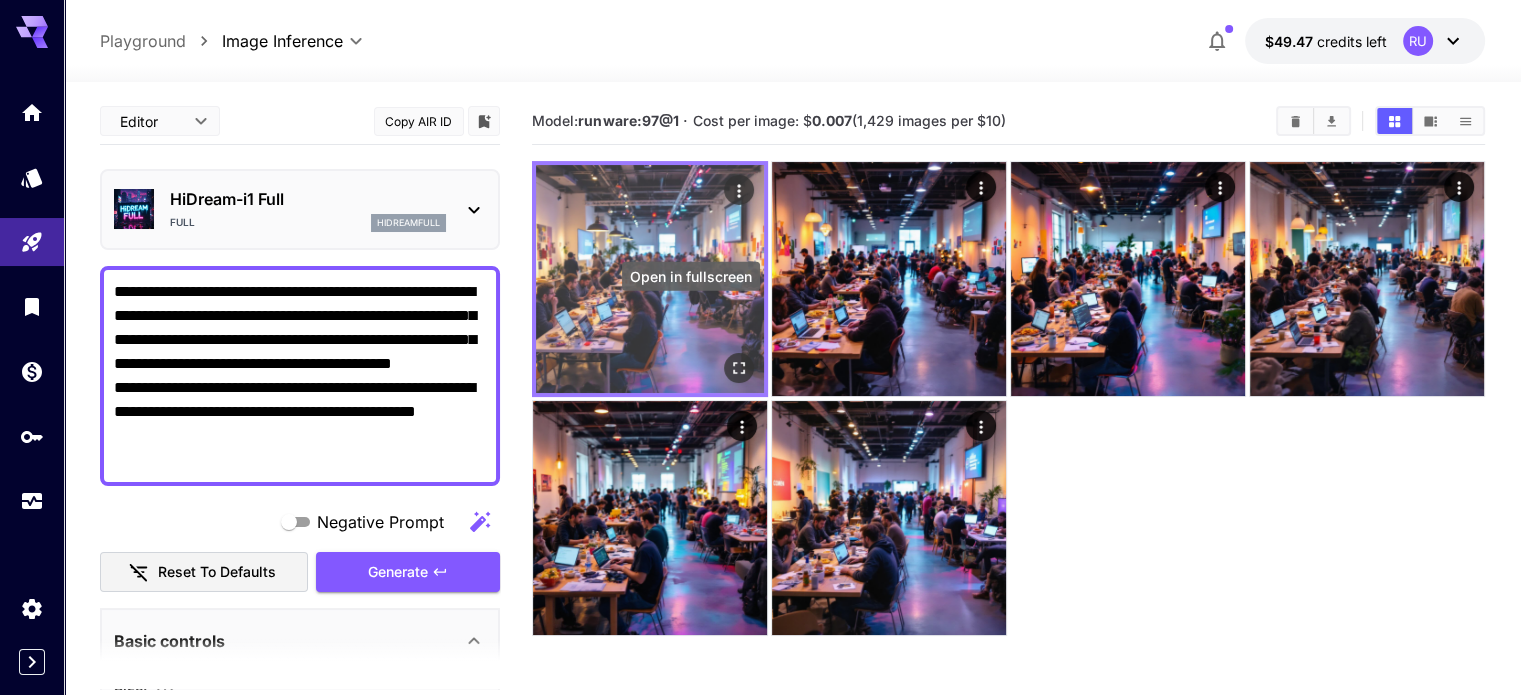 click 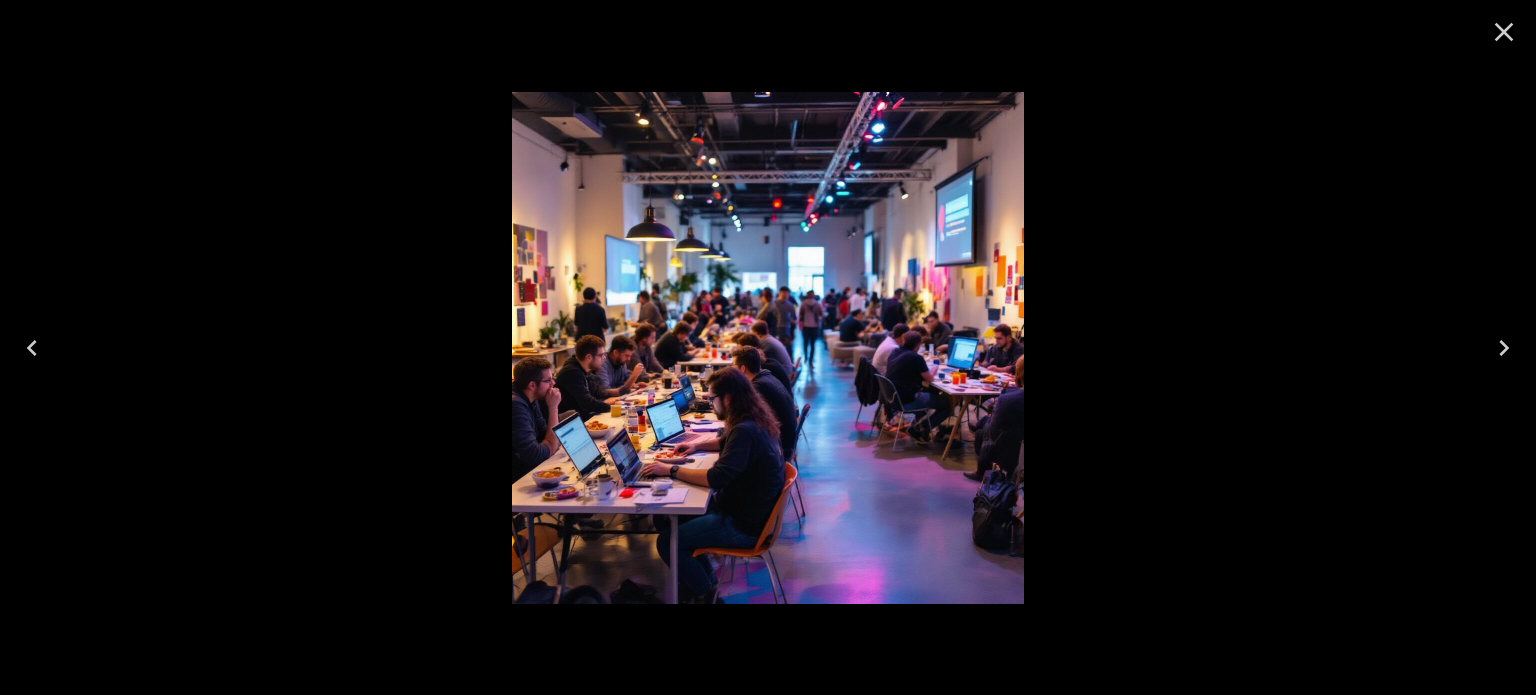 click 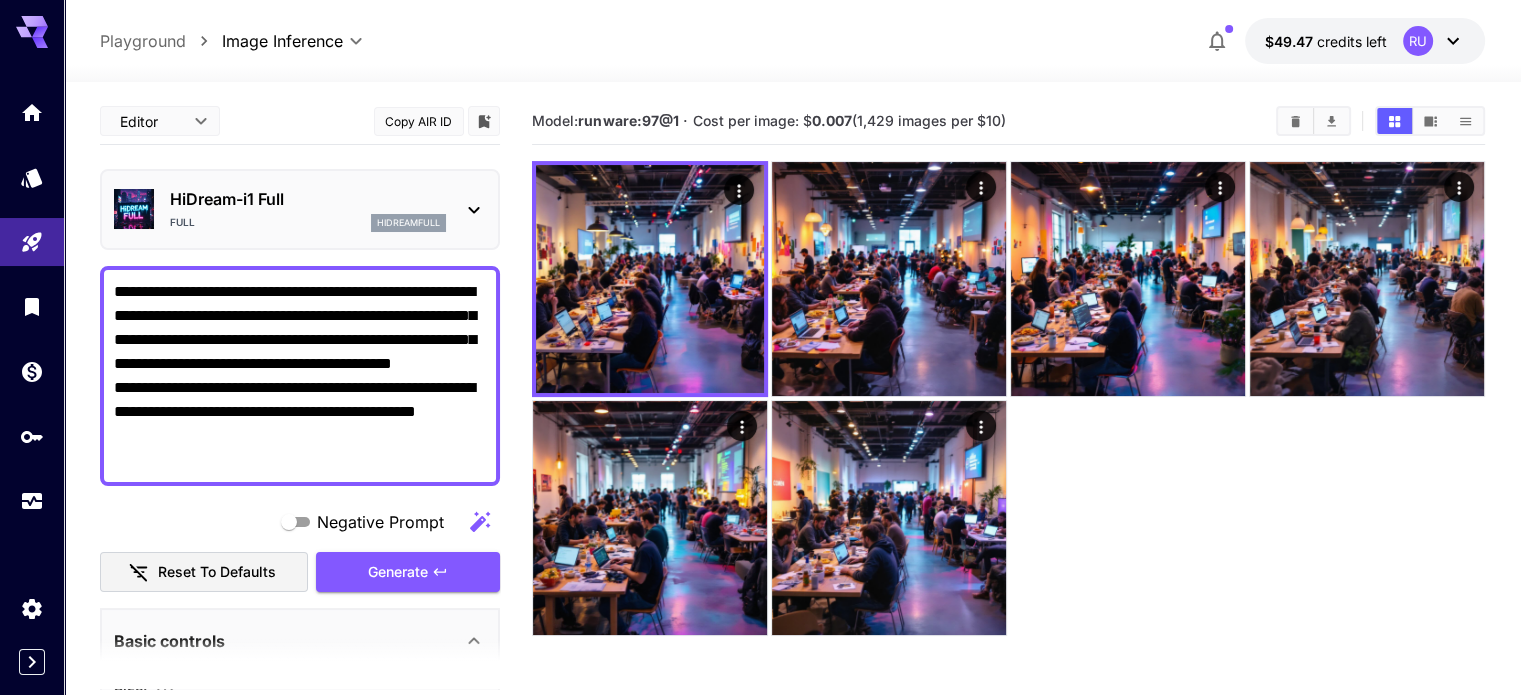 click on "**********" at bounding box center (300, 376) 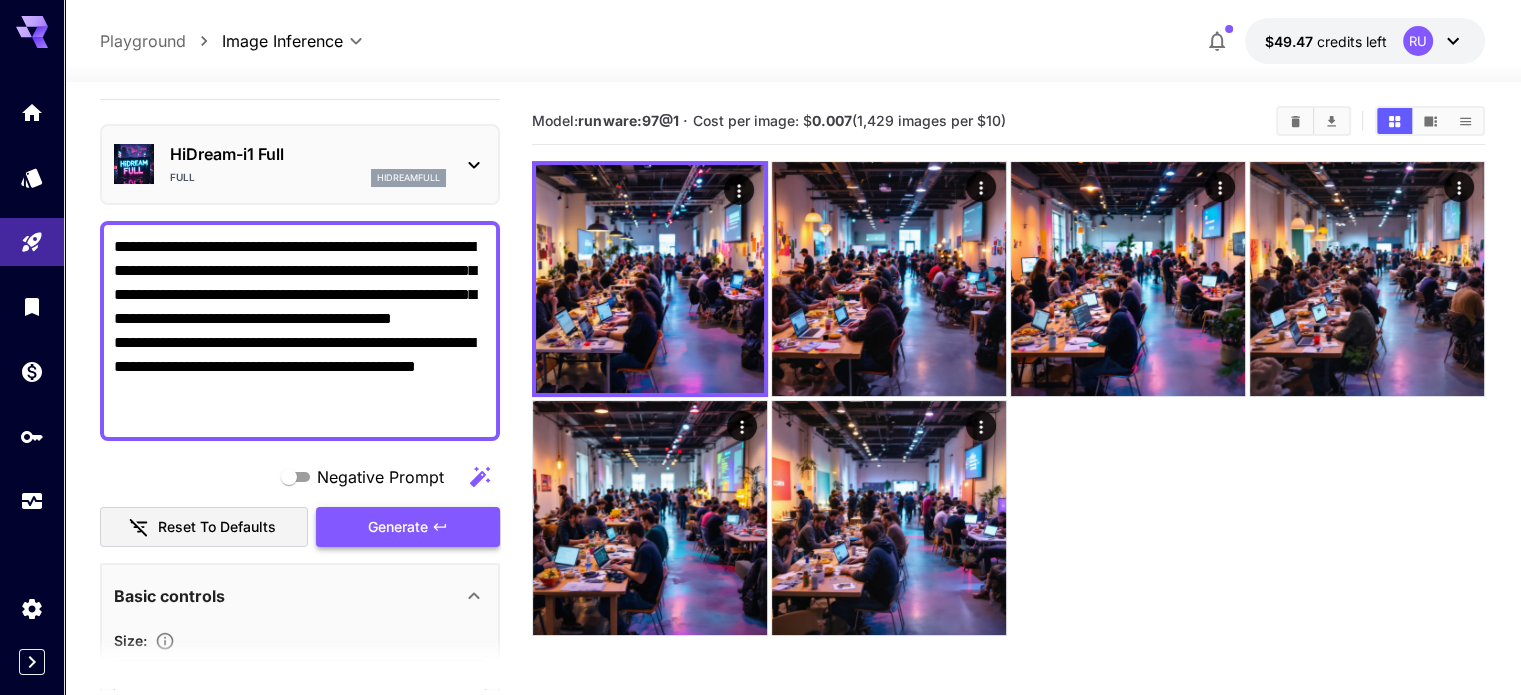 scroll, scrollTop: 0, scrollLeft: 0, axis: both 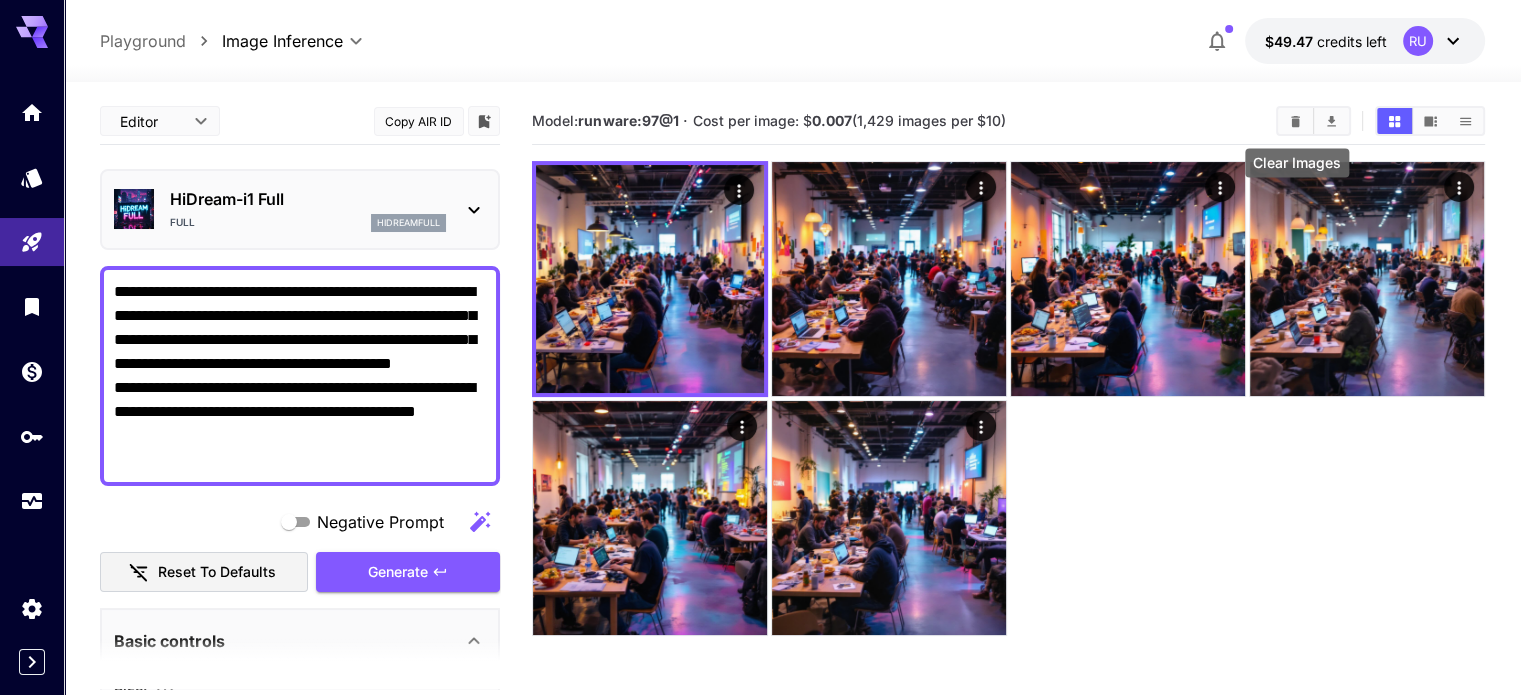 click at bounding box center [1295, 121] 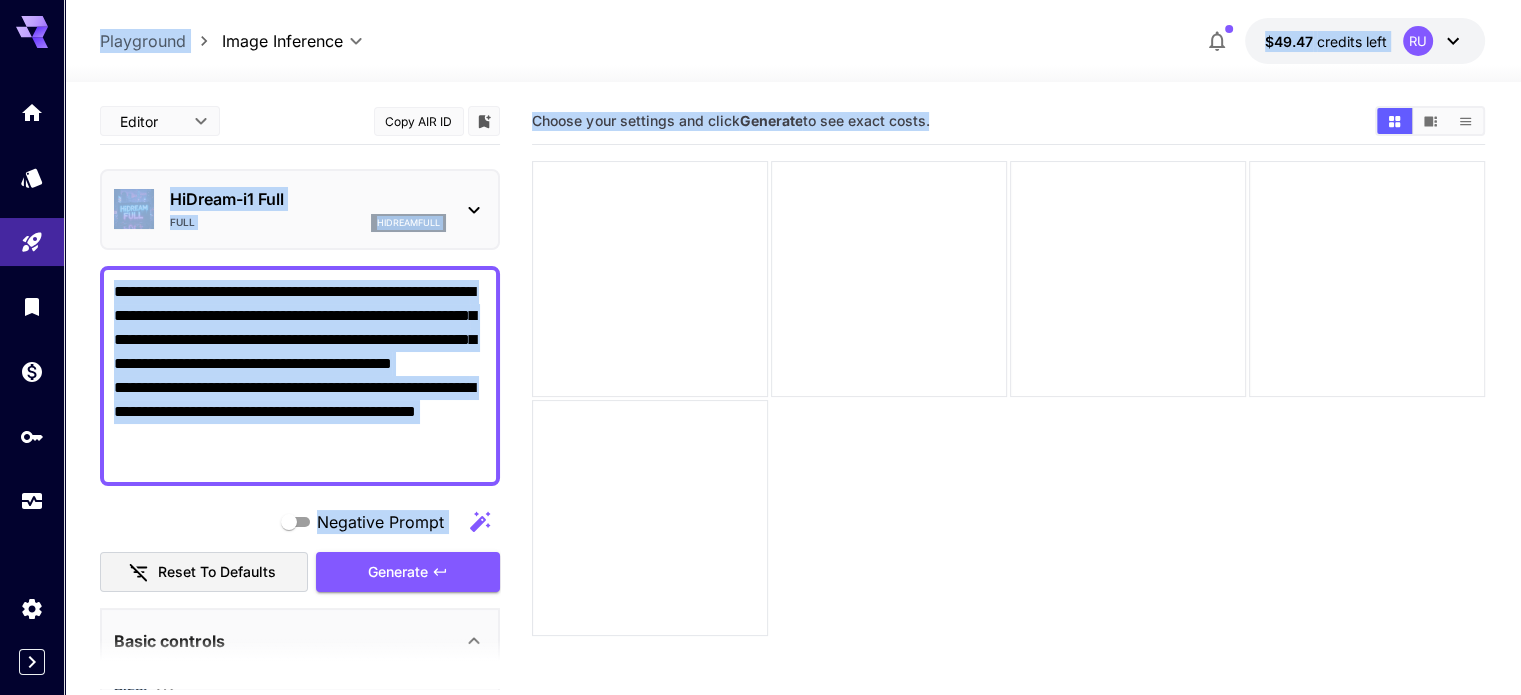 click on "**********" at bounding box center (300, 376) 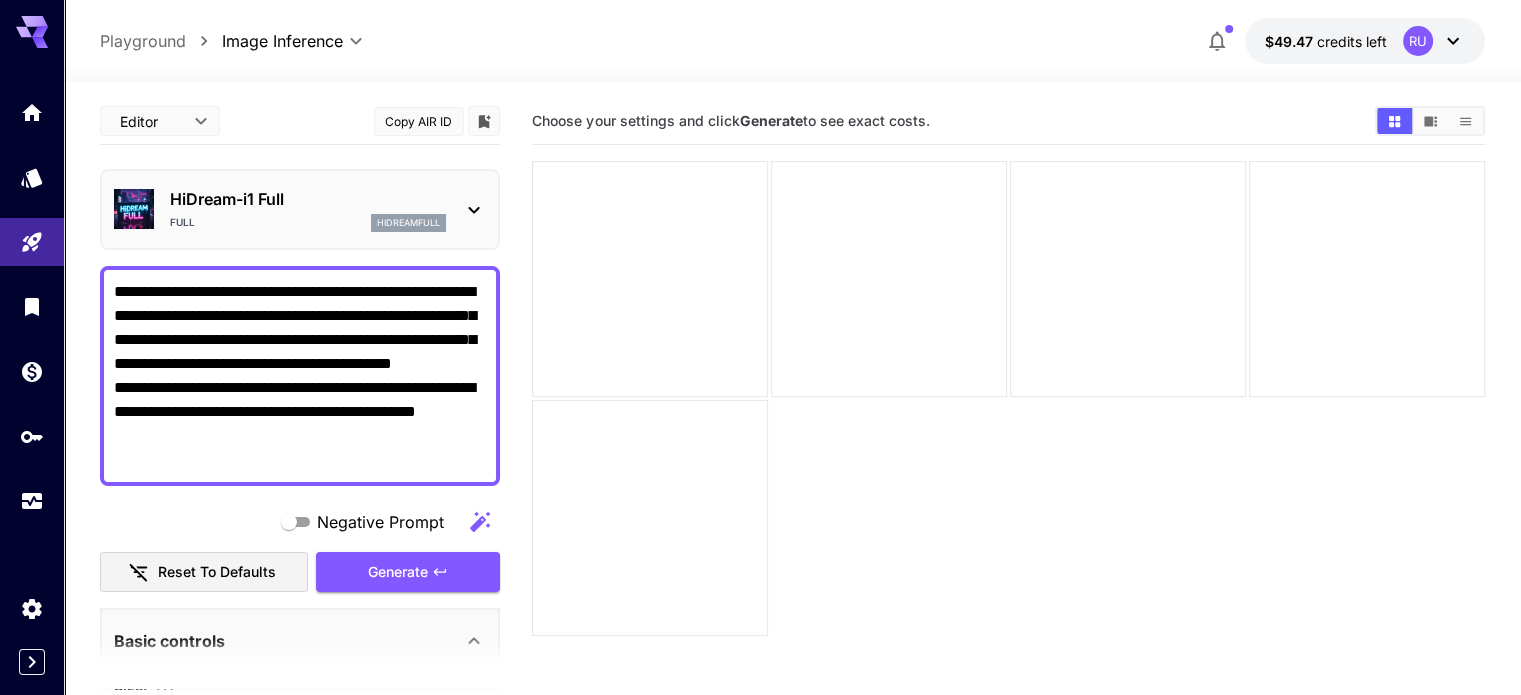 click on "**********" at bounding box center (300, 376) 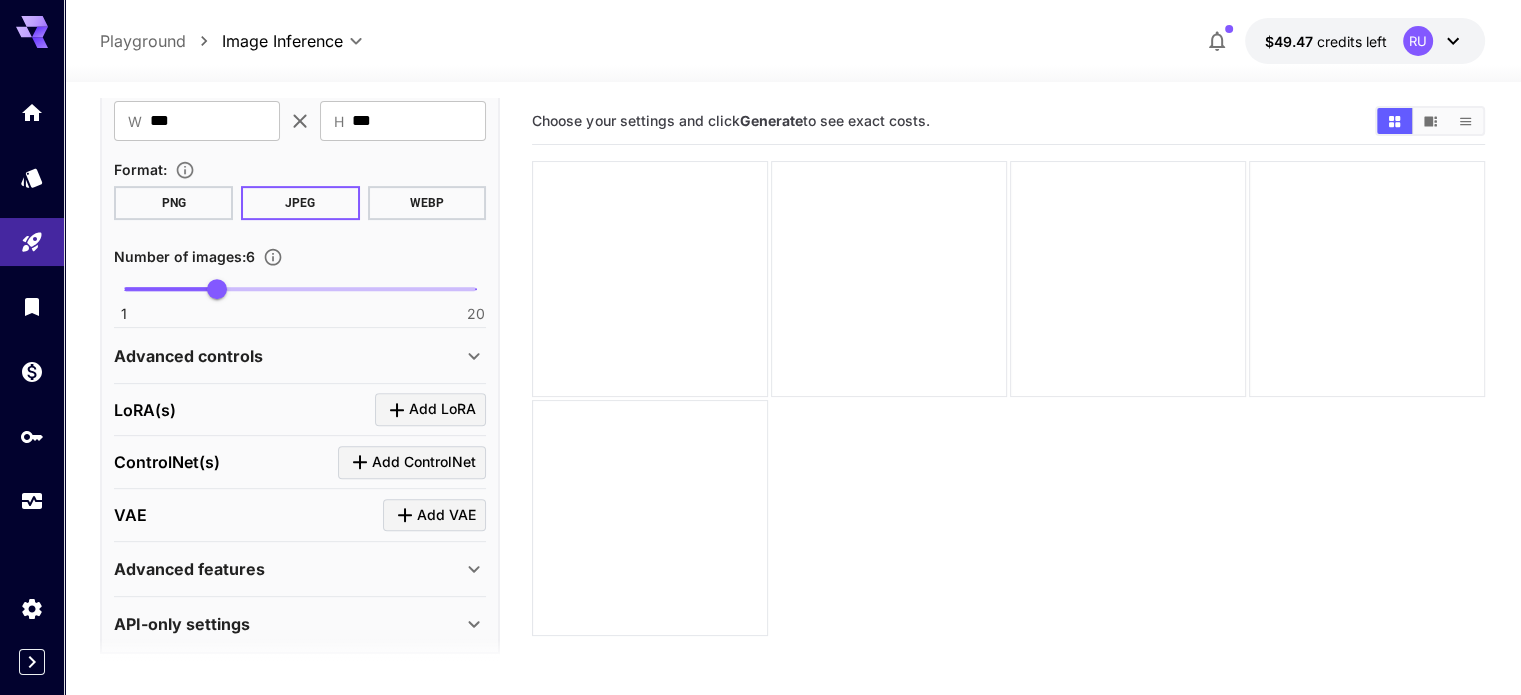 scroll, scrollTop: 852, scrollLeft: 0, axis: vertical 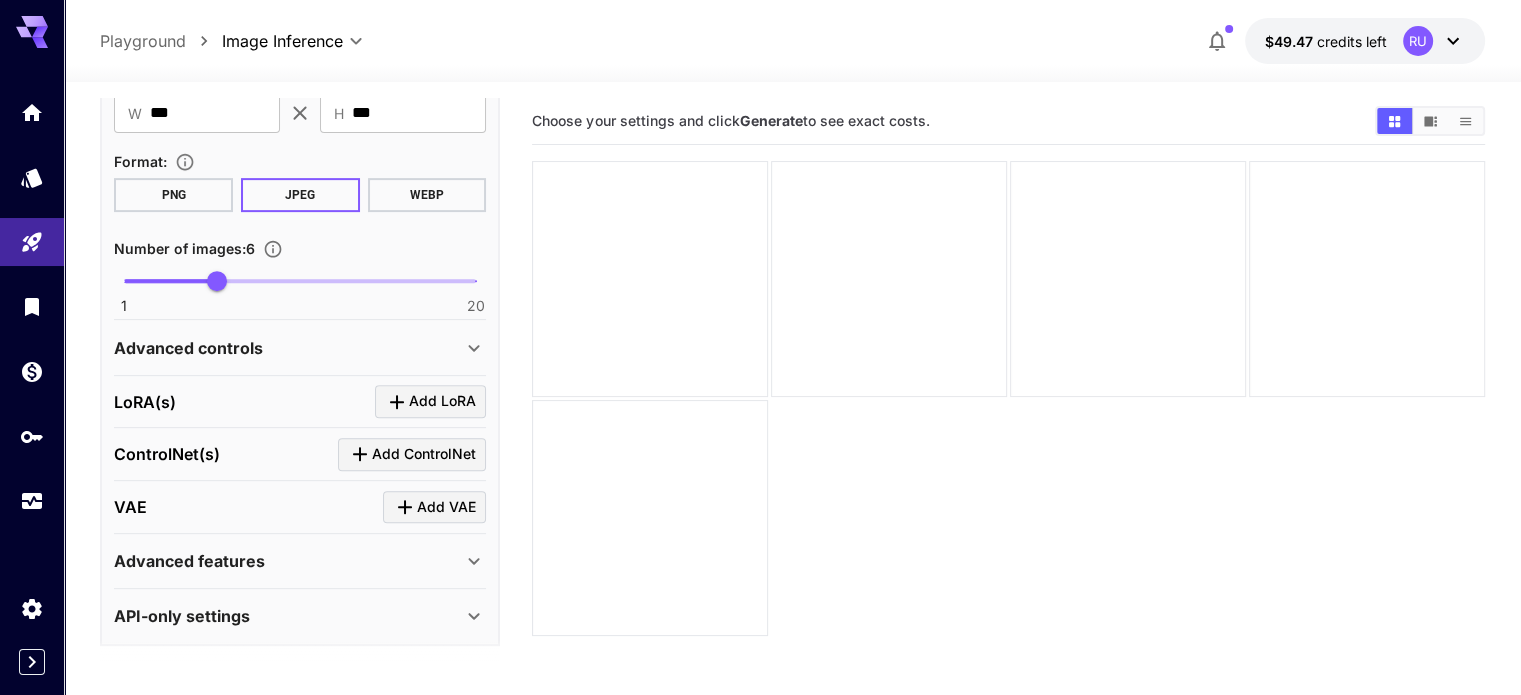 type on "**********" 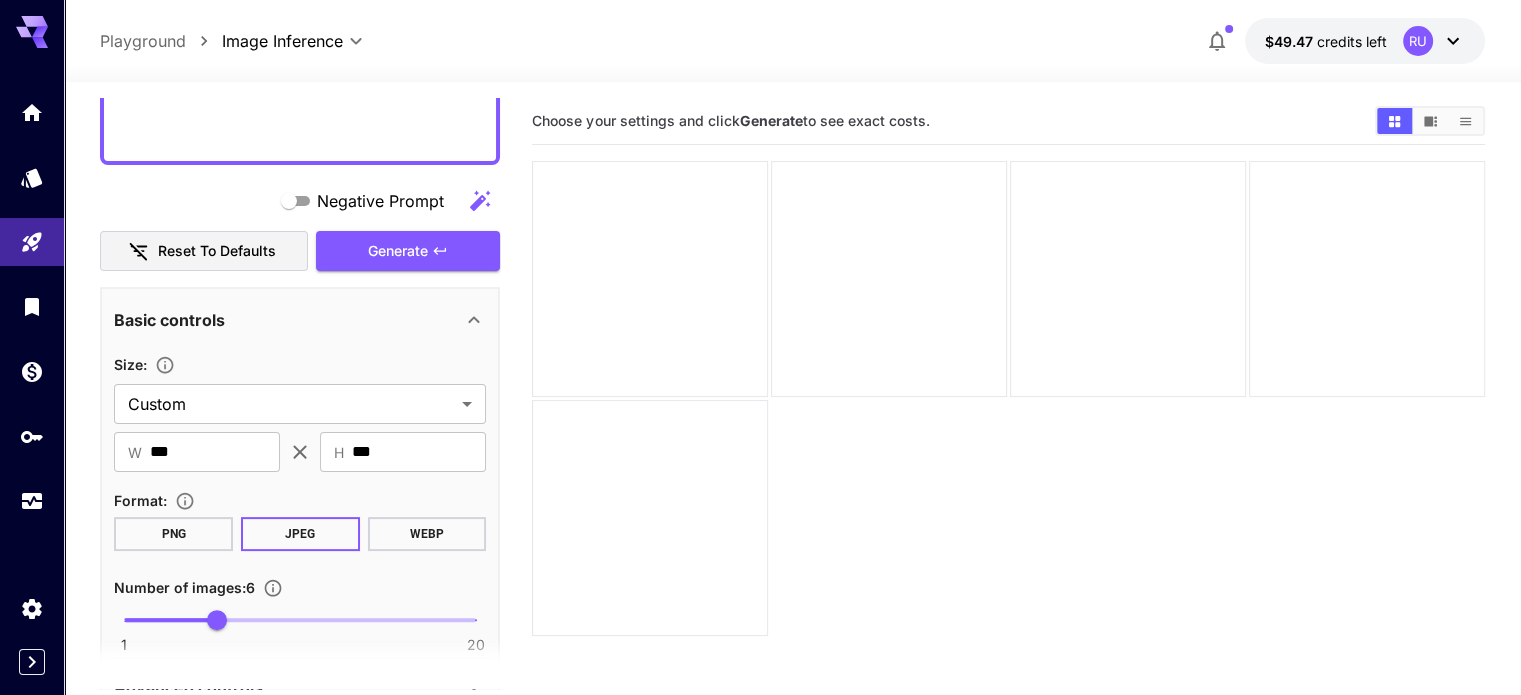scroll, scrollTop: 510, scrollLeft: 0, axis: vertical 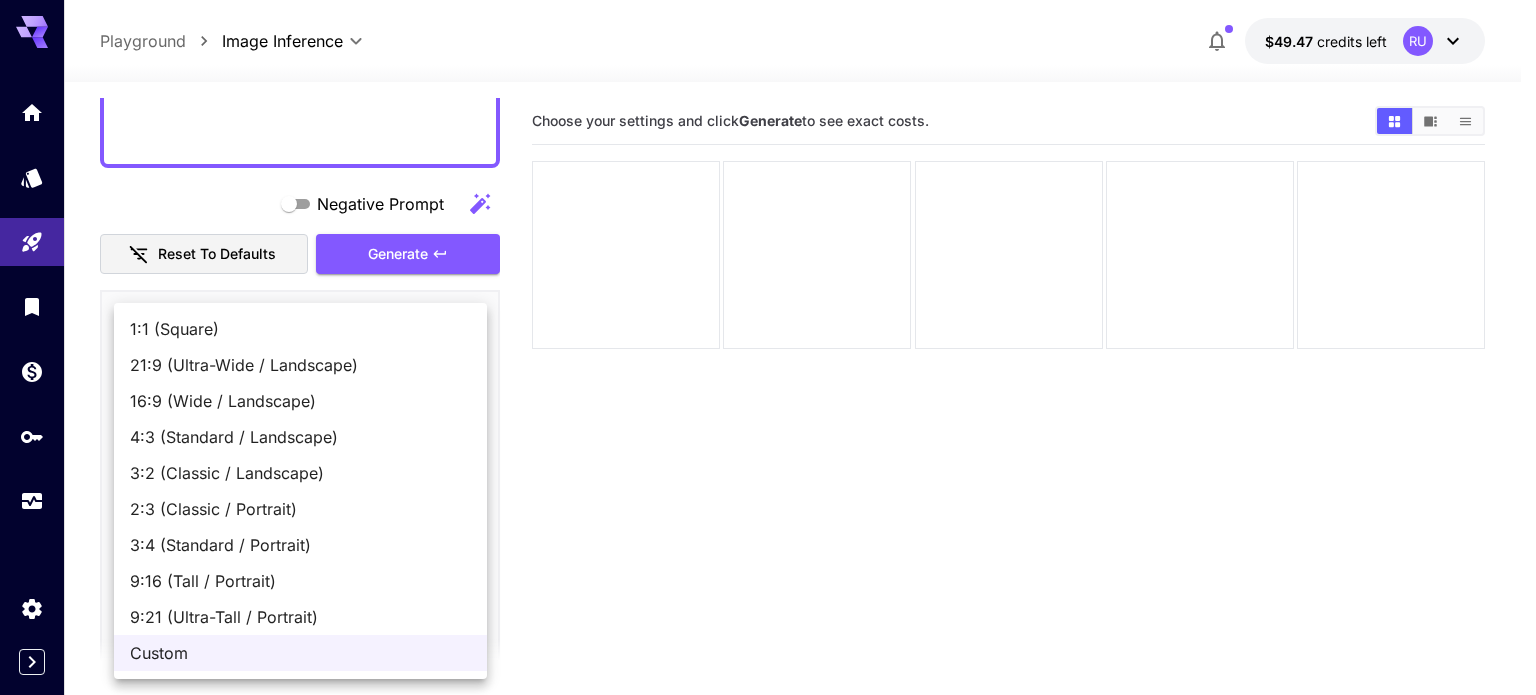 click on "**********" at bounding box center [768, 426] 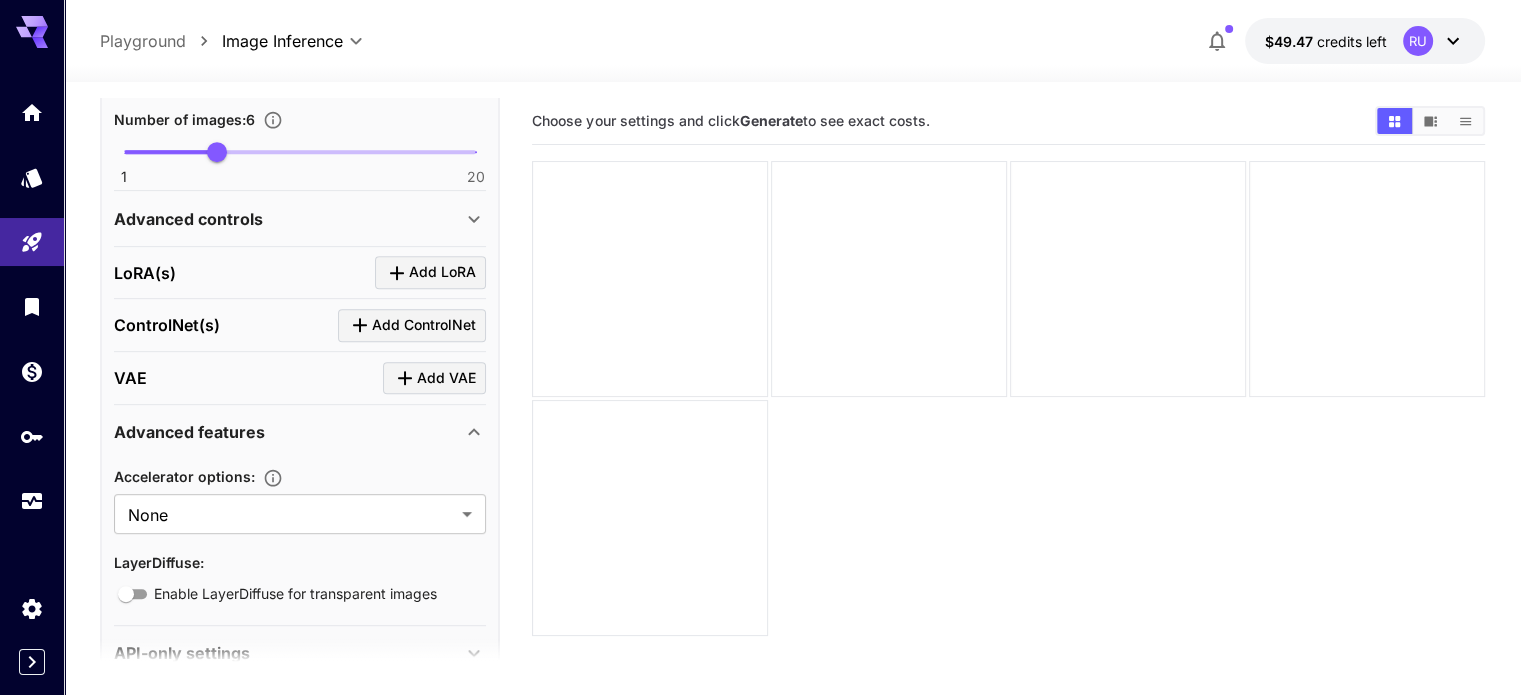 scroll, scrollTop: 1019, scrollLeft: 0, axis: vertical 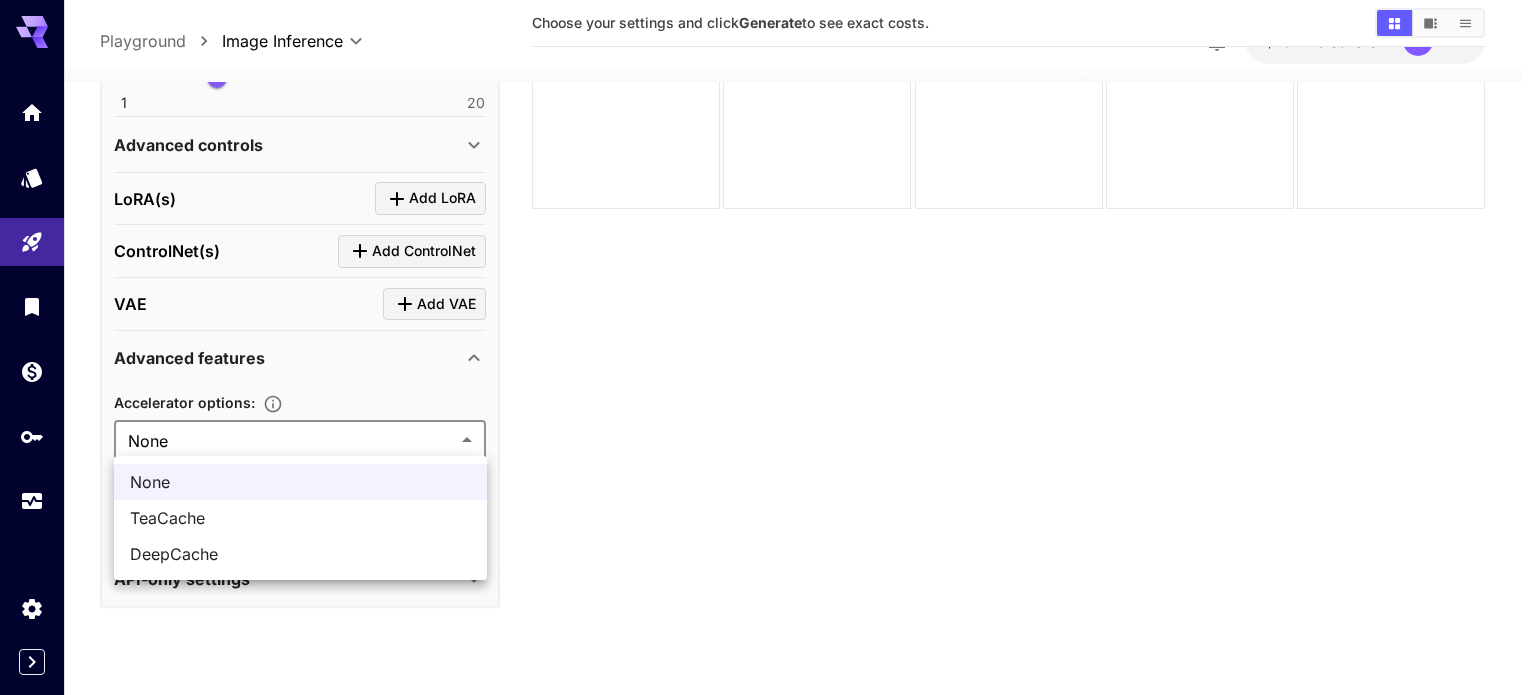 click on "**********" at bounding box center [768, 286] 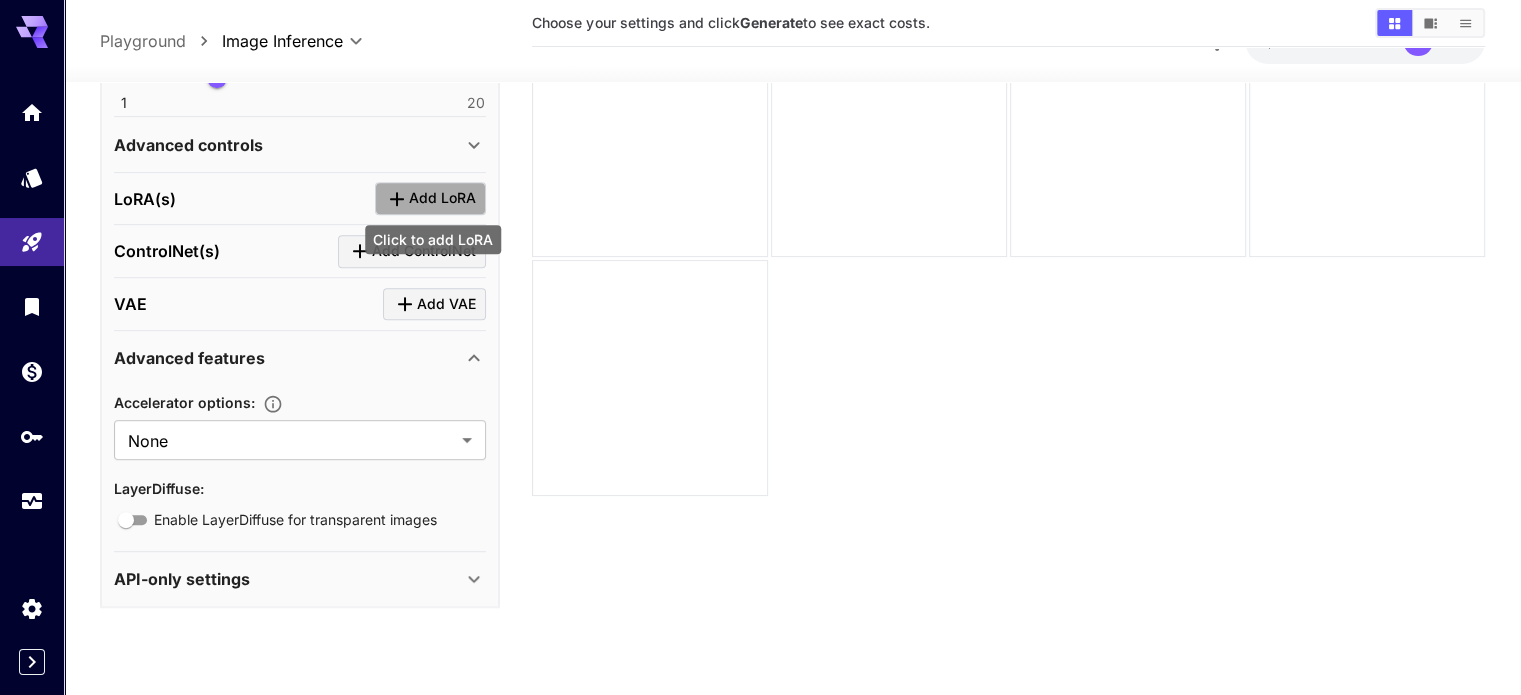 click on "Add LoRA" at bounding box center (430, 199) 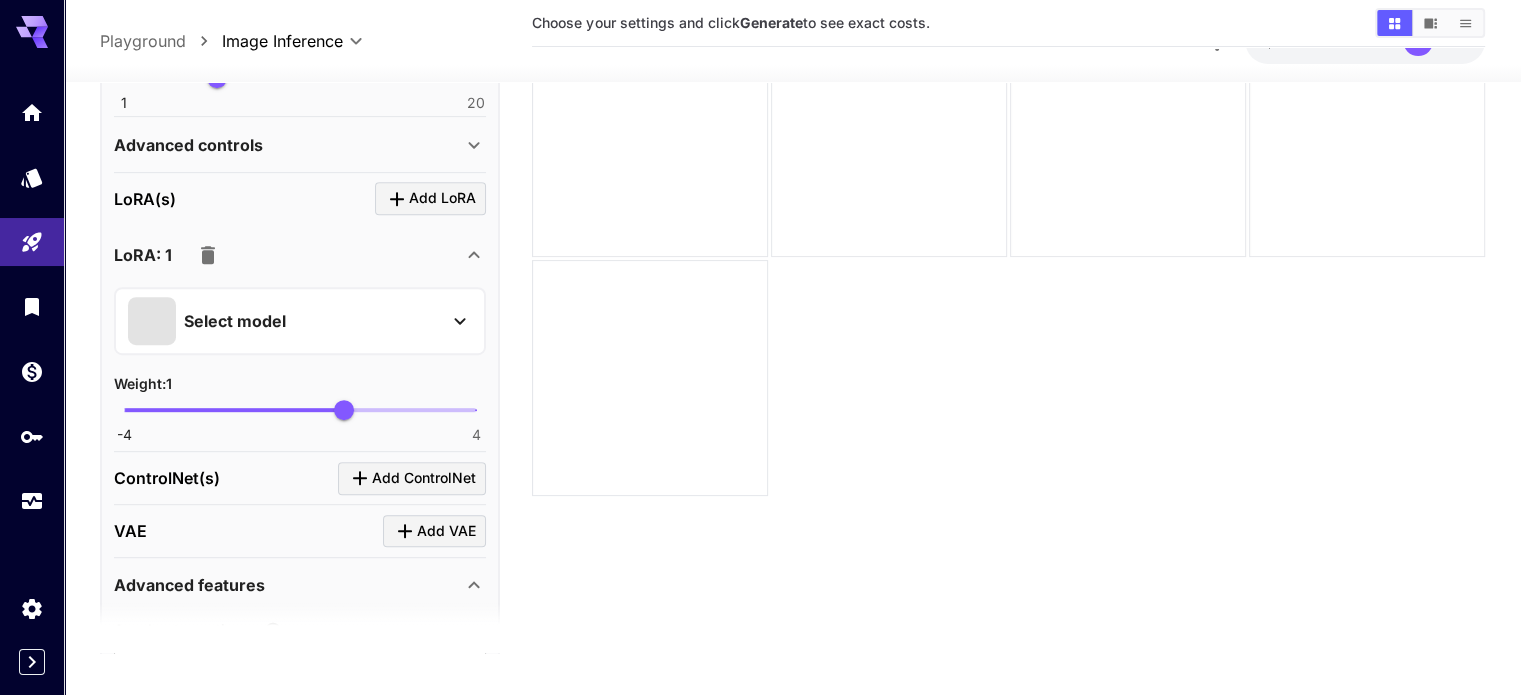 click 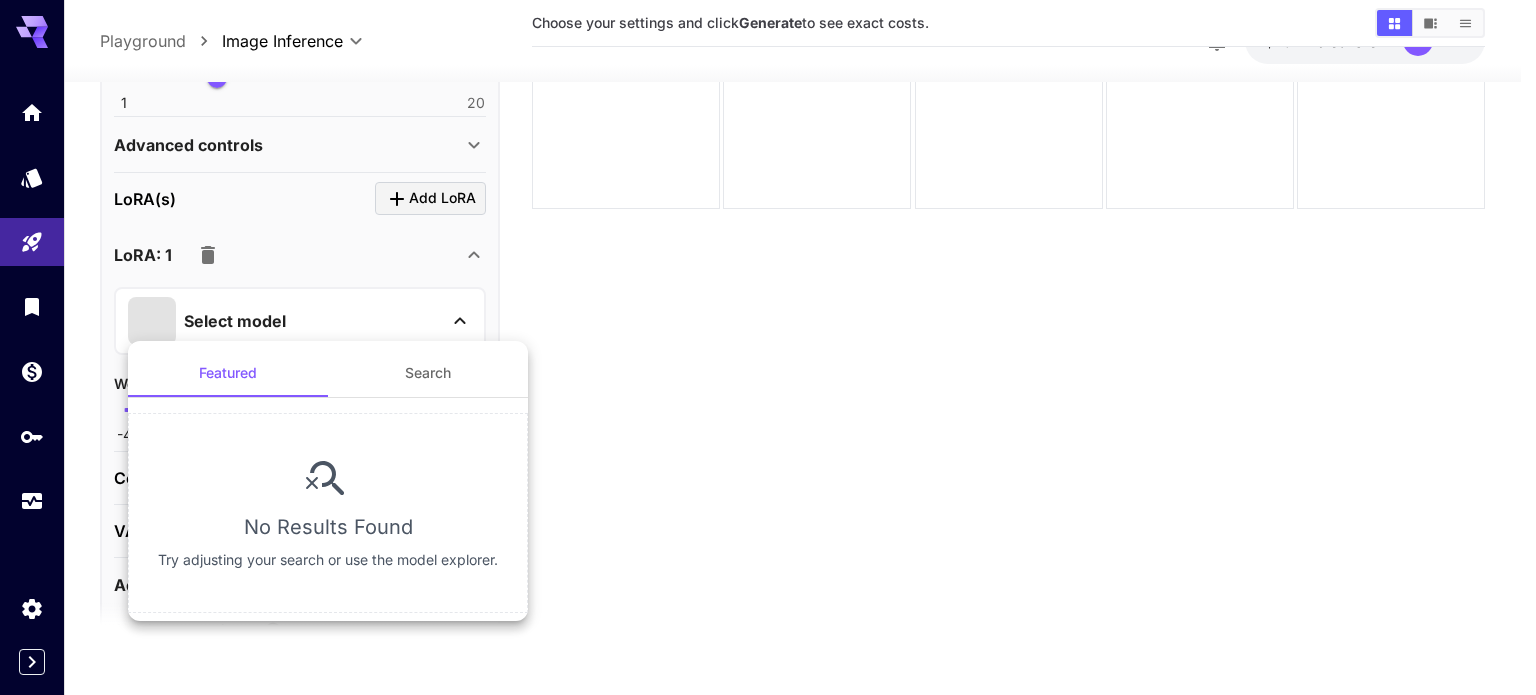 click at bounding box center [768, 347] 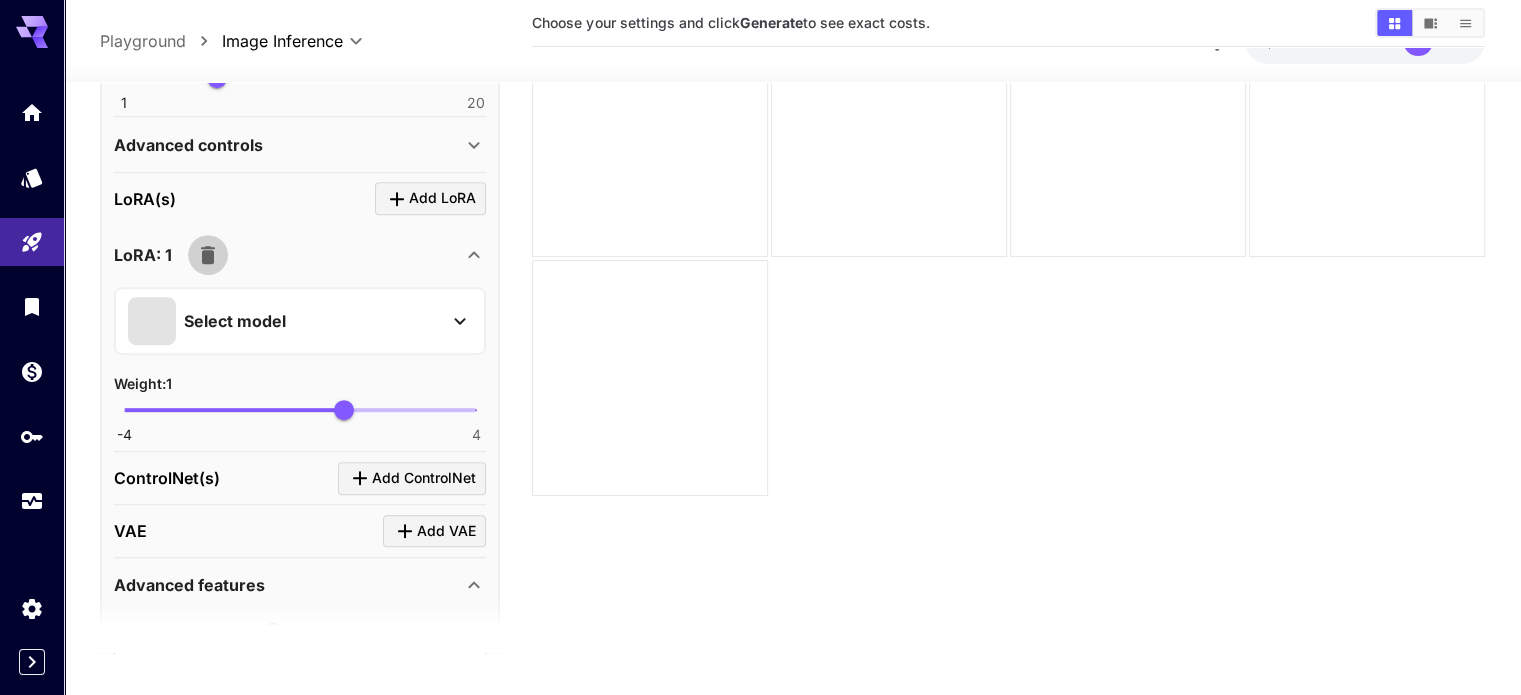 click 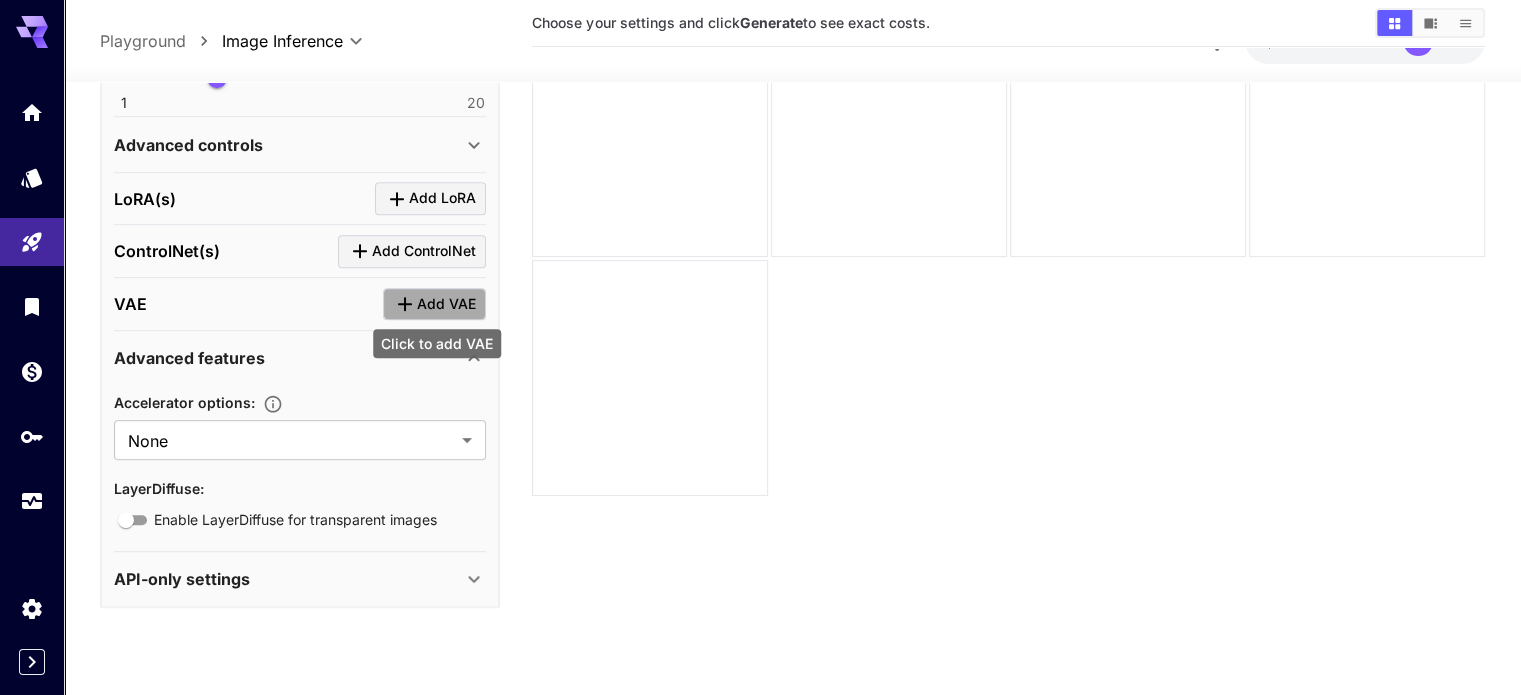 click on "Add VAE" at bounding box center (434, 304) 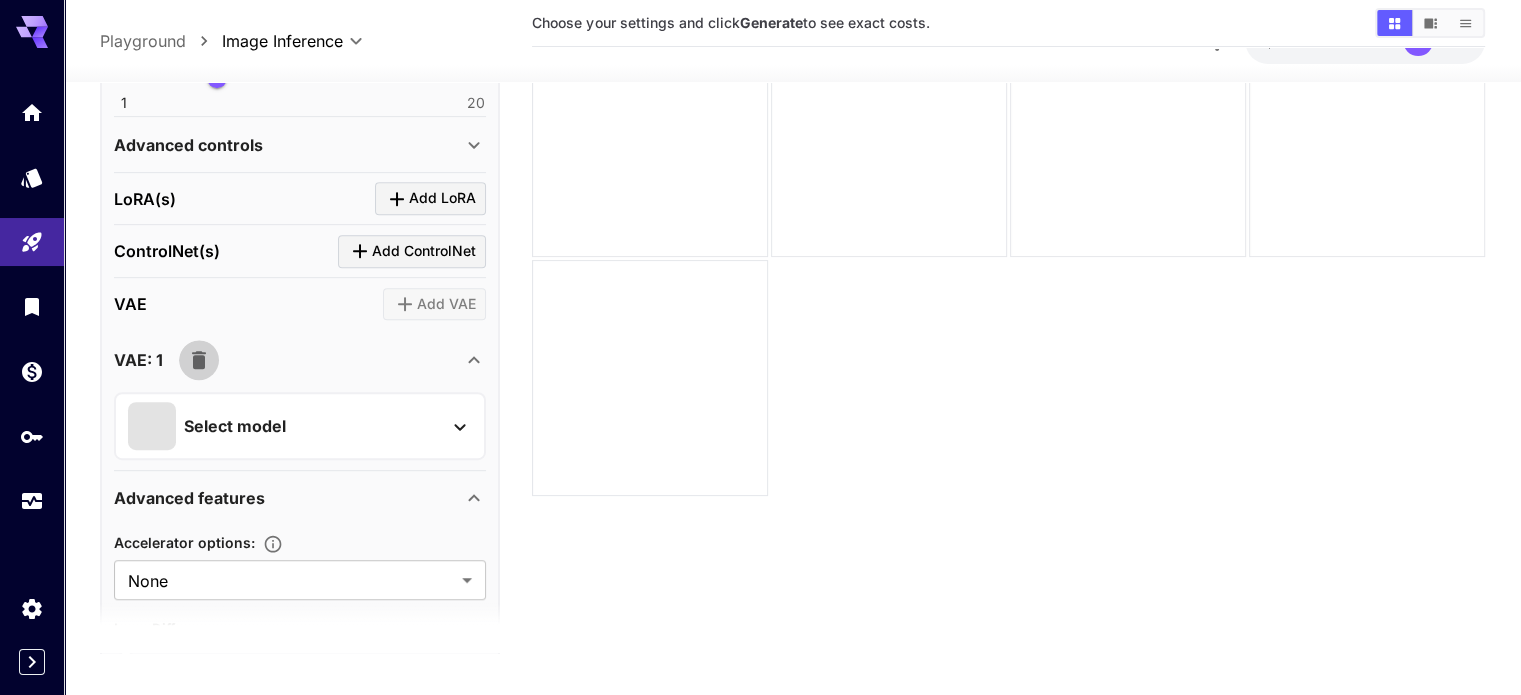 click 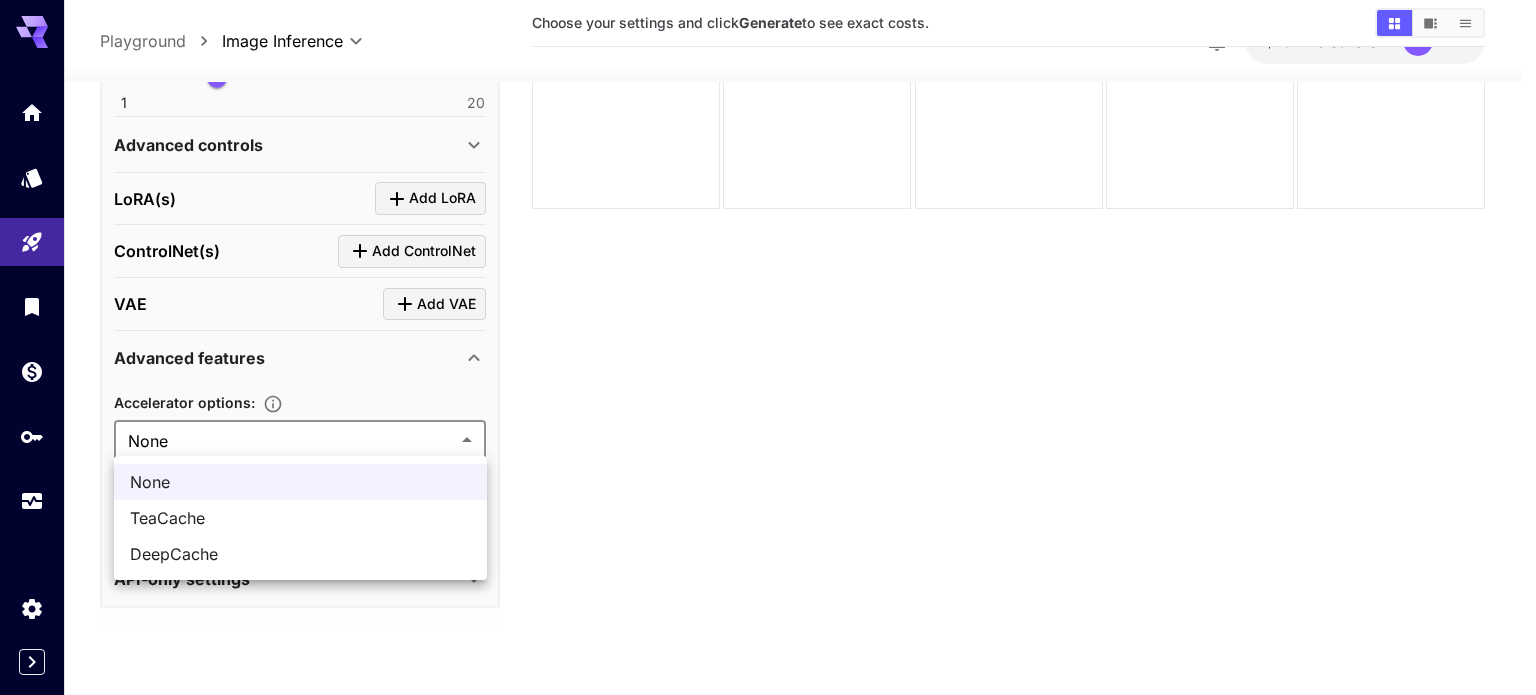 click on "**********" at bounding box center (768, 286) 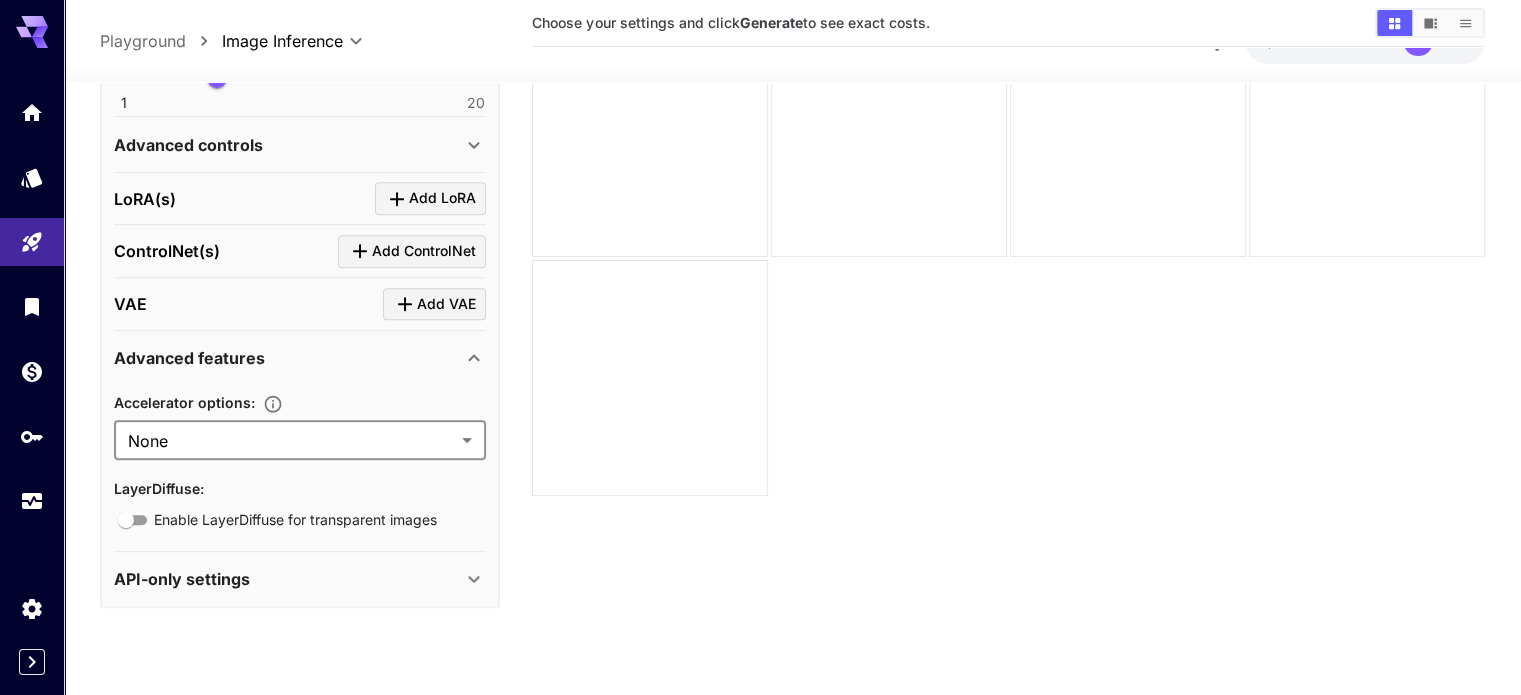 scroll, scrollTop: 158, scrollLeft: 0, axis: vertical 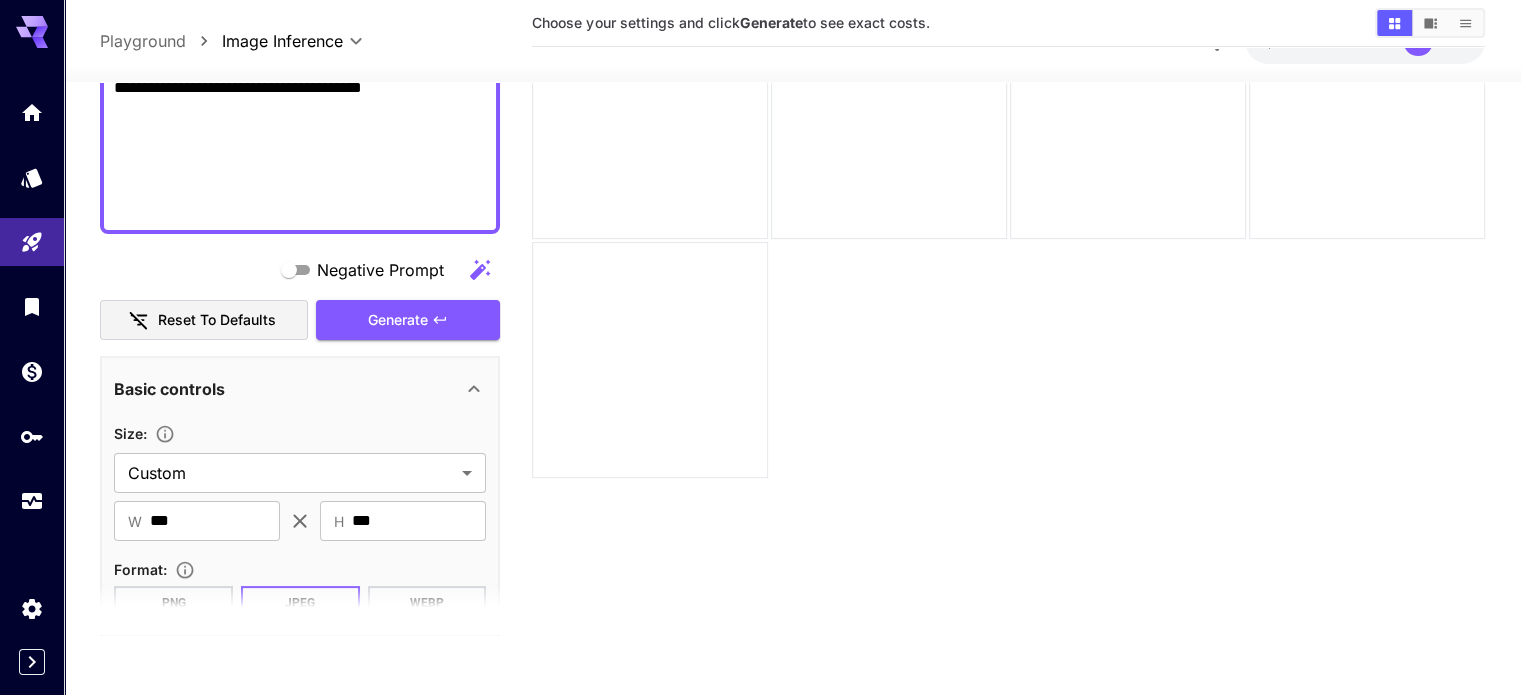 click 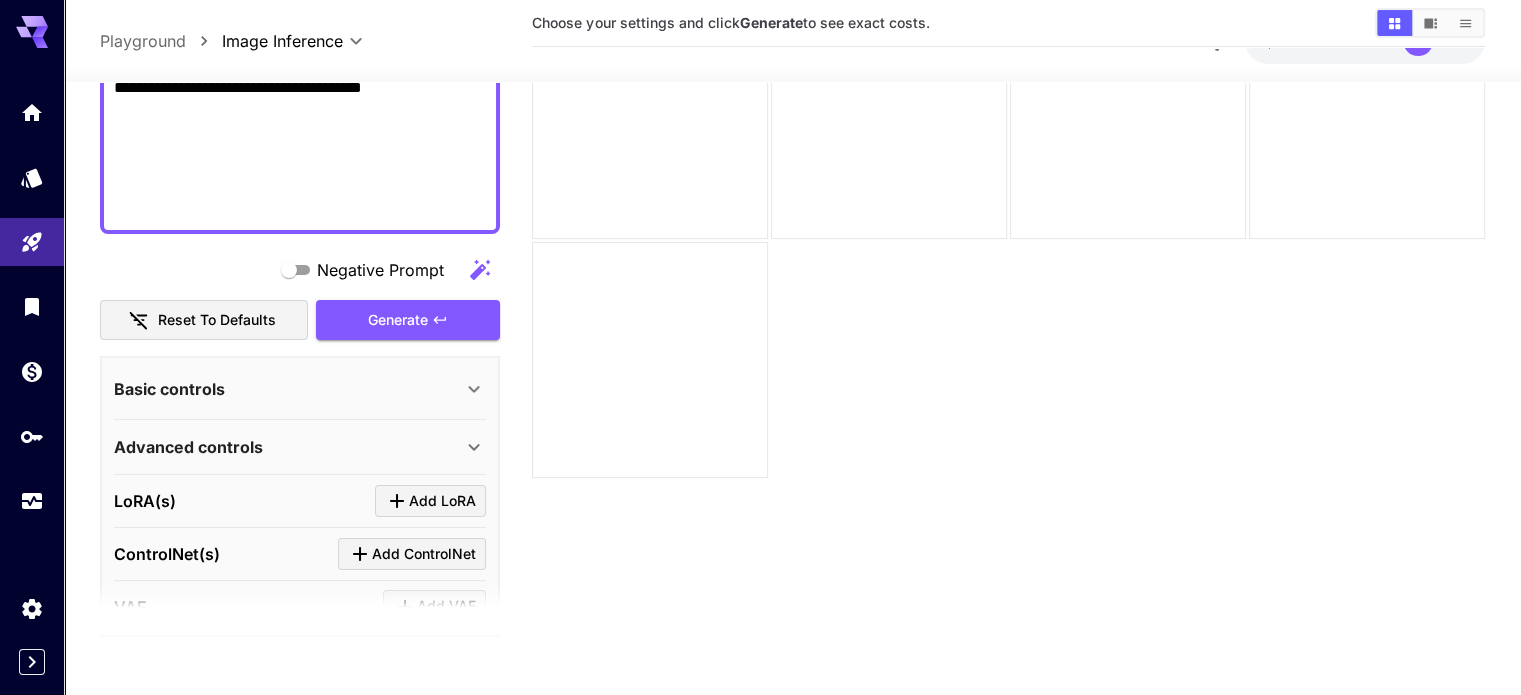 click on "**********" at bounding box center (300, 447) 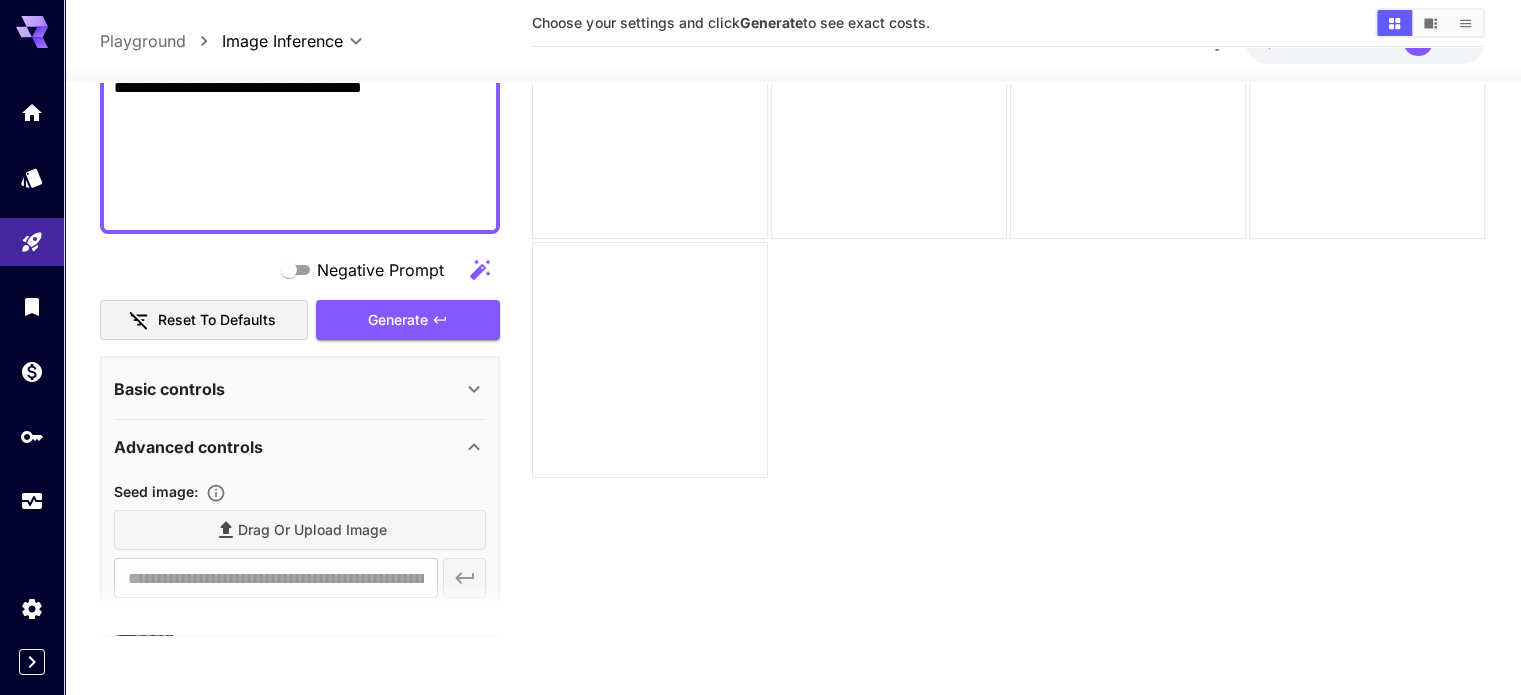 click on "Advanced controls" at bounding box center [288, 447] 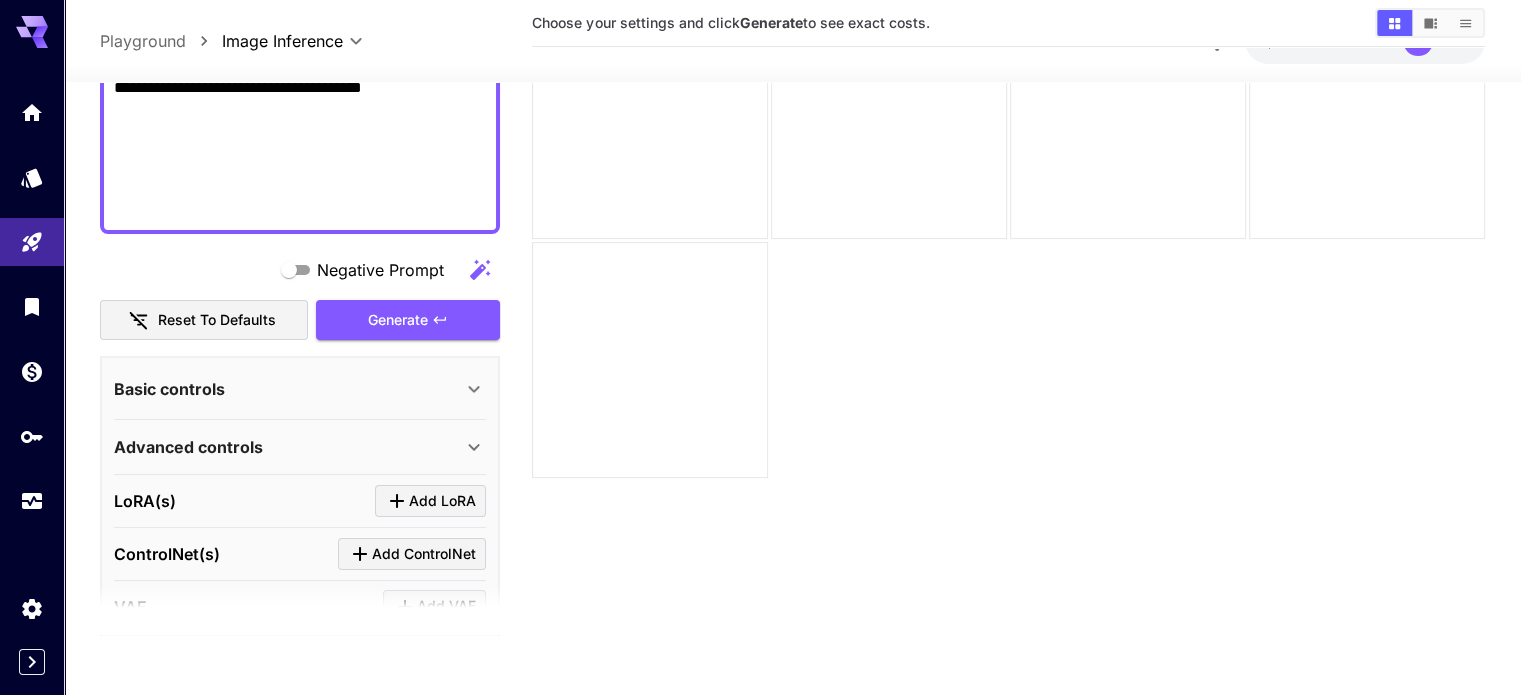 click on "Advanced controls" at bounding box center (288, 447) 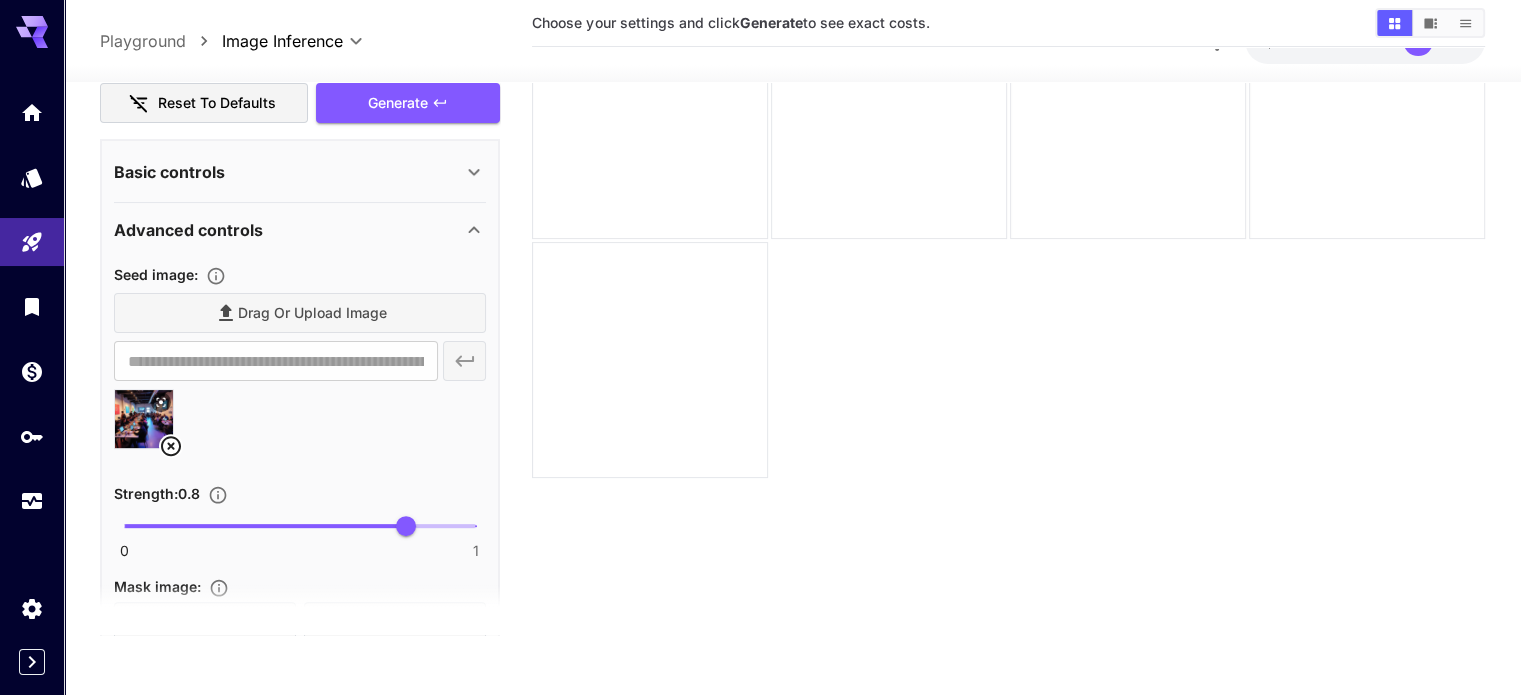 scroll, scrollTop: 608, scrollLeft: 0, axis: vertical 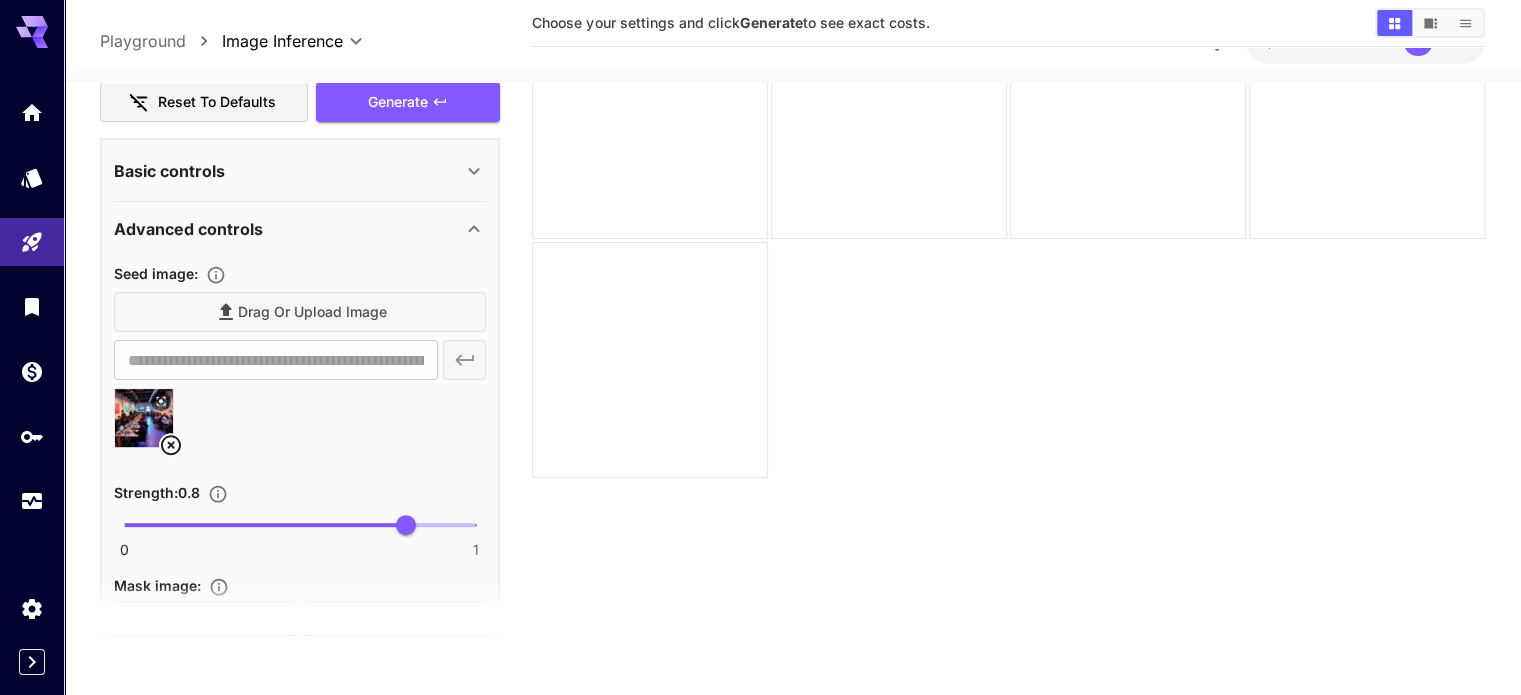 click on "Drag or upload image" at bounding box center [300, 312] 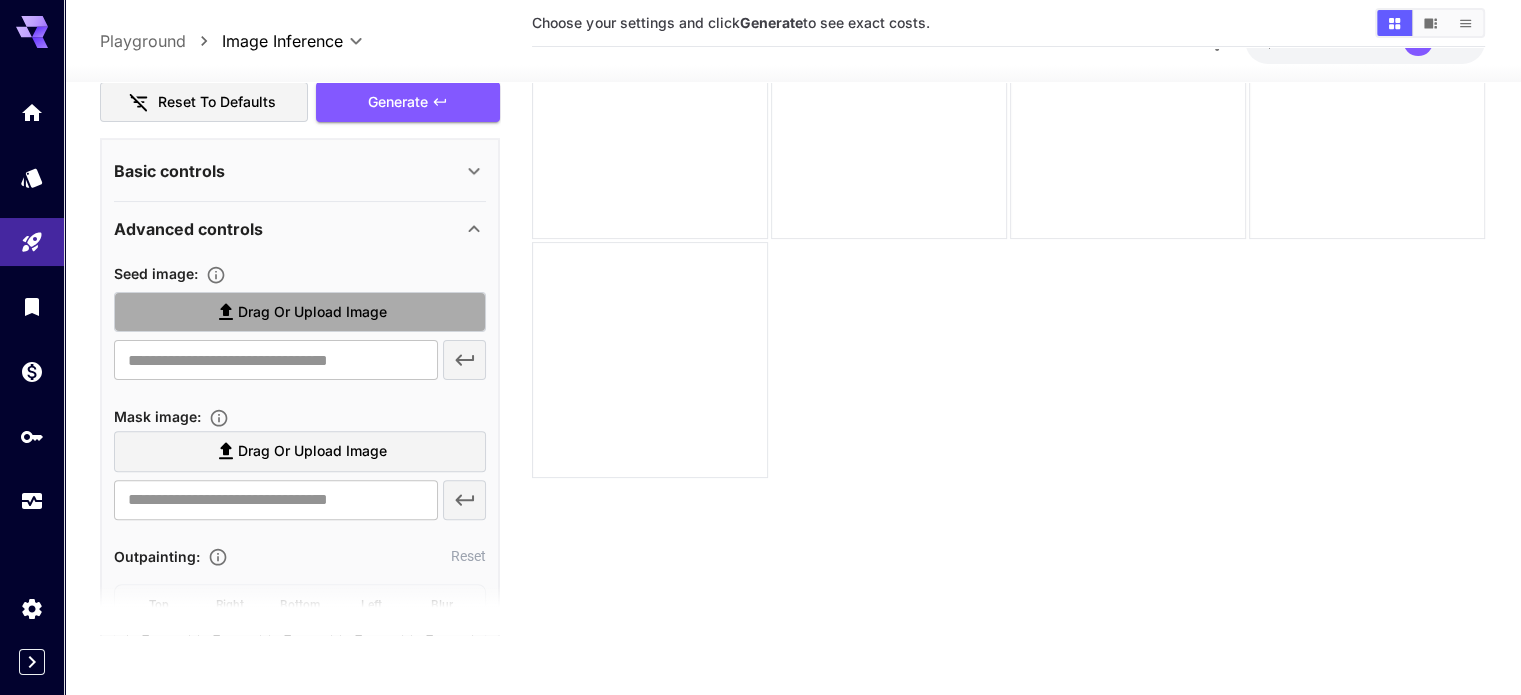 click on "Drag or upload image" at bounding box center [312, 312] 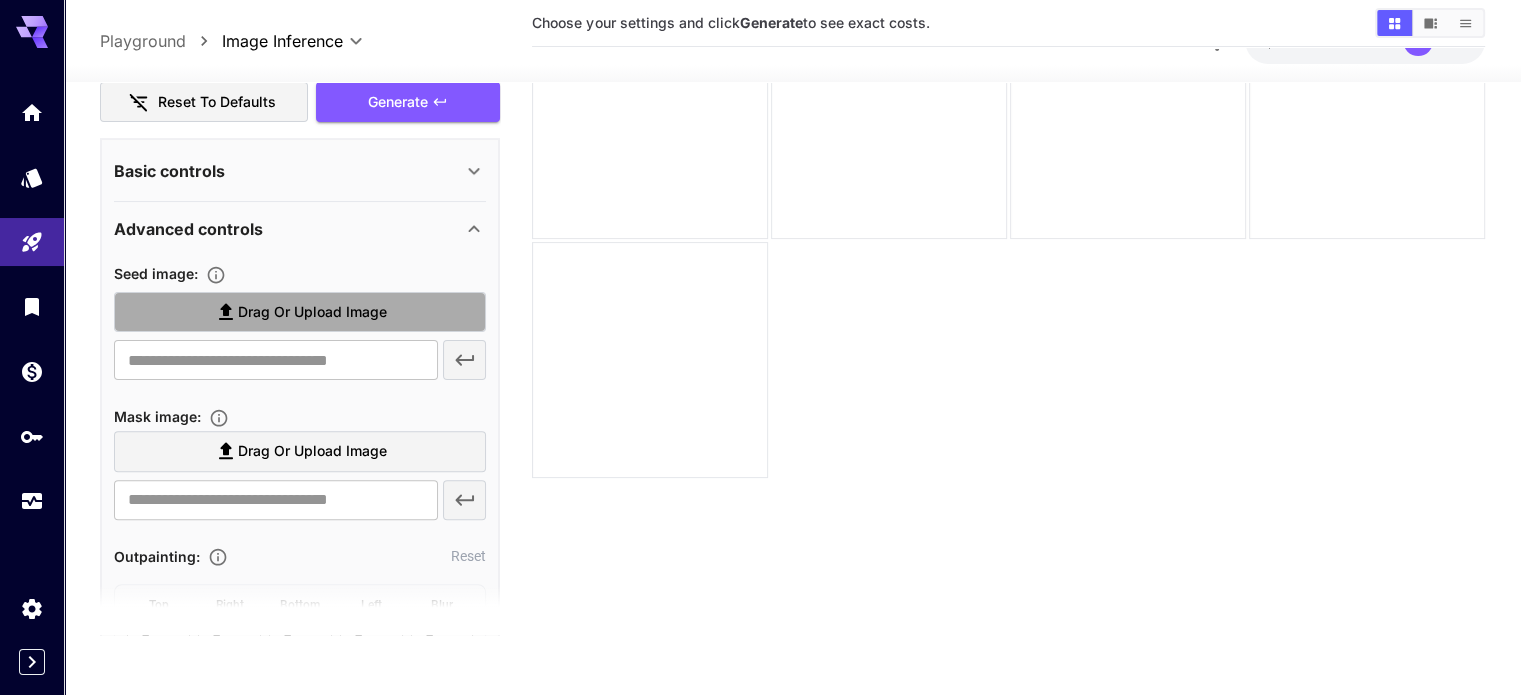 click on "Drag or upload image" at bounding box center [0, 0] 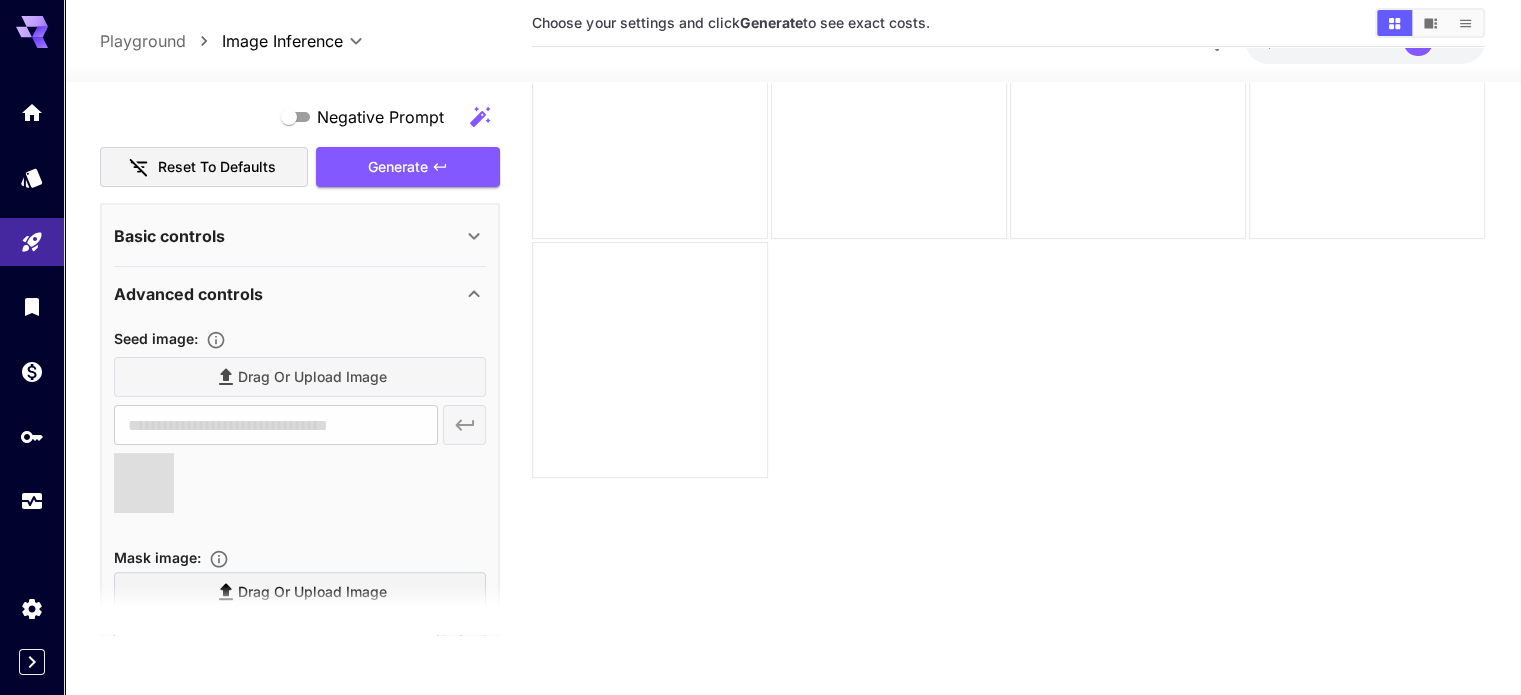 type on "**********" 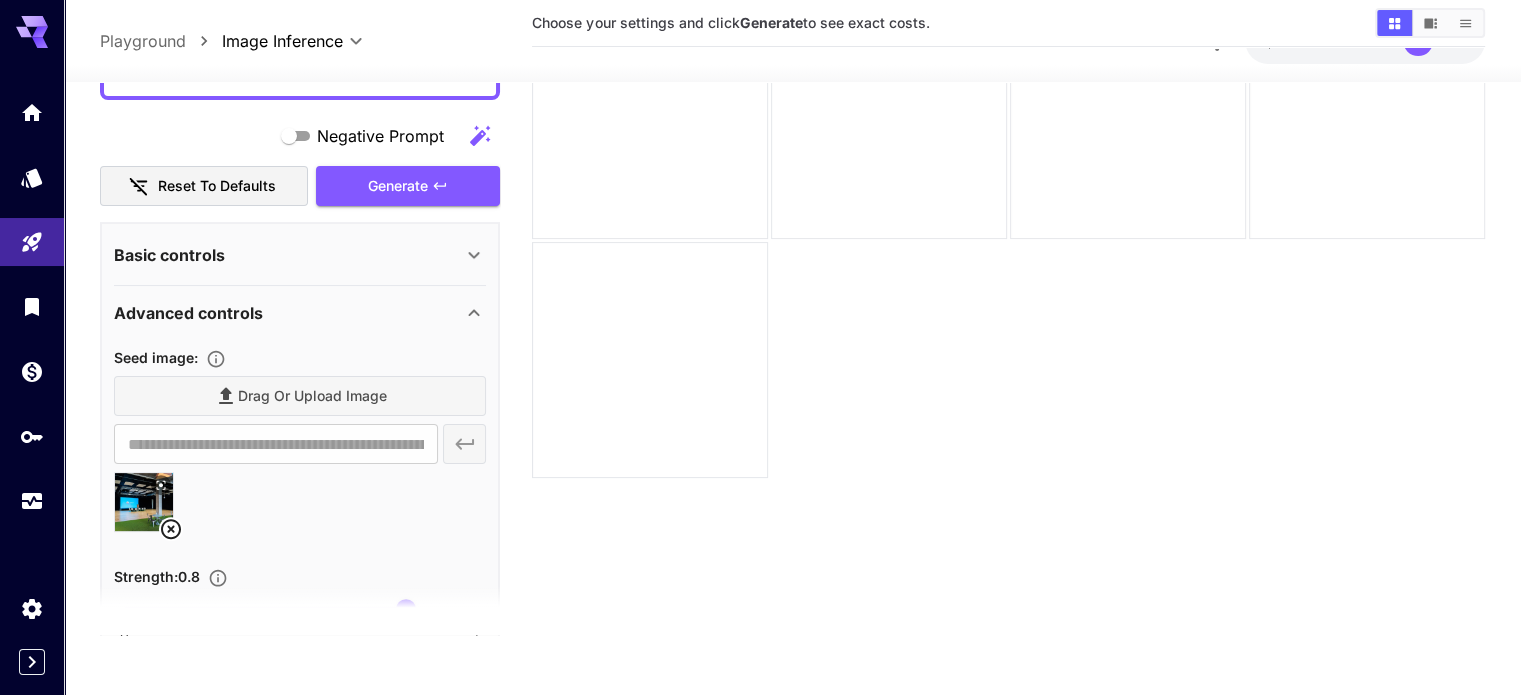 scroll, scrollTop: 511, scrollLeft: 0, axis: vertical 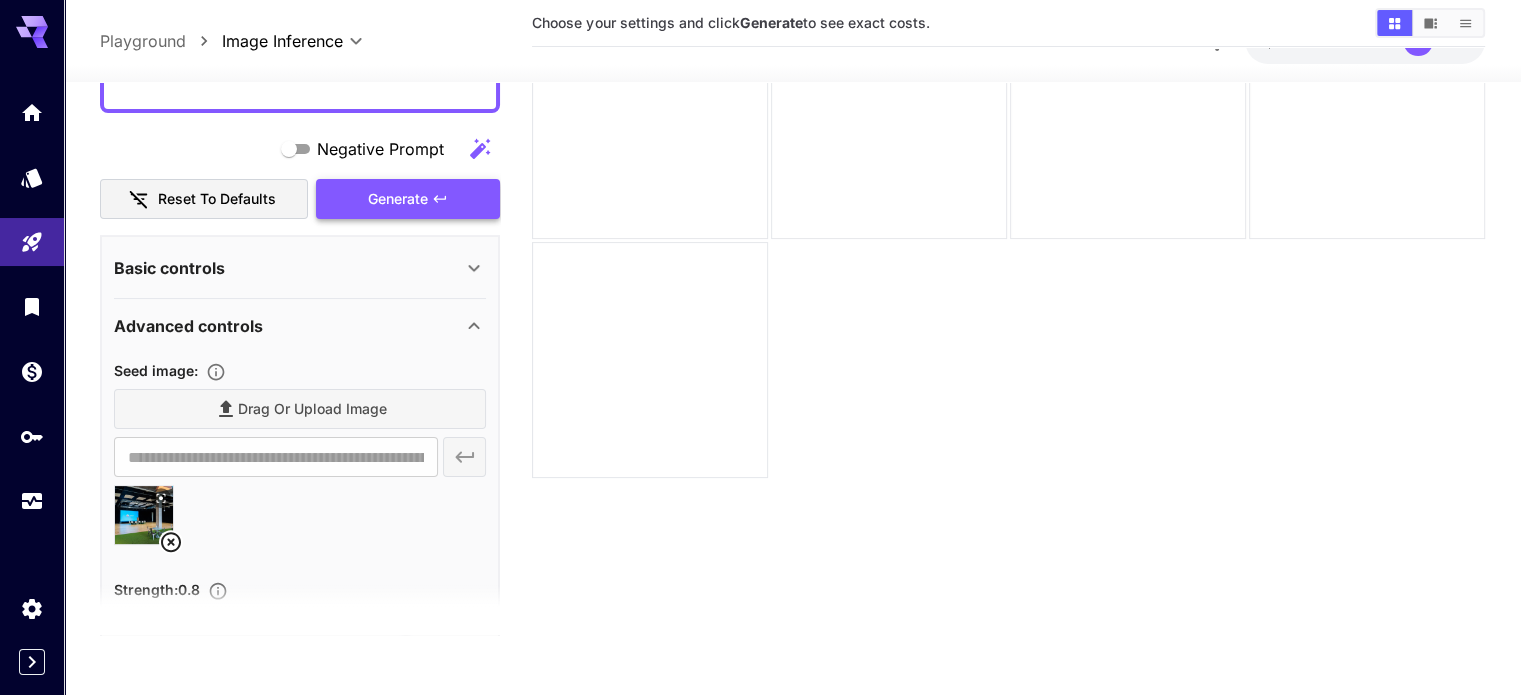 click on "Generate" at bounding box center [398, 199] 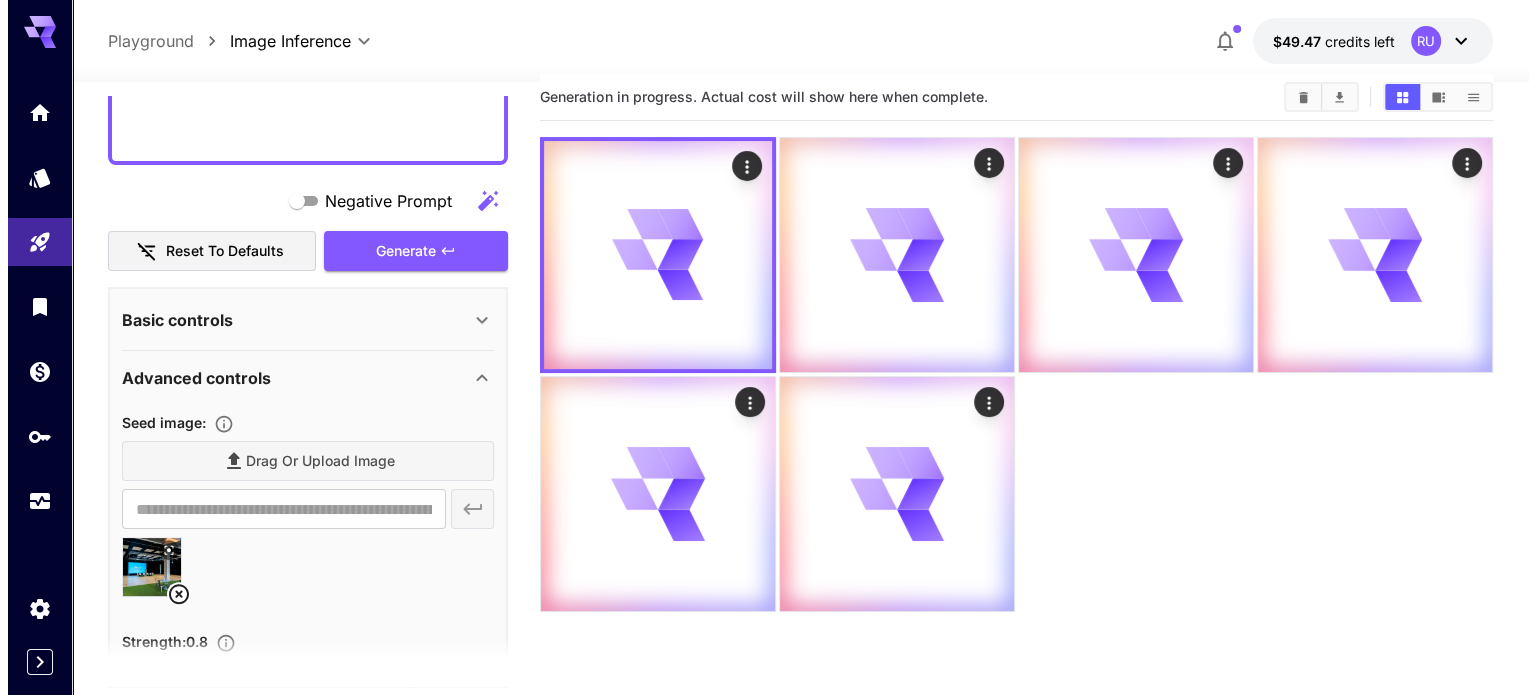 scroll, scrollTop: 6, scrollLeft: 0, axis: vertical 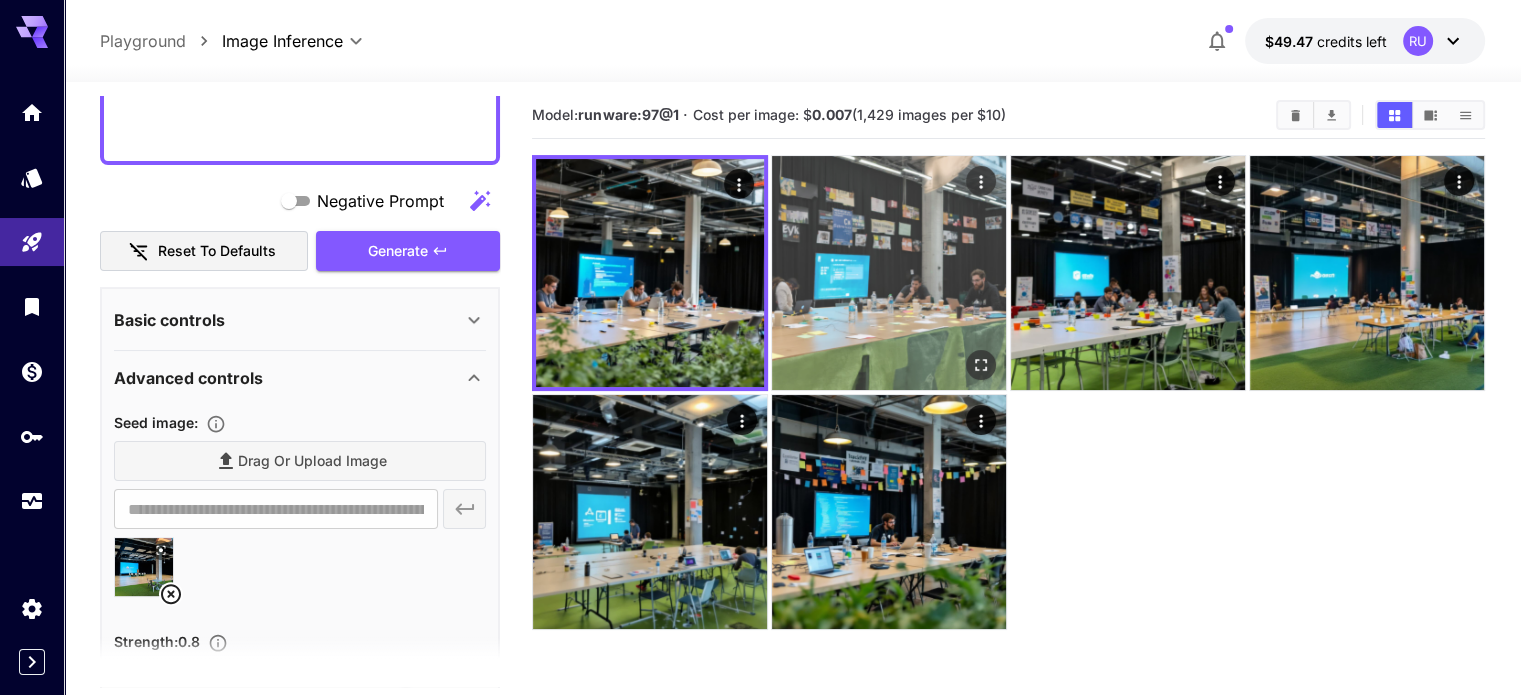 click at bounding box center [889, 273] 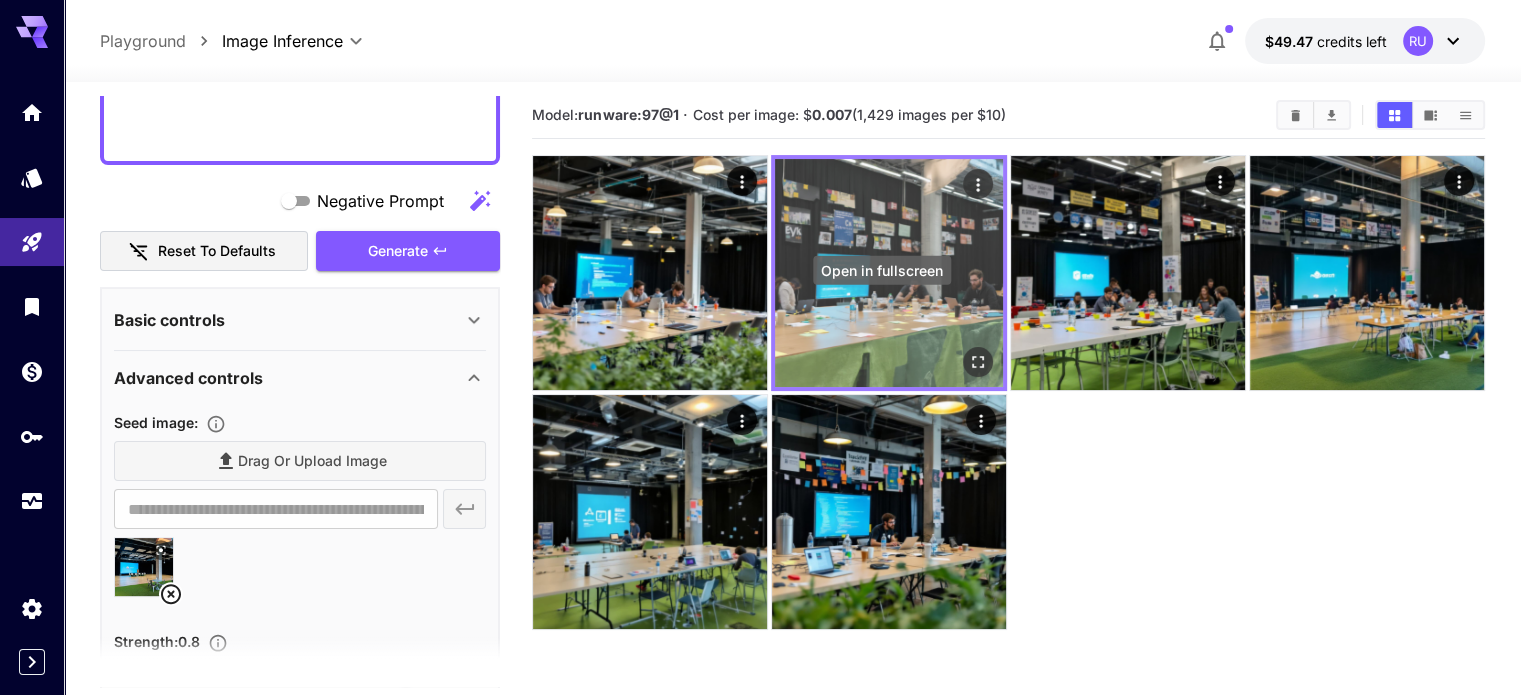 click 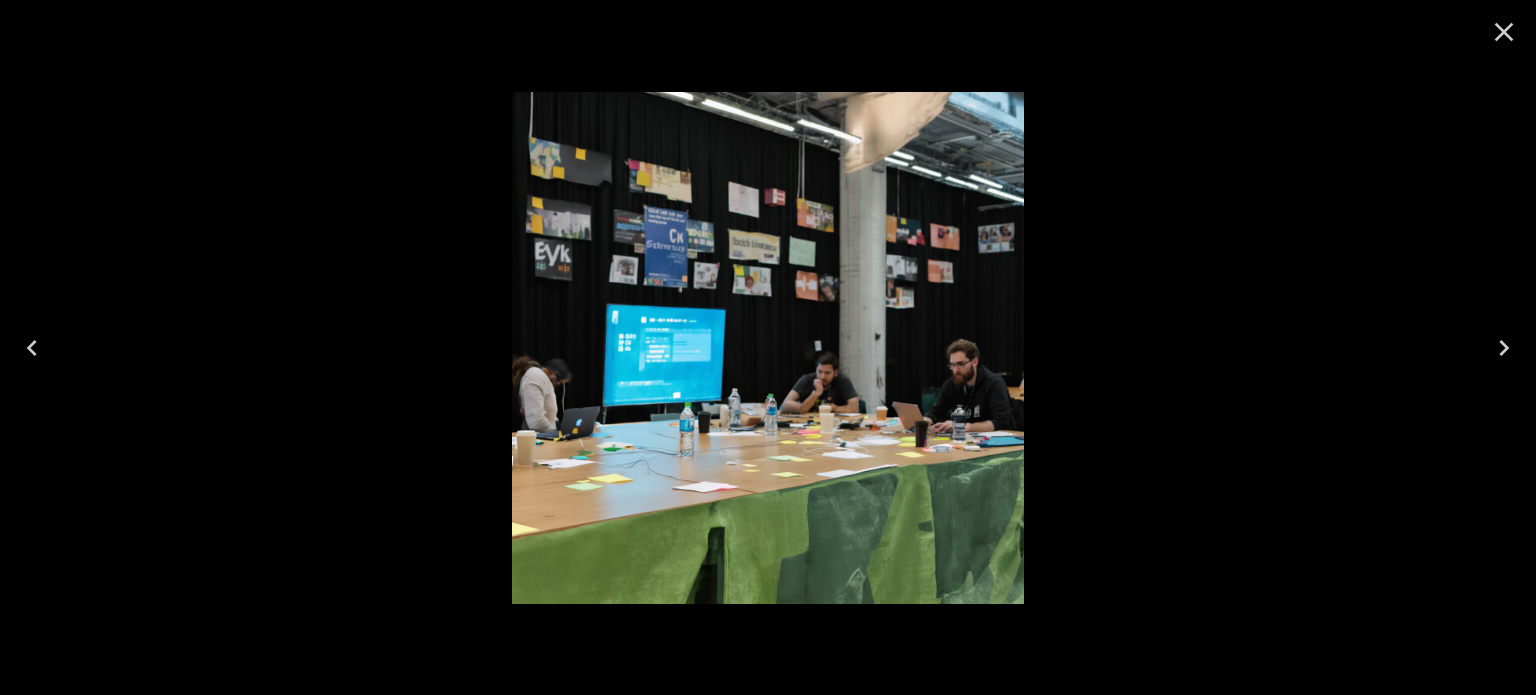 click 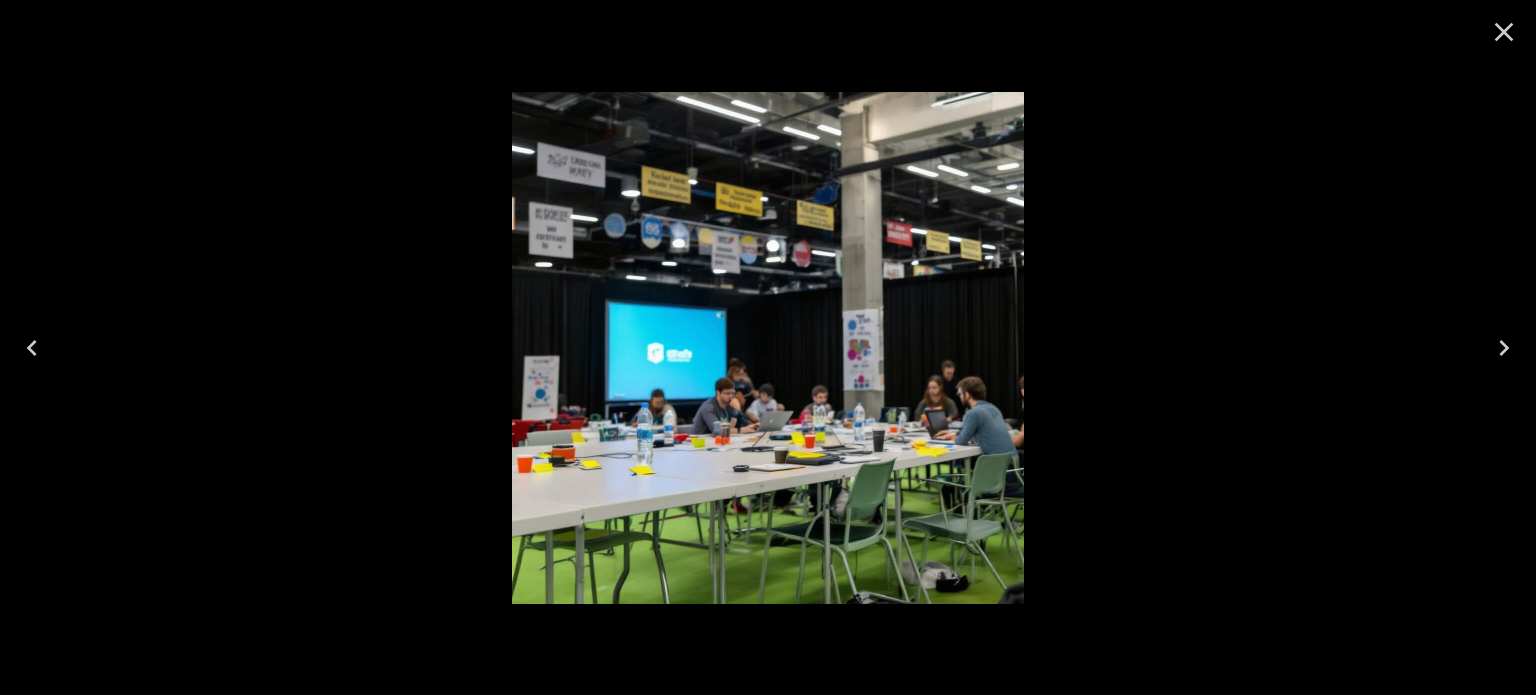 click 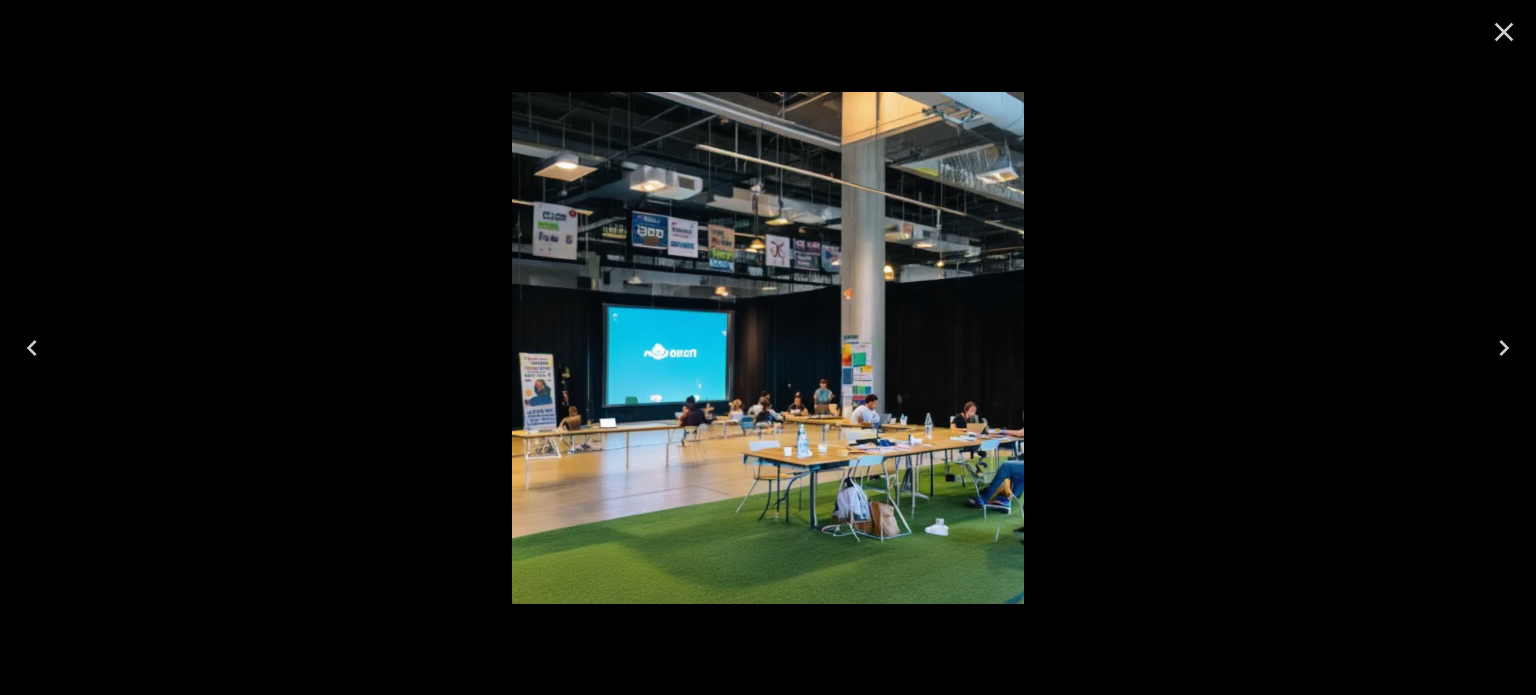 click 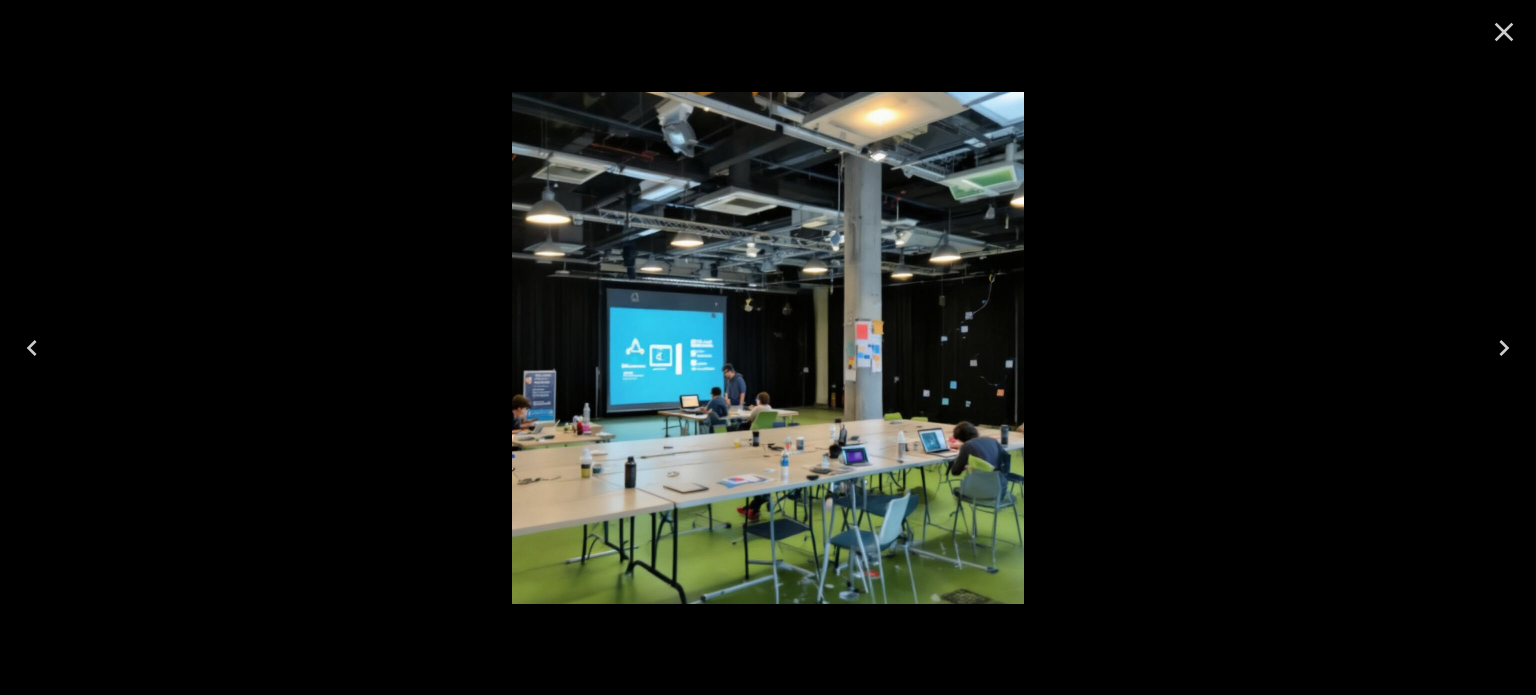 click 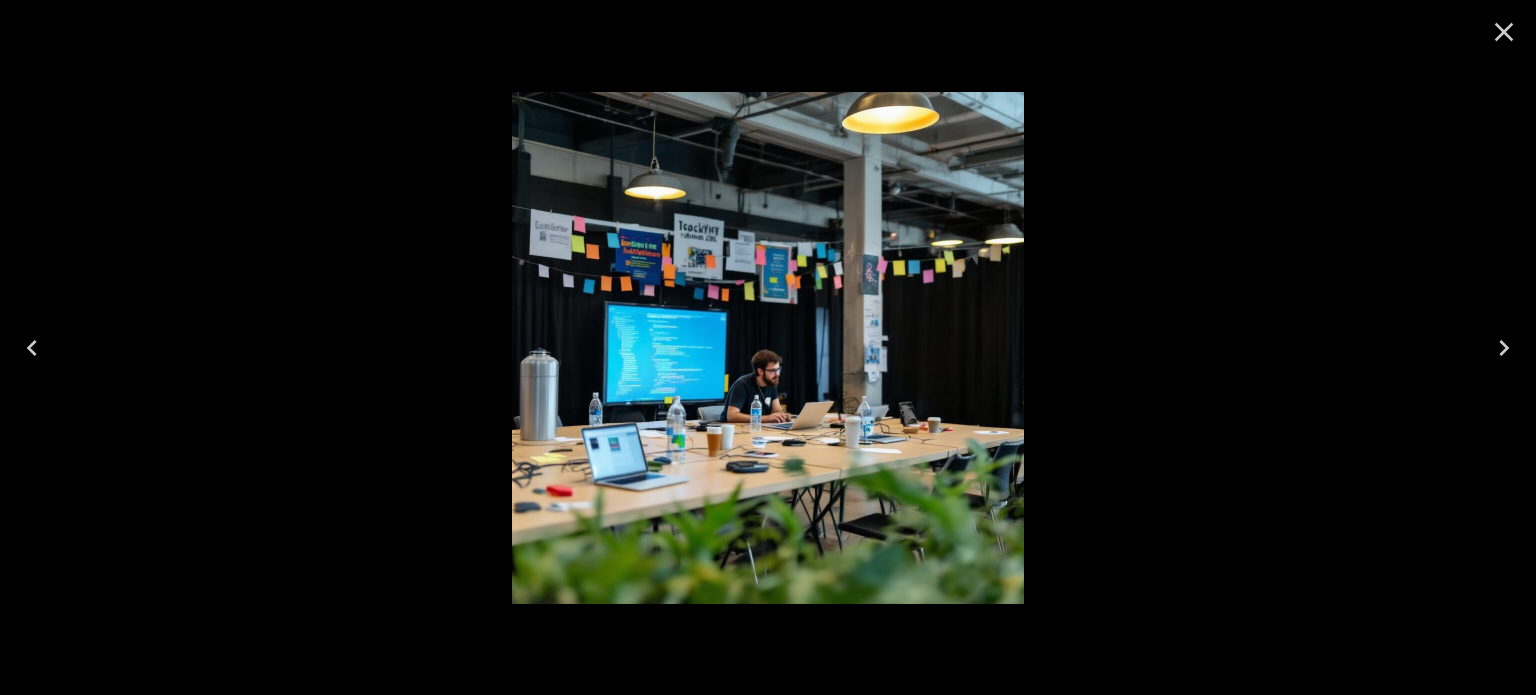 scroll, scrollTop: 6, scrollLeft: 0, axis: vertical 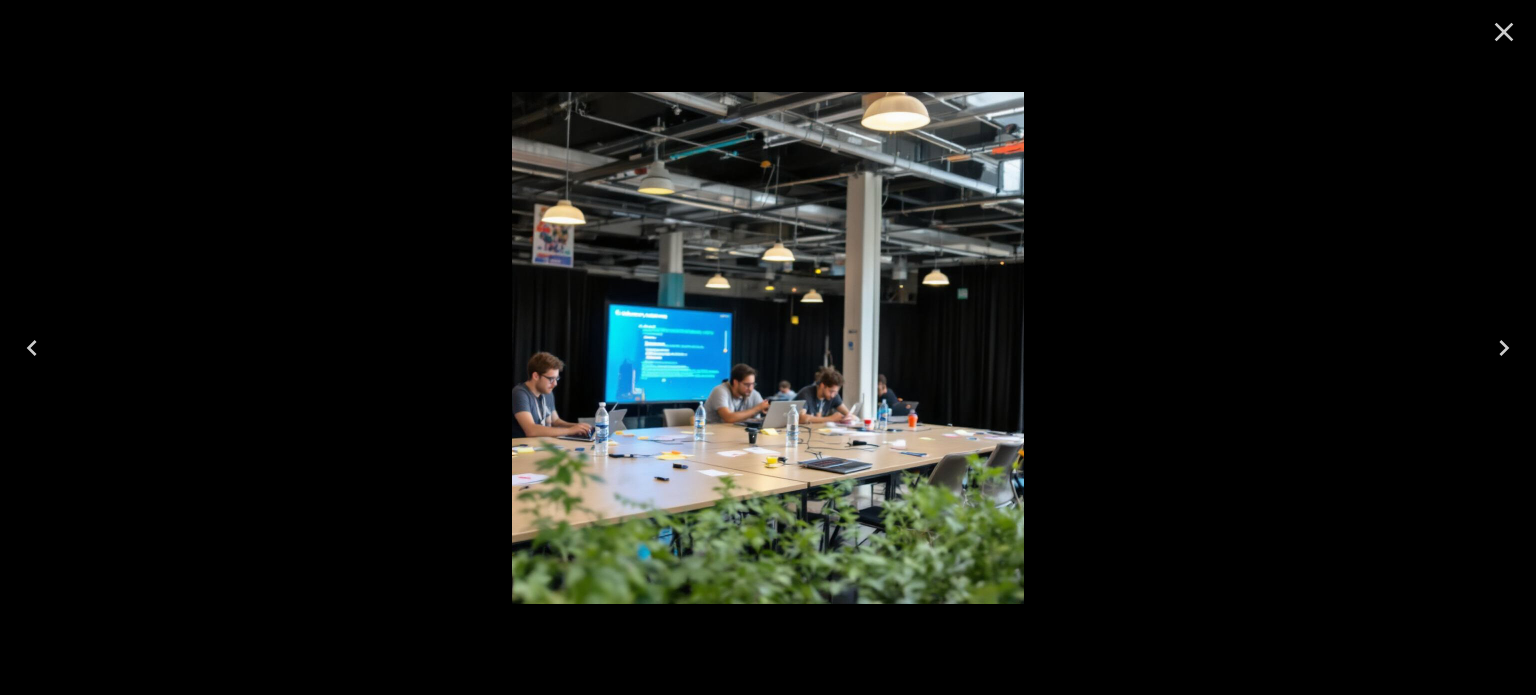 click 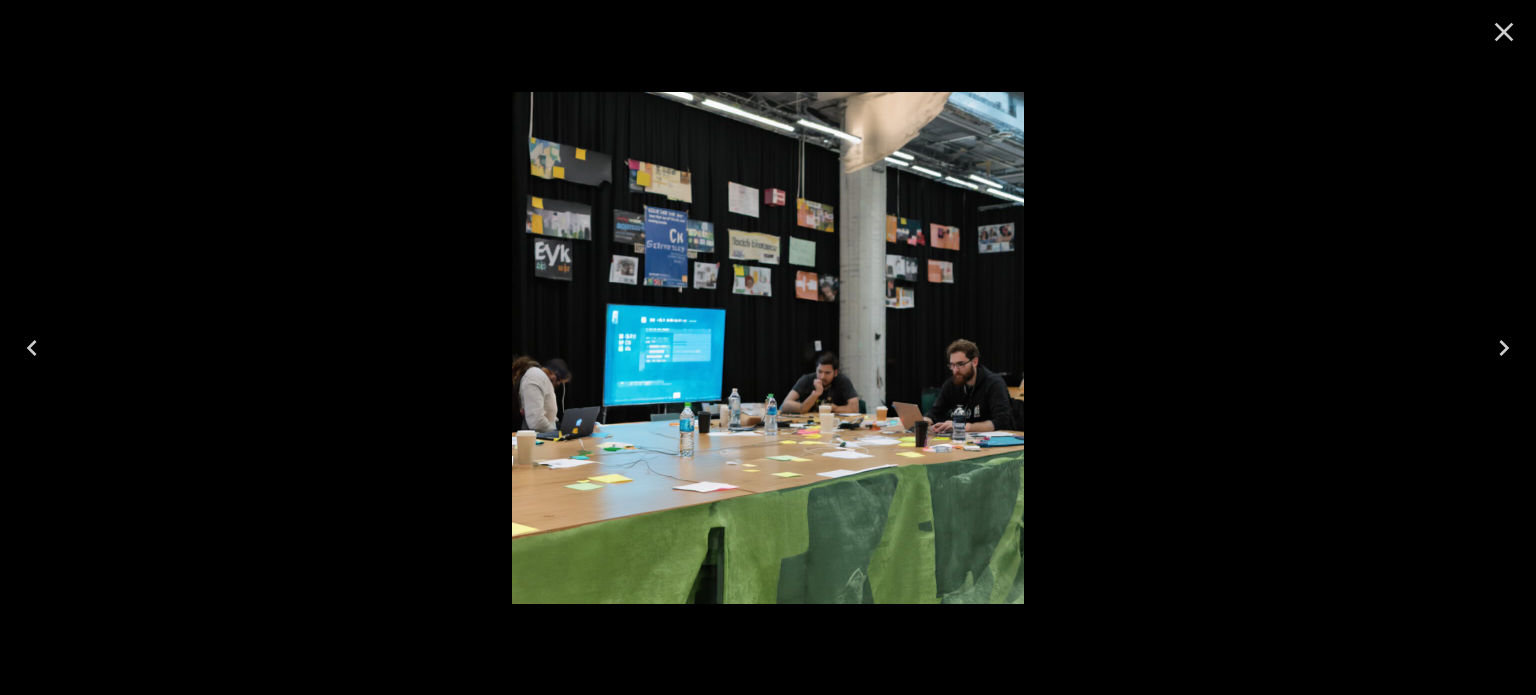 click 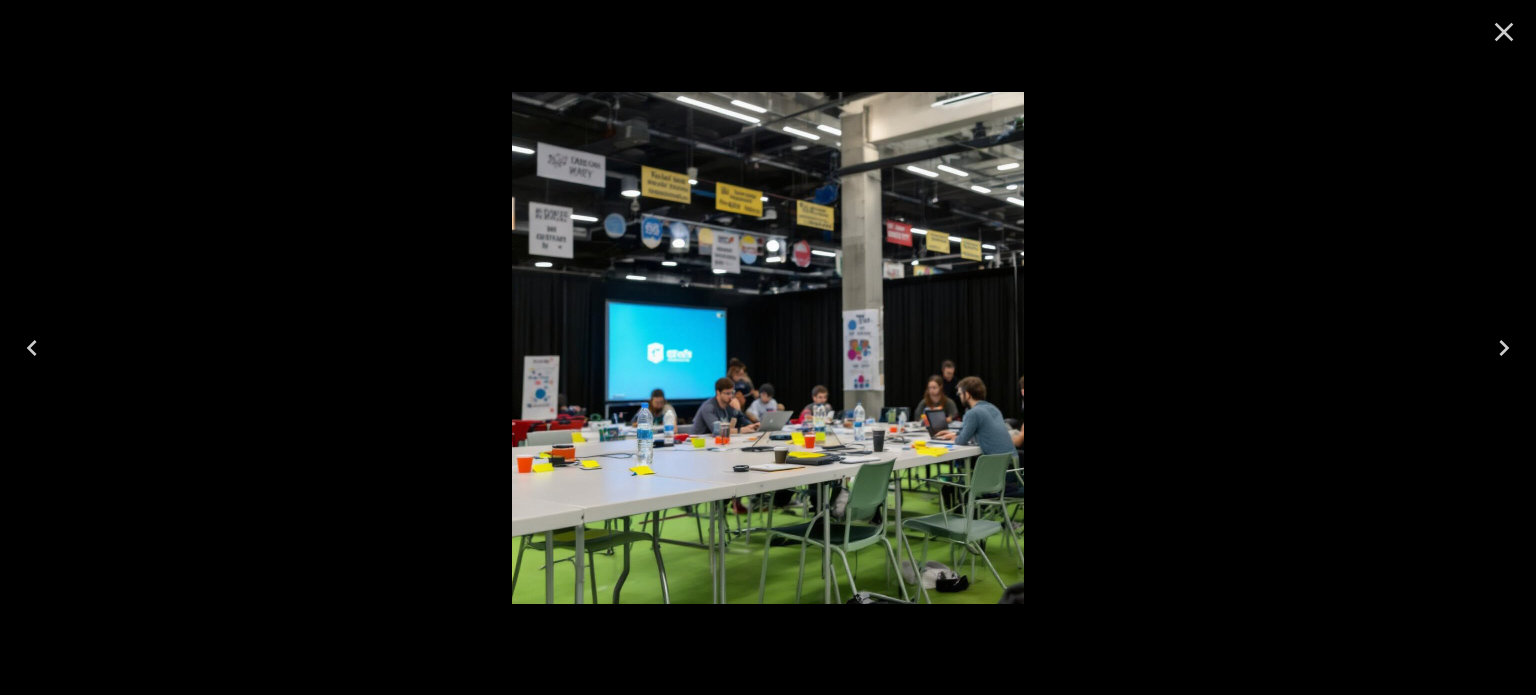 click at bounding box center [32, 348] 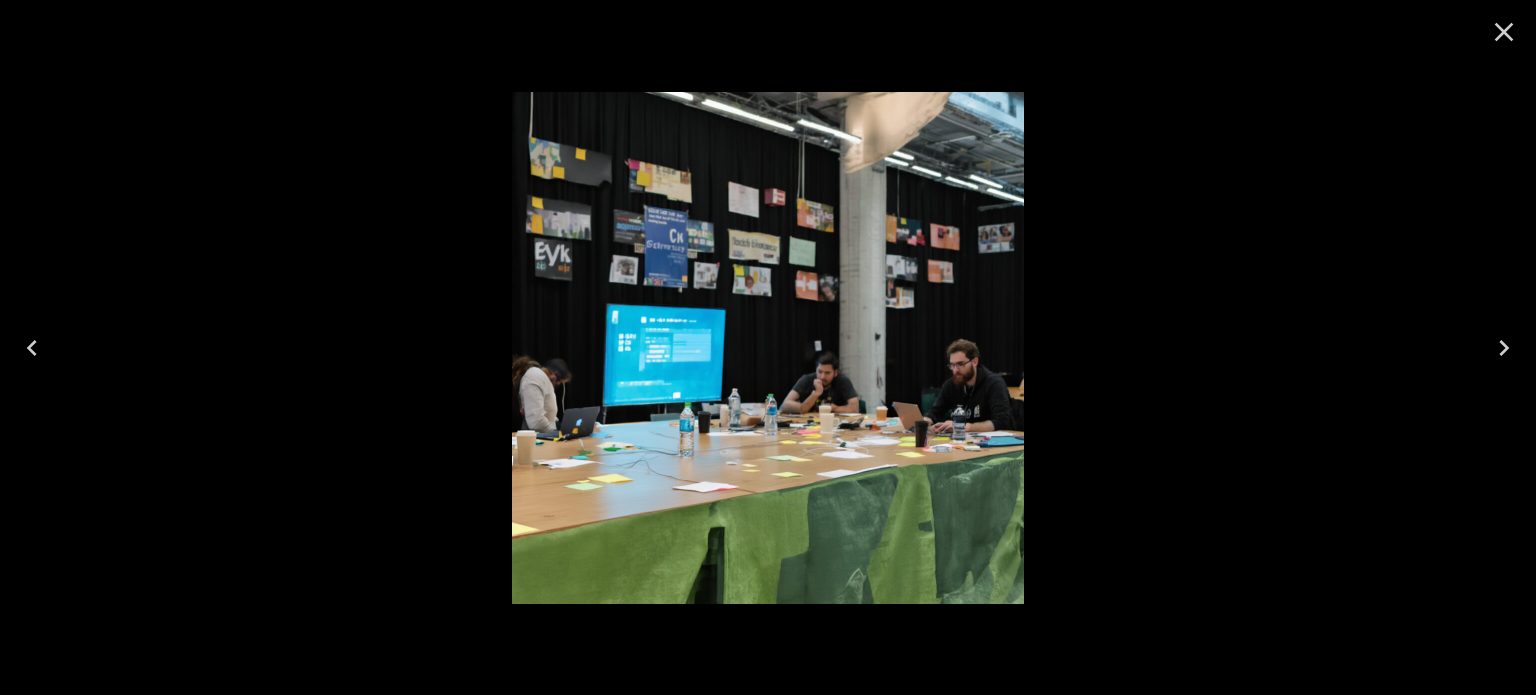 click 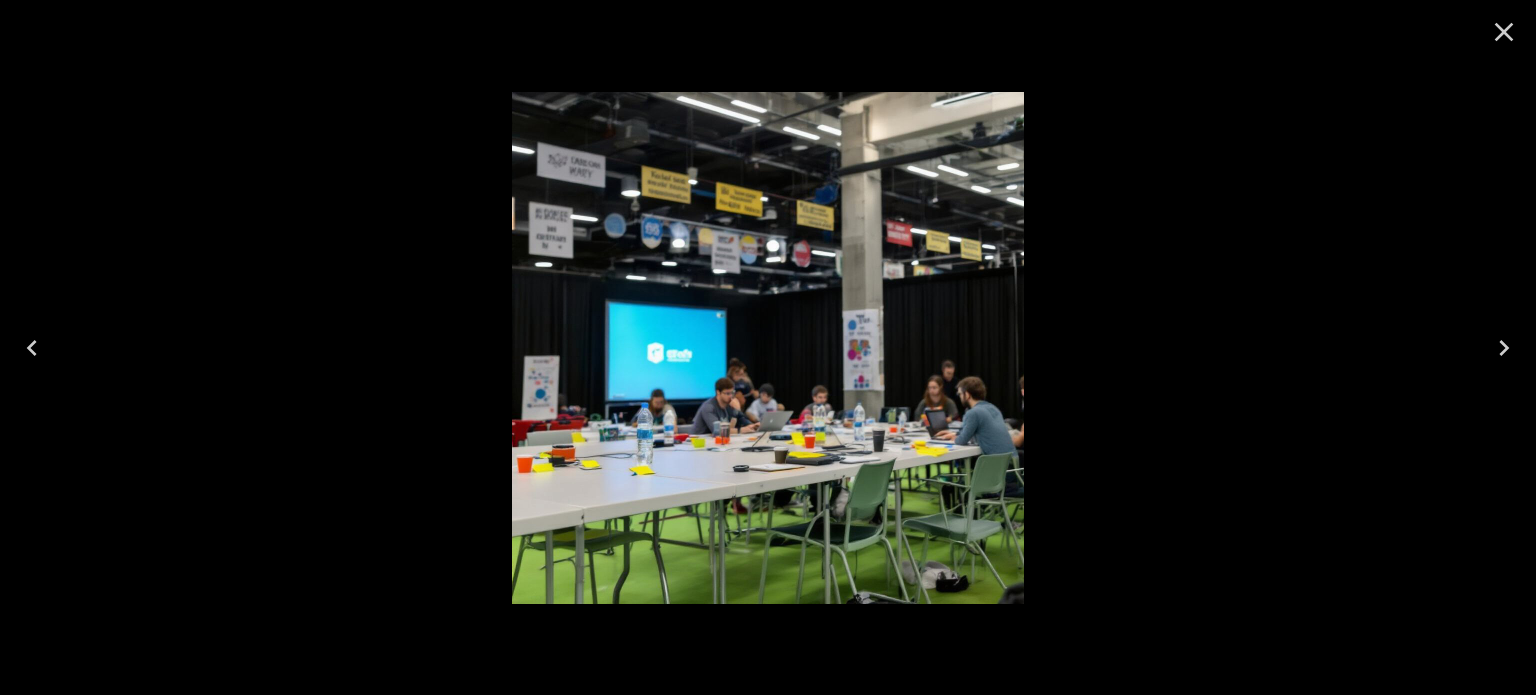 click 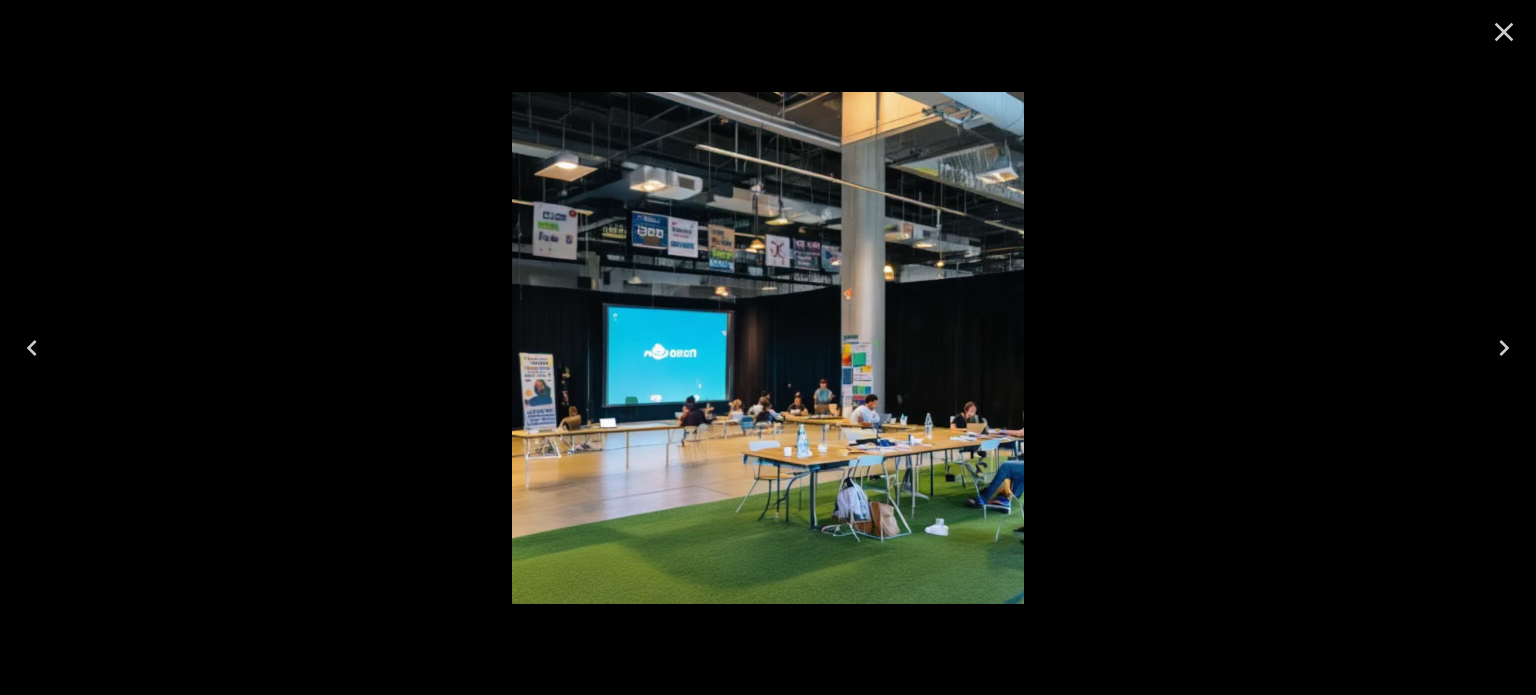 click 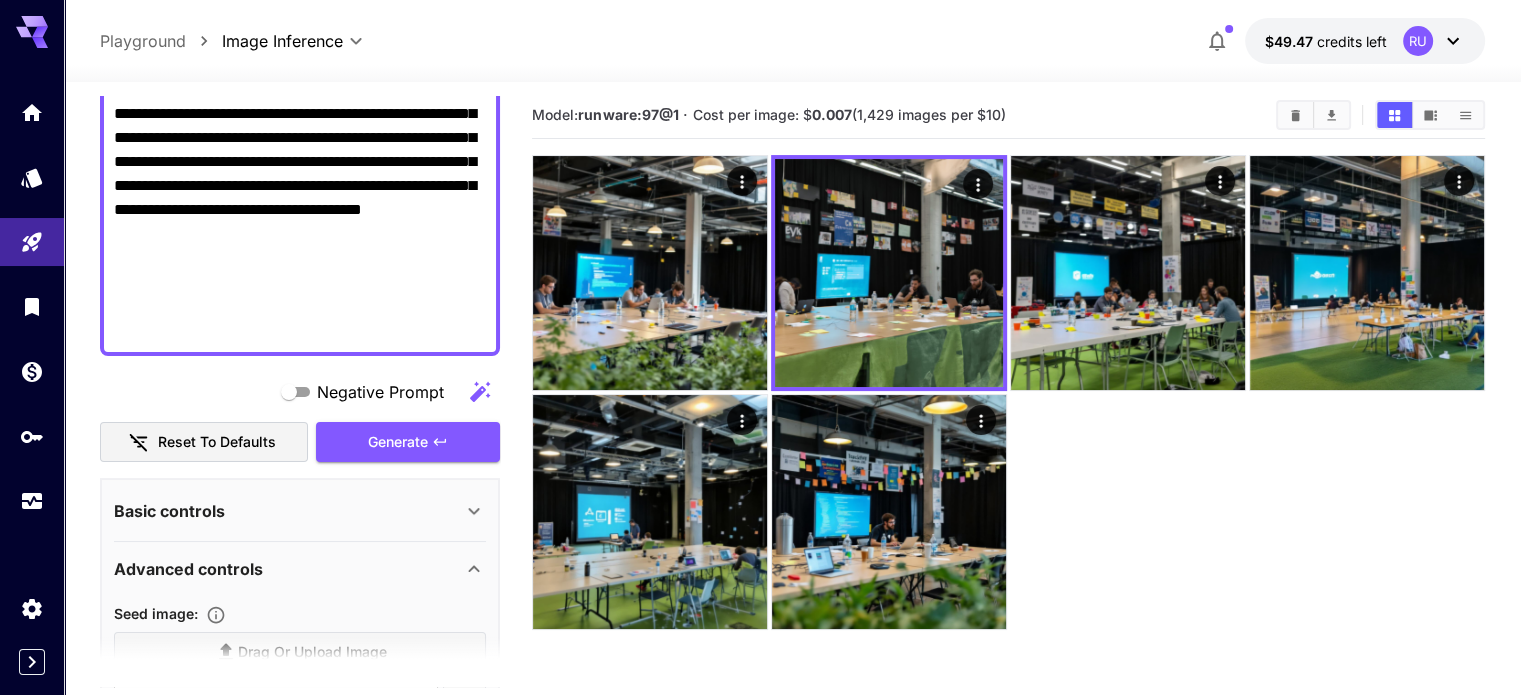scroll, scrollTop: 319, scrollLeft: 0, axis: vertical 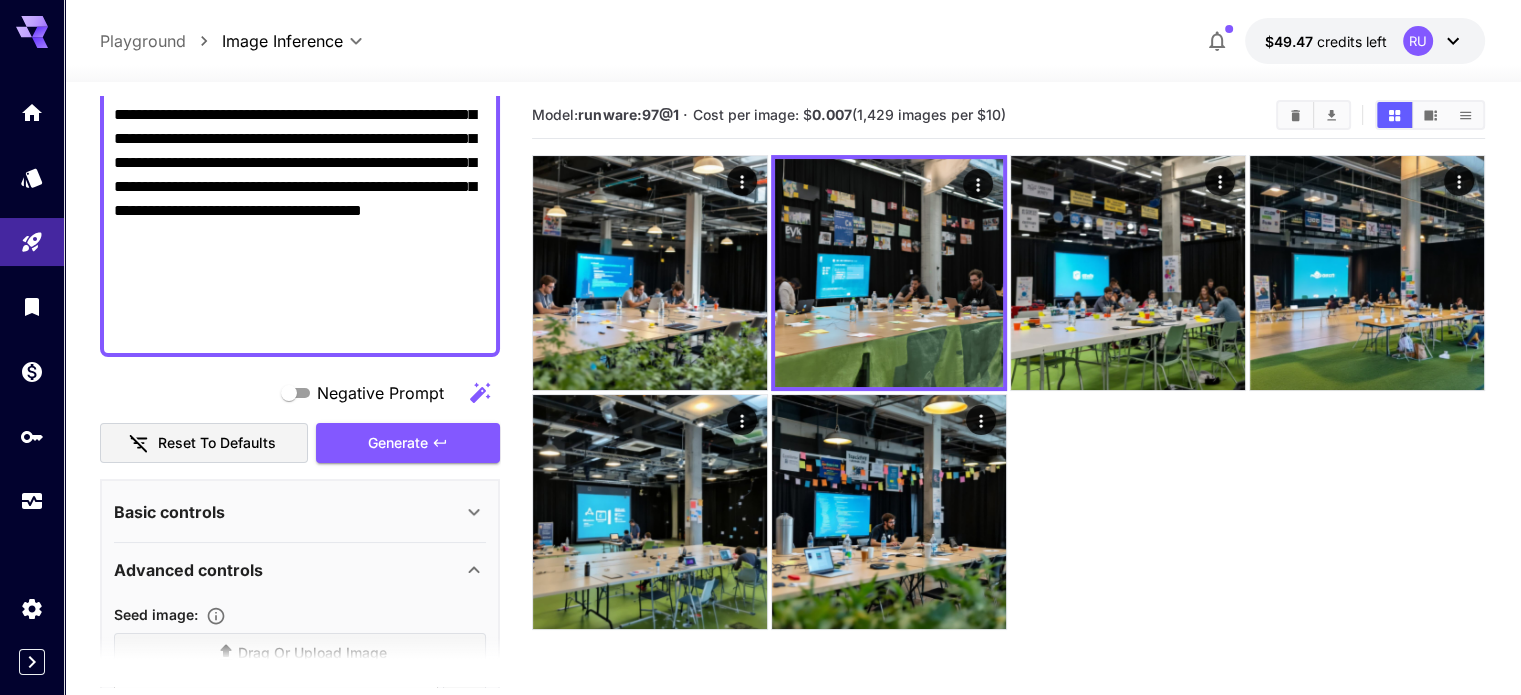click on "**********" at bounding box center [300, 151] 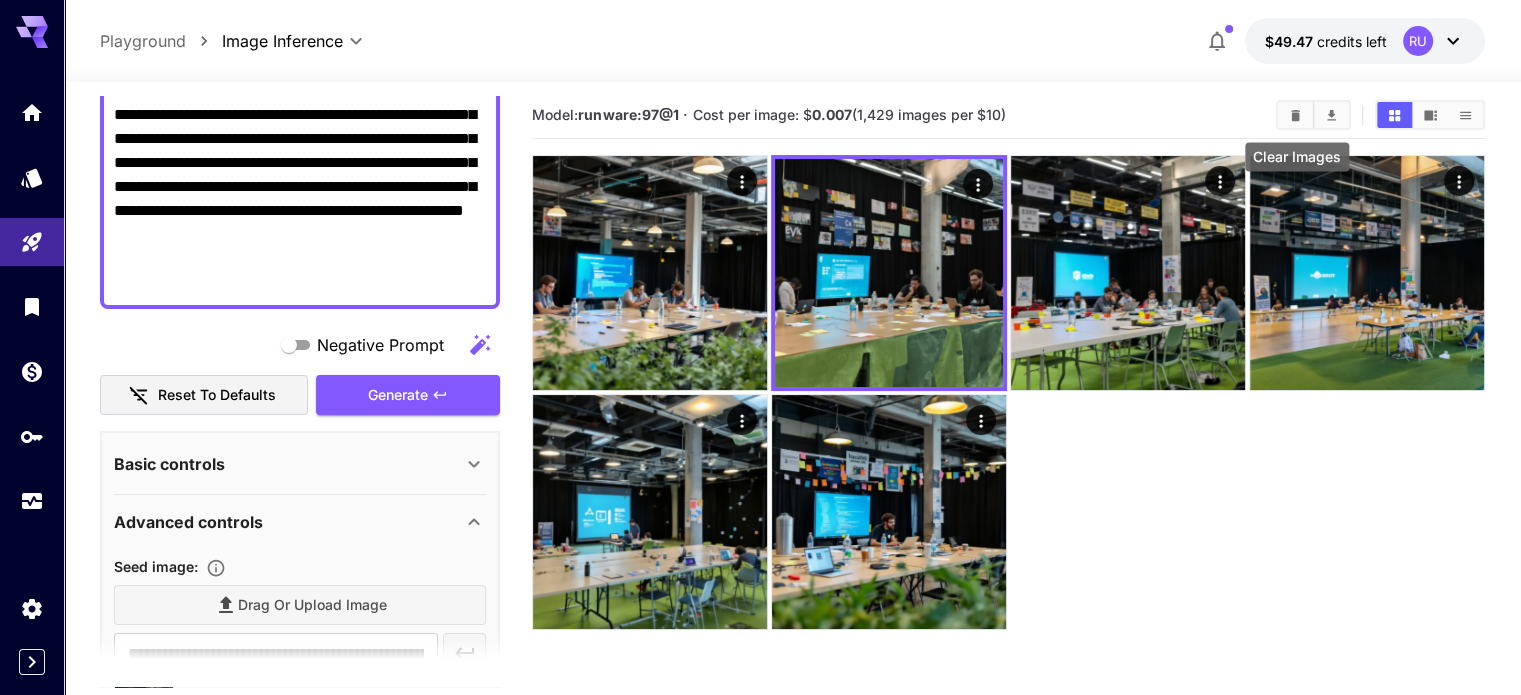 type on "**********" 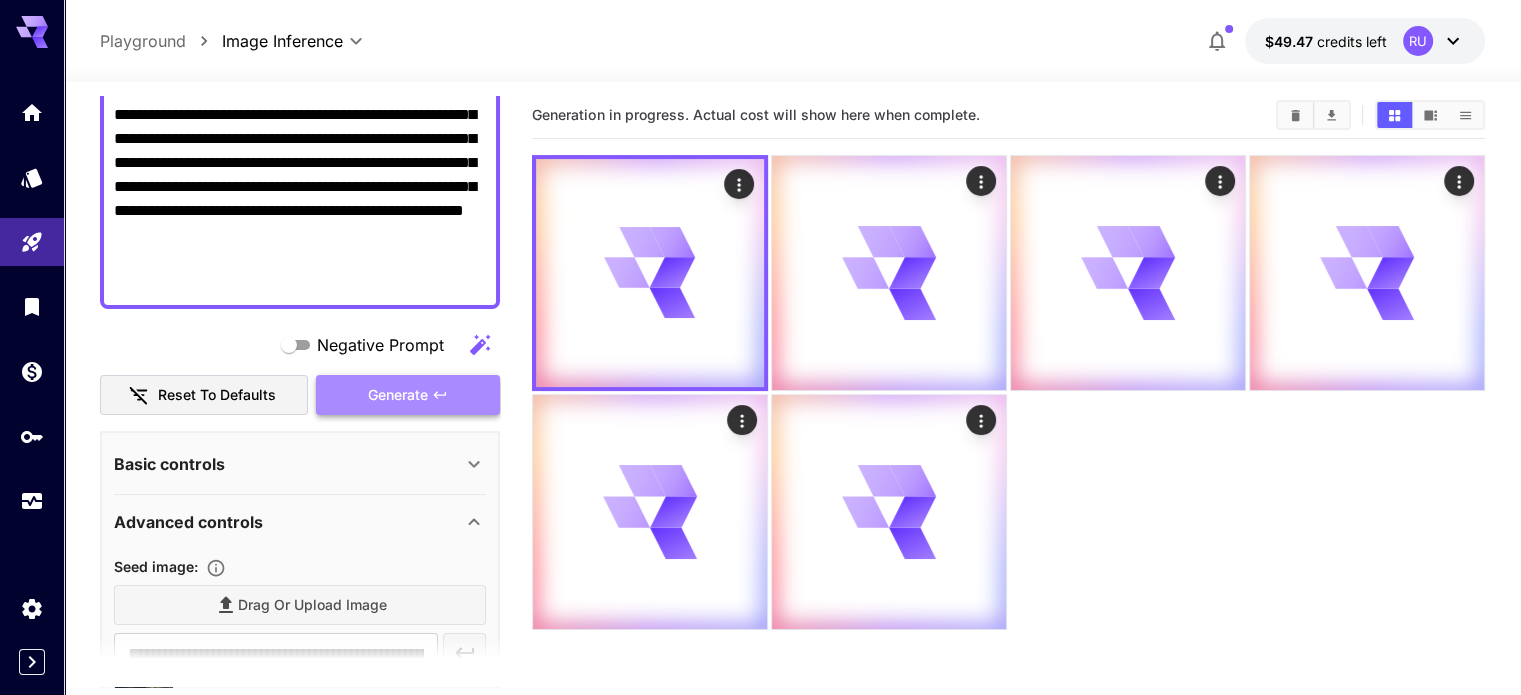 click on "Generate" at bounding box center [398, 395] 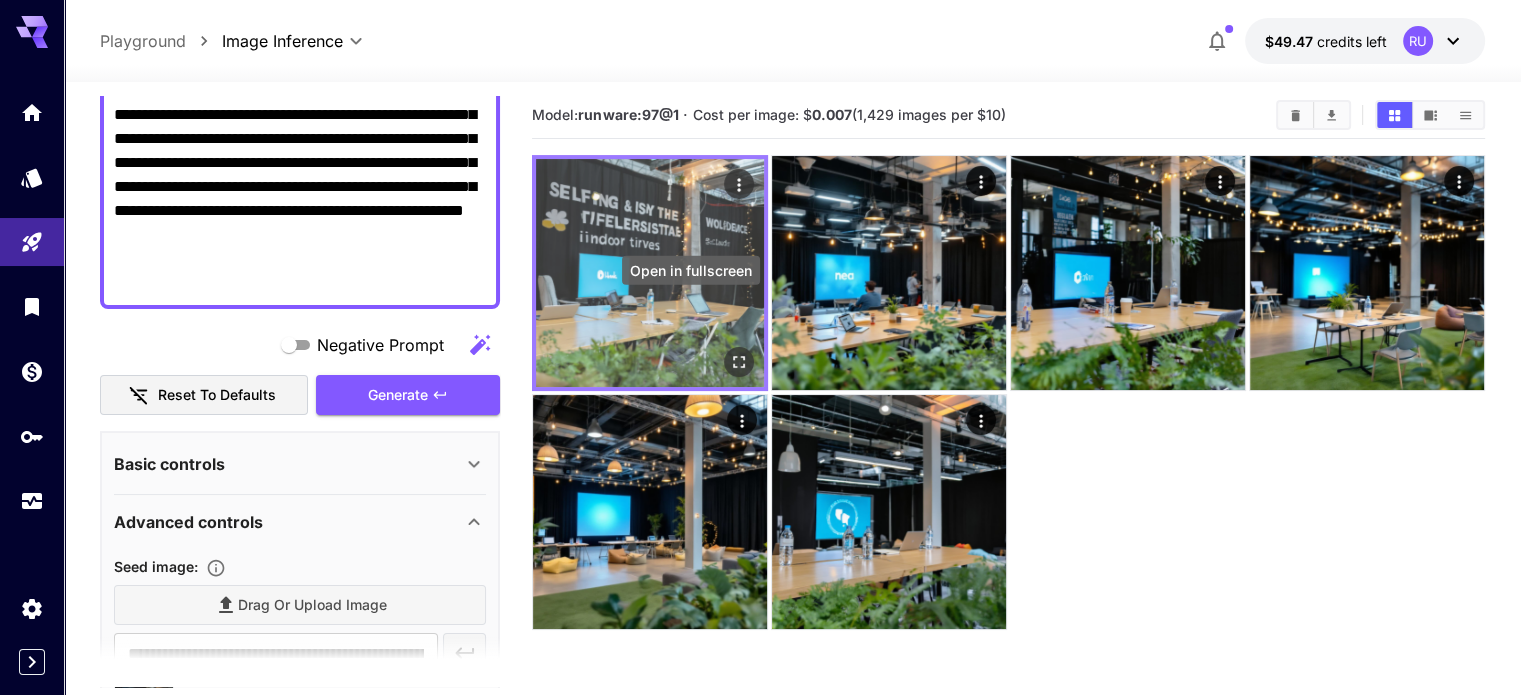 click 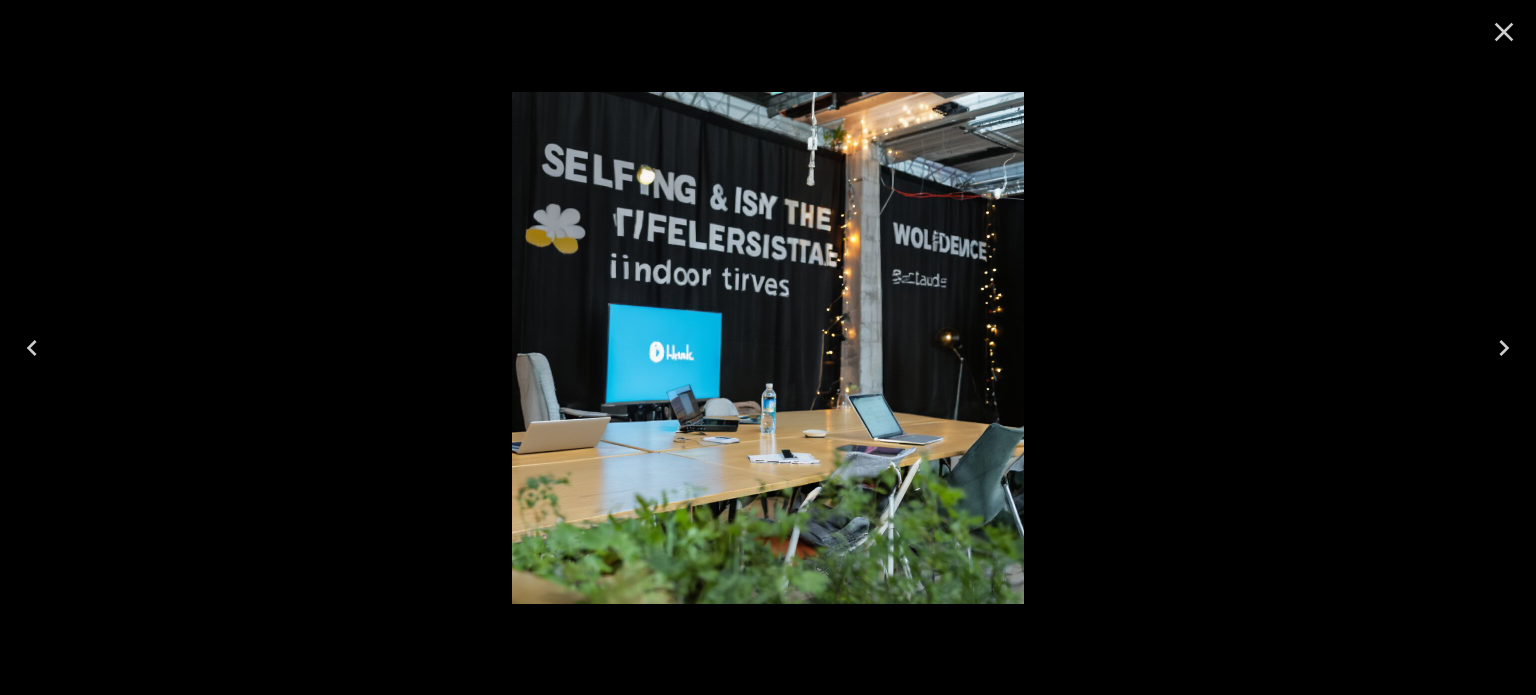 click 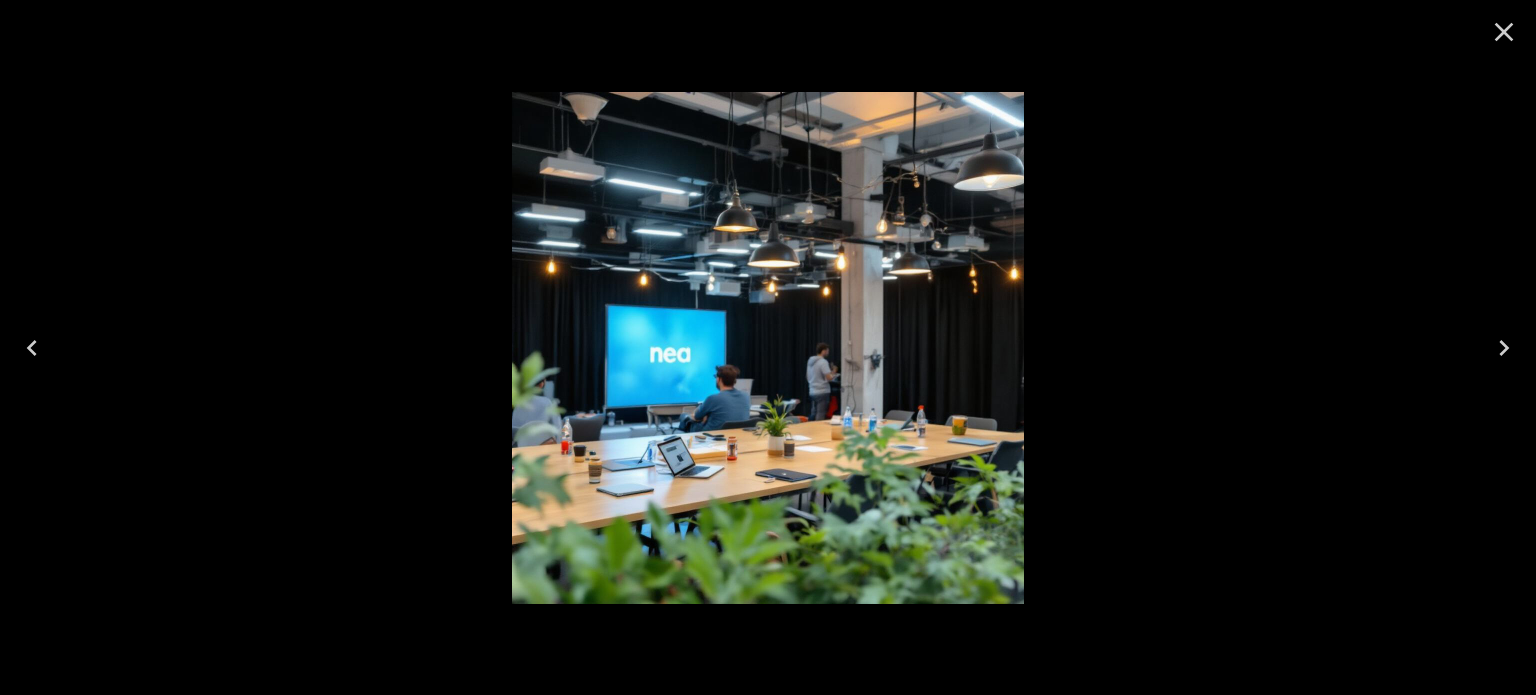 click 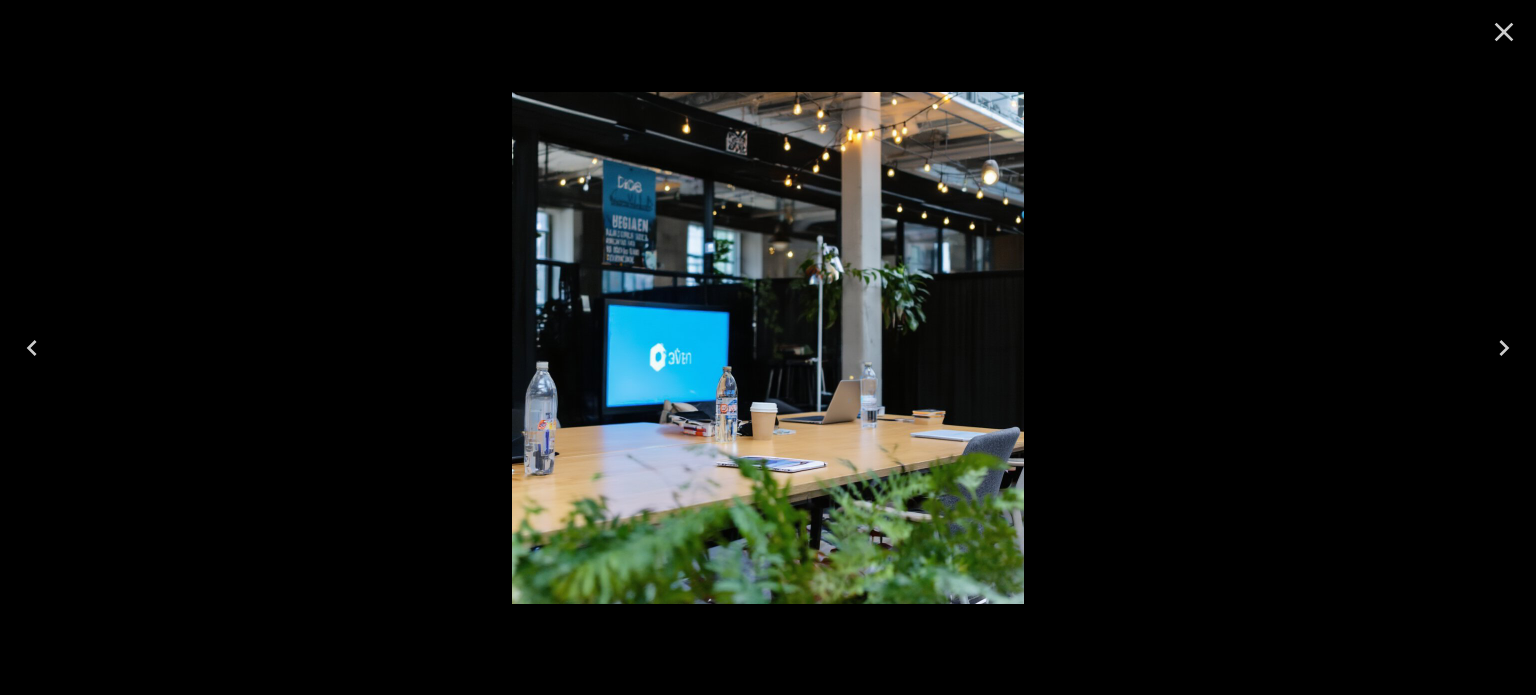 click 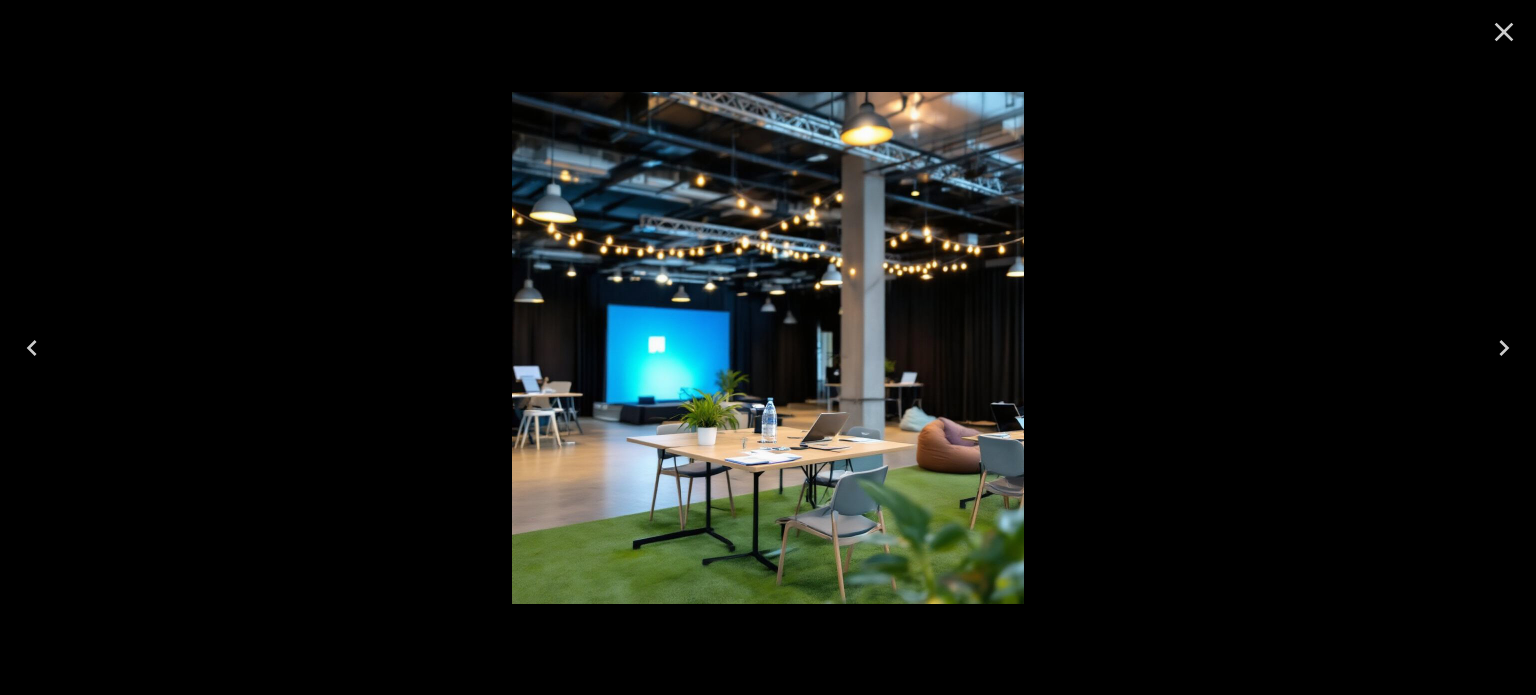 click 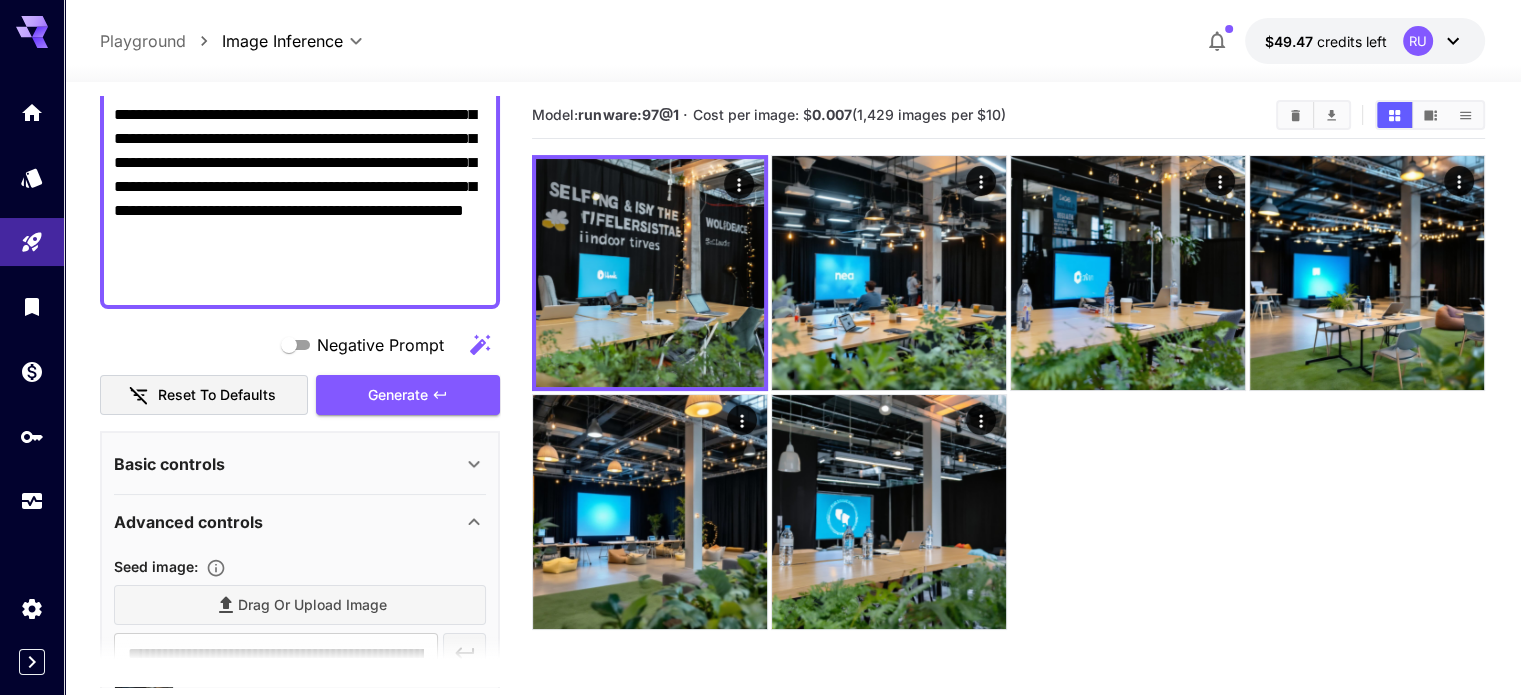 scroll, scrollTop: 0, scrollLeft: 0, axis: both 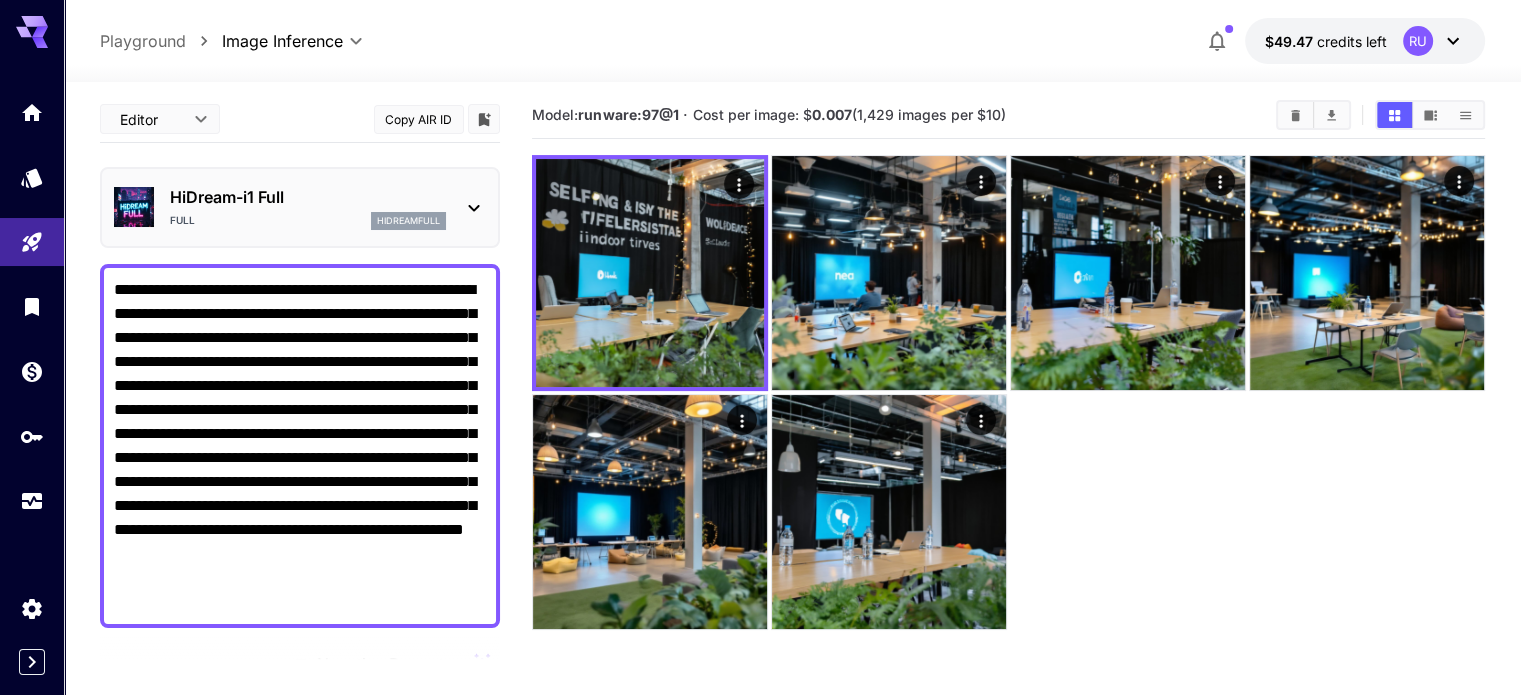 click 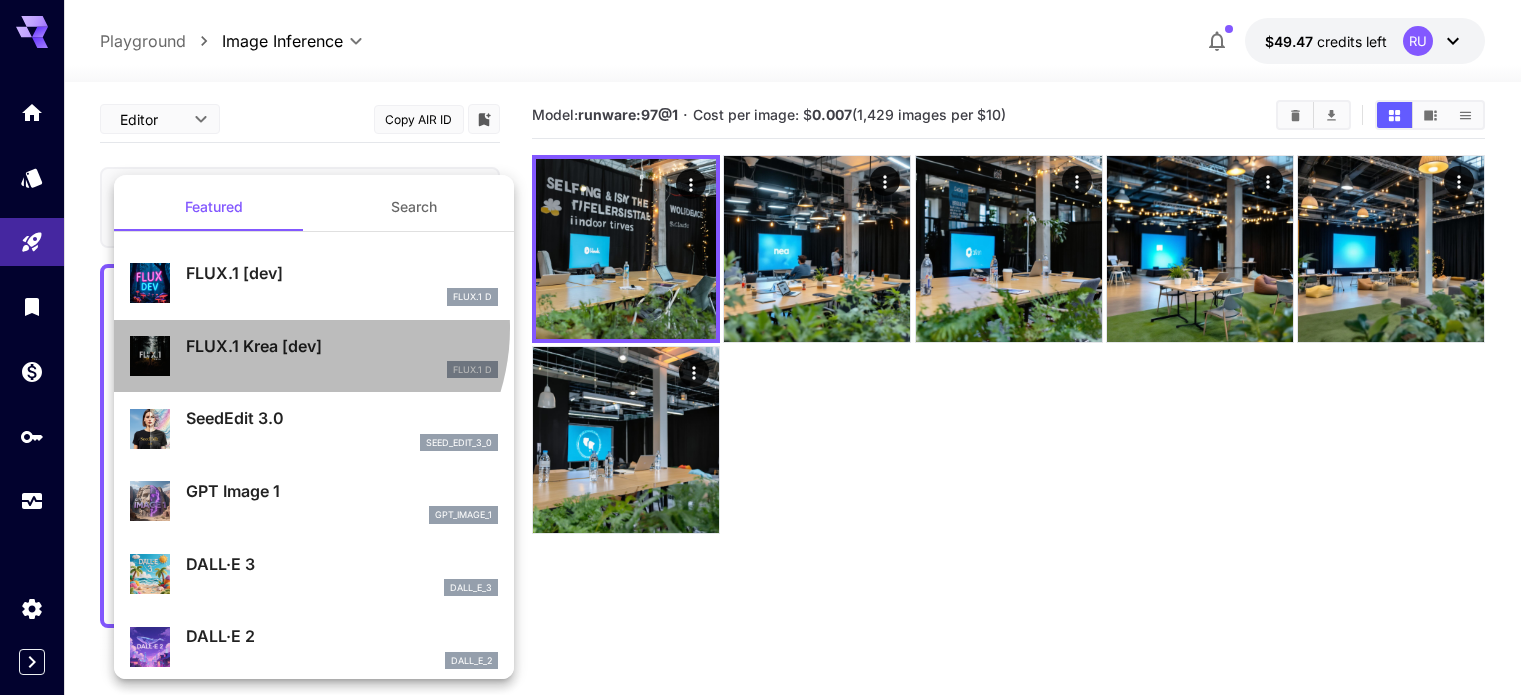 click on "FLUX.1 Krea [dev] FLUX.1 D" at bounding box center [314, 356] 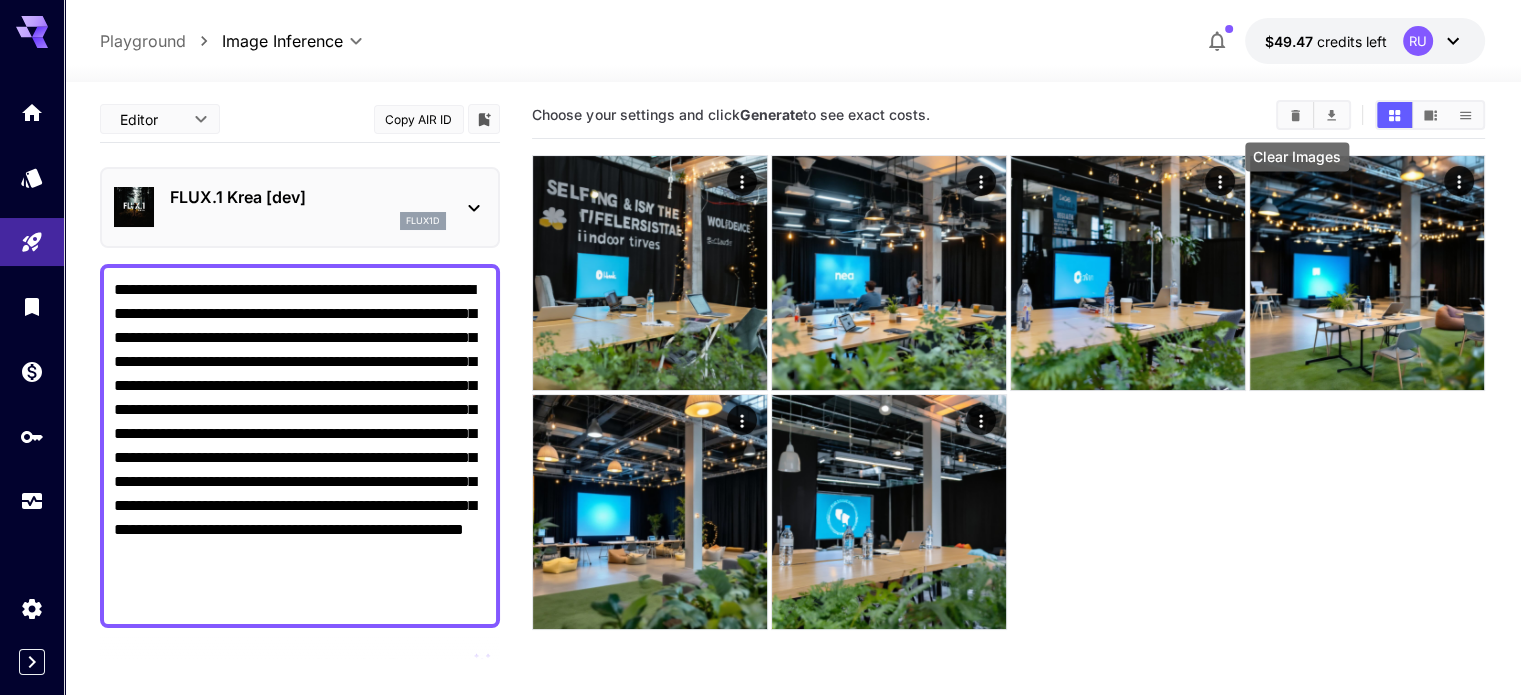 click 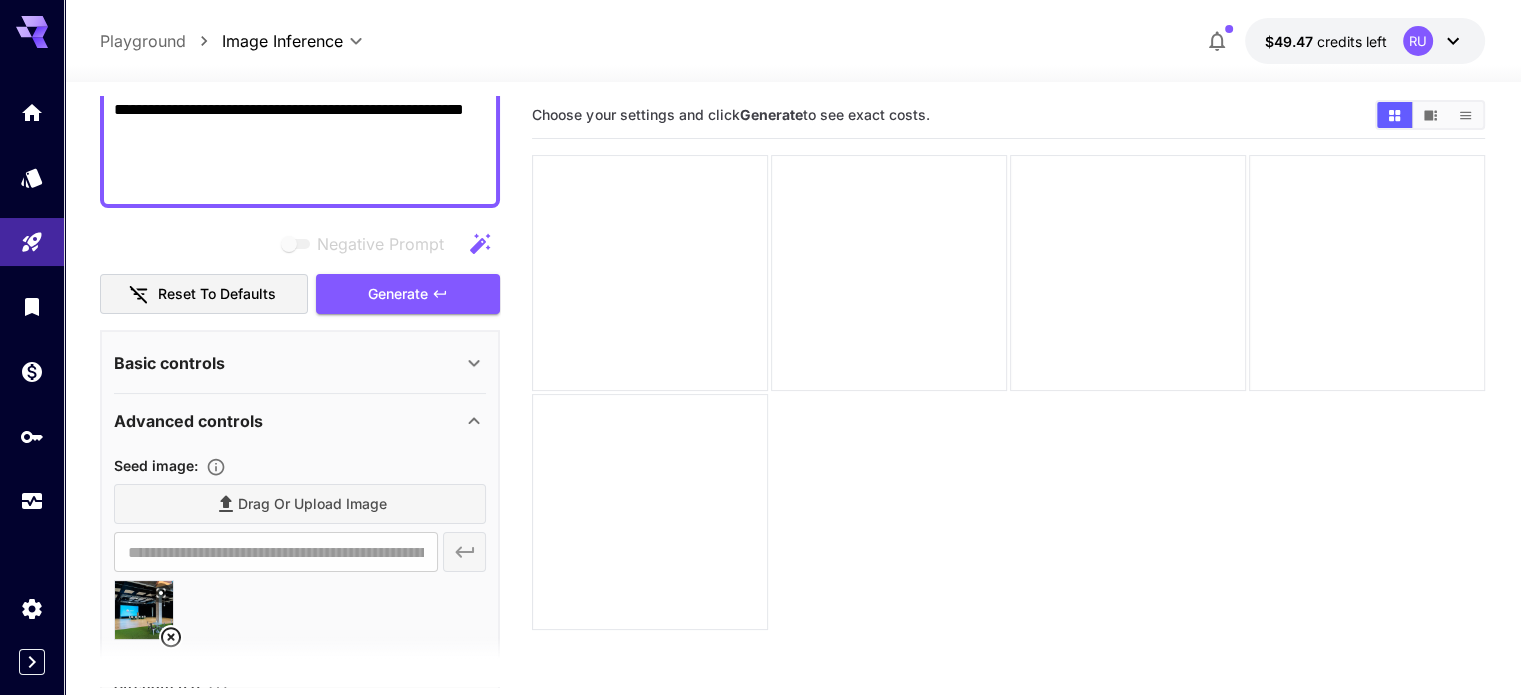 scroll, scrollTop: 428, scrollLeft: 0, axis: vertical 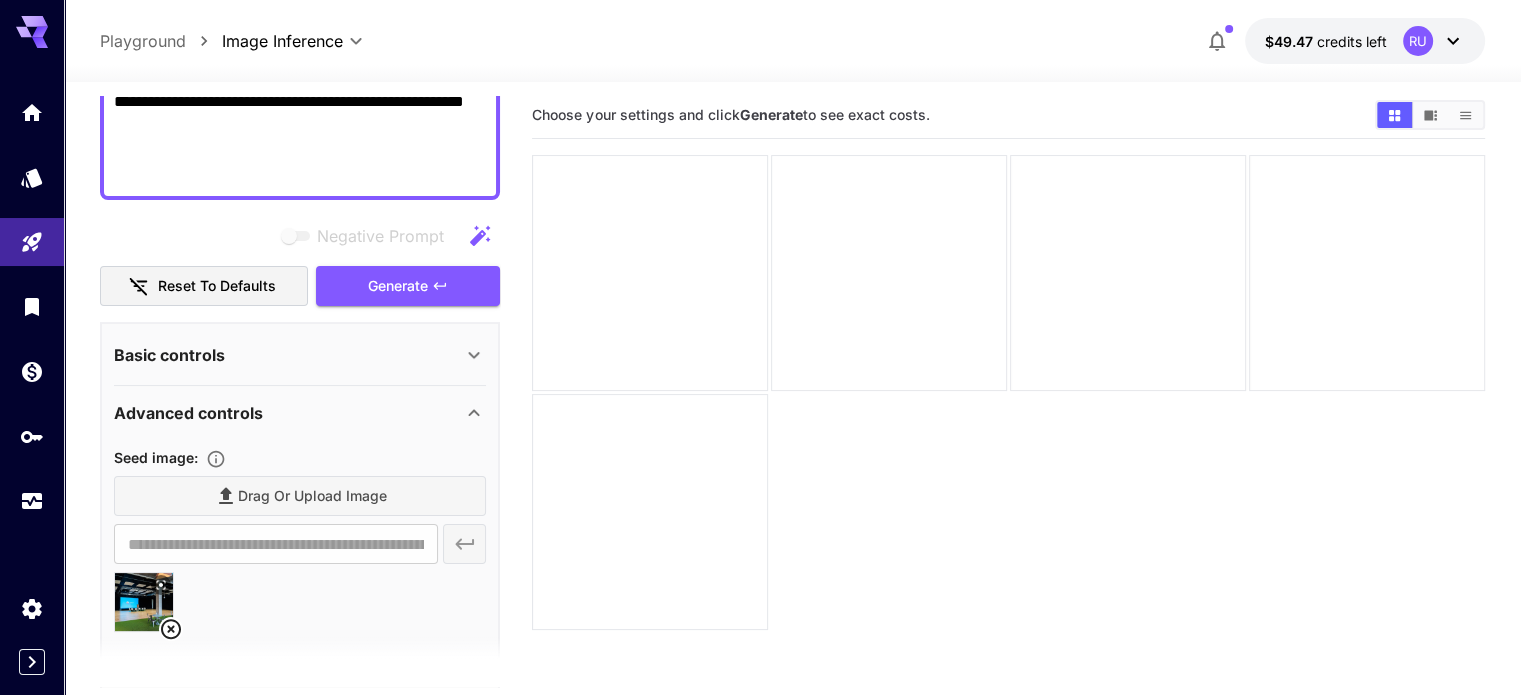 click 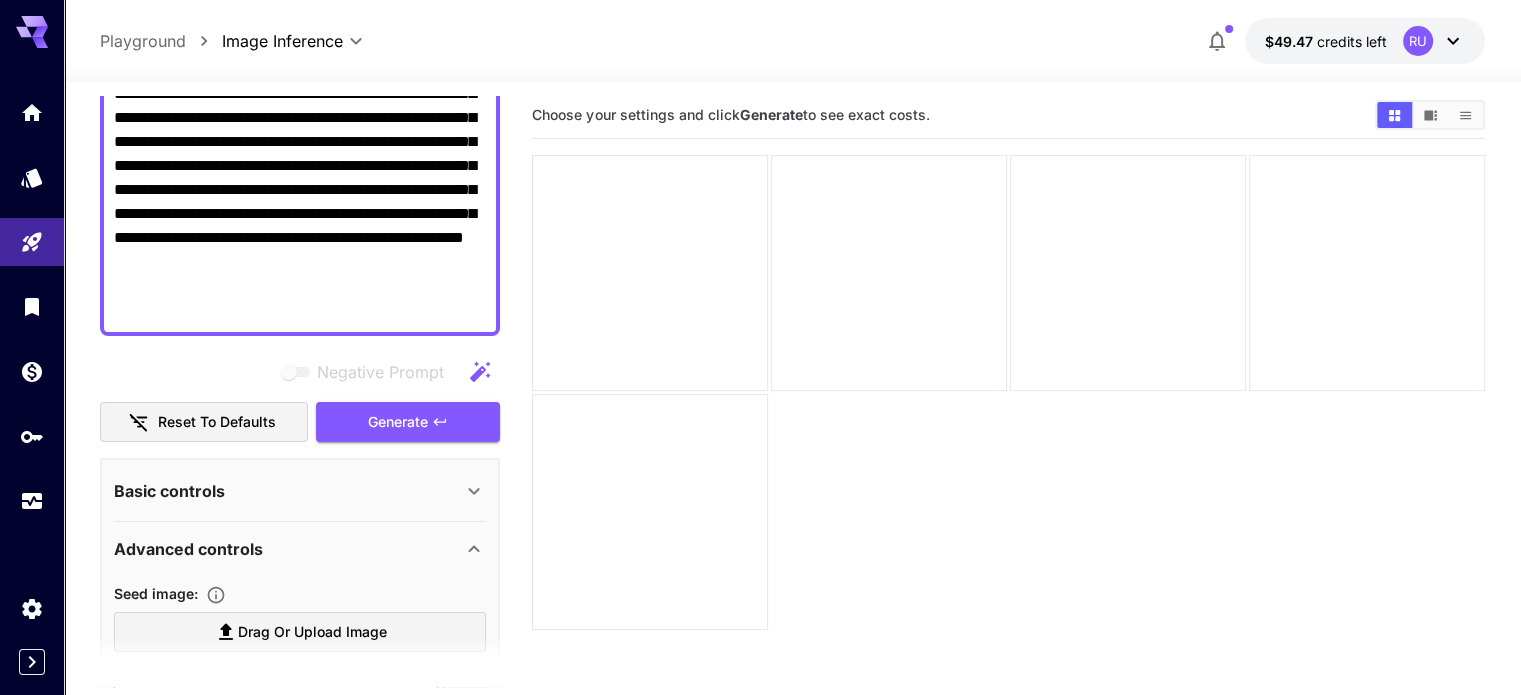 scroll, scrollTop: 288, scrollLeft: 0, axis: vertical 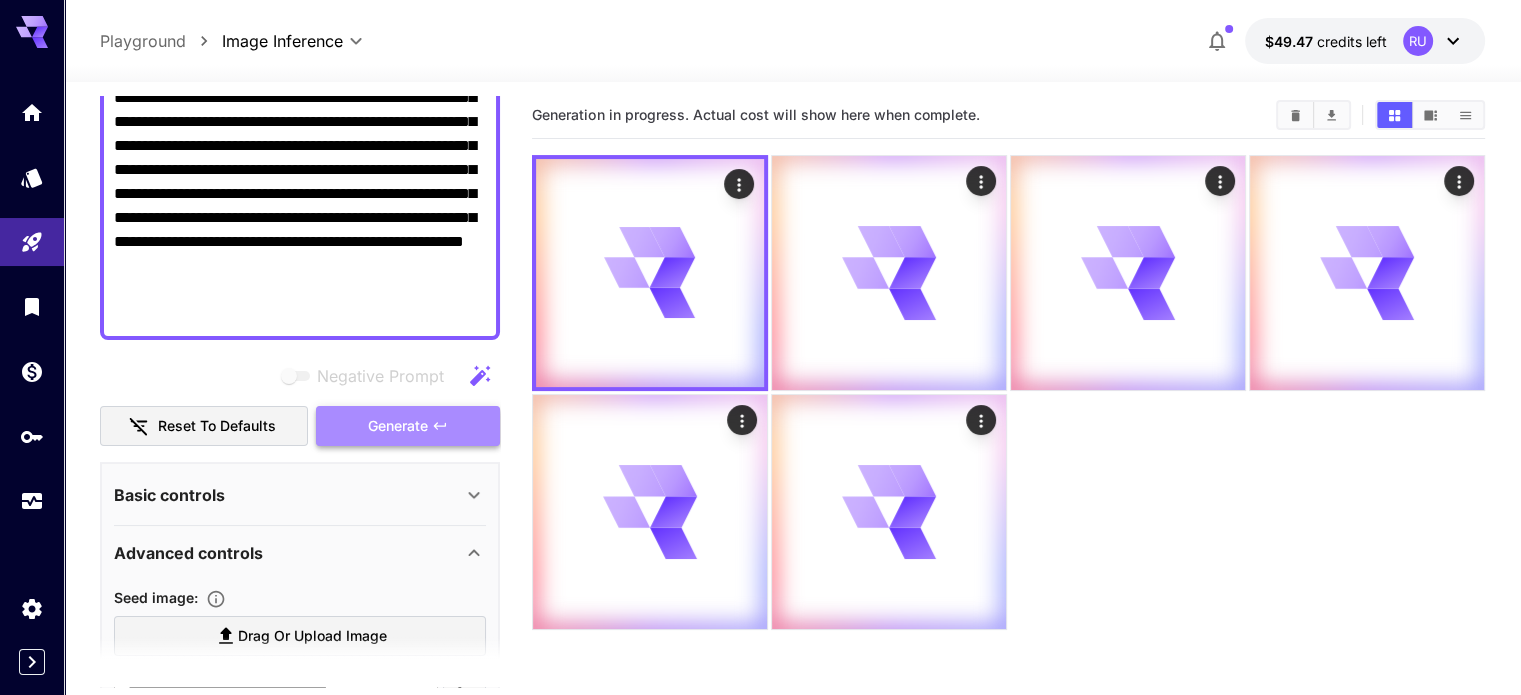click on "Generate" at bounding box center [408, 426] 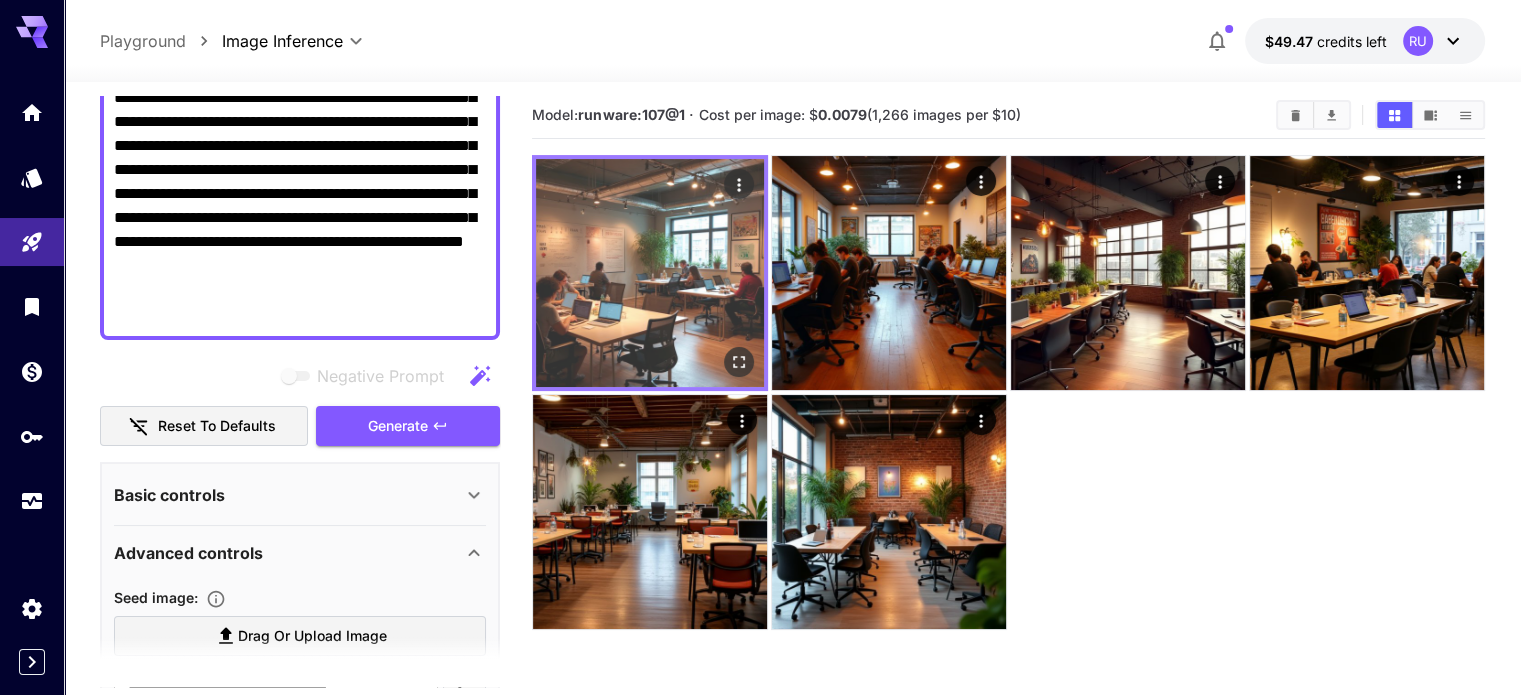 click at bounding box center [650, 273] 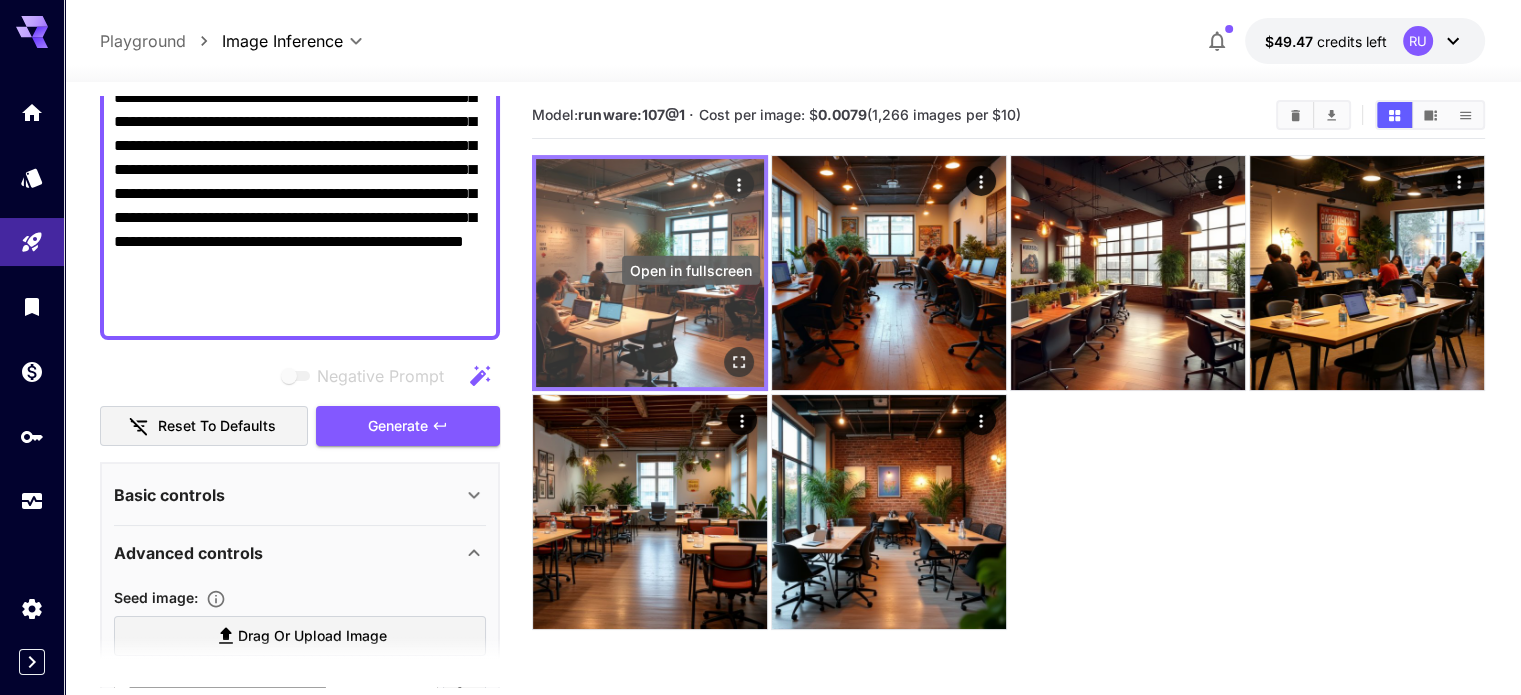 click 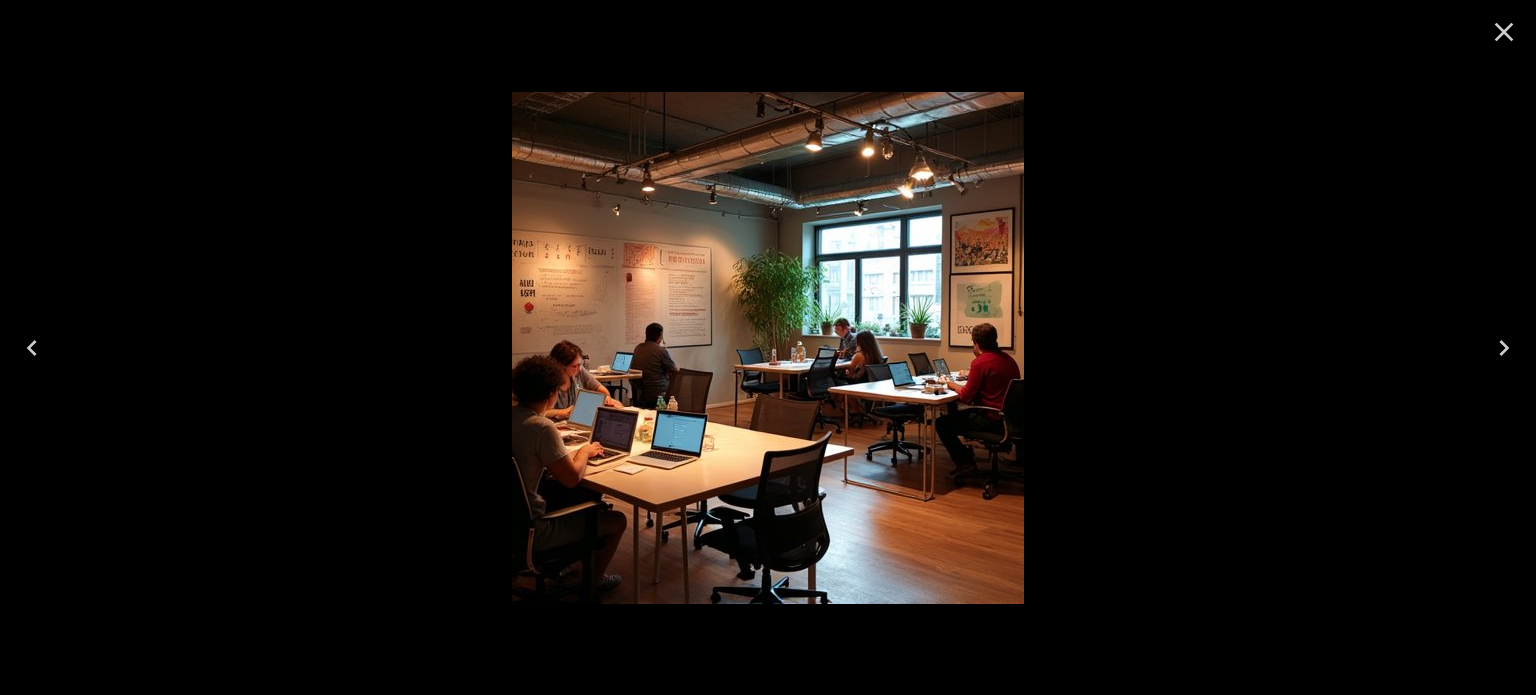 click 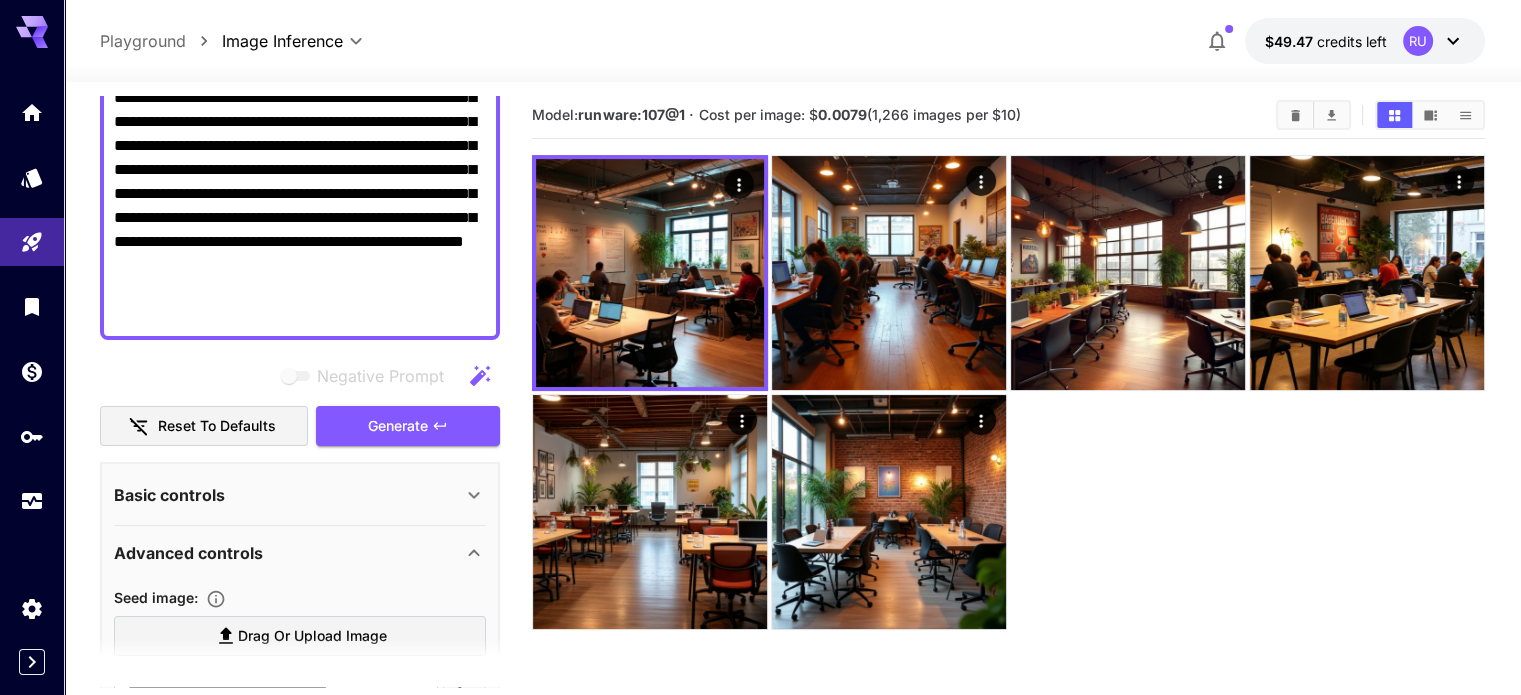 click on "**********" at bounding box center (300, 158) 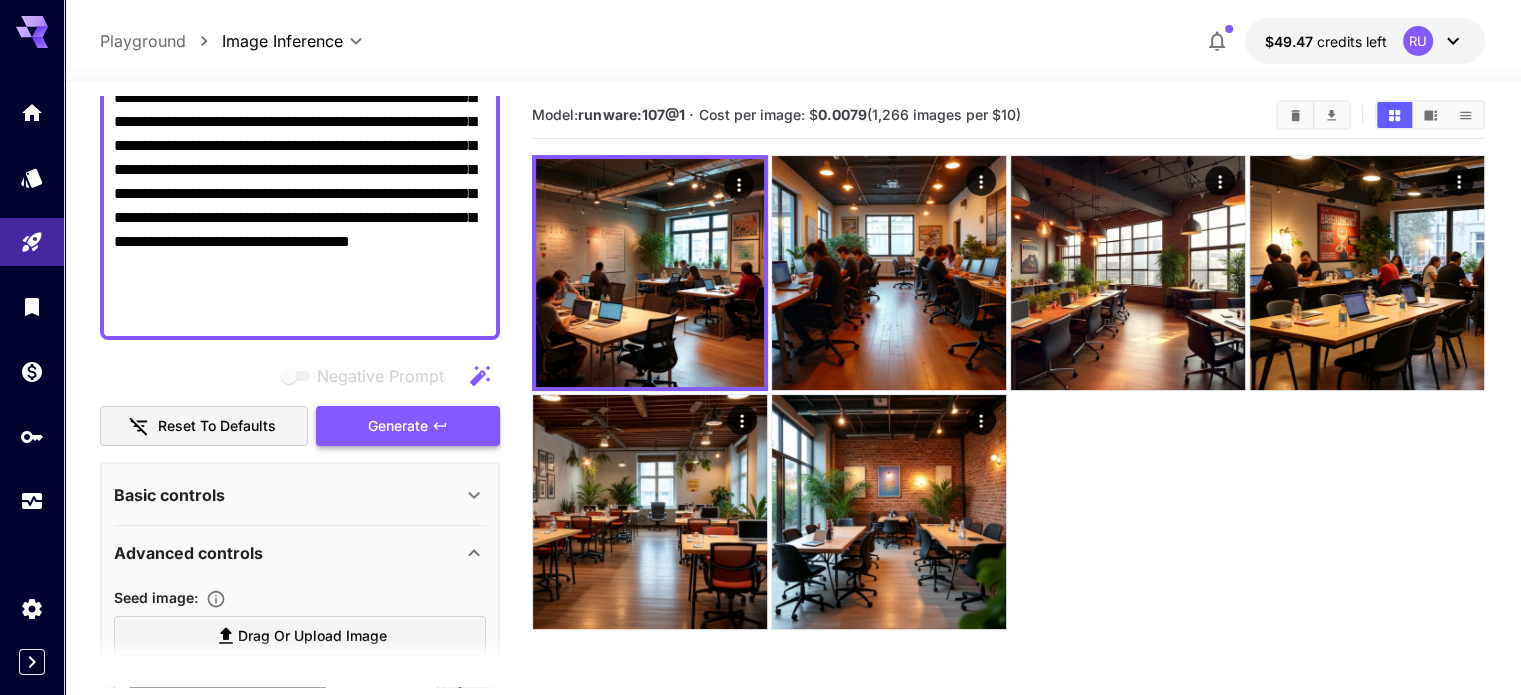 type on "**********" 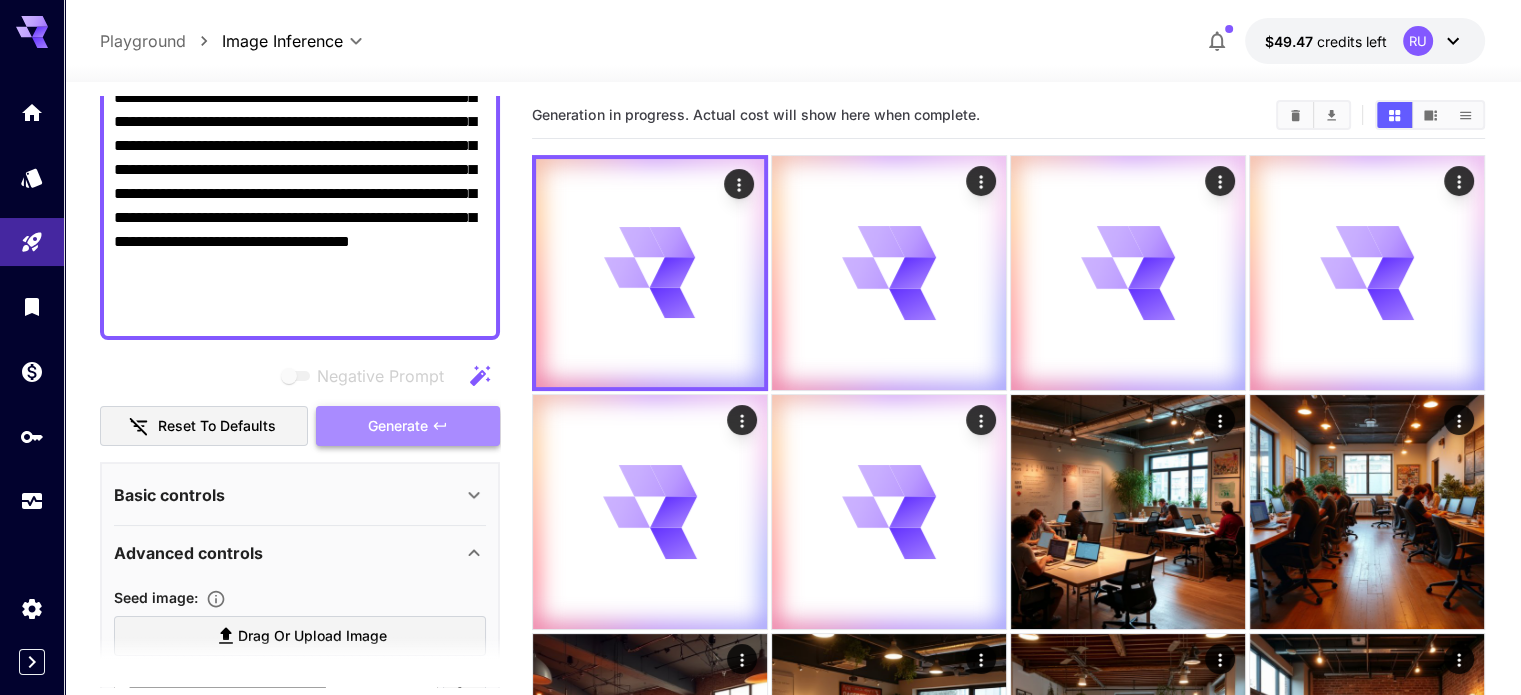 click on "Generate" at bounding box center (398, 426) 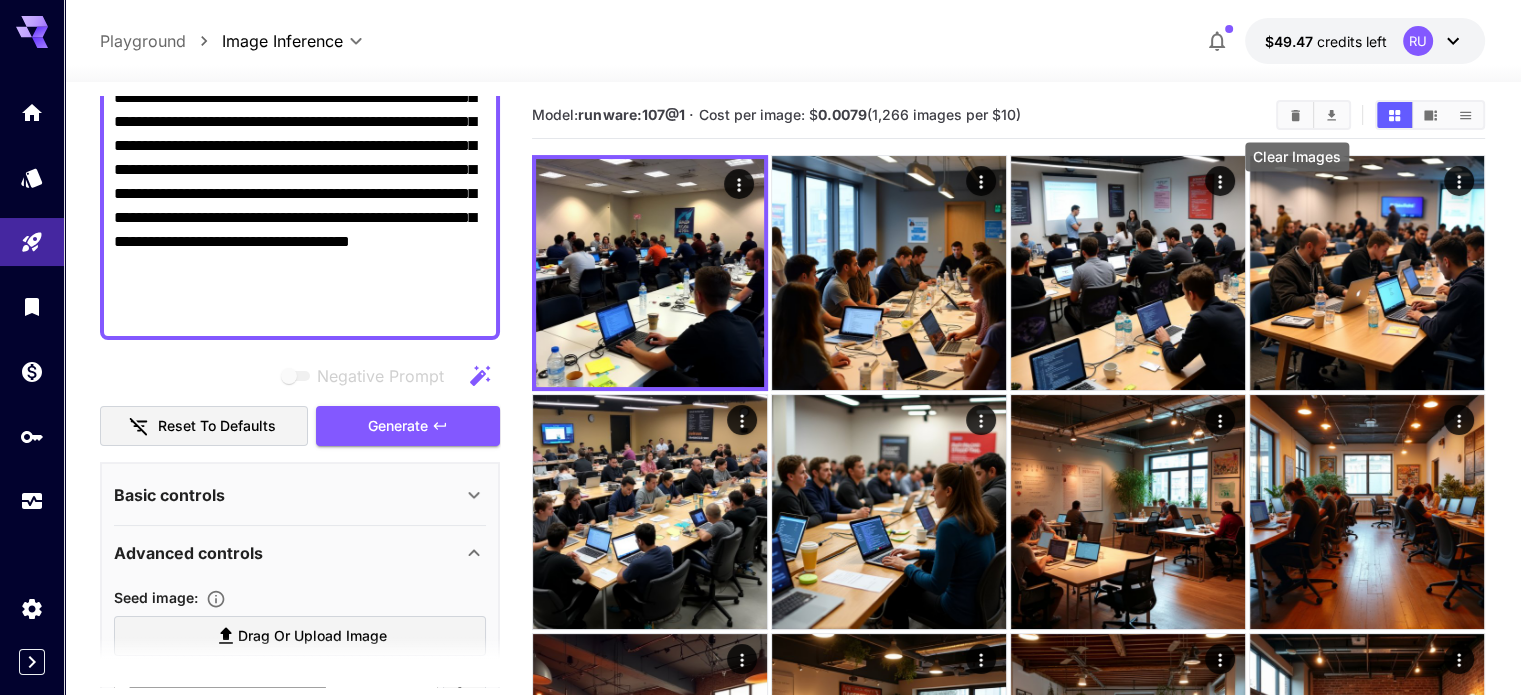 click 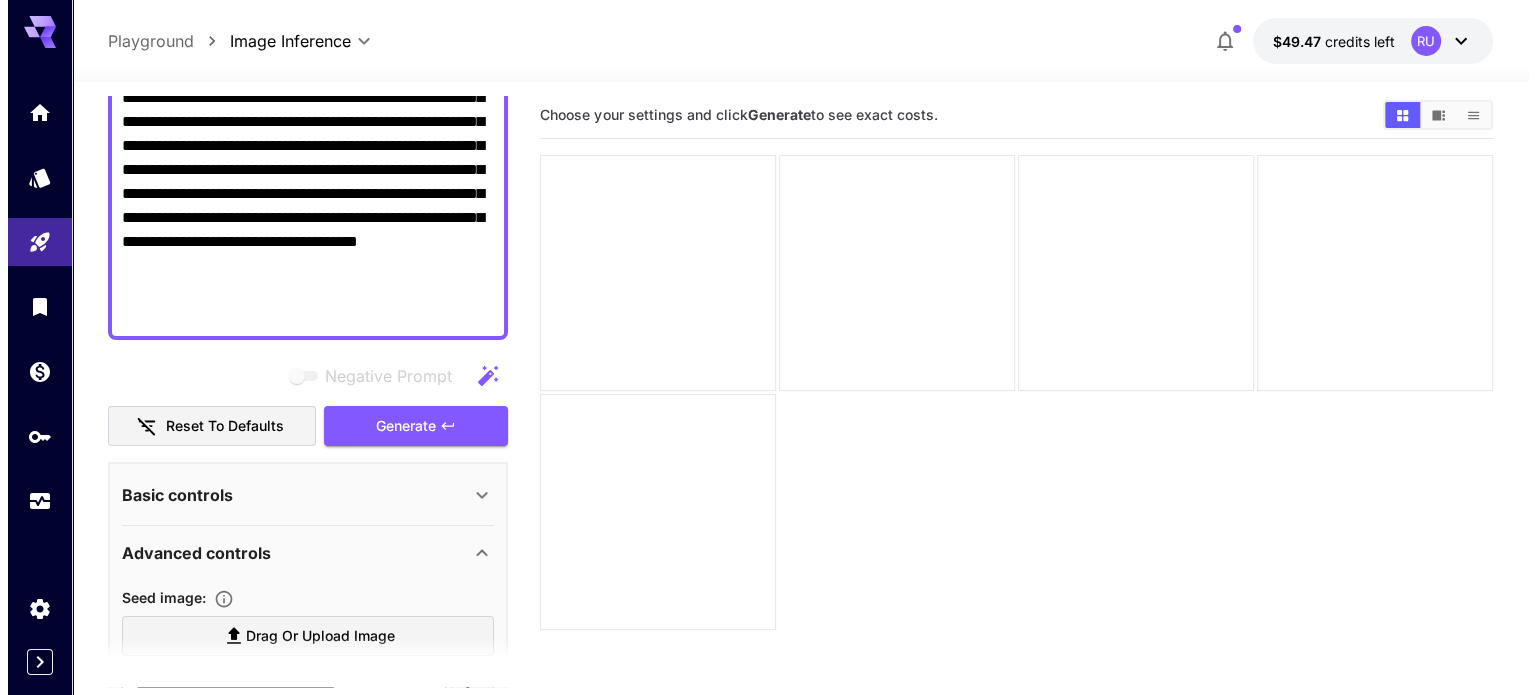 scroll, scrollTop: 0, scrollLeft: 0, axis: both 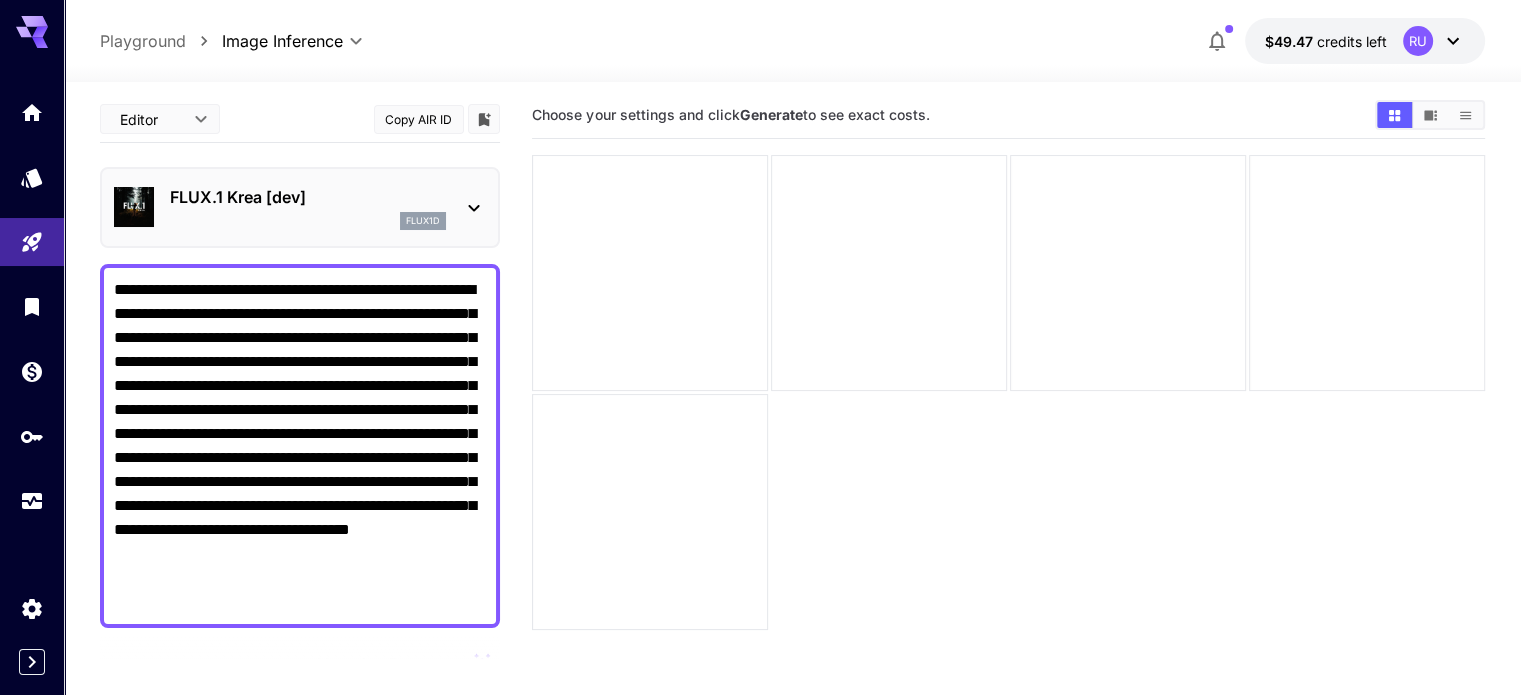 click on "FLUX.1 Krea [dev]" at bounding box center [308, 197] 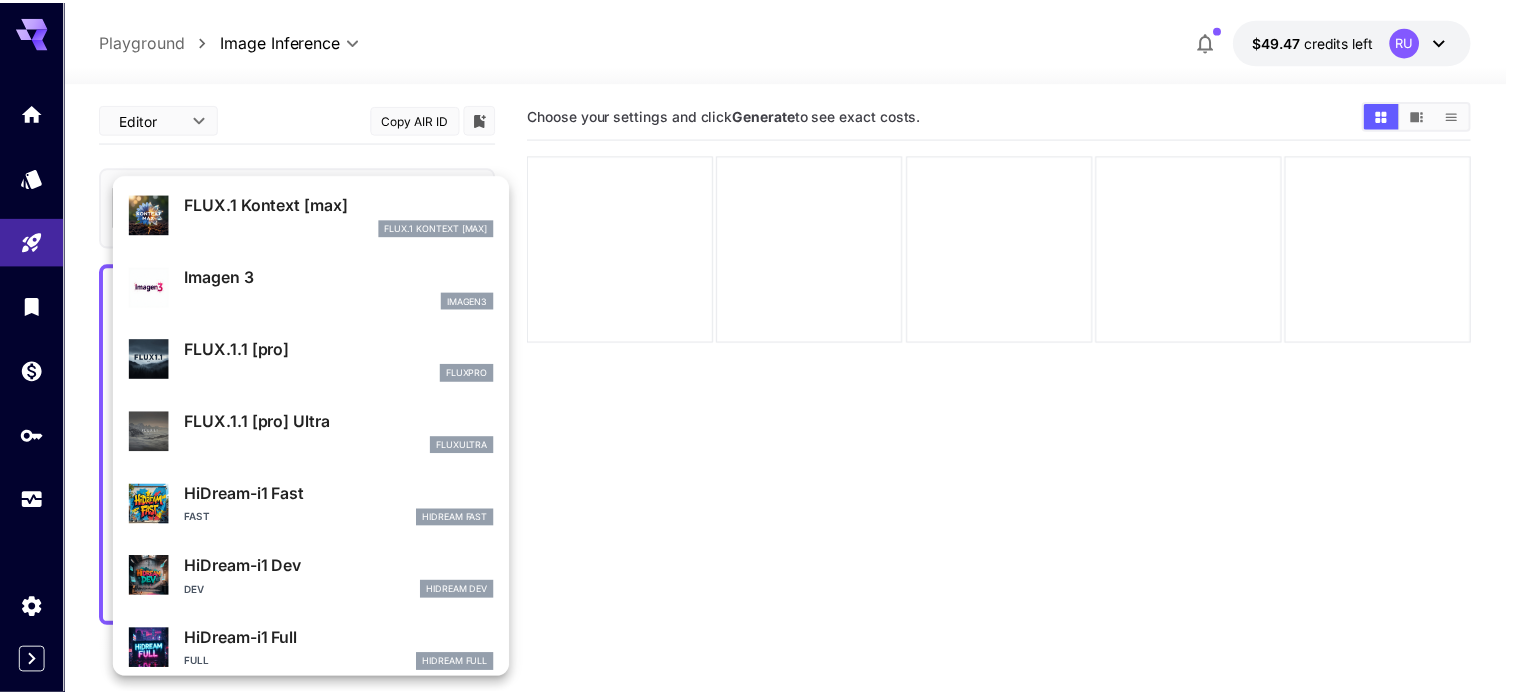 scroll, scrollTop: 944, scrollLeft: 0, axis: vertical 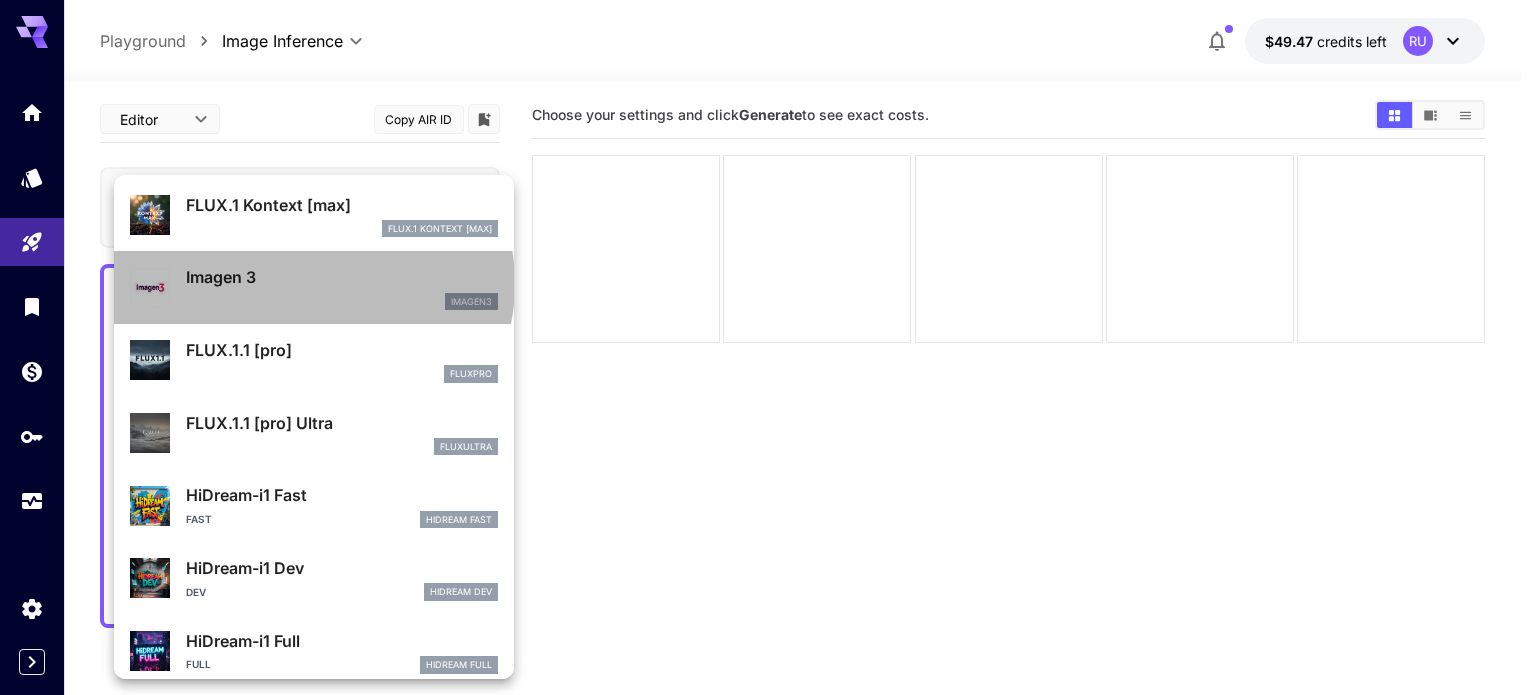 click on "Imagen 3" at bounding box center (342, 277) 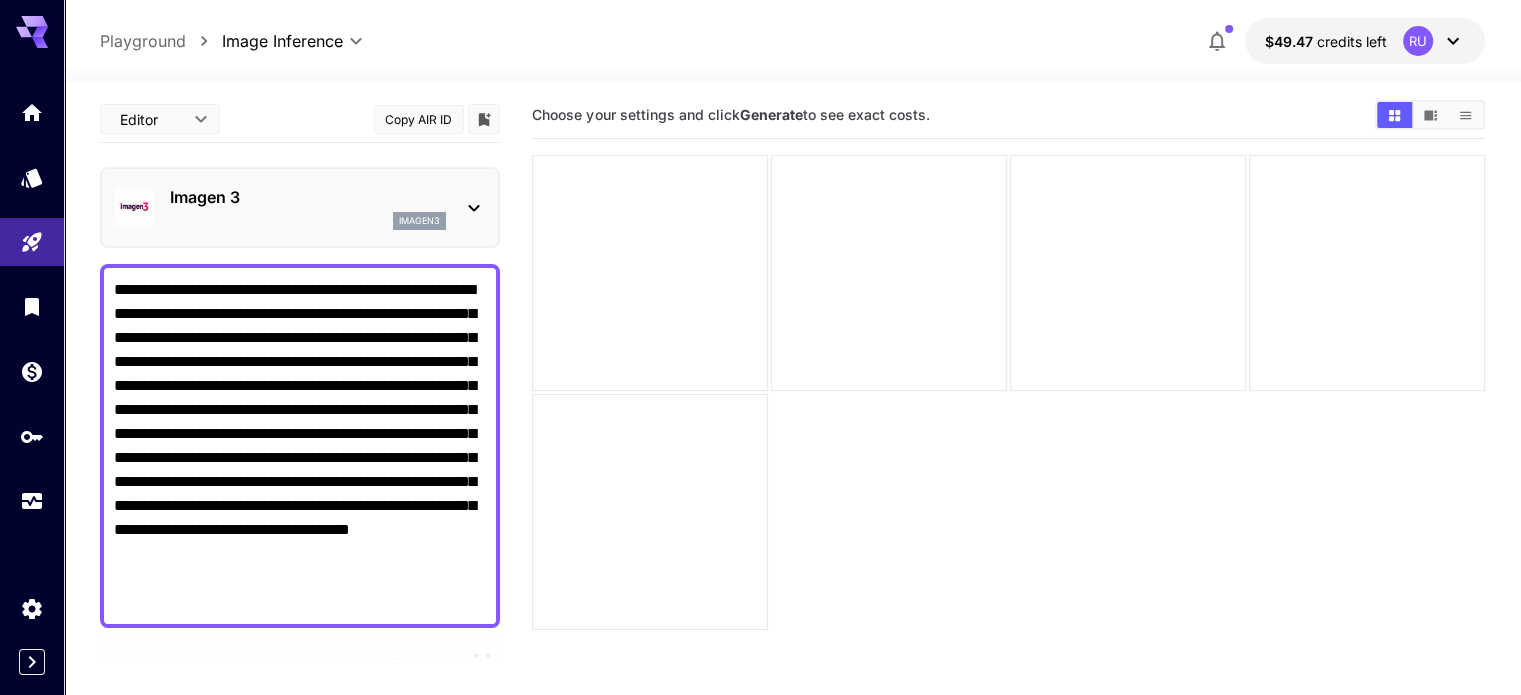 click on "**********" at bounding box center [300, 446] 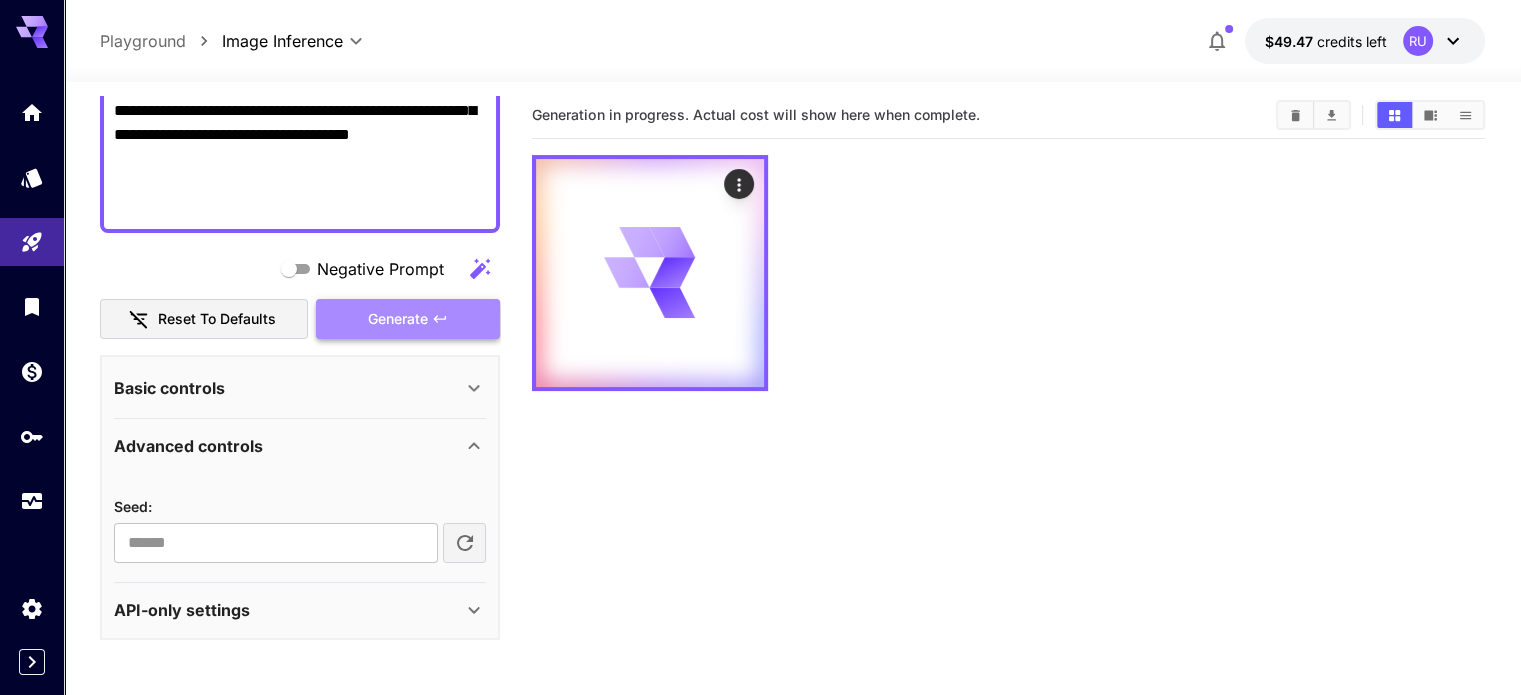 click on "Generate" at bounding box center (398, 319) 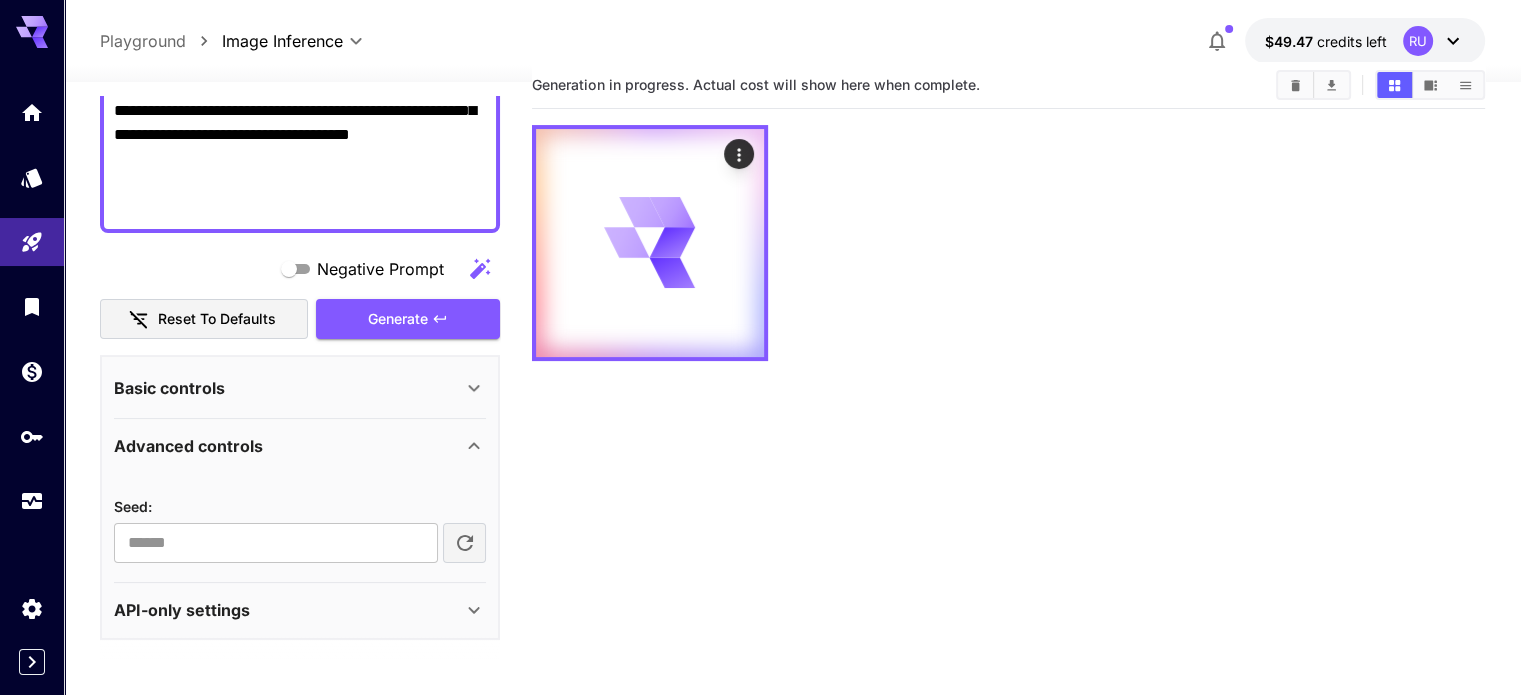 scroll, scrollTop: 35, scrollLeft: 0, axis: vertical 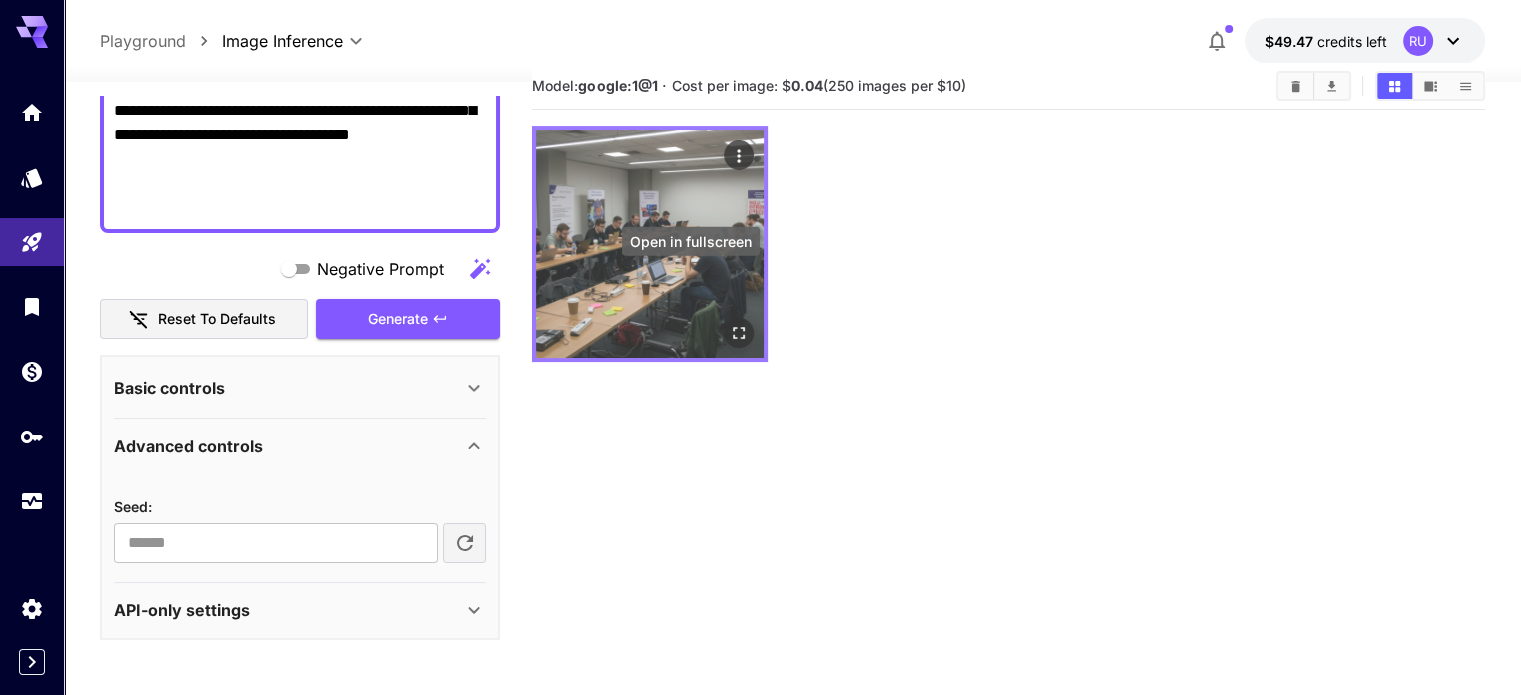 click 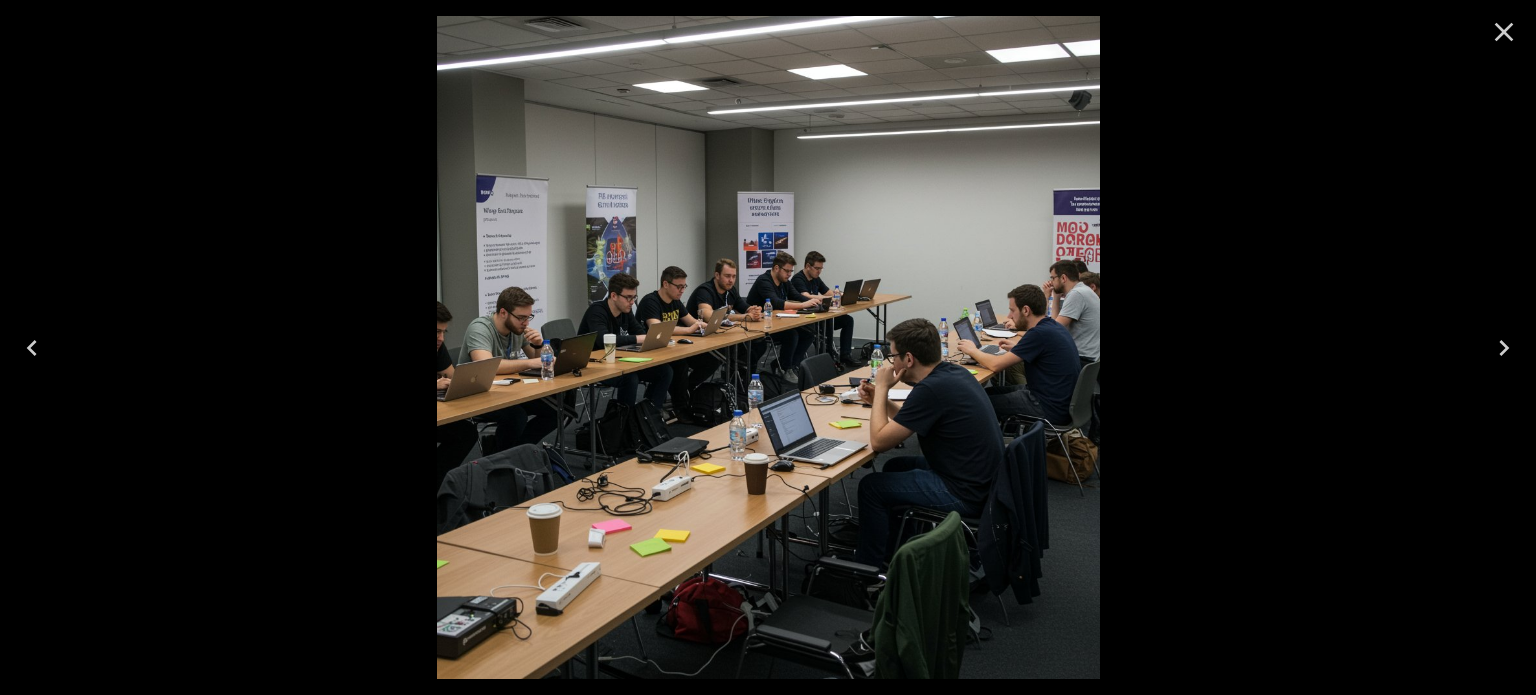 click 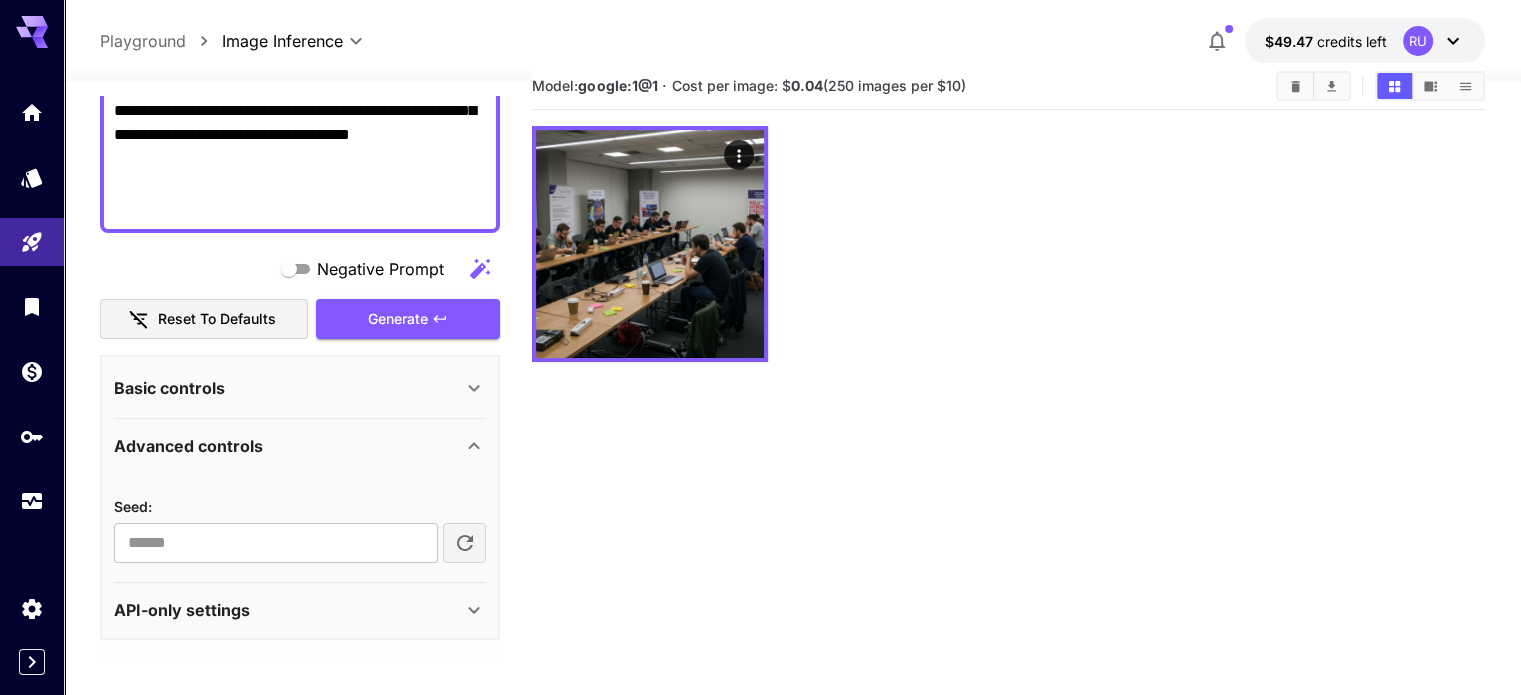 scroll, scrollTop: 158, scrollLeft: 0, axis: vertical 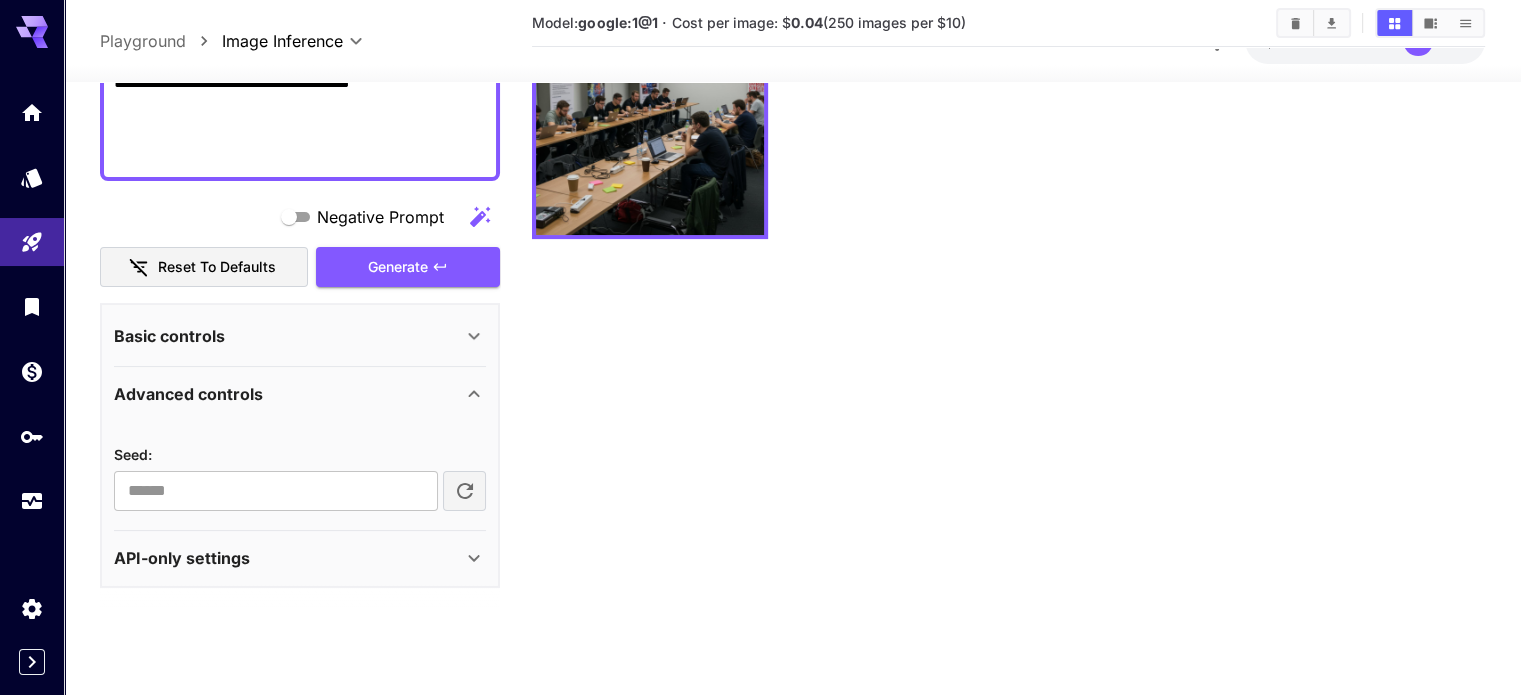 click on "Basic controls" at bounding box center [288, 336] 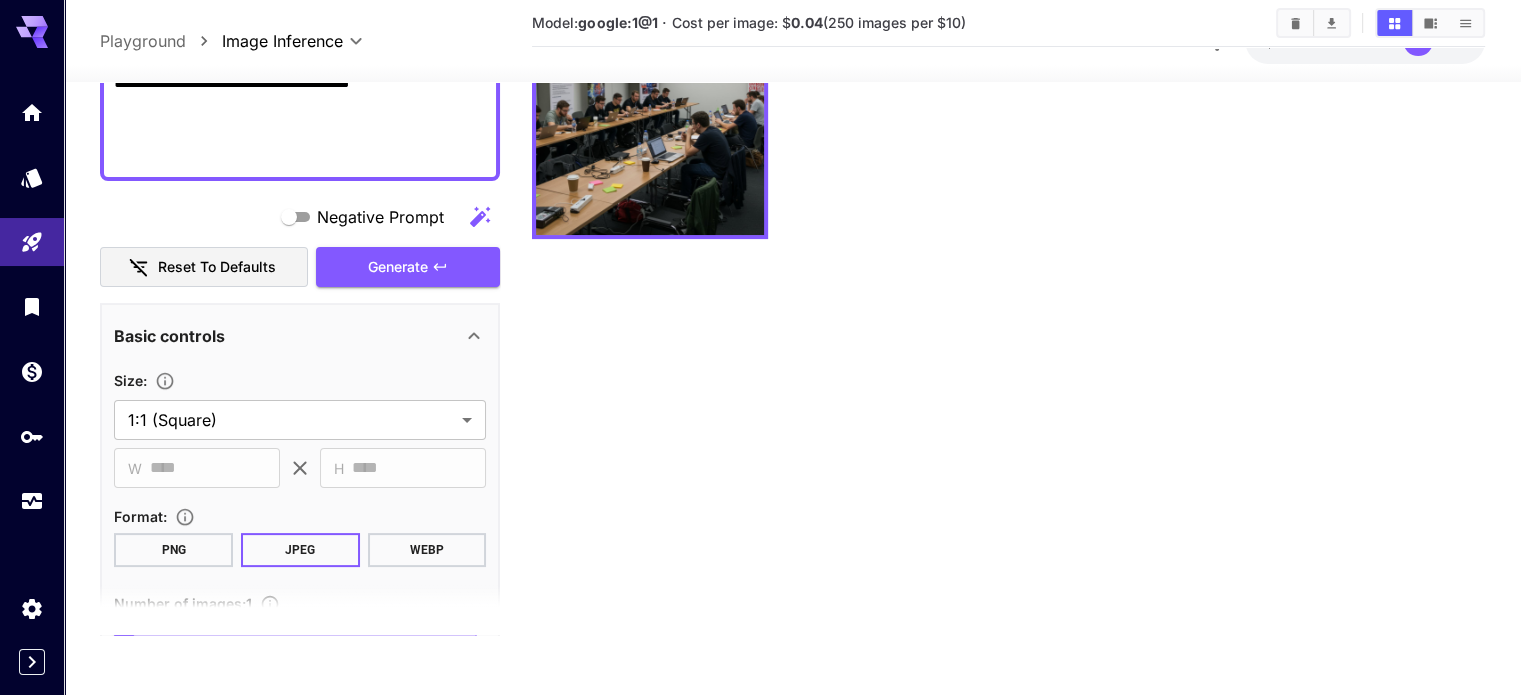 click on "Basic controls" at bounding box center [288, 336] 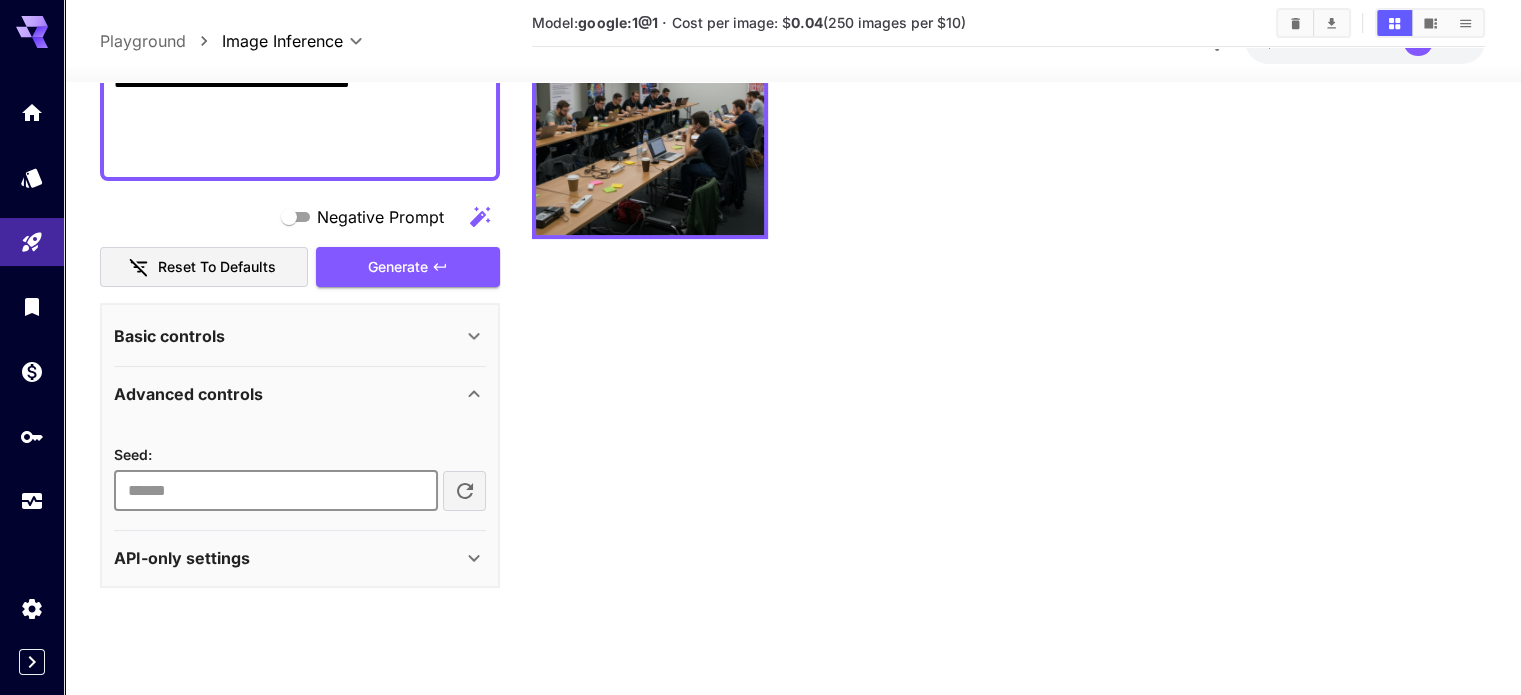 click at bounding box center (275, 491) 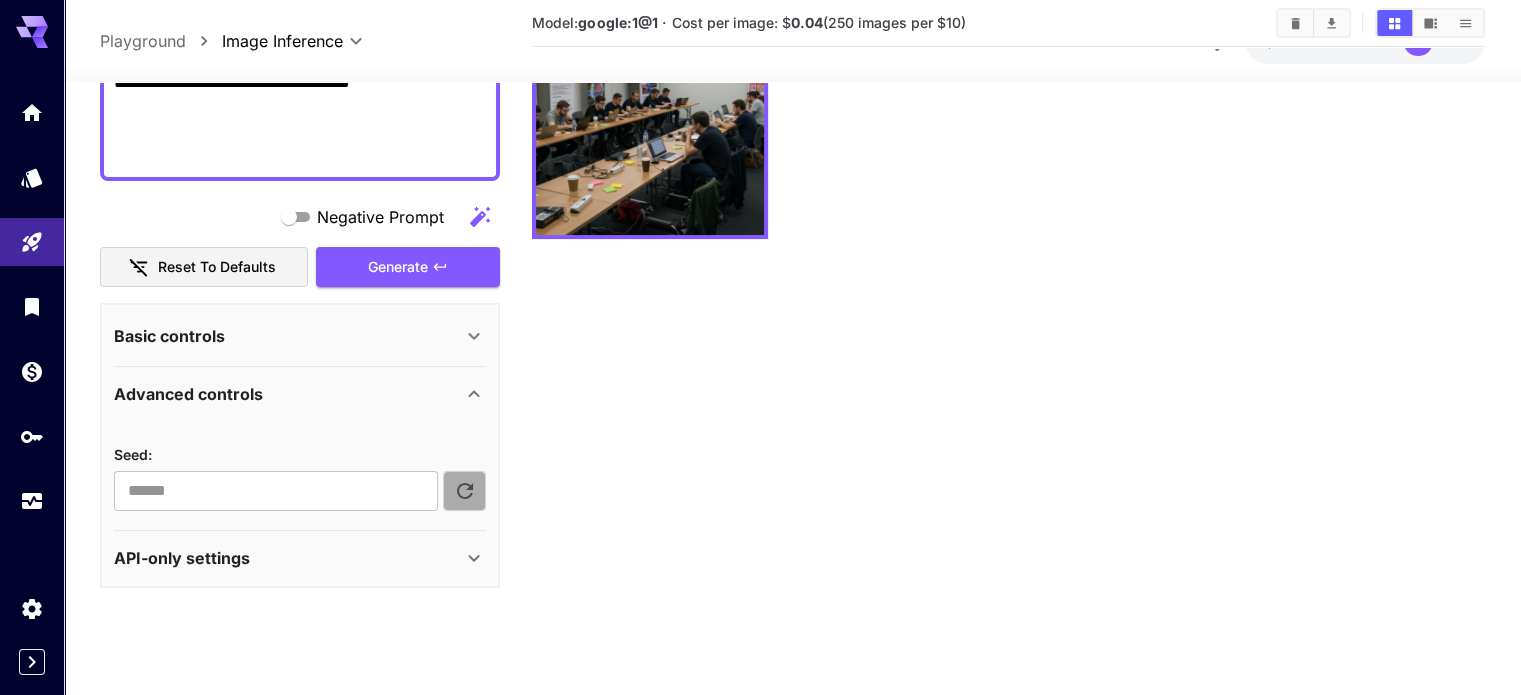 click 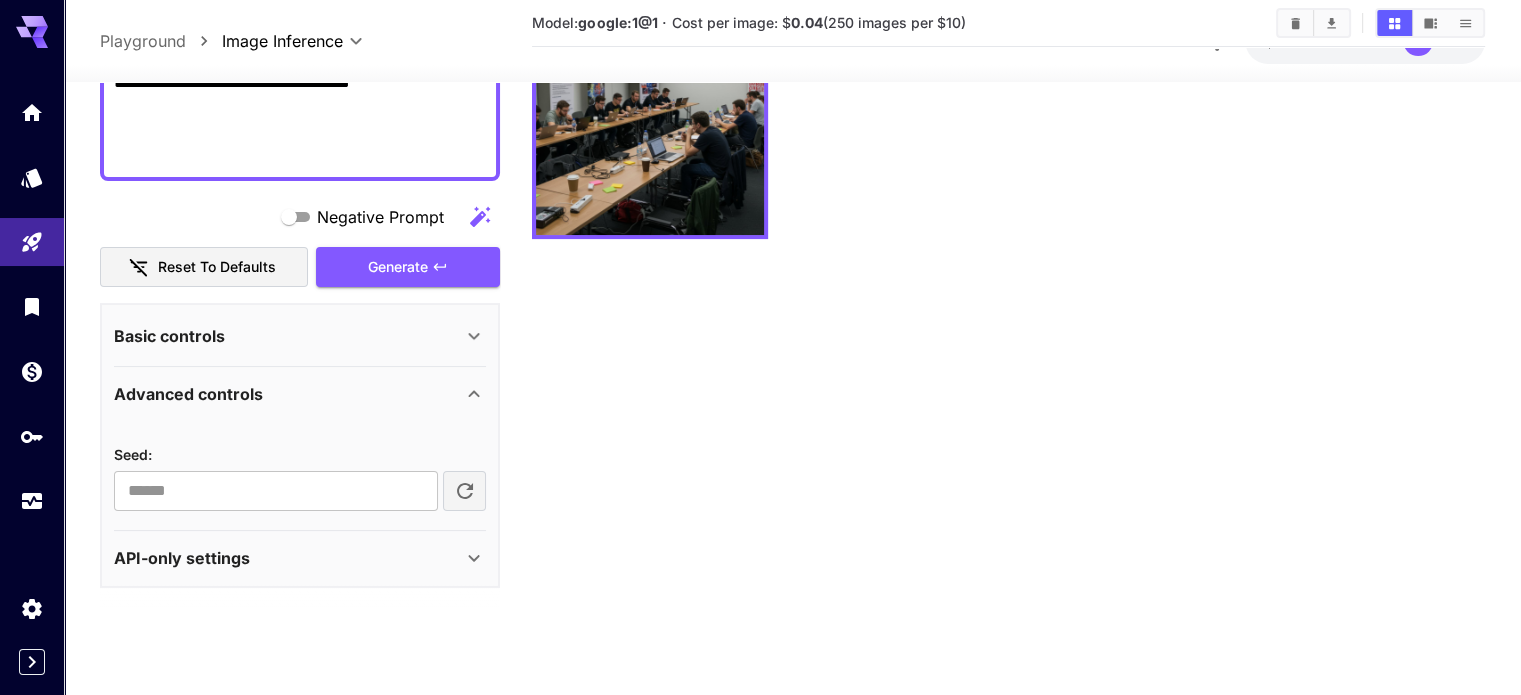 click 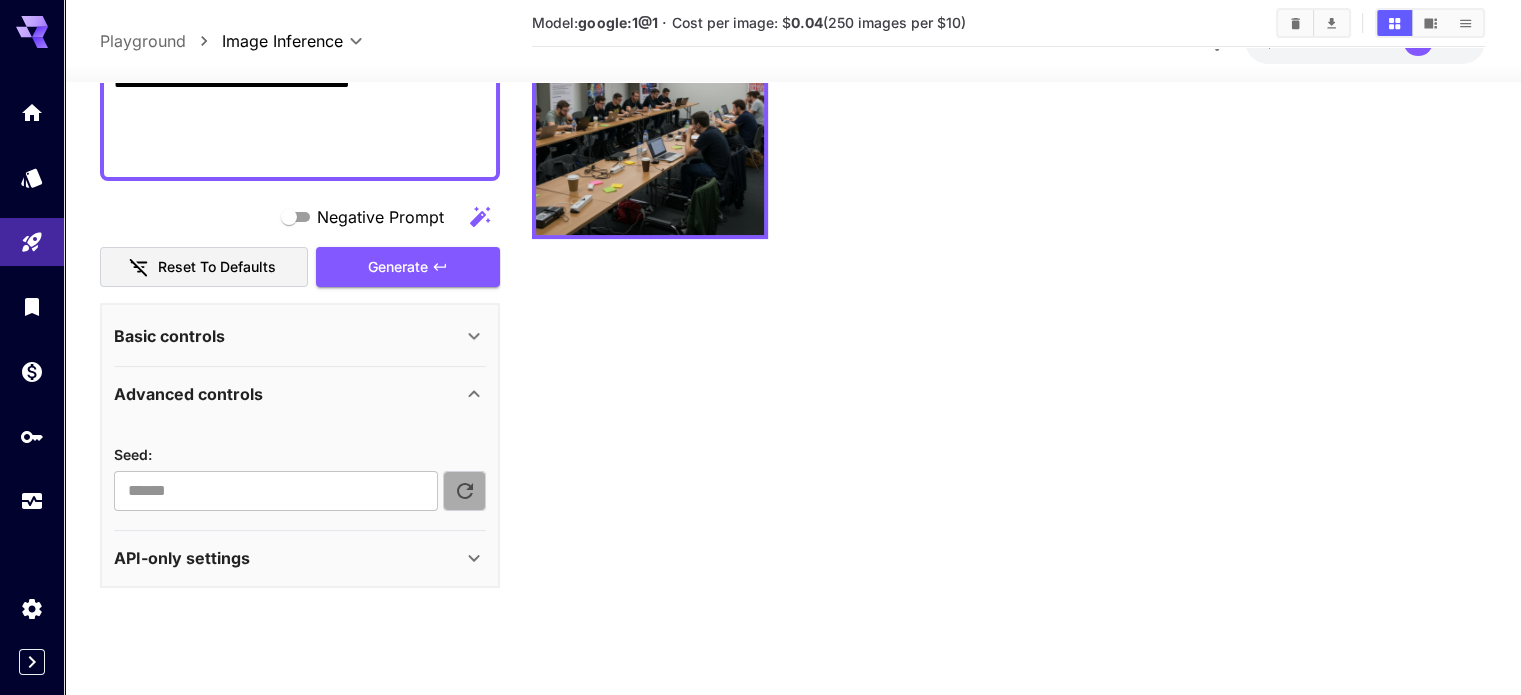 click 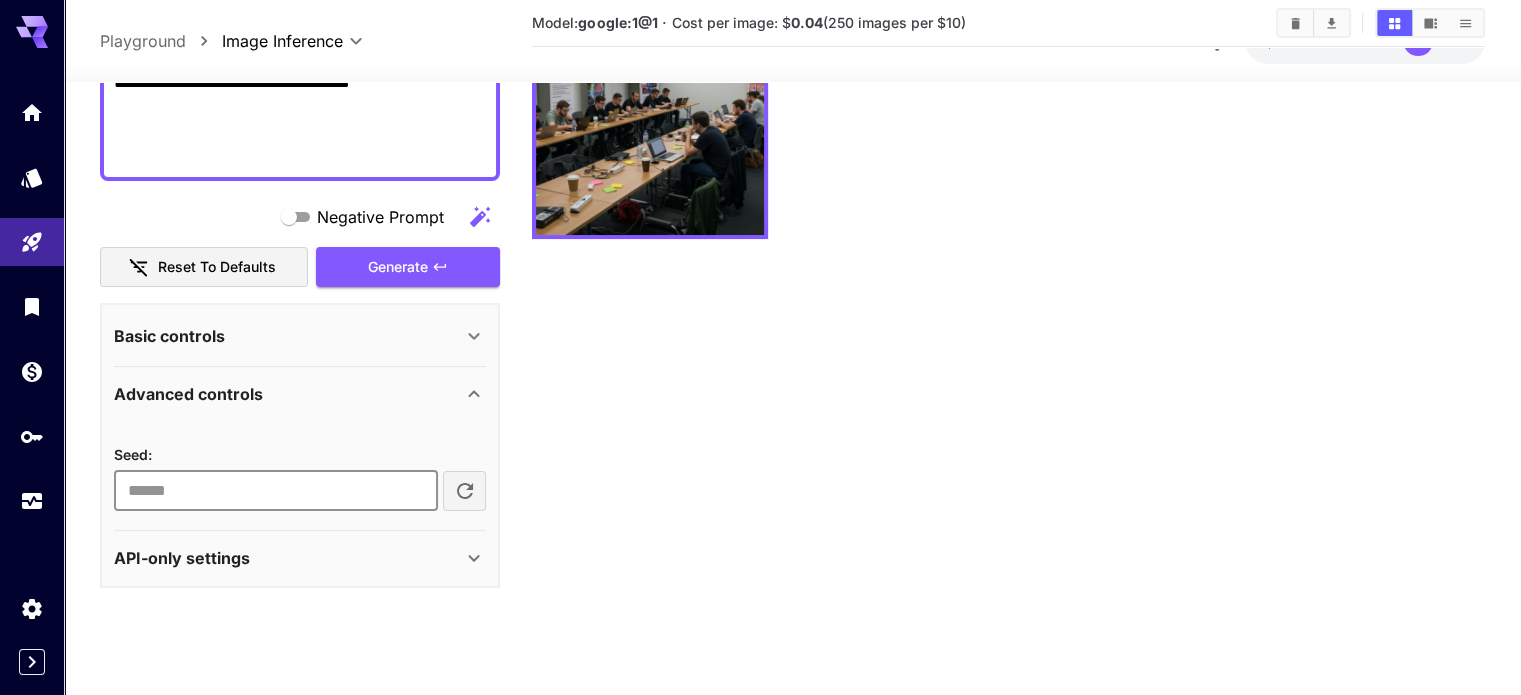 click on "**********" at bounding box center (275, 491) 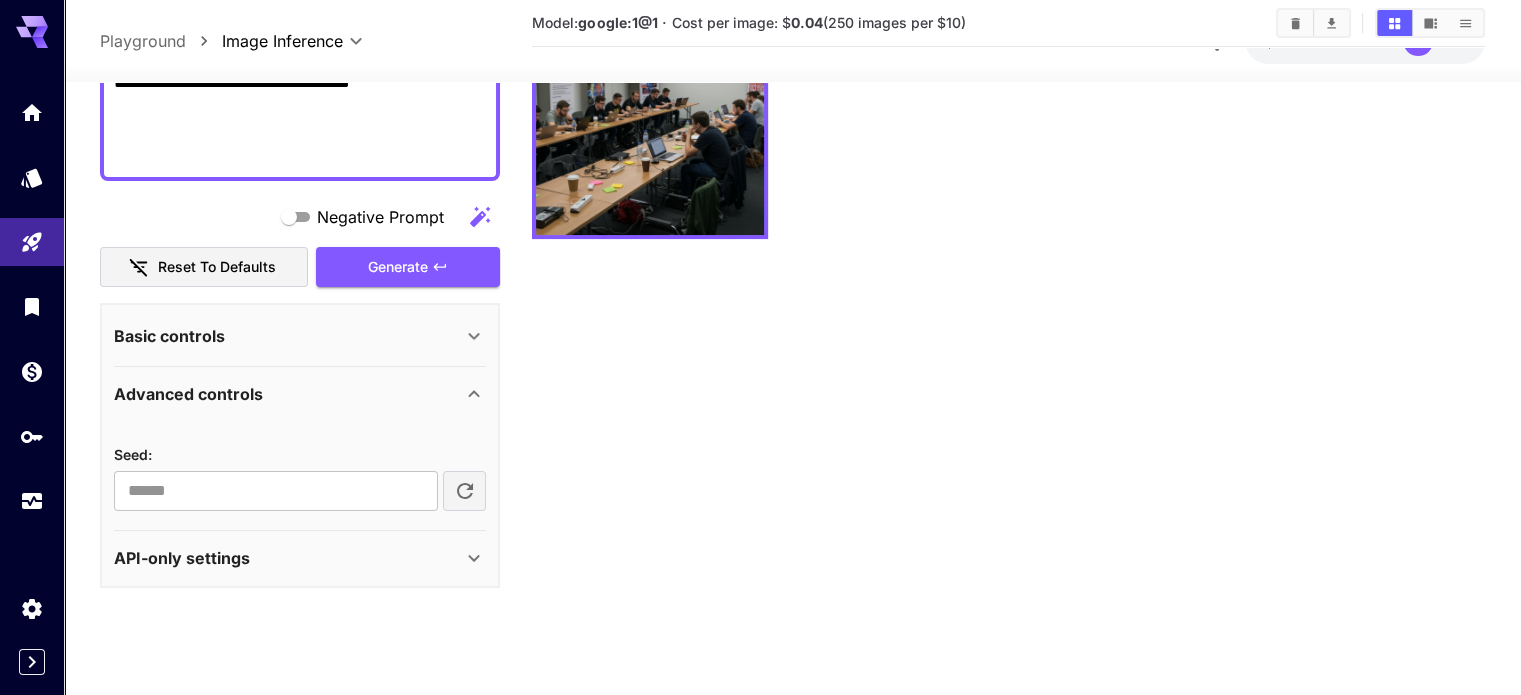 click on "Advanced controls" at bounding box center (288, 394) 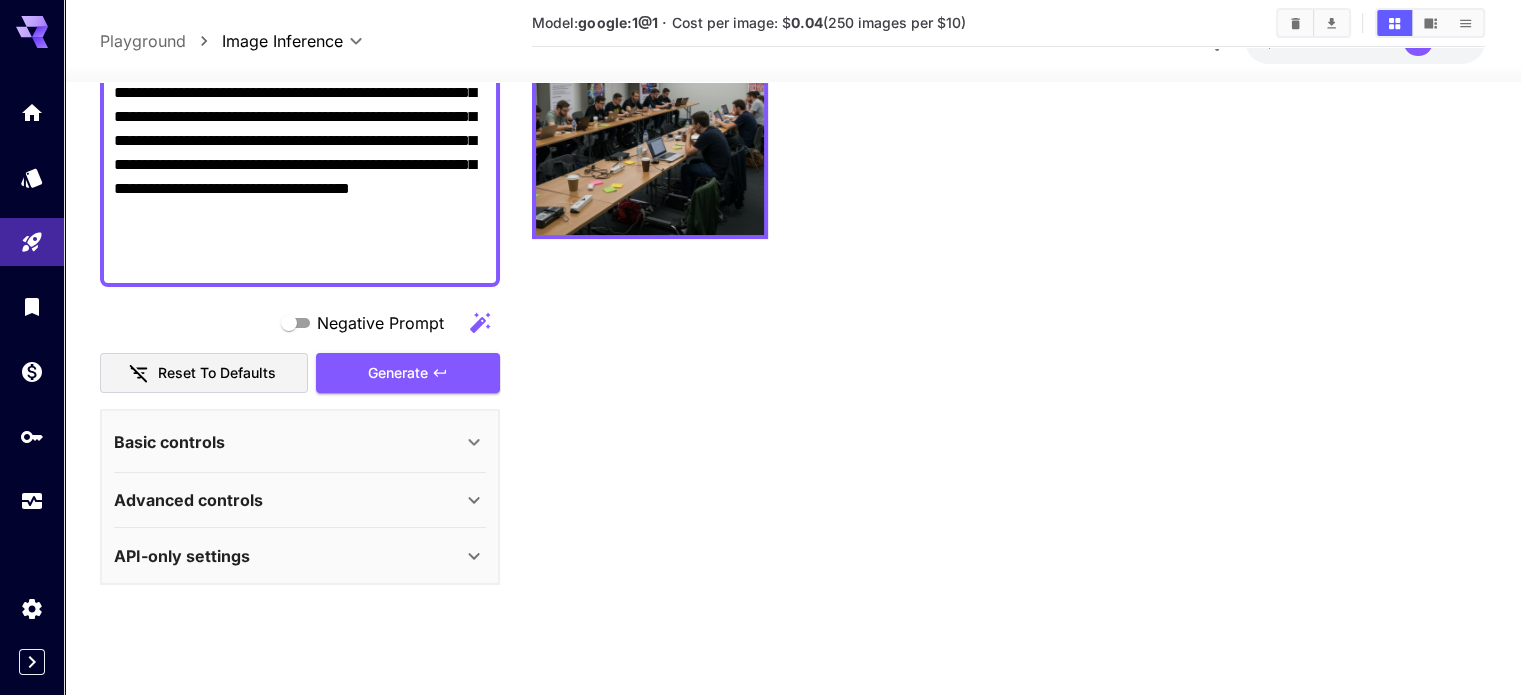 scroll, scrollTop: 286, scrollLeft: 0, axis: vertical 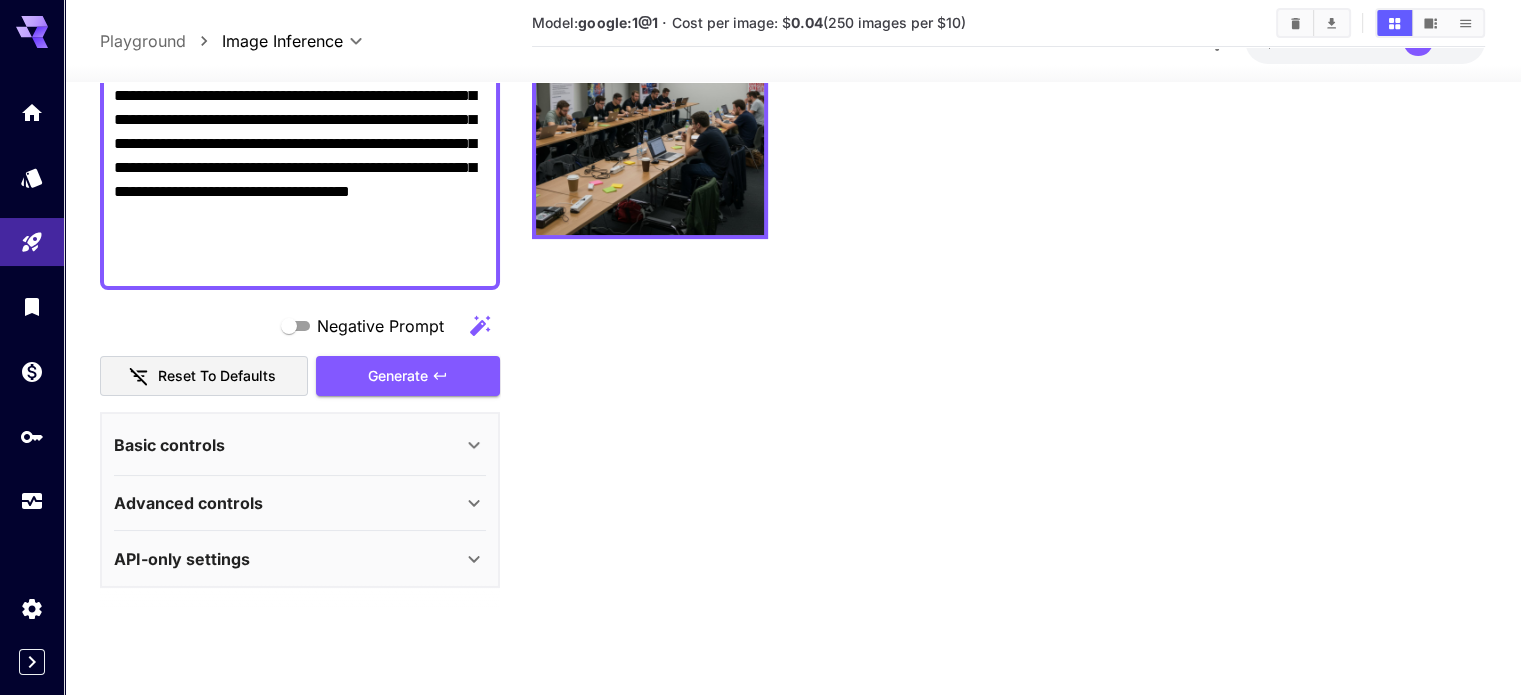 click 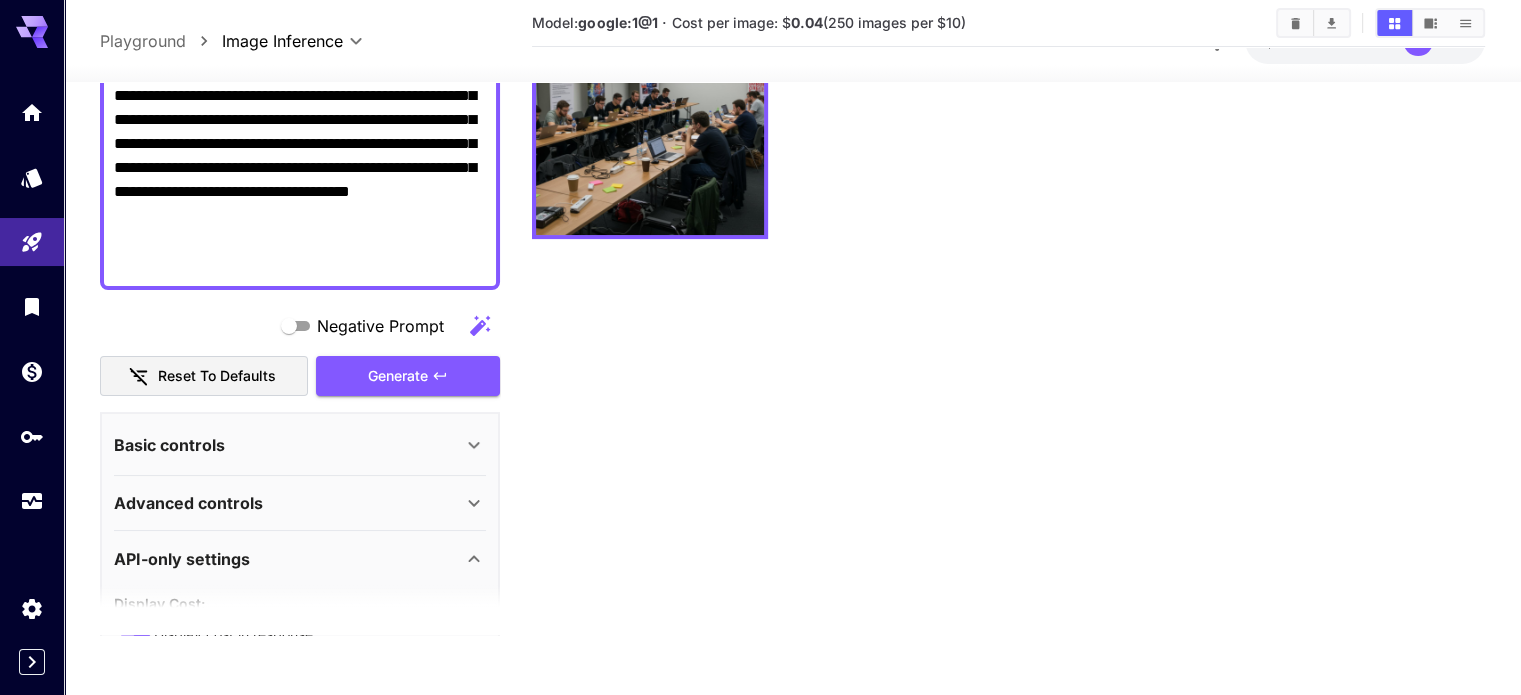 scroll, scrollTop: 555, scrollLeft: 0, axis: vertical 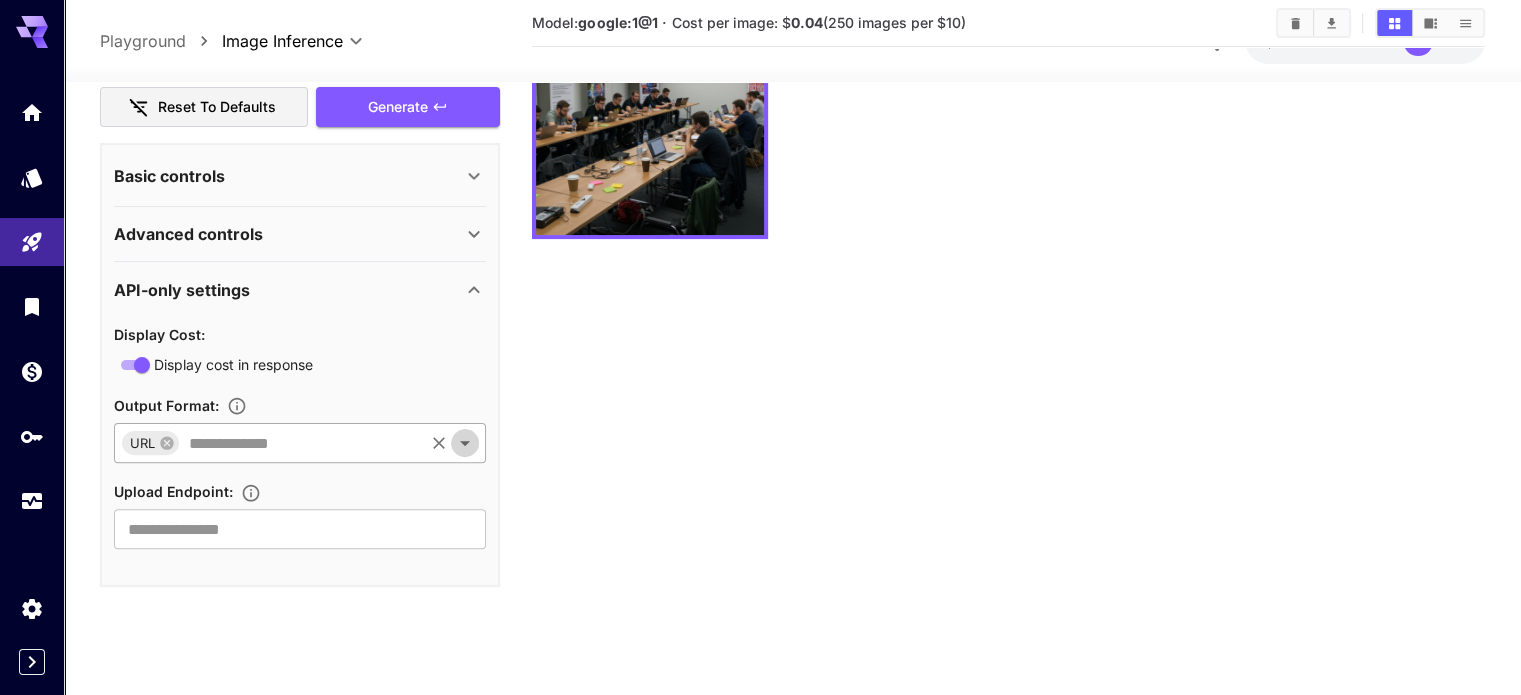 click 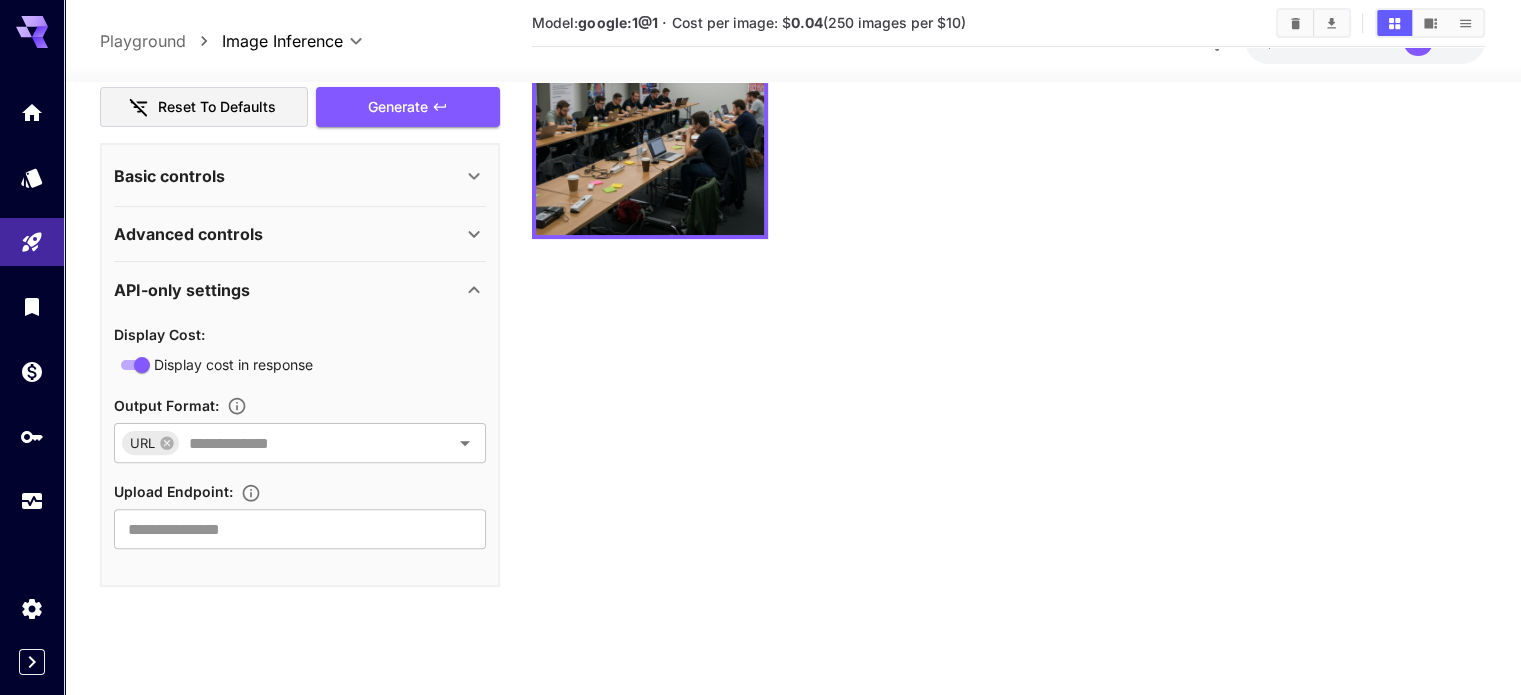 click on "Model:  google:1@1 · Cost per image: $ 0.04  (250 images per $10)" at bounding box center [1008, 287] 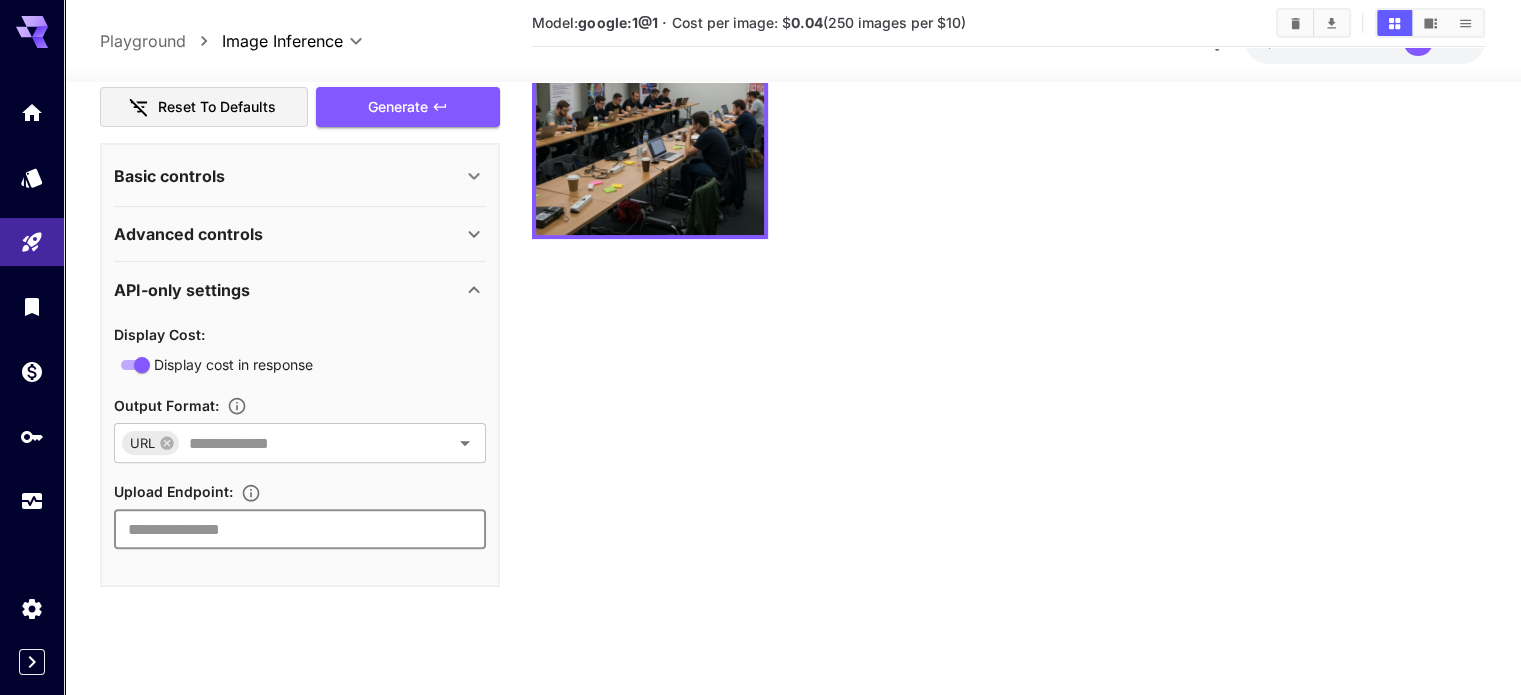 click at bounding box center (300, 530) 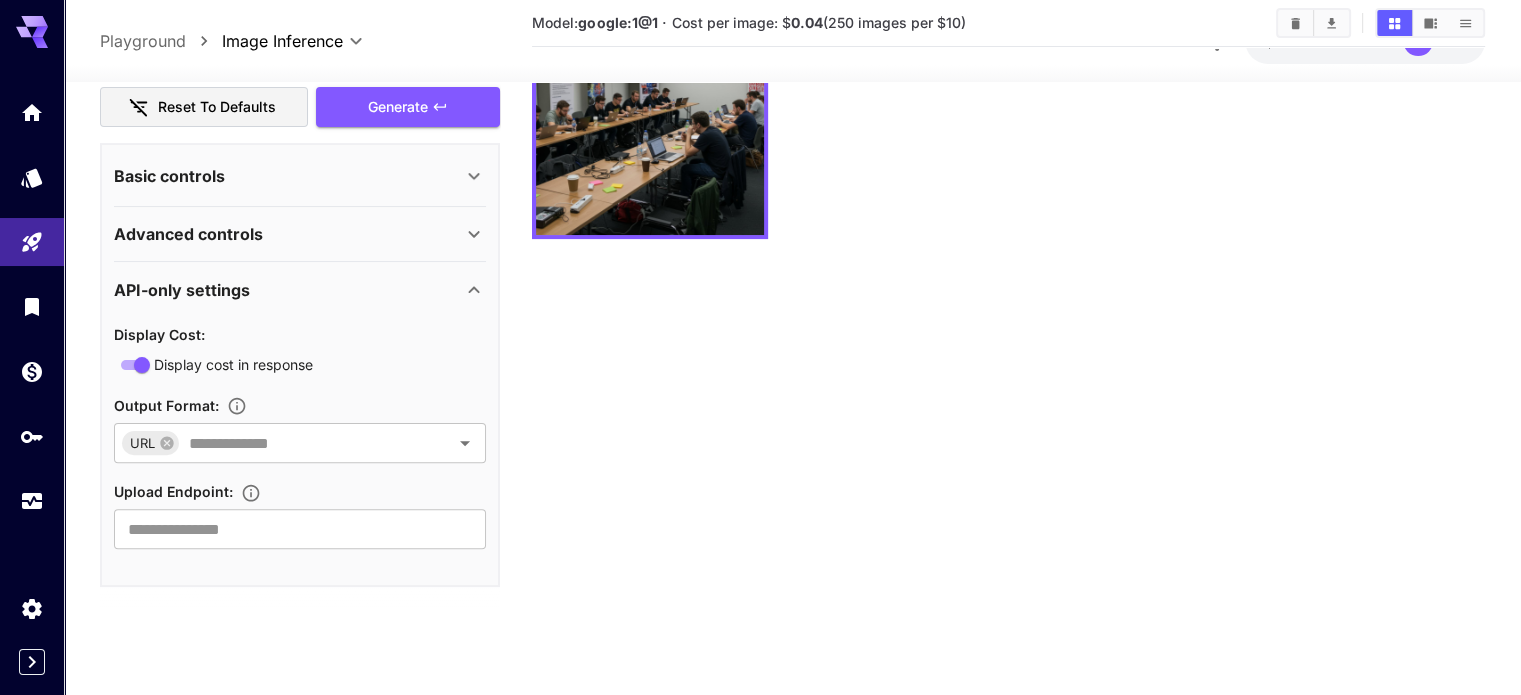 click 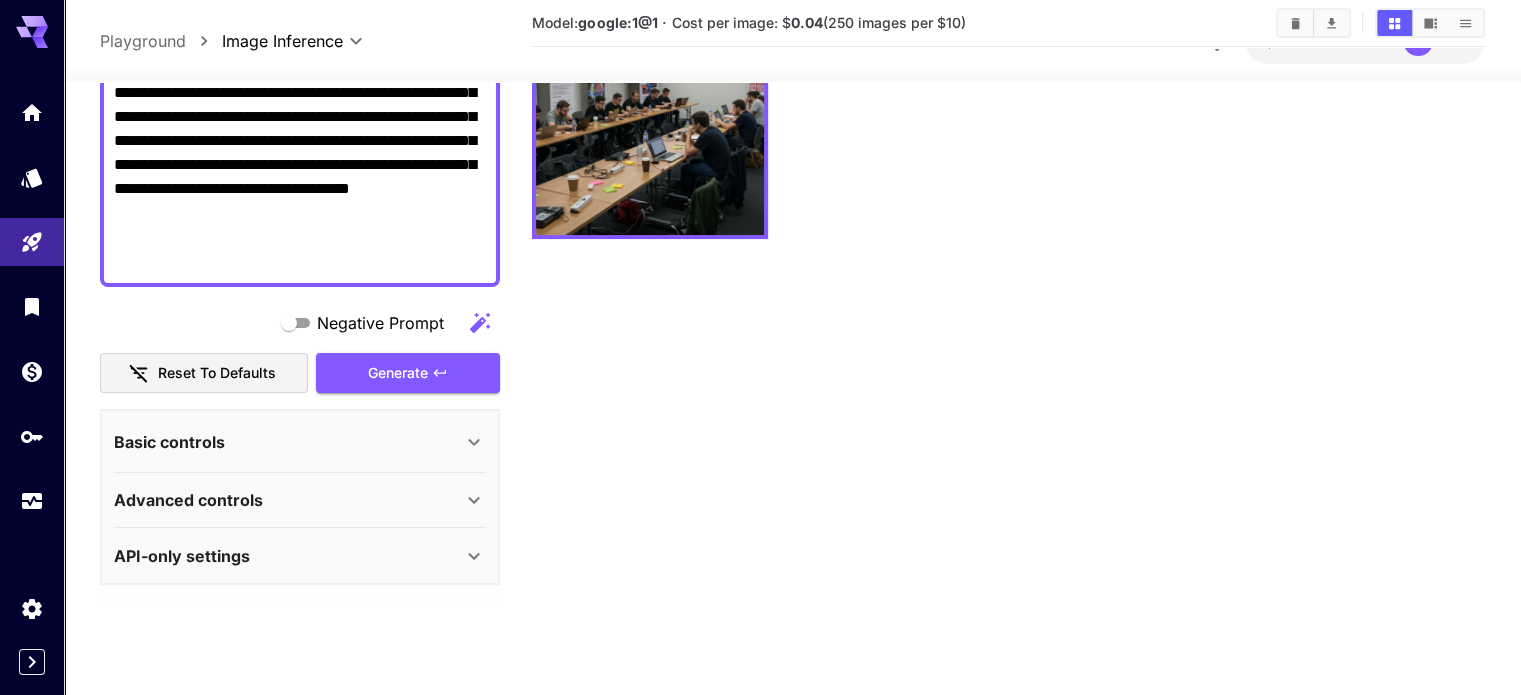 scroll, scrollTop: 286, scrollLeft: 0, axis: vertical 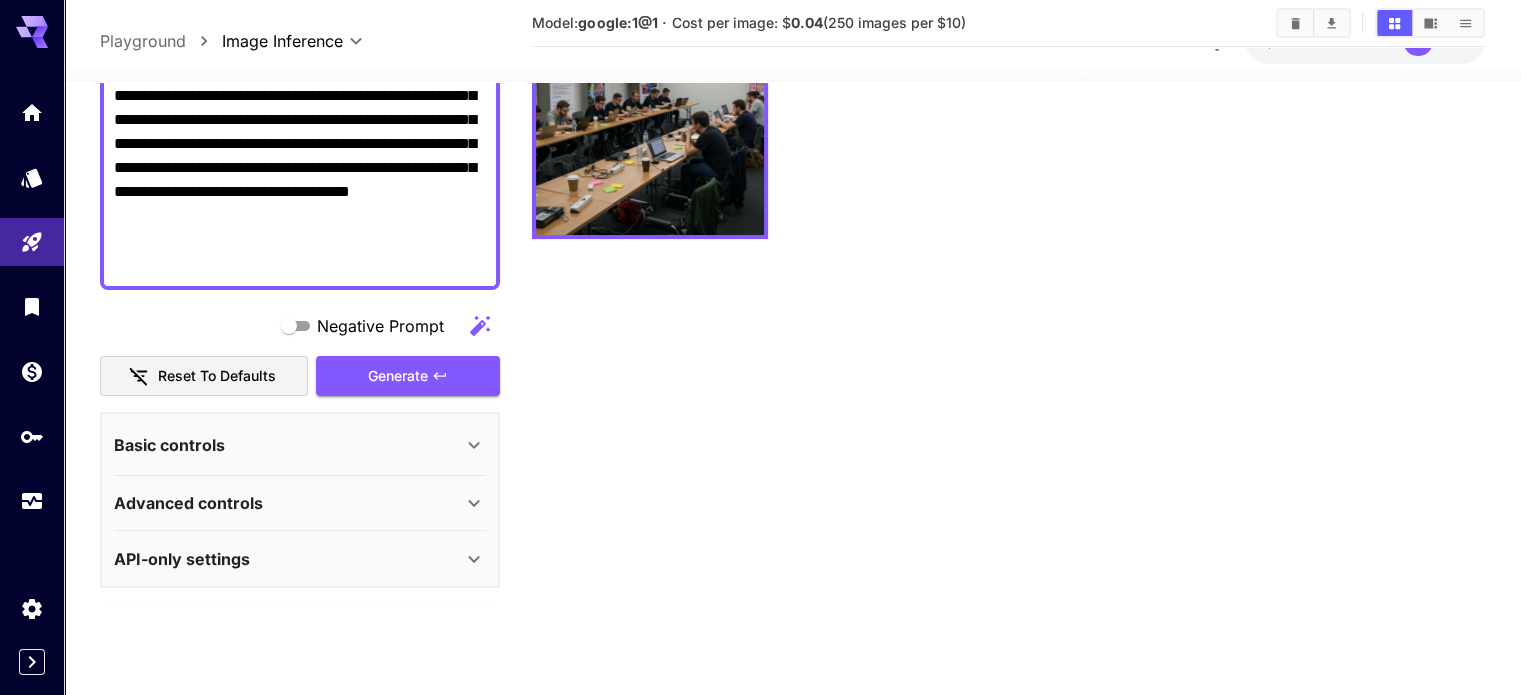 click 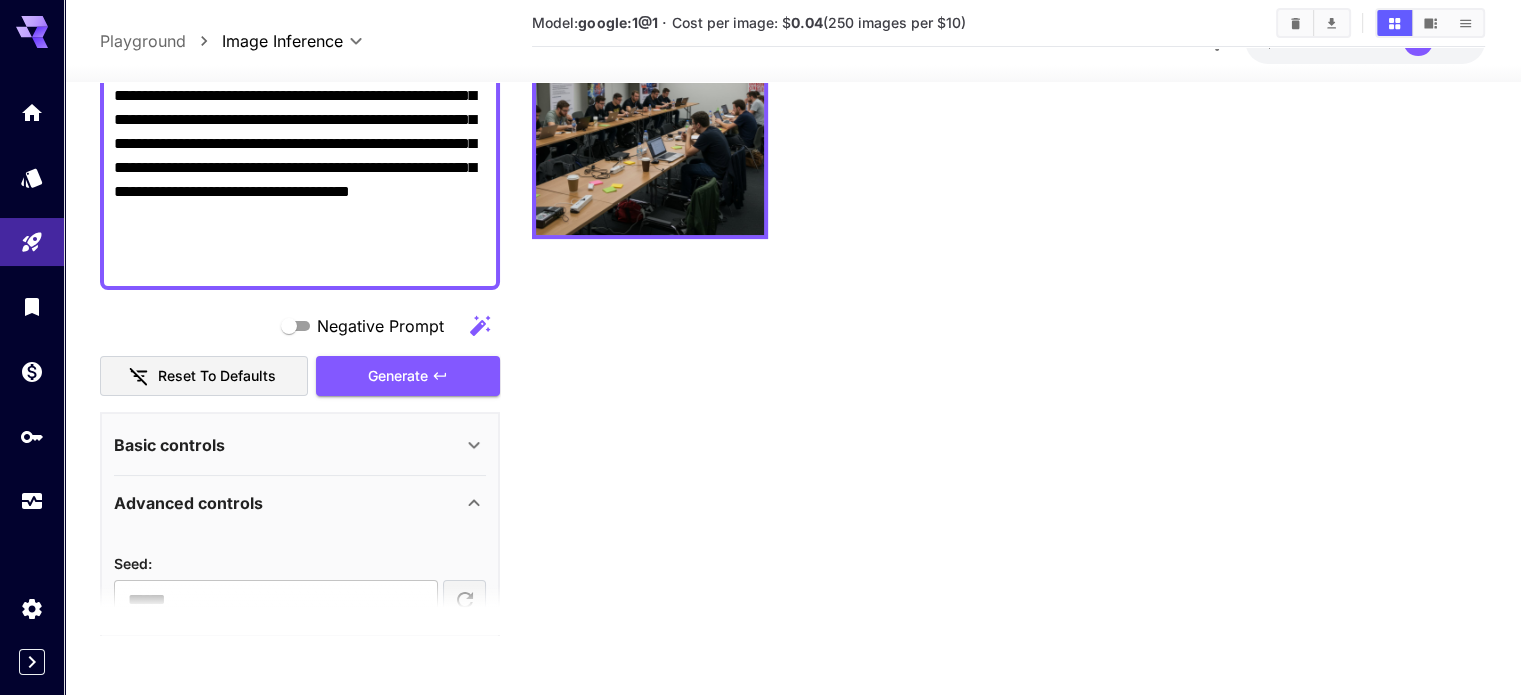 scroll, scrollTop: 395, scrollLeft: 0, axis: vertical 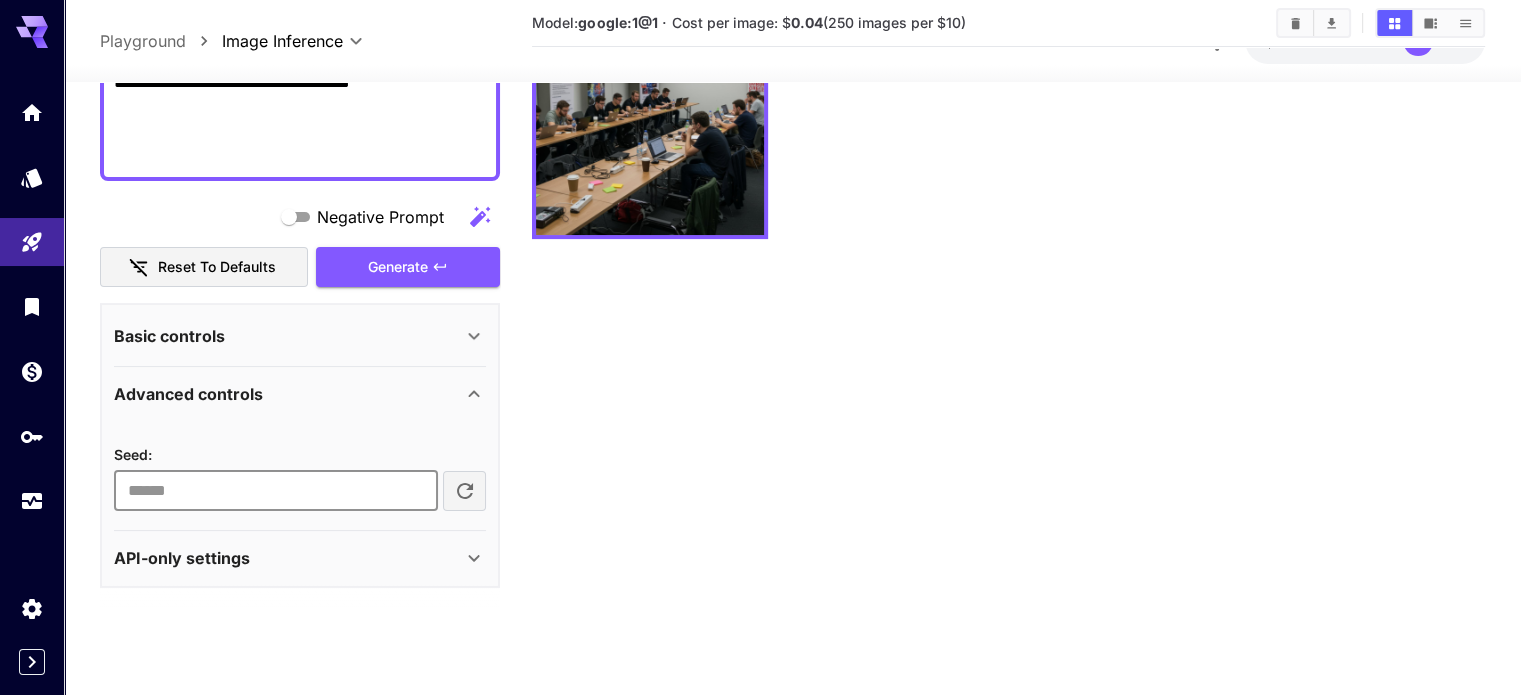 click at bounding box center (275, 491) 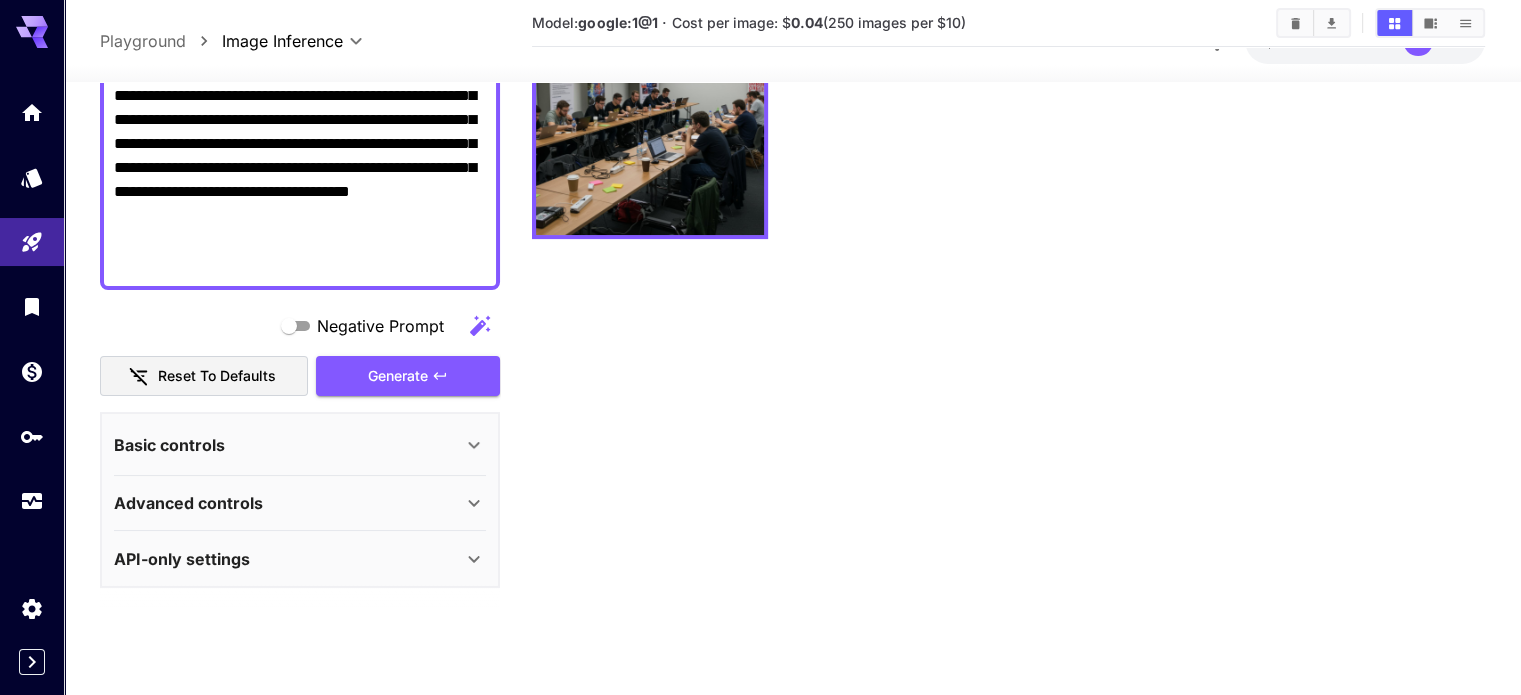 scroll, scrollTop: 0, scrollLeft: 0, axis: both 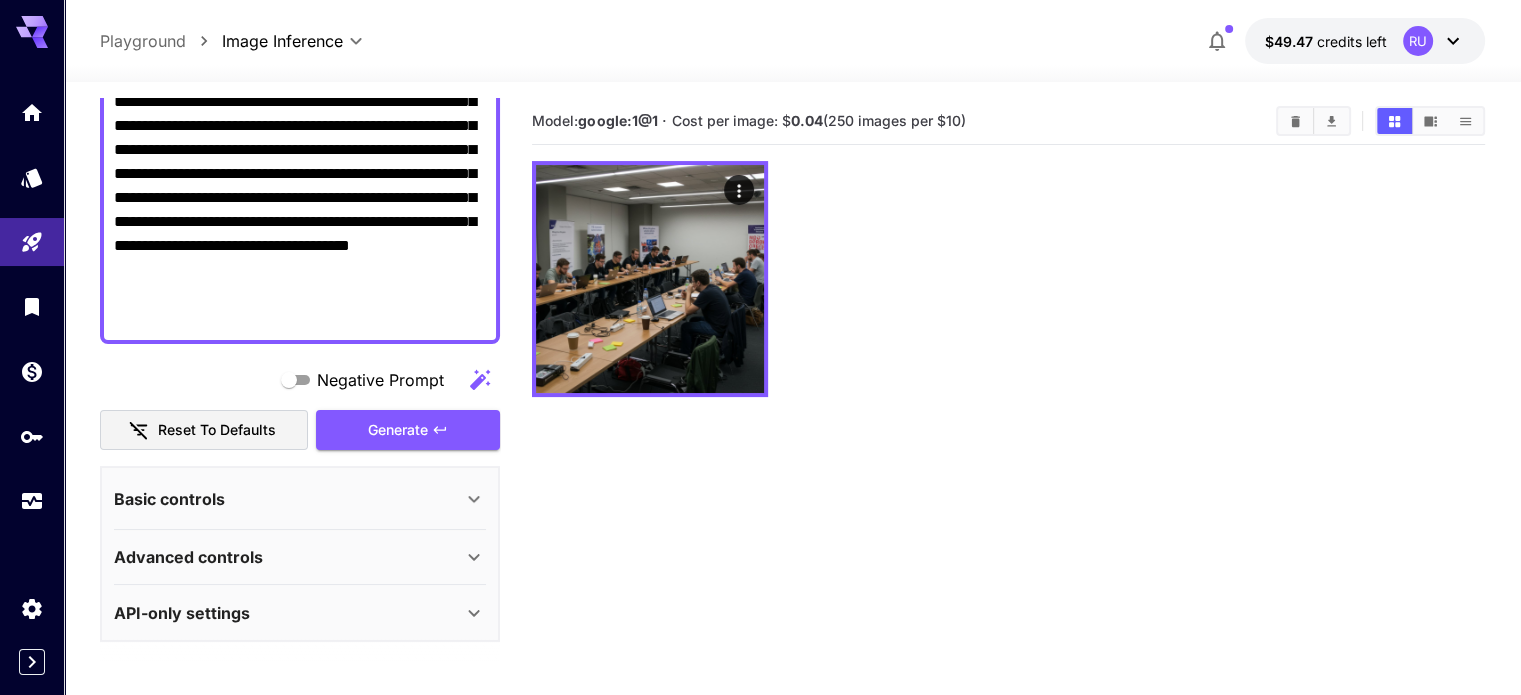click on "Basic controls" at bounding box center [288, 499] 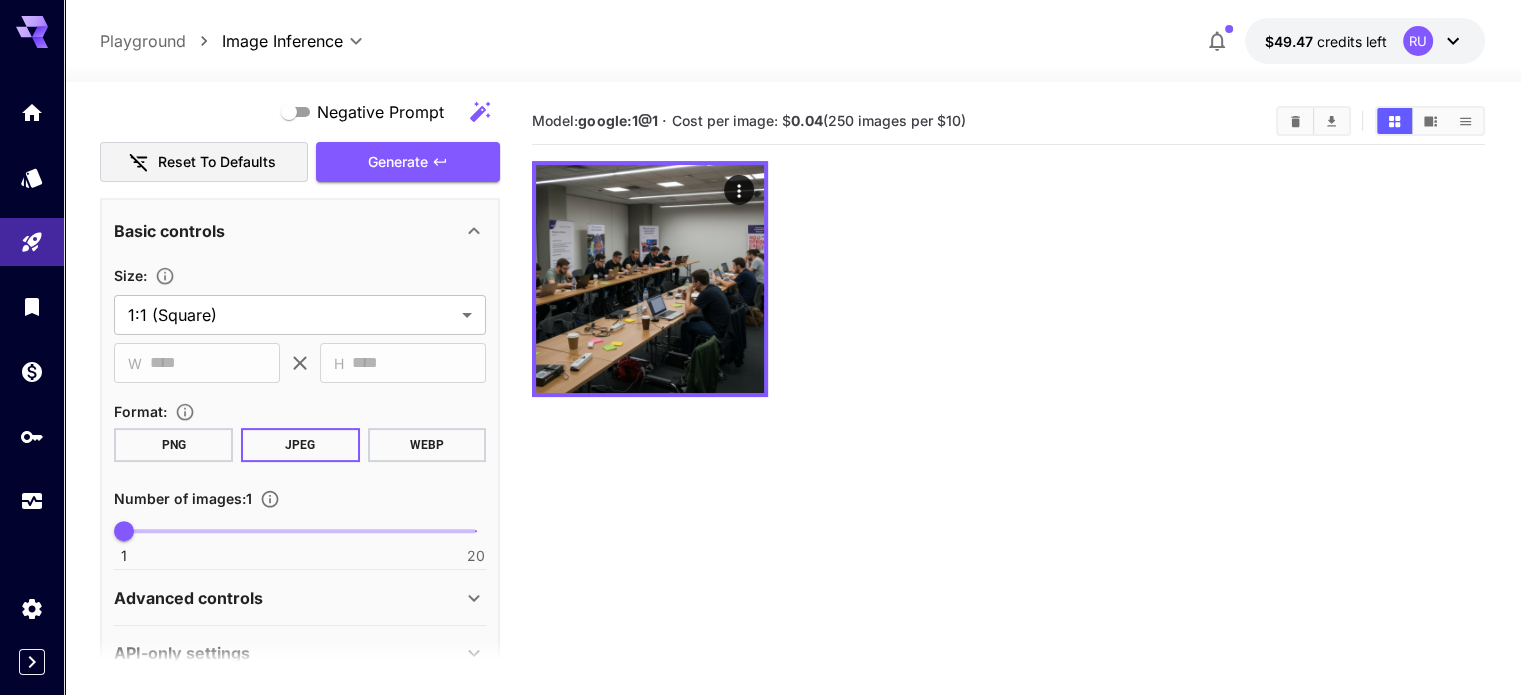 scroll, scrollTop: 593, scrollLeft: 0, axis: vertical 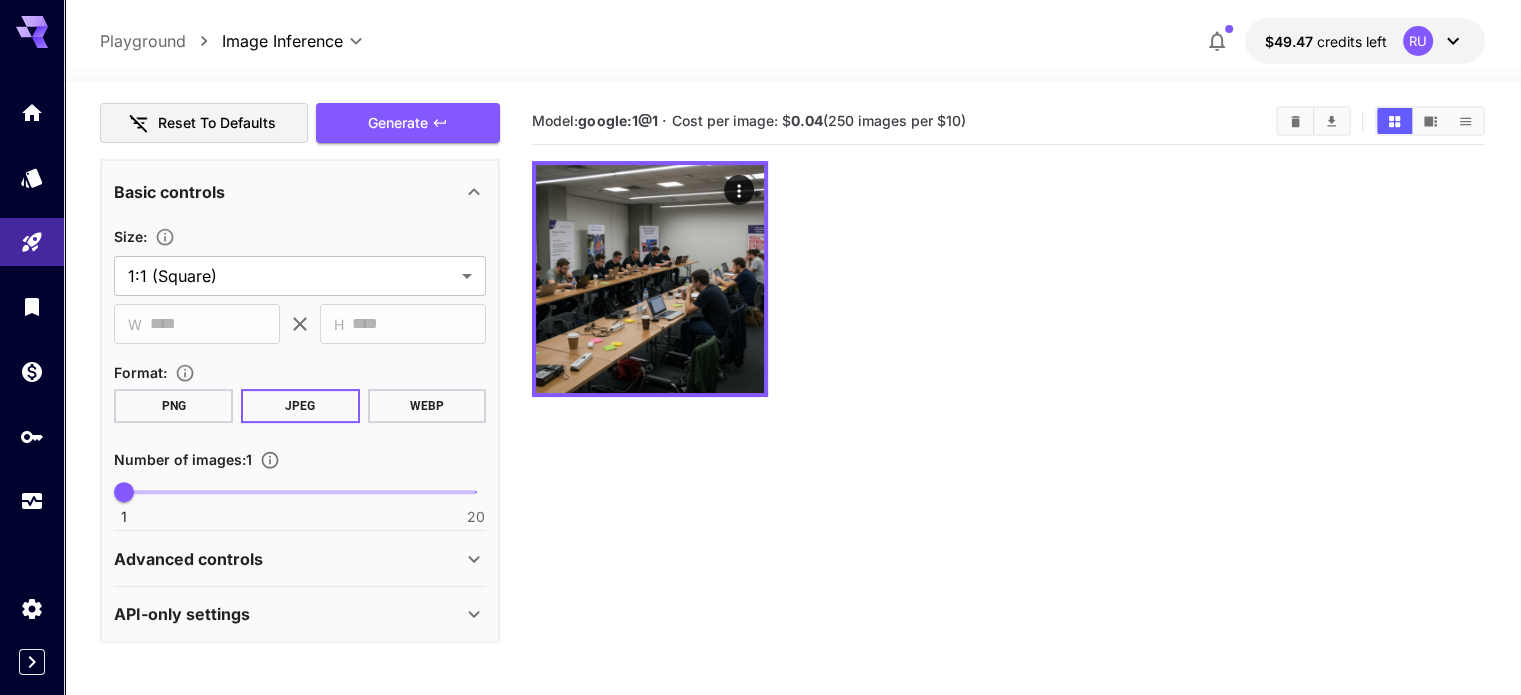 type on "*" 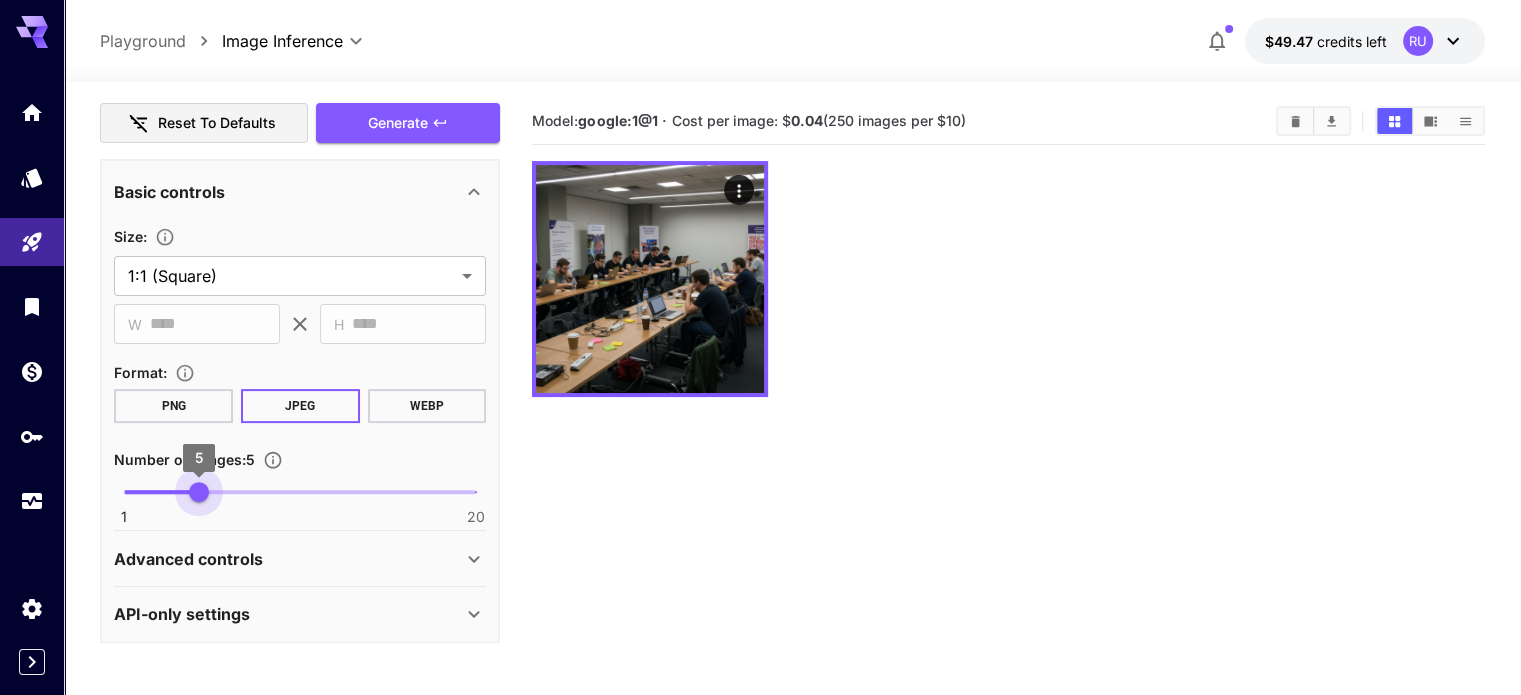 click on "1 20 5" at bounding box center (300, 492) 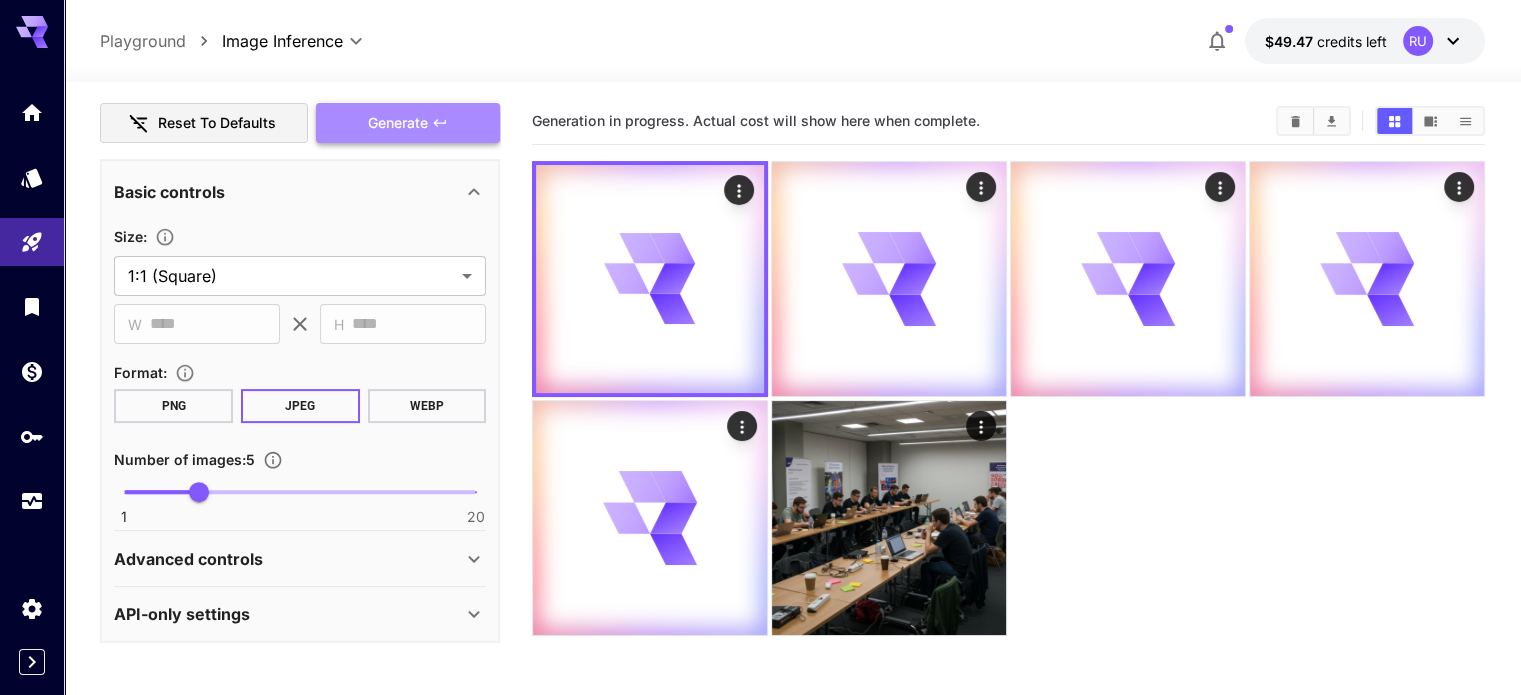 click on "Generate" at bounding box center (408, 123) 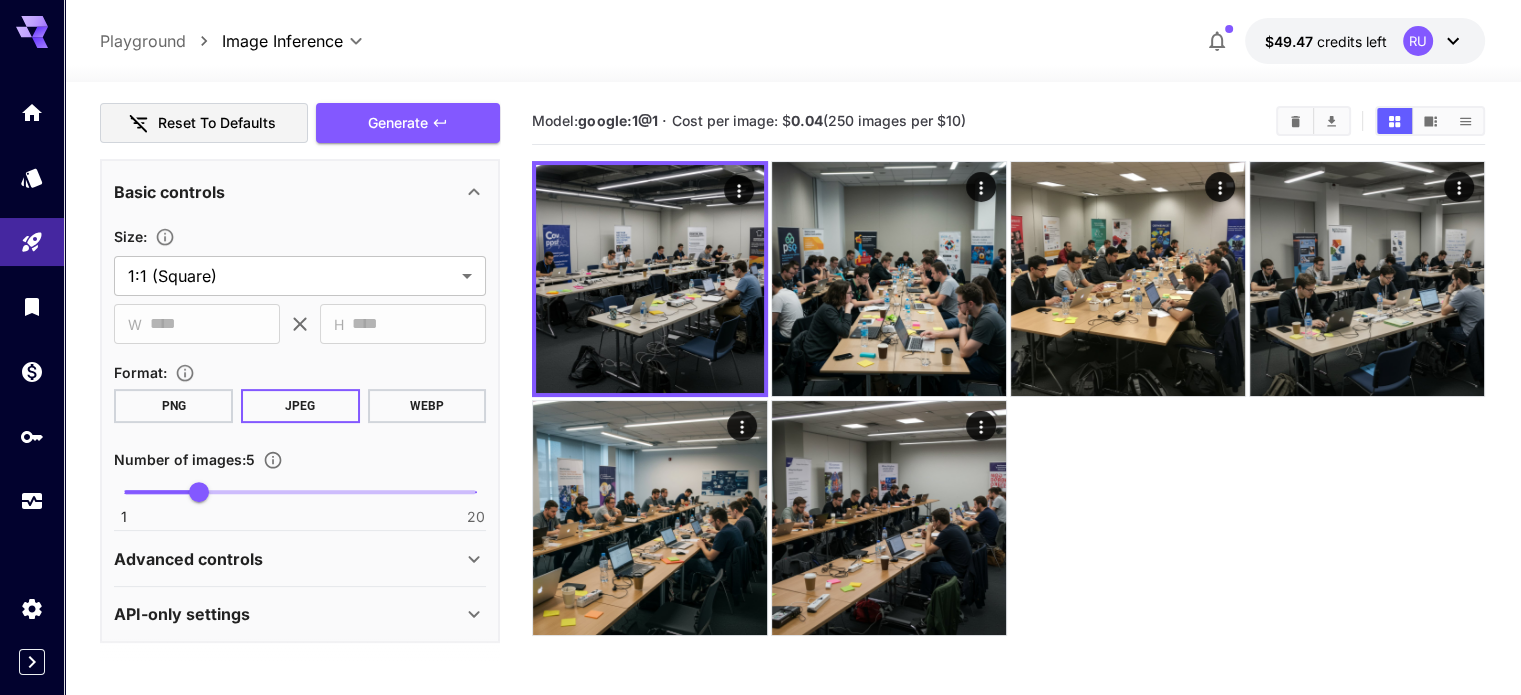 scroll, scrollTop: 158, scrollLeft: 0, axis: vertical 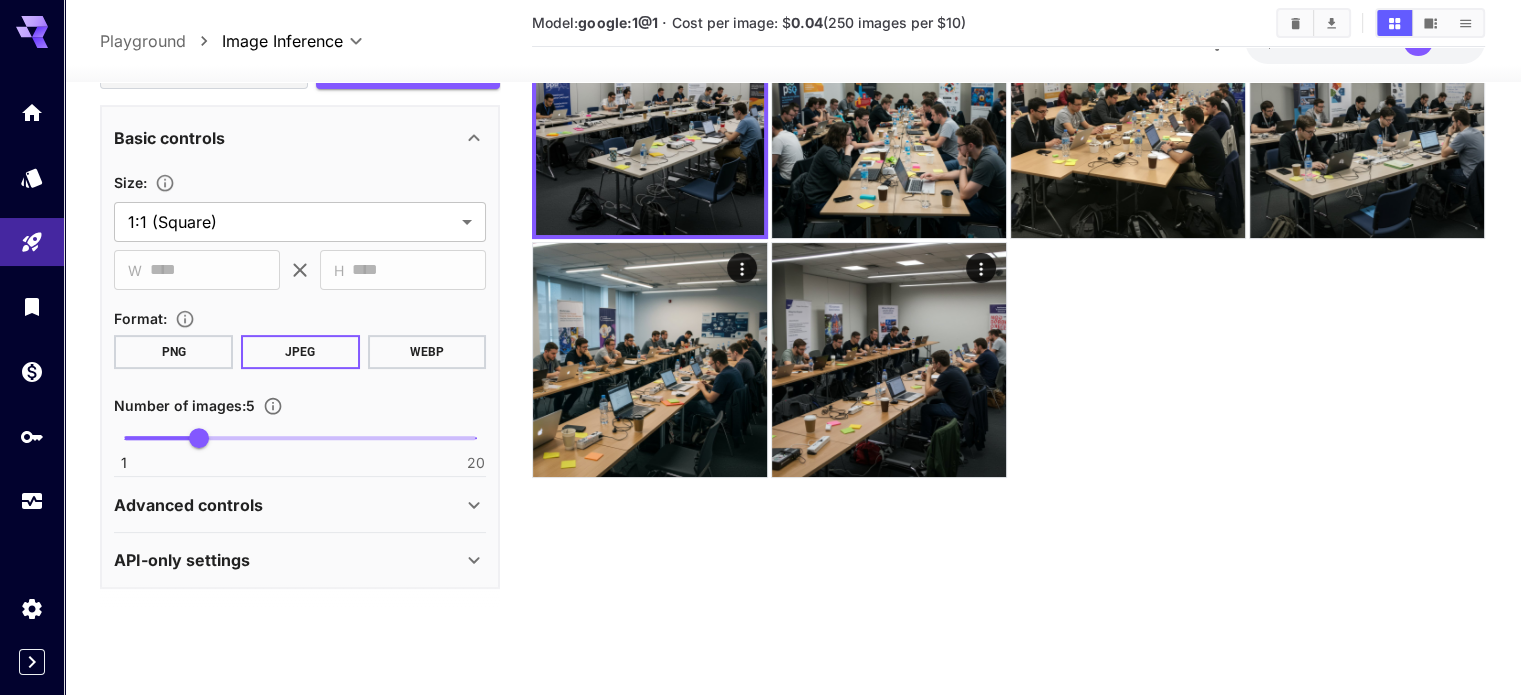 click on "Advanced controls" at bounding box center (288, 505) 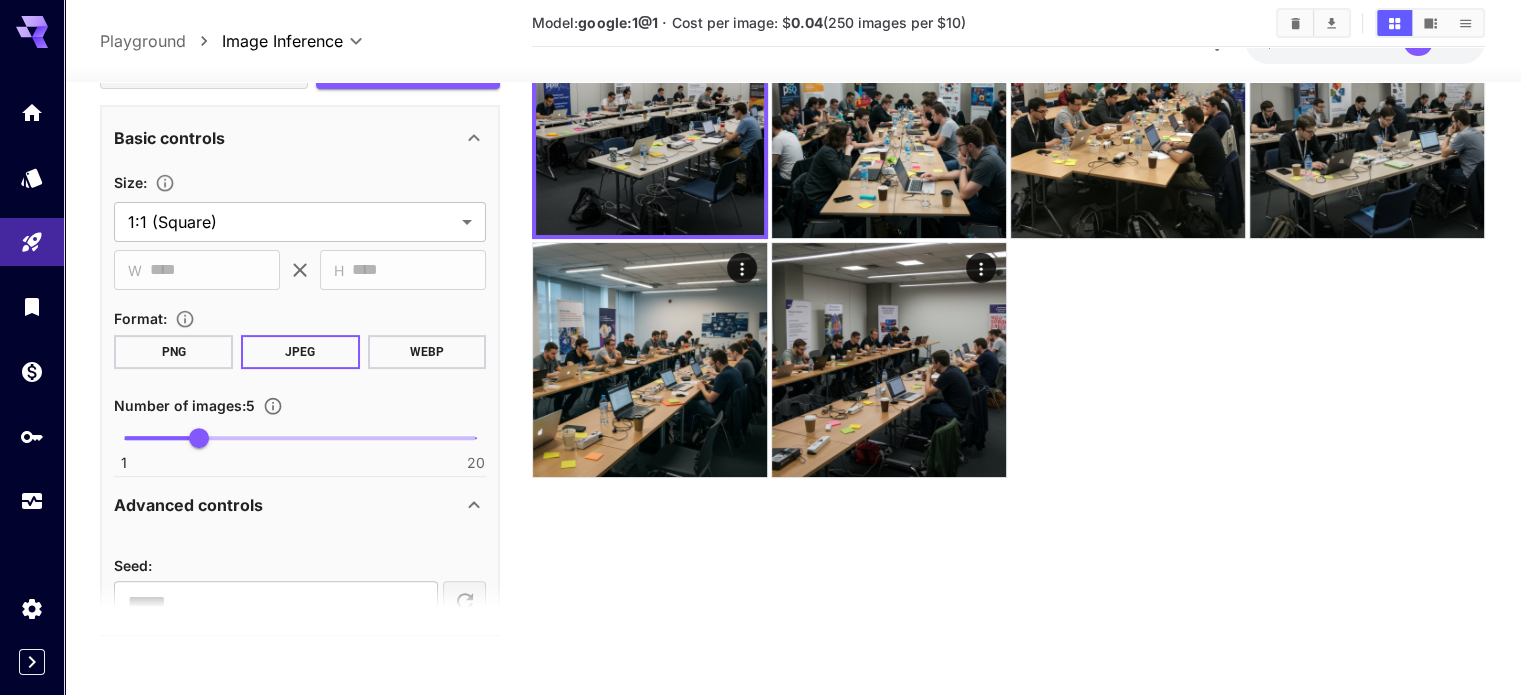 scroll, scrollTop: 702, scrollLeft: 0, axis: vertical 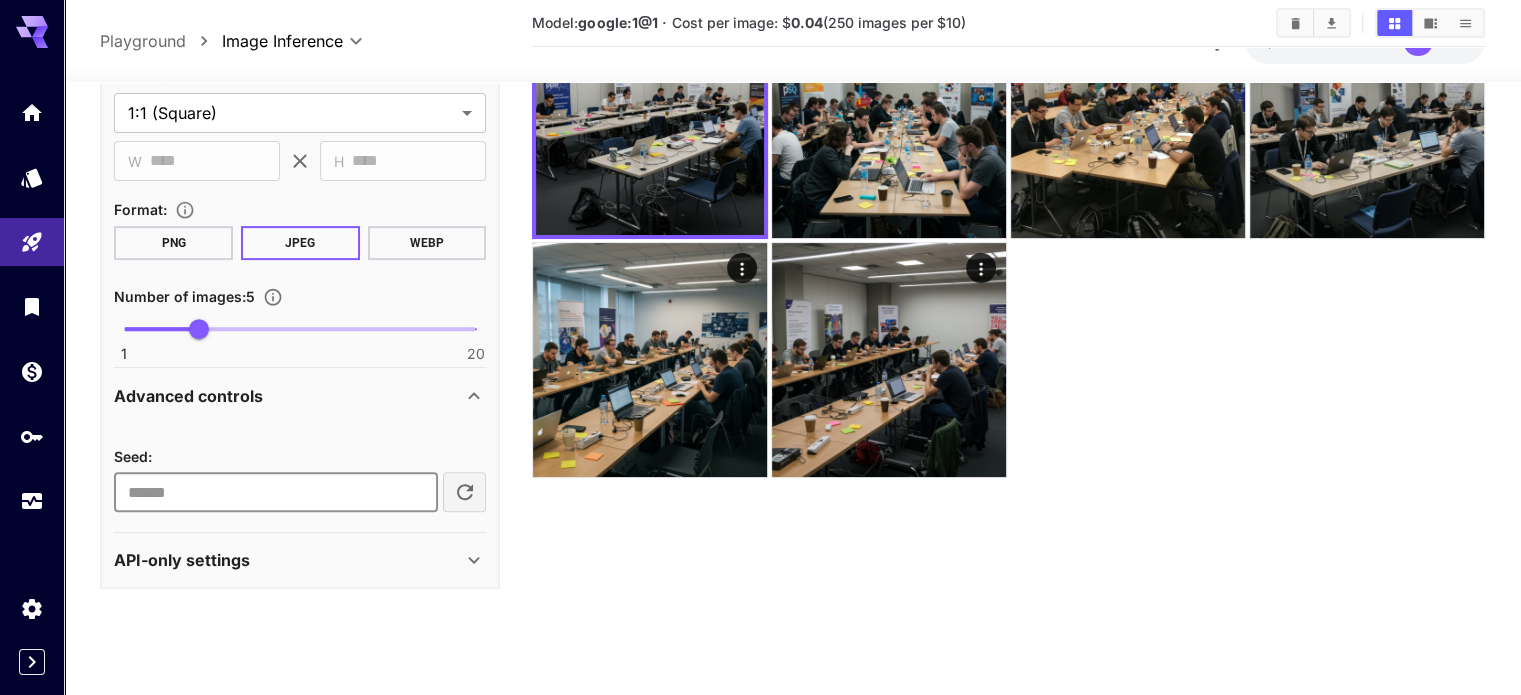 click at bounding box center (275, 493) 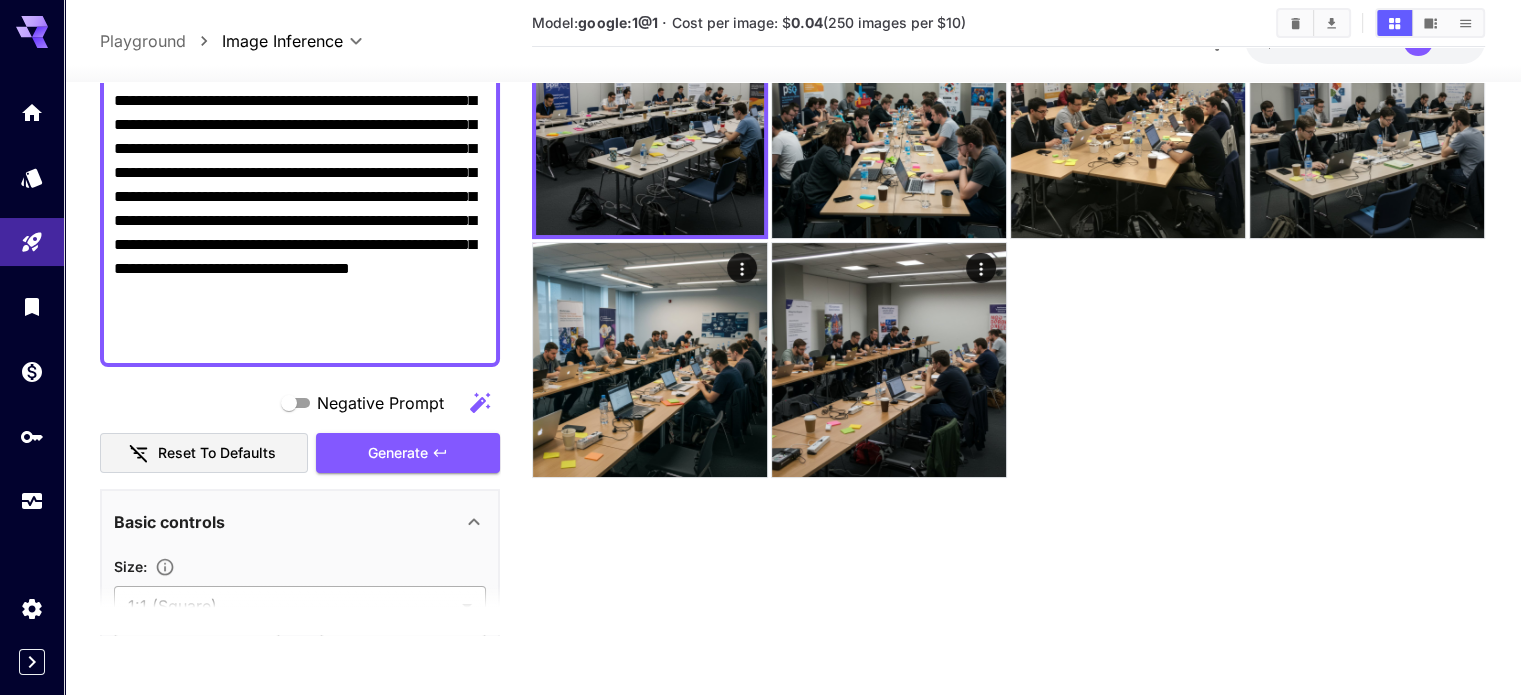 scroll, scrollTop: 0, scrollLeft: 0, axis: both 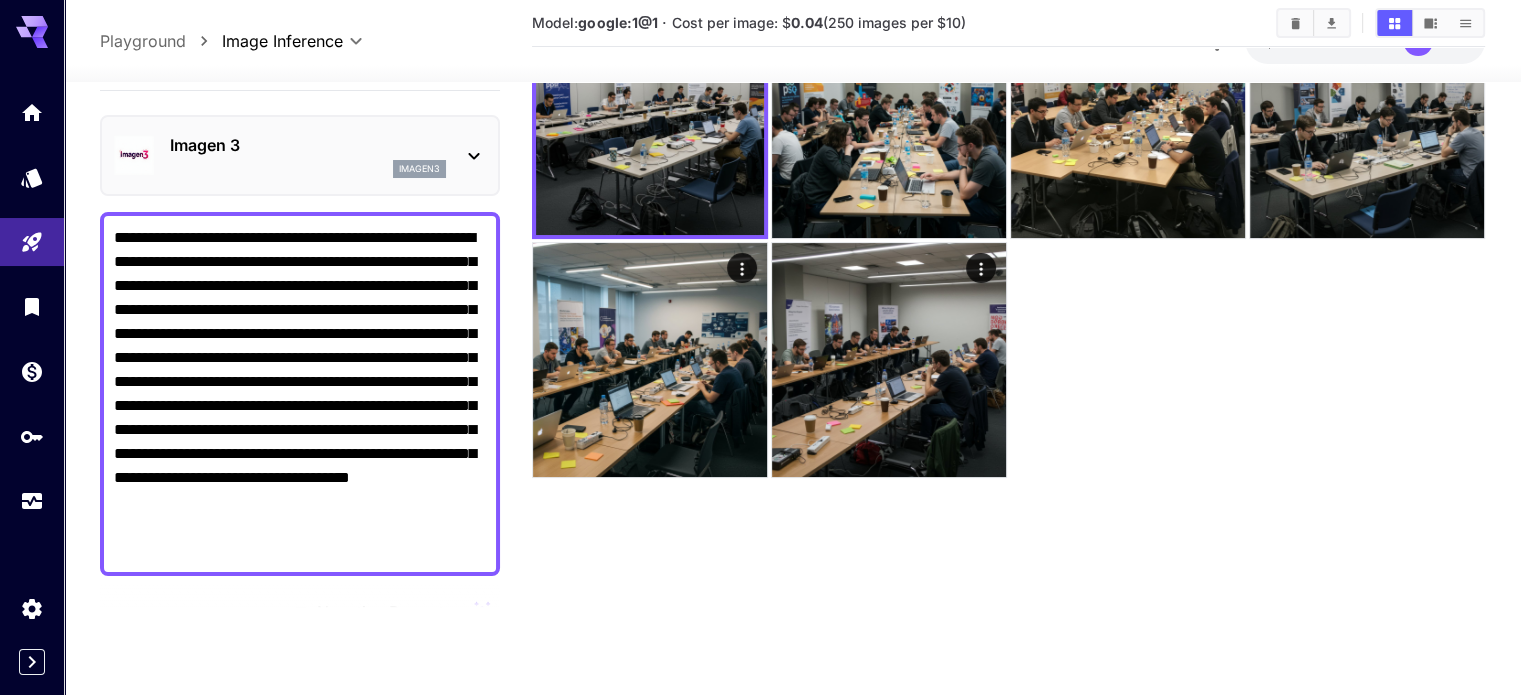 click on "Imagen 3" at bounding box center (308, 145) 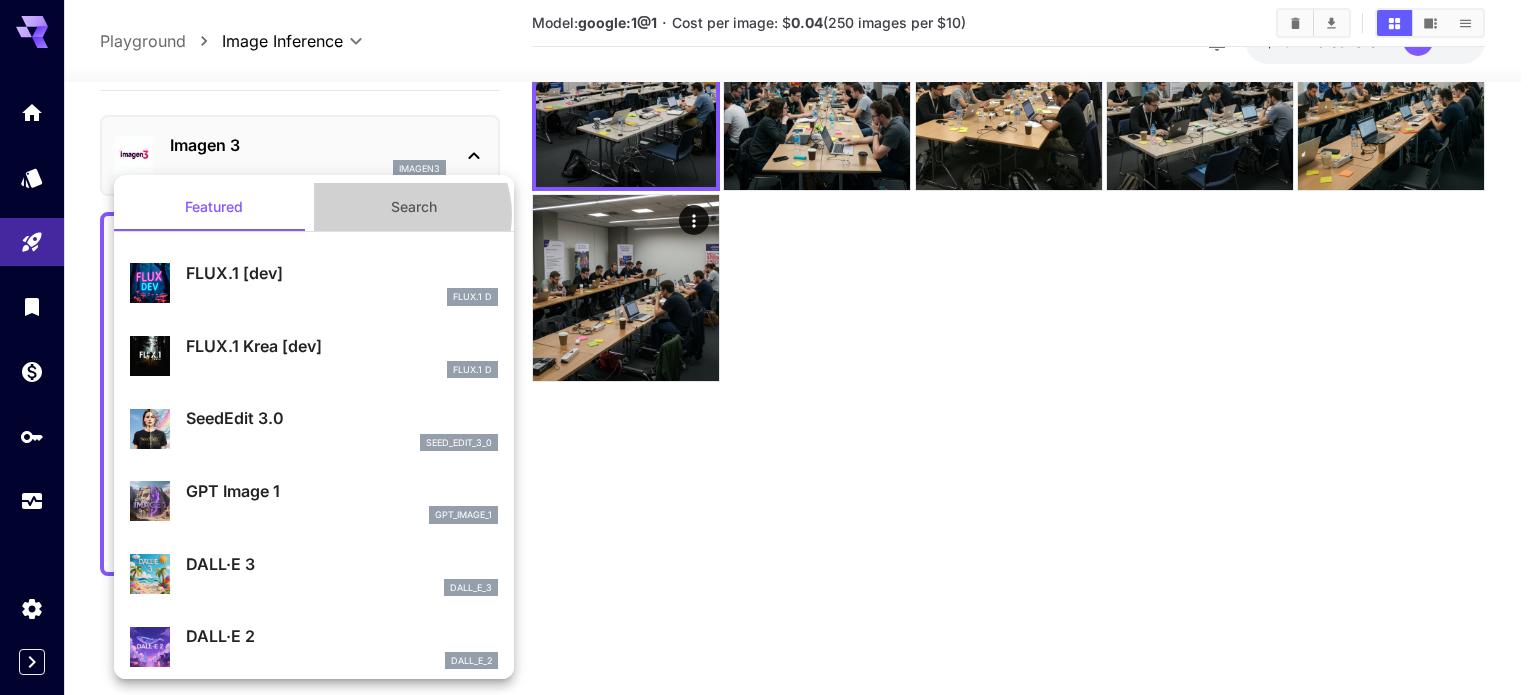 click on "Search" at bounding box center (414, 207) 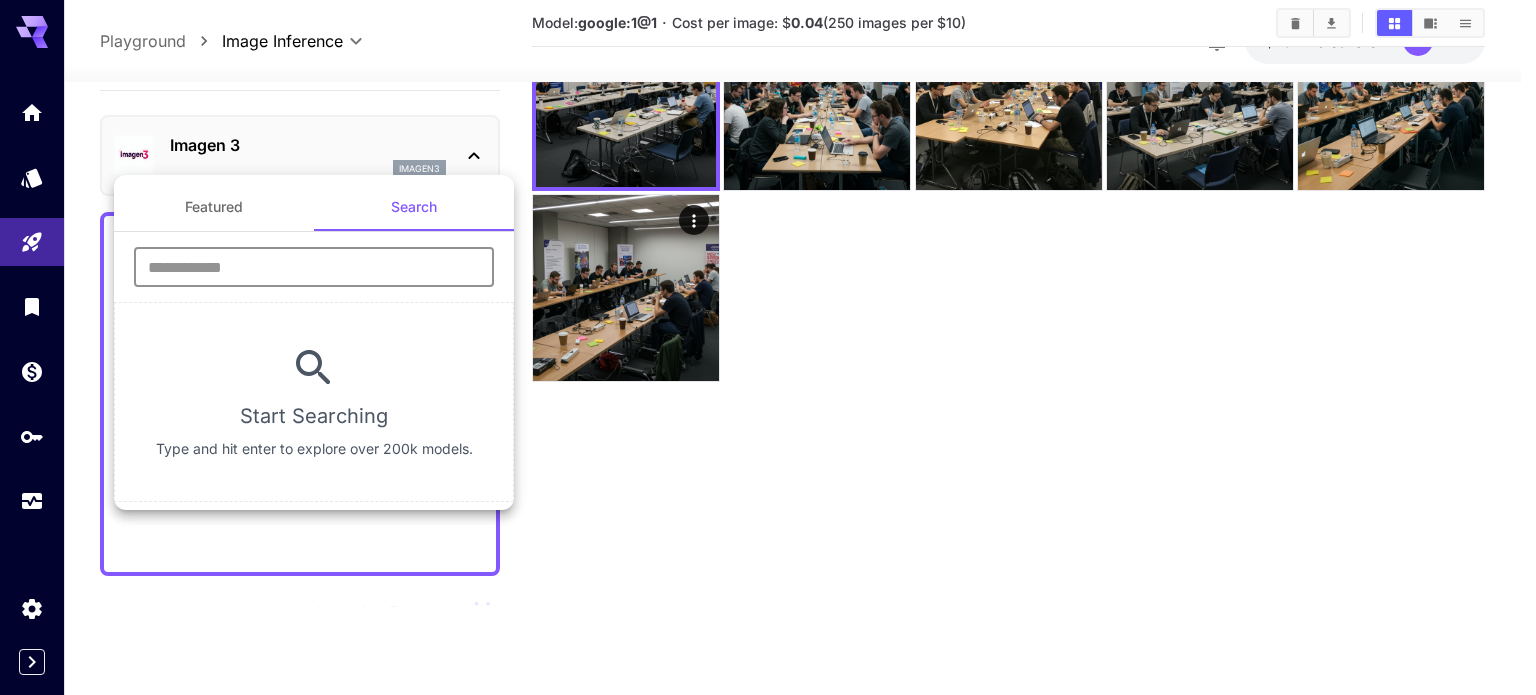 click at bounding box center (314, 267) 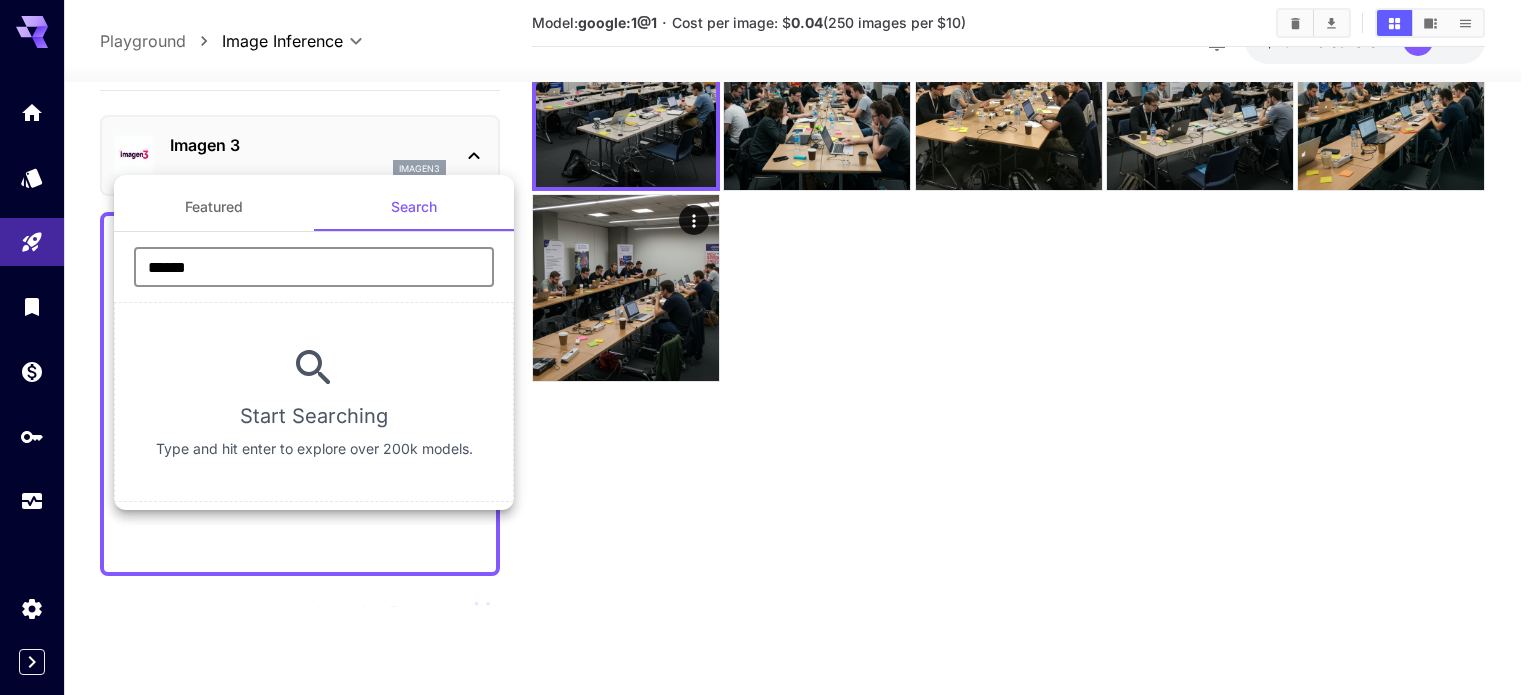 type on "******" 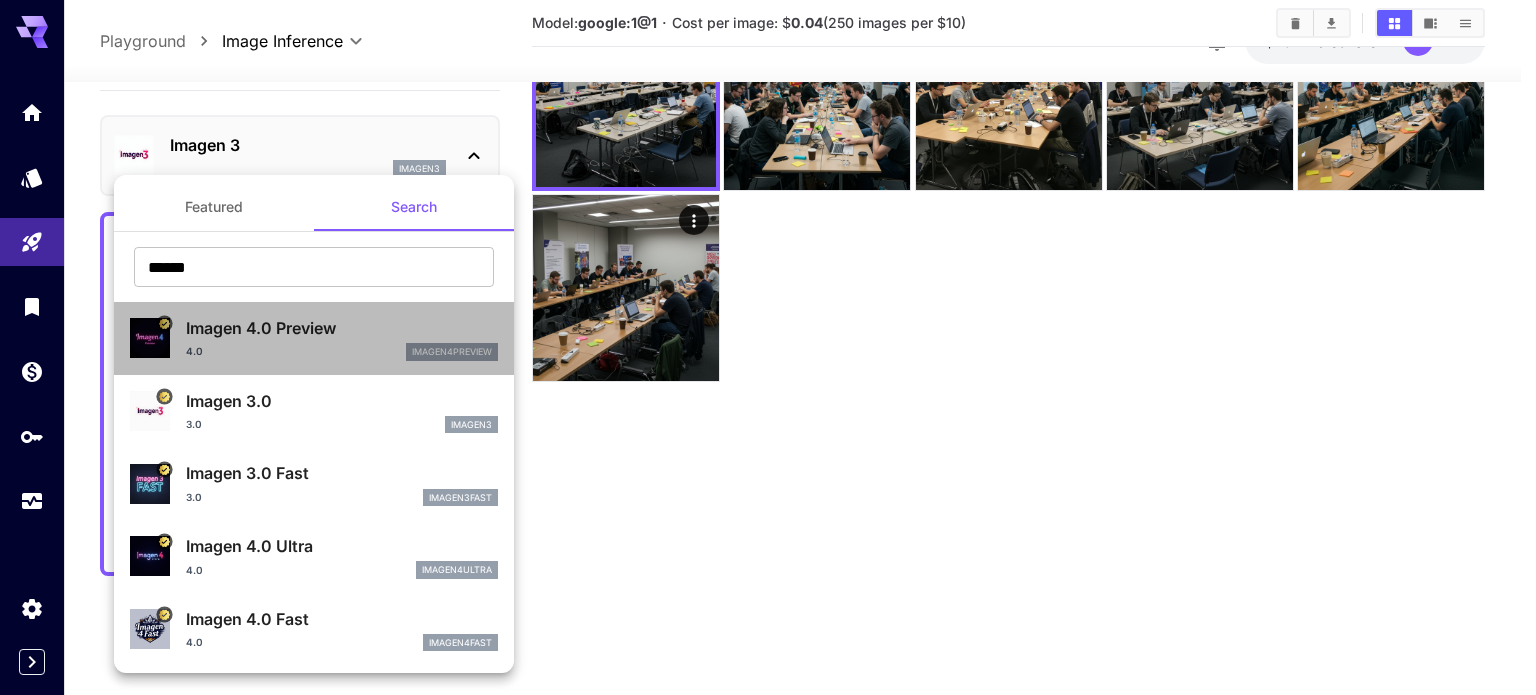 click on "Imagen 4.0 Preview" at bounding box center [342, 328] 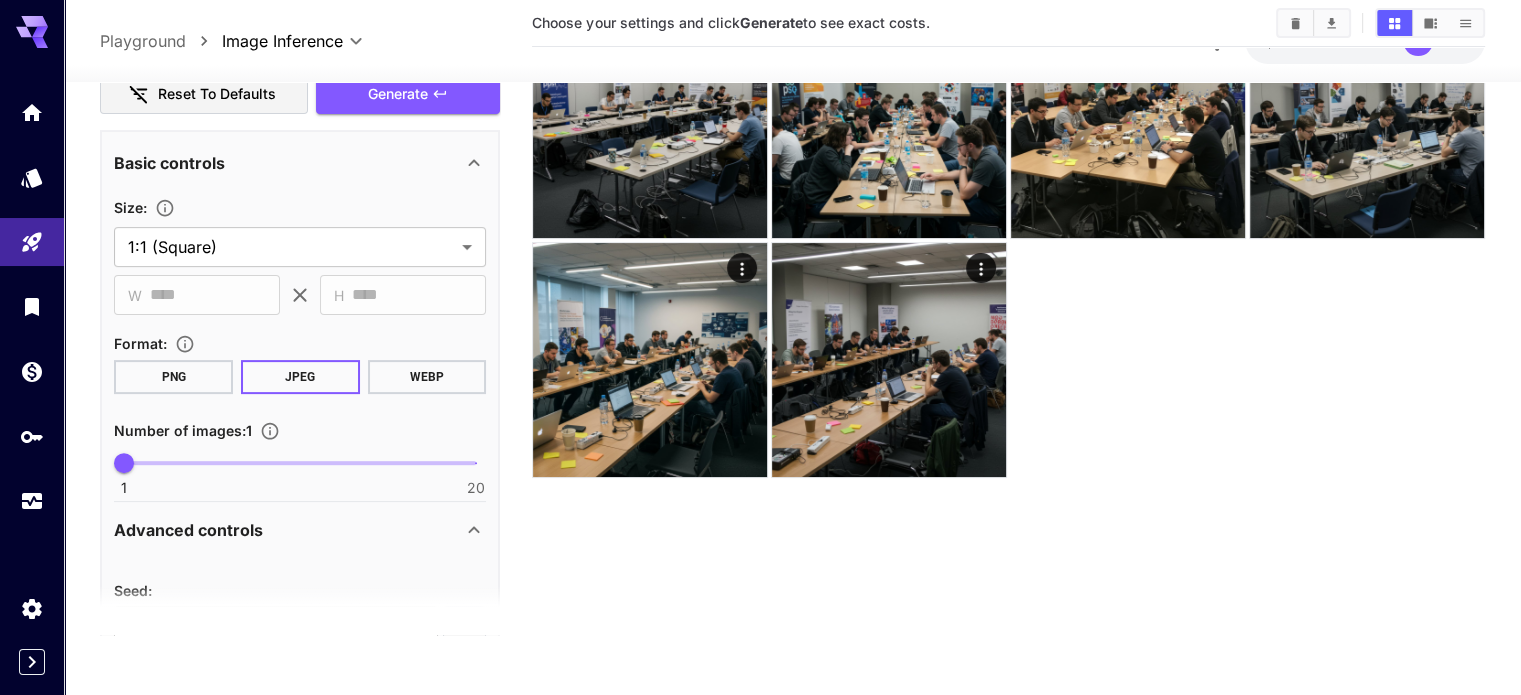 scroll, scrollTop: 702, scrollLeft: 0, axis: vertical 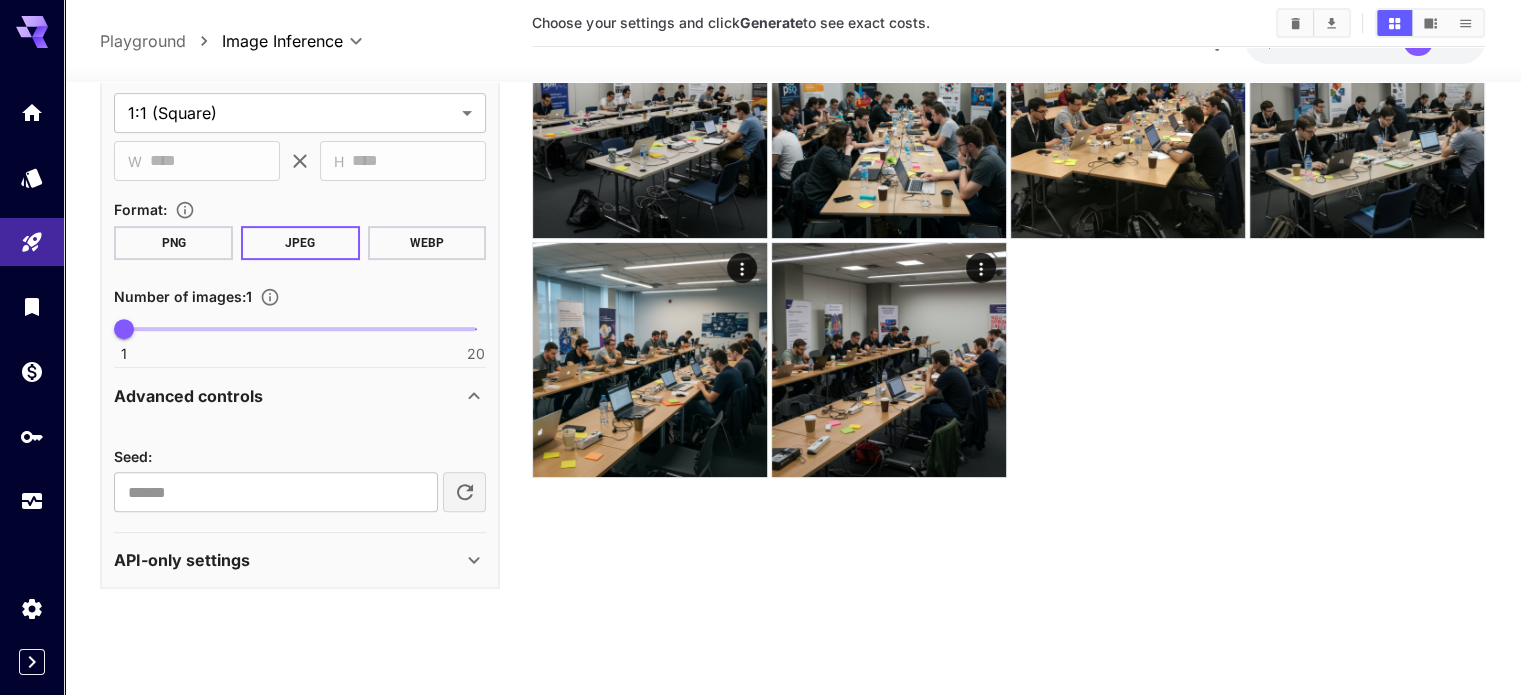 type on "*" 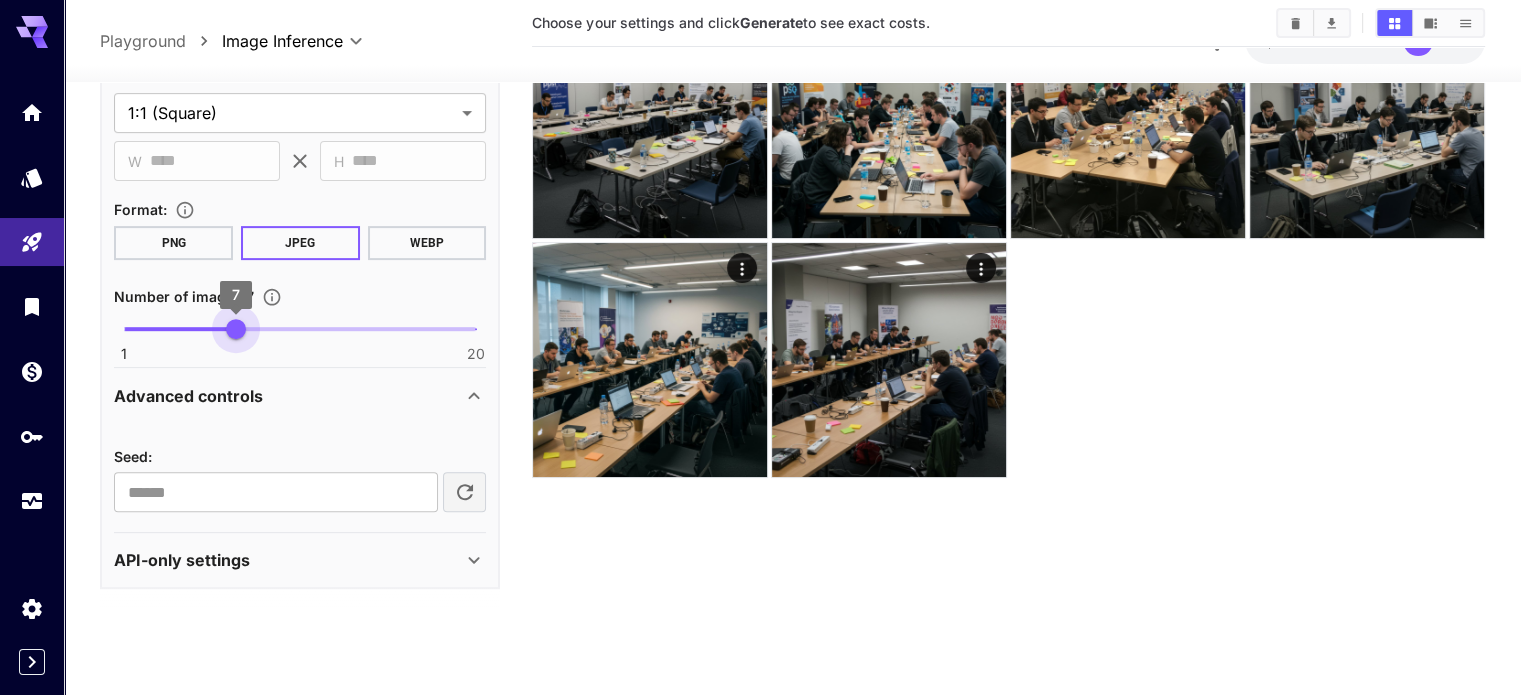 click on "1 20 7" at bounding box center (300, 329) 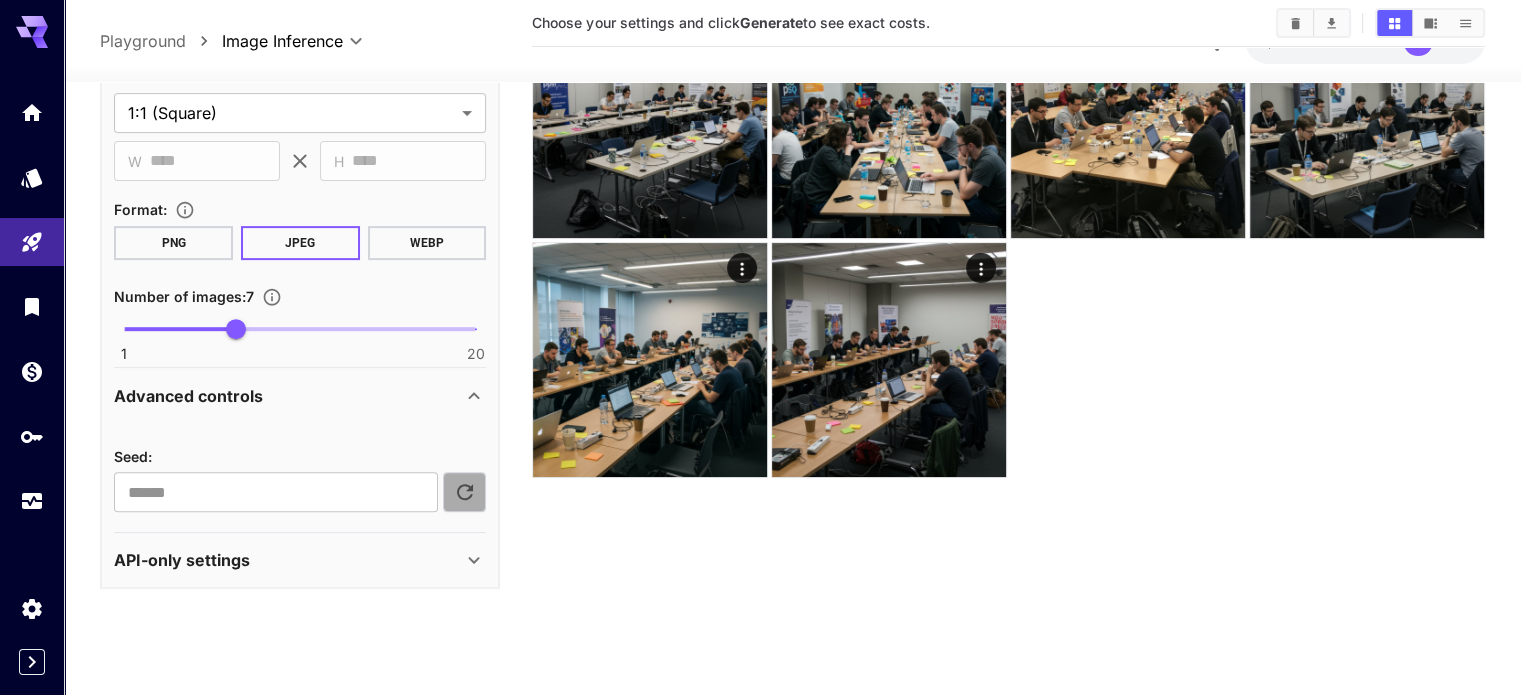 click 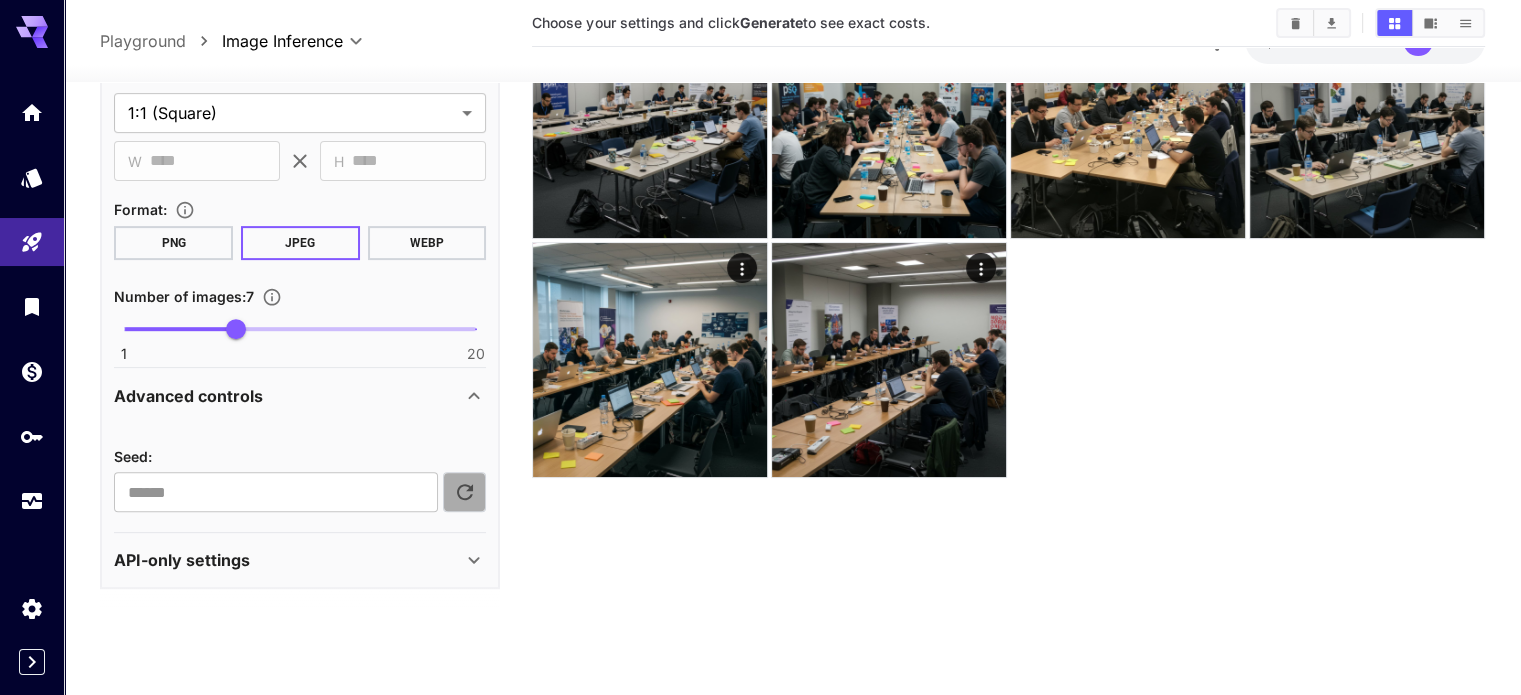type on "**********" 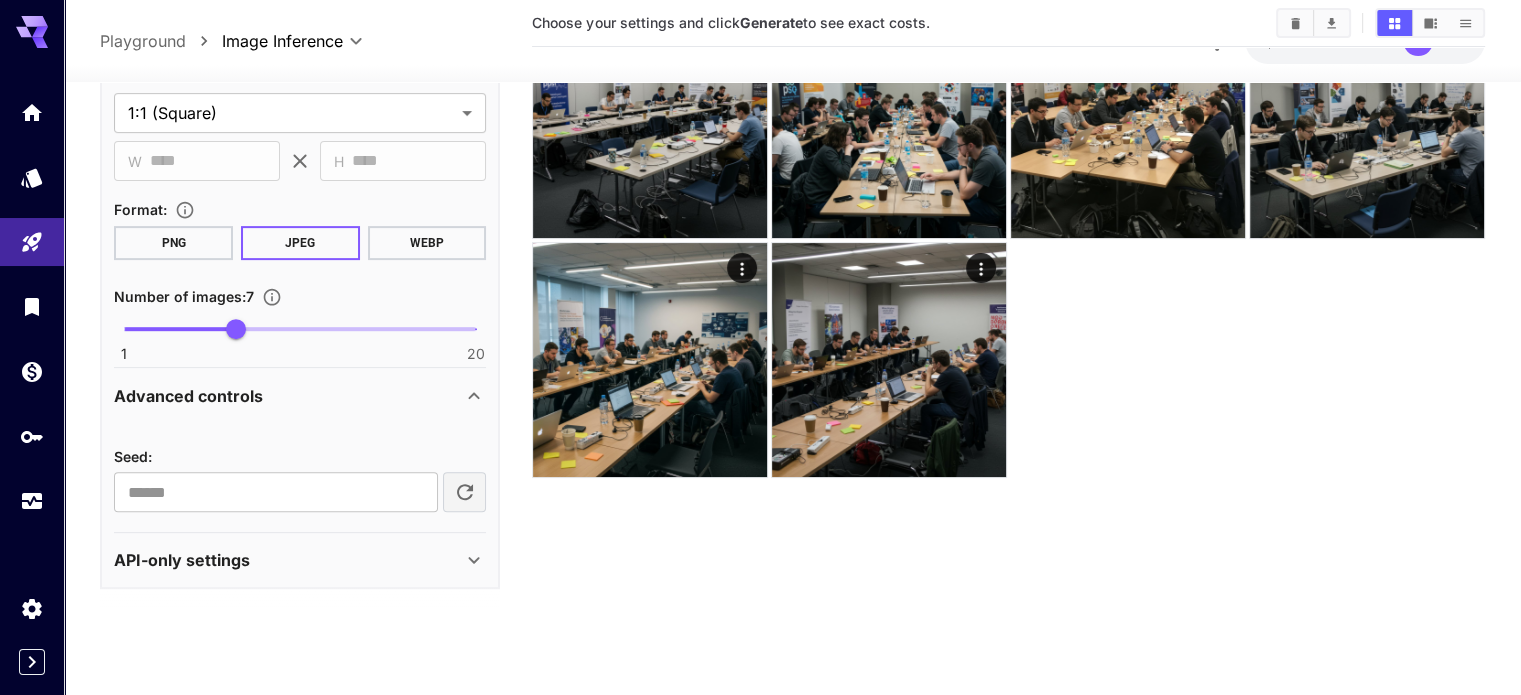 click on "Choose your settings and click  Generate  to see exact costs." at bounding box center (1008, 287) 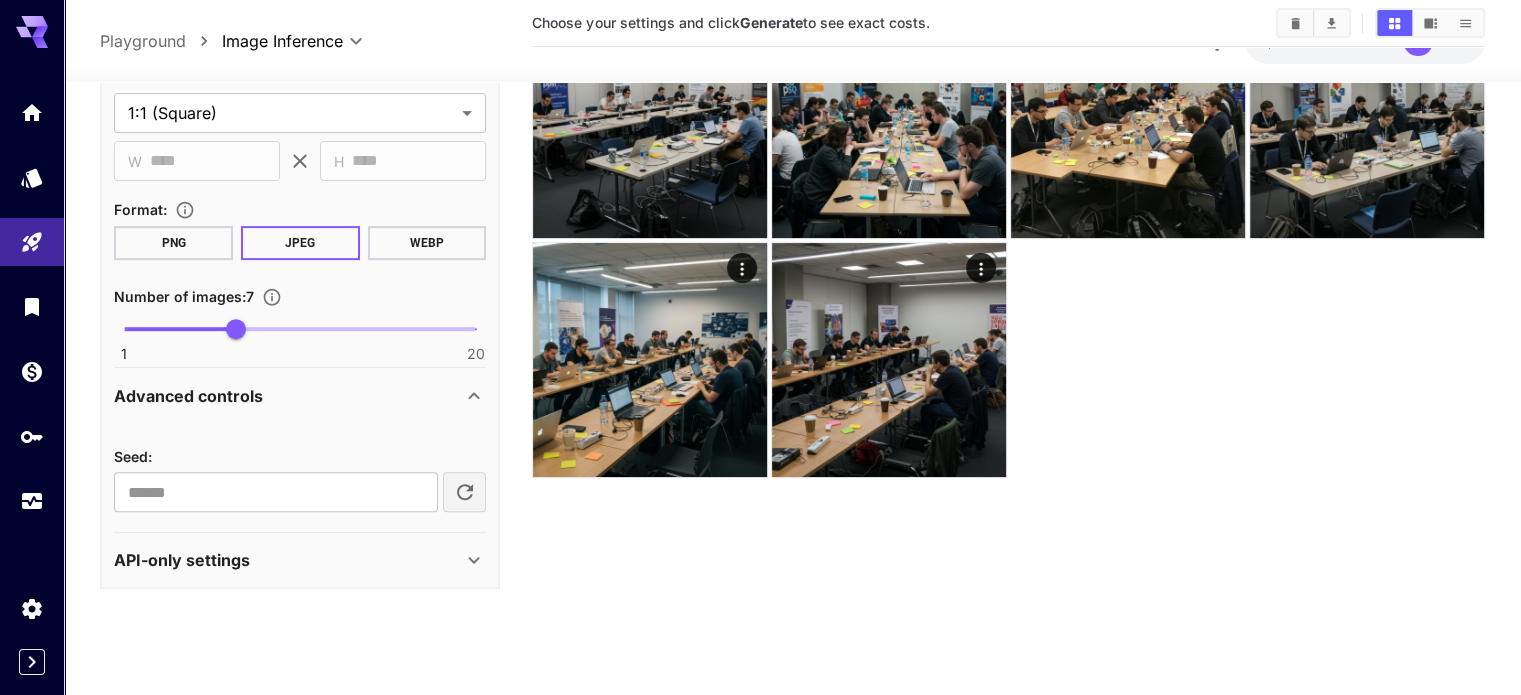 scroll, scrollTop: 0, scrollLeft: 0, axis: both 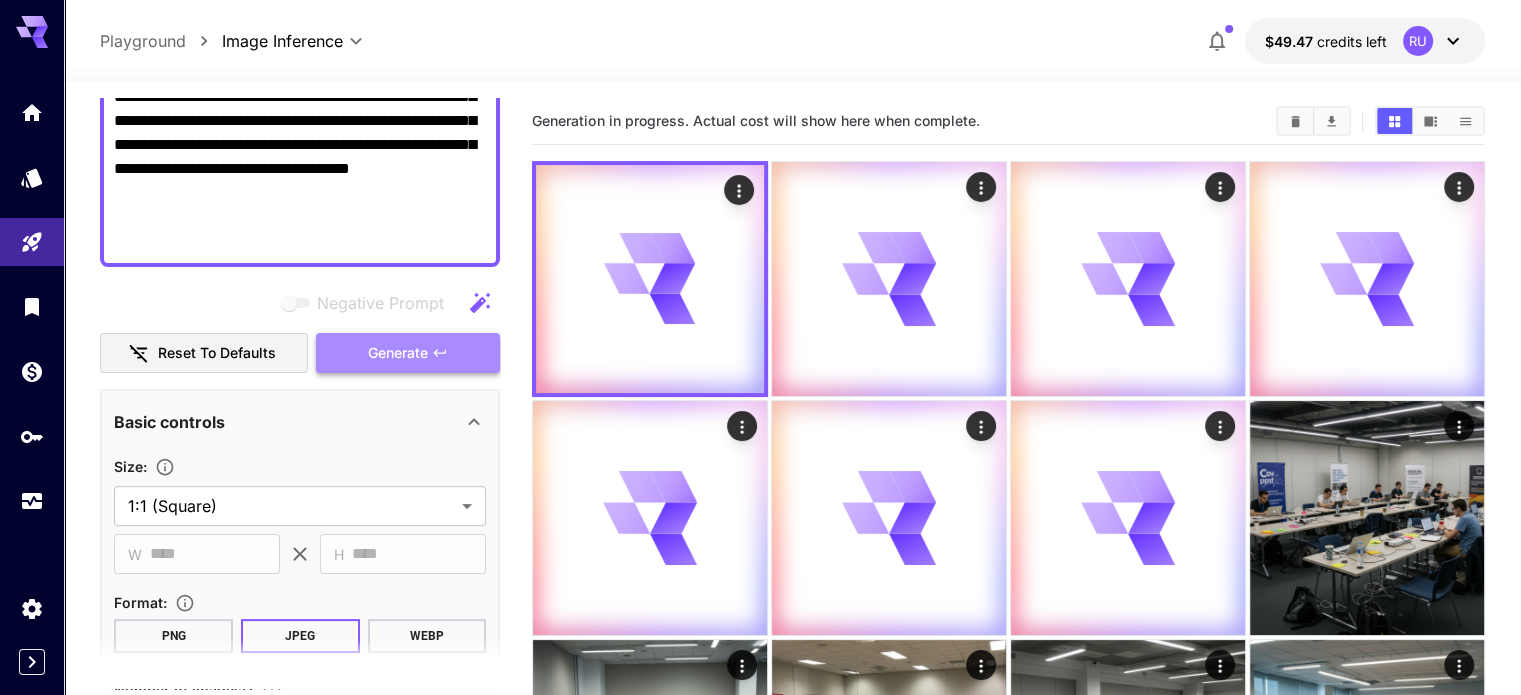 click on "Generate" at bounding box center (408, 353) 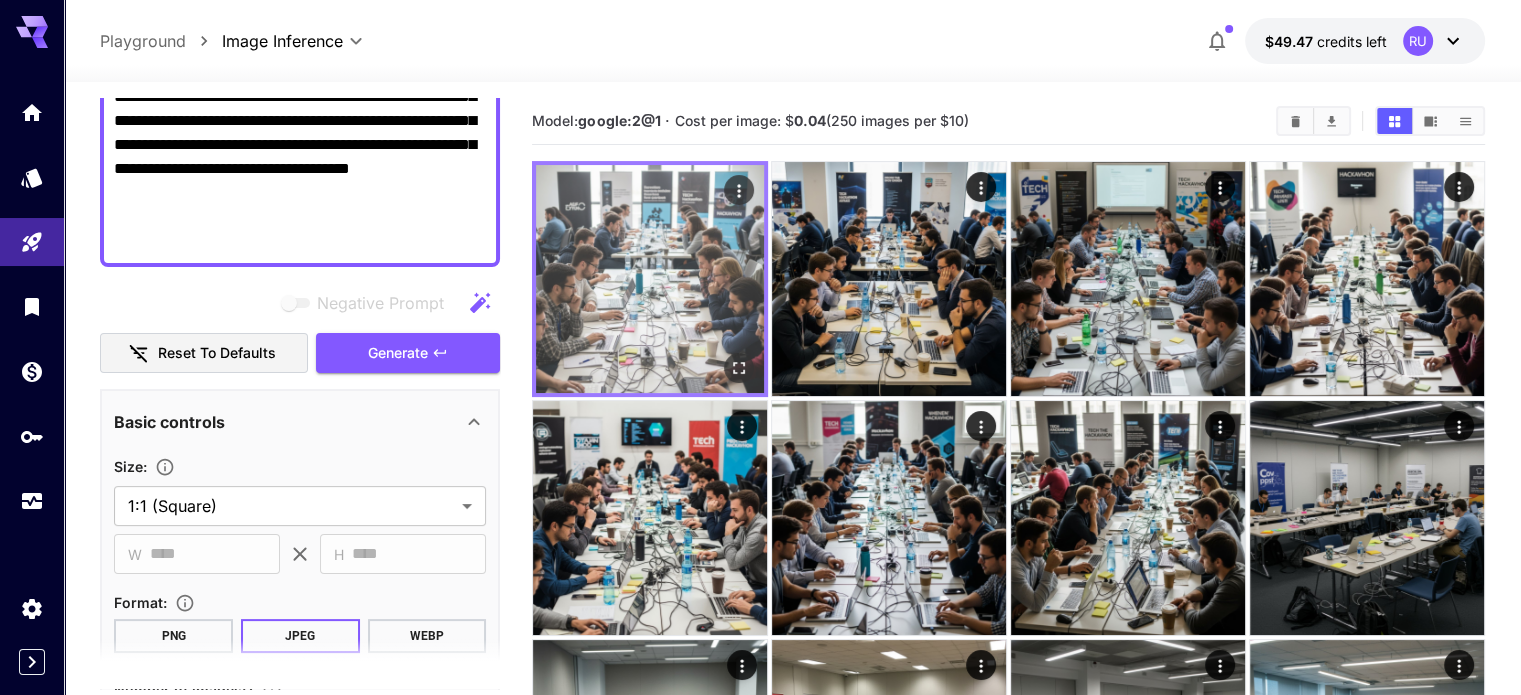 click at bounding box center [650, 279] 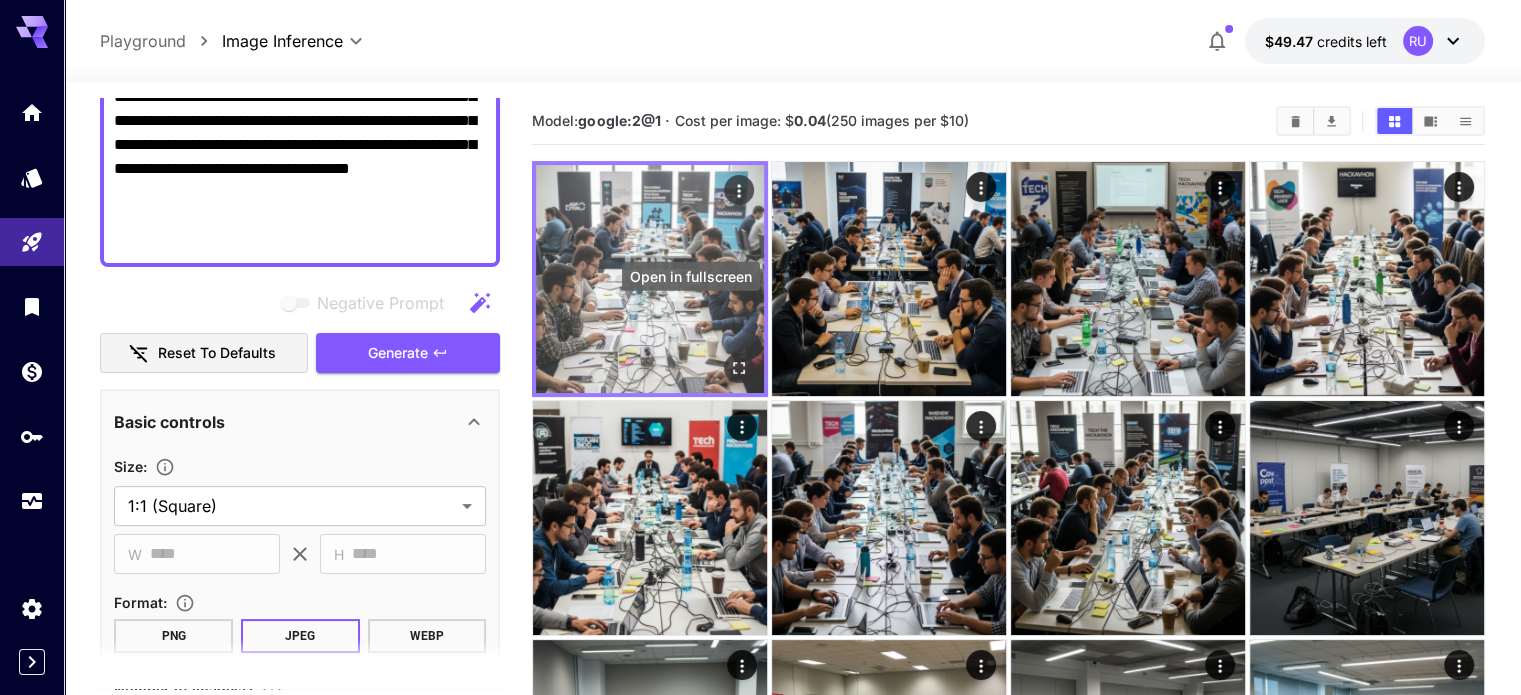 click 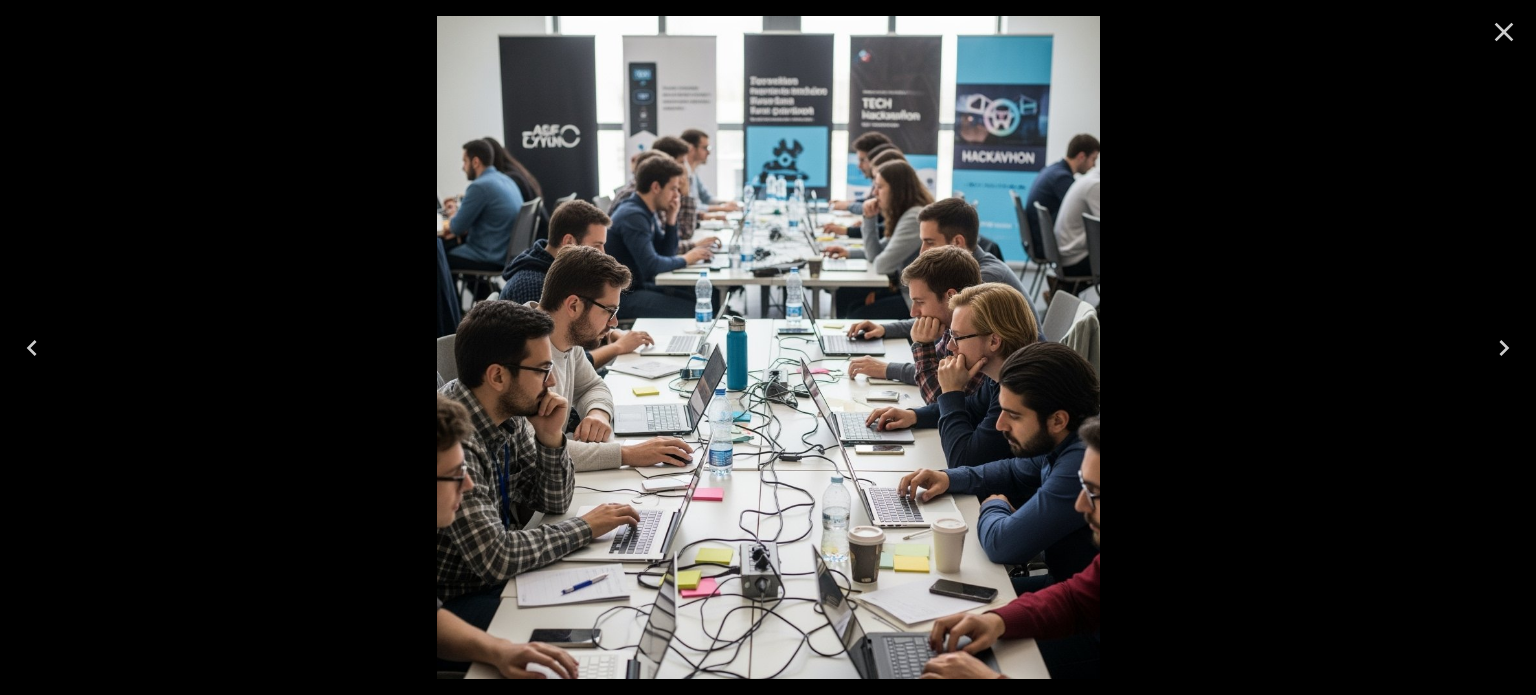 click 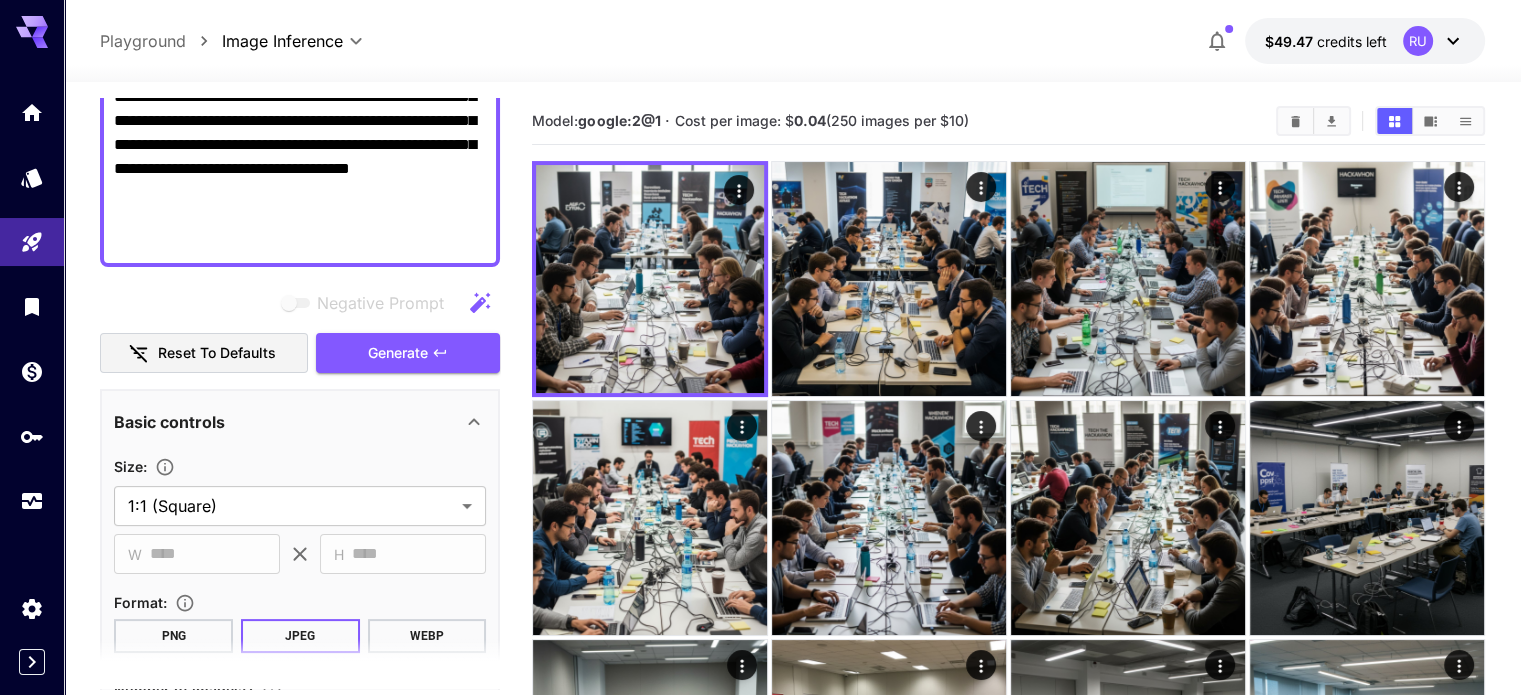 scroll, scrollTop: 702, scrollLeft: 0, axis: vertical 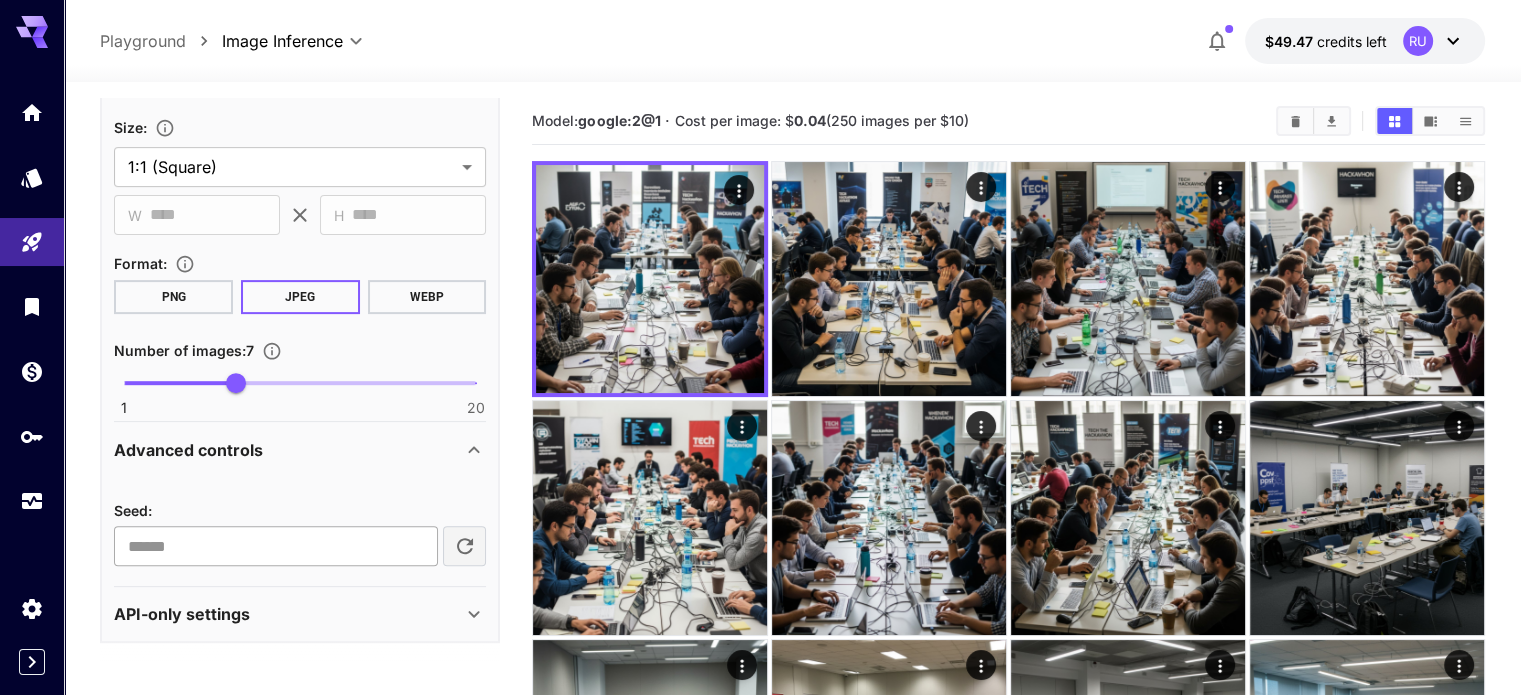 click on "**********" at bounding box center [275, 546] 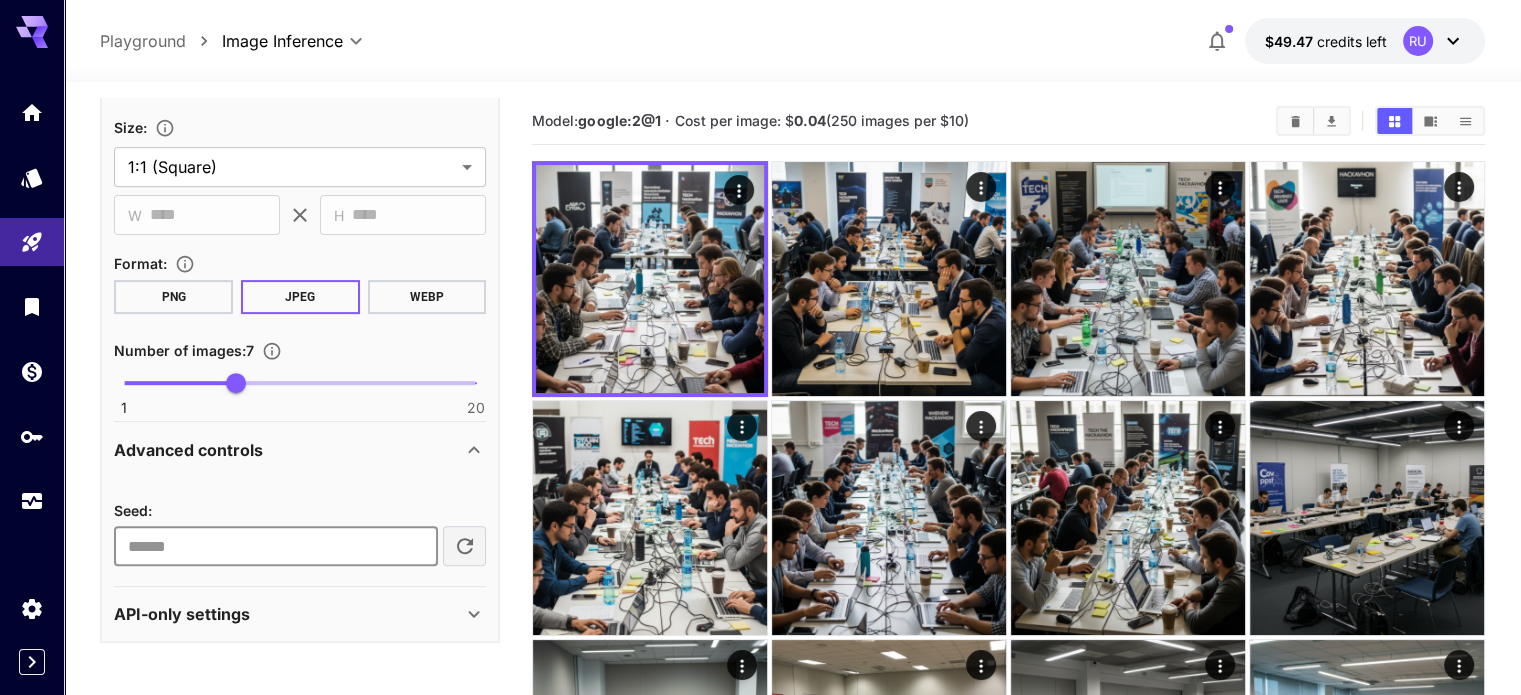 type 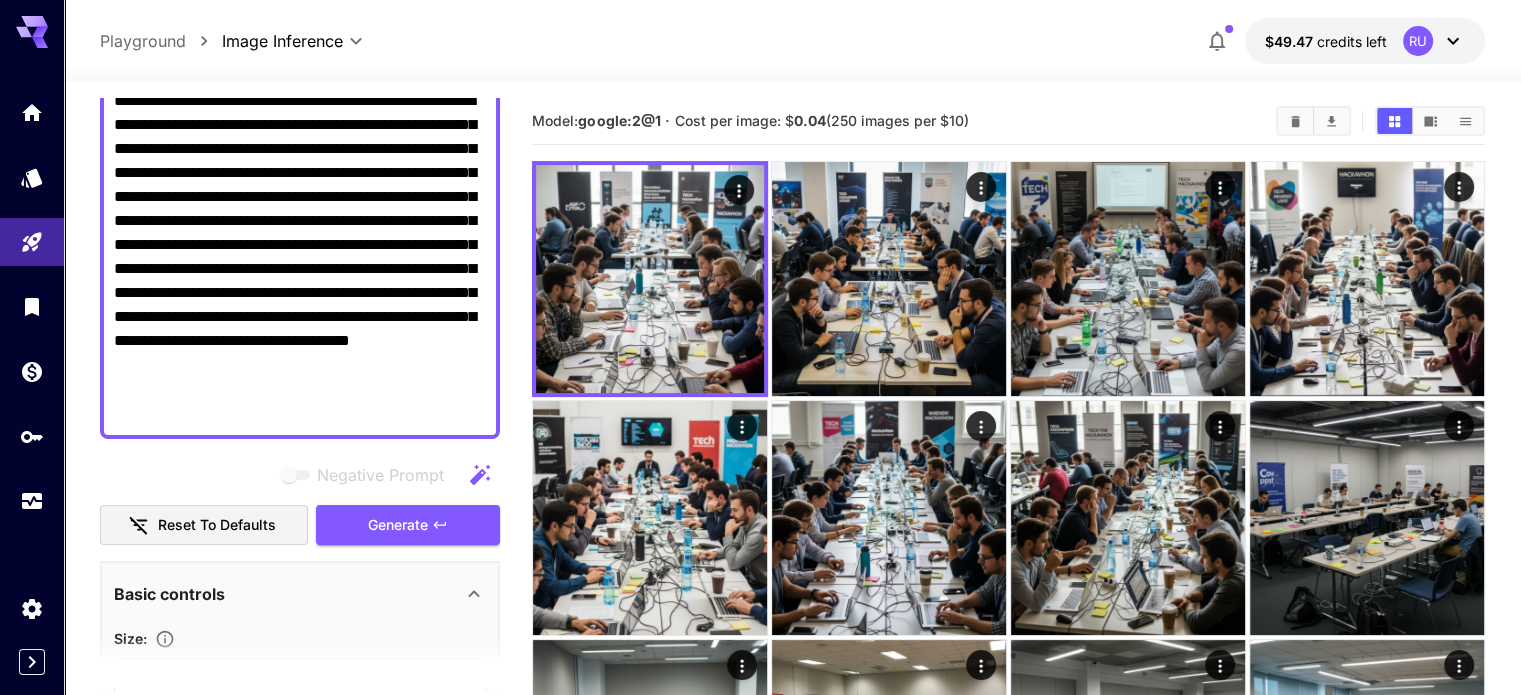 scroll, scrollTop: 0, scrollLeft: 0, axis: both 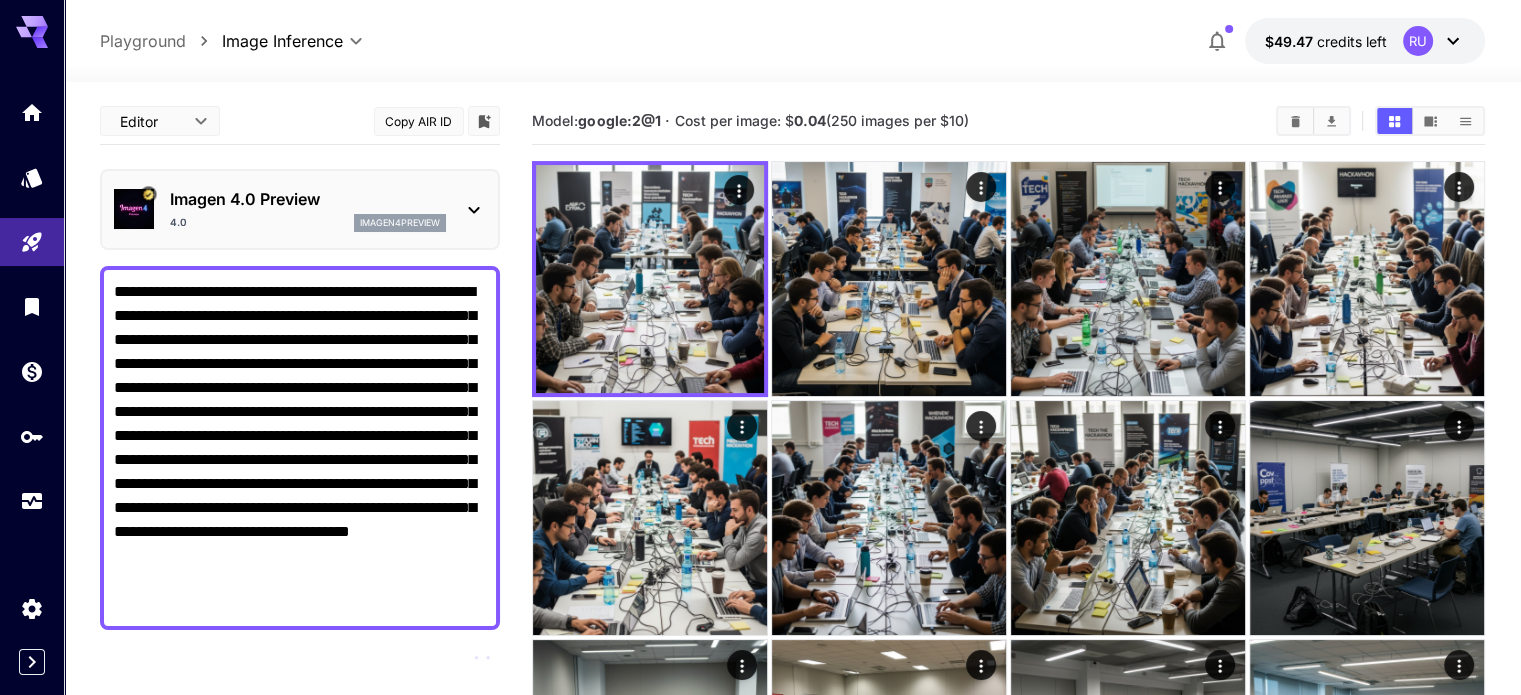click on "**********" at bounding box center (300, 448) 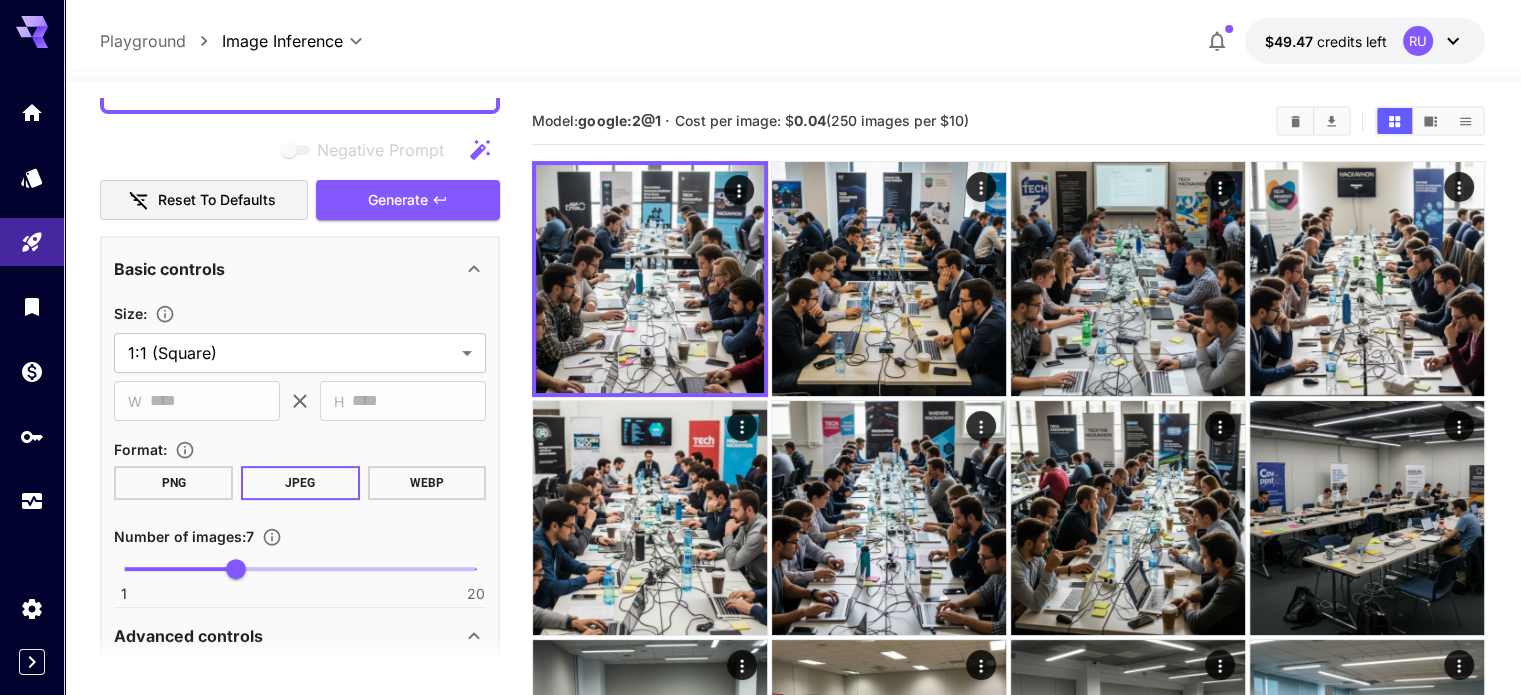 scroll, scrollTop: 702, scrollLeft: 0, axis: vertical 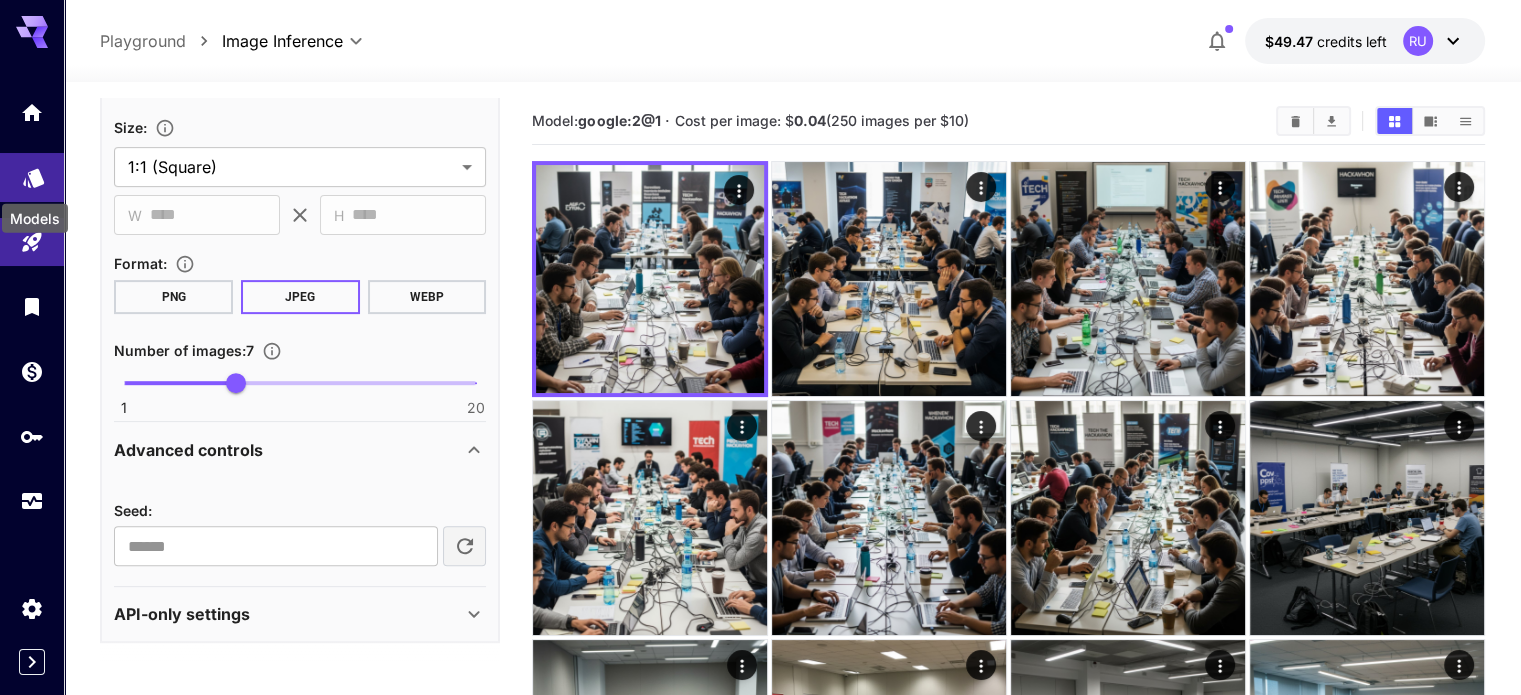 click 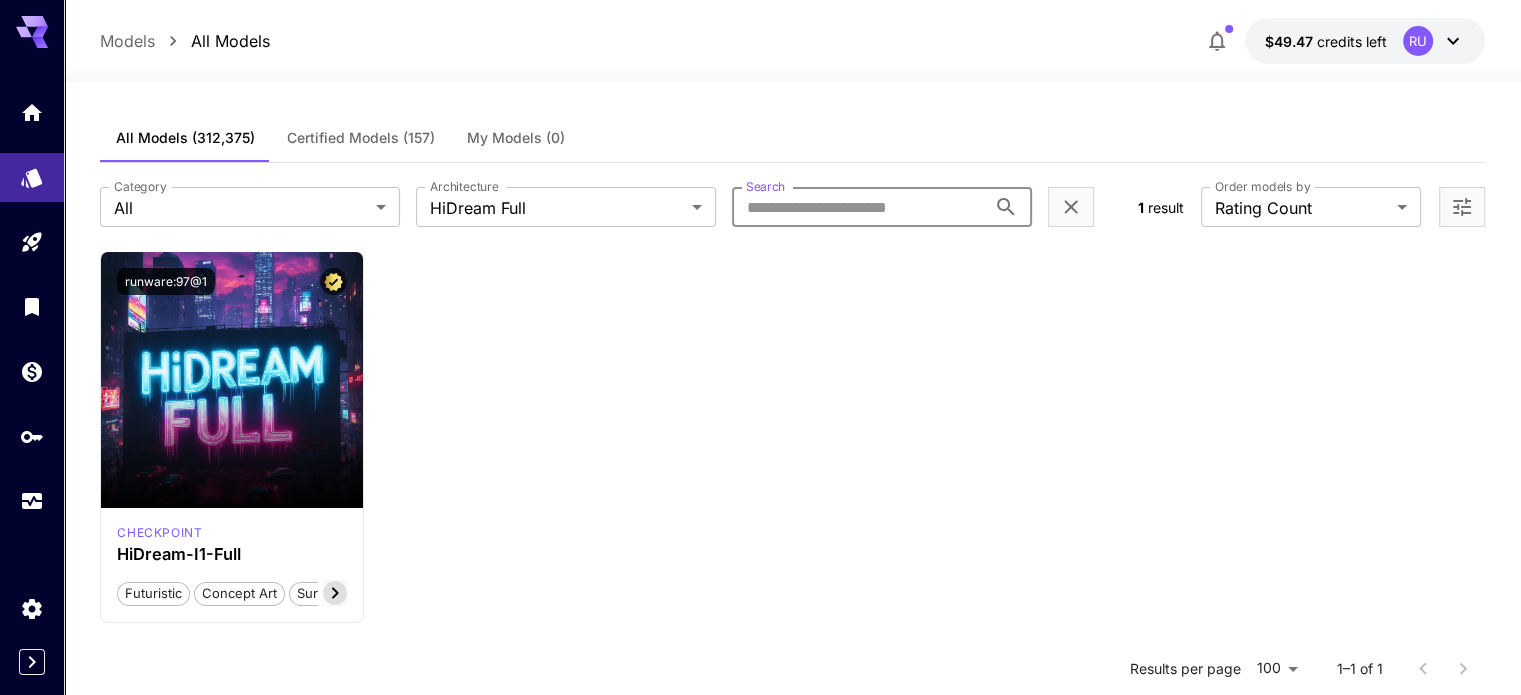 click on "Search" at bounding box center (859, 207) 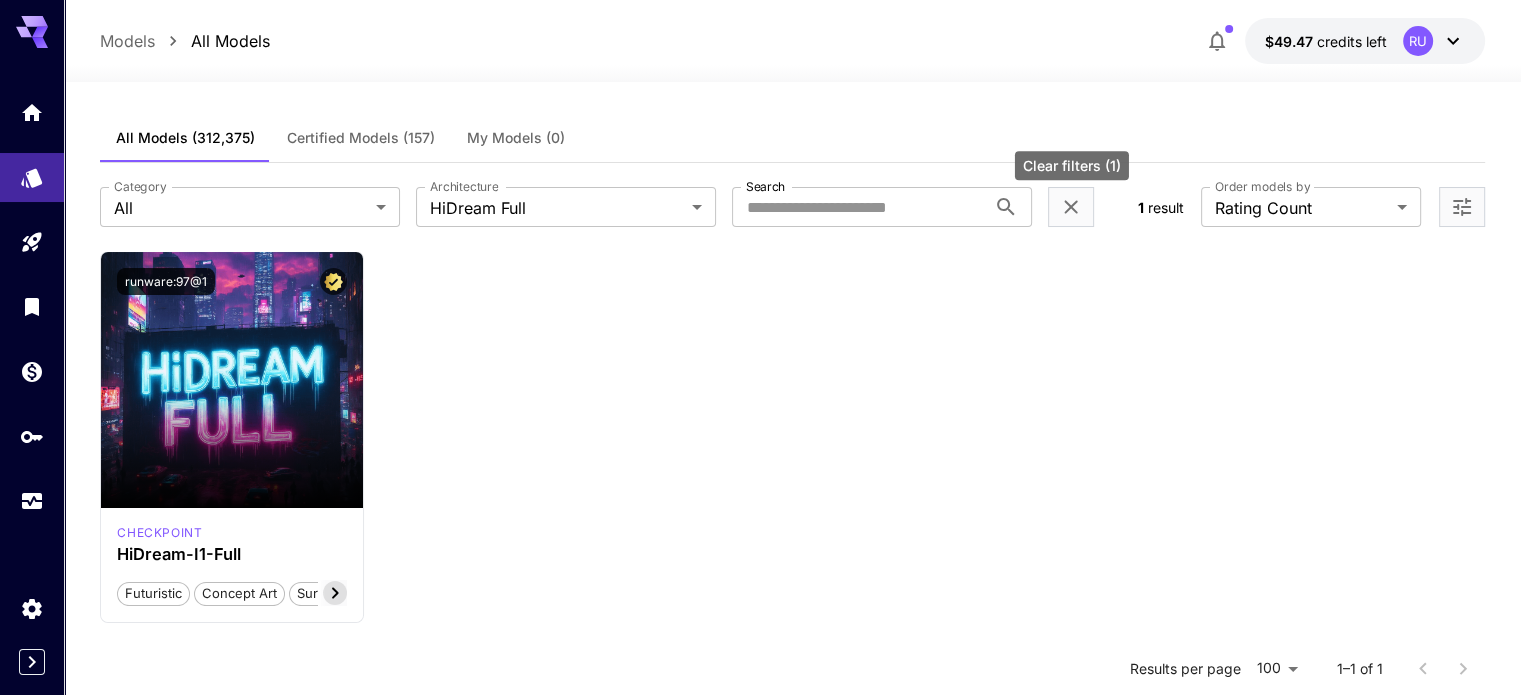 click 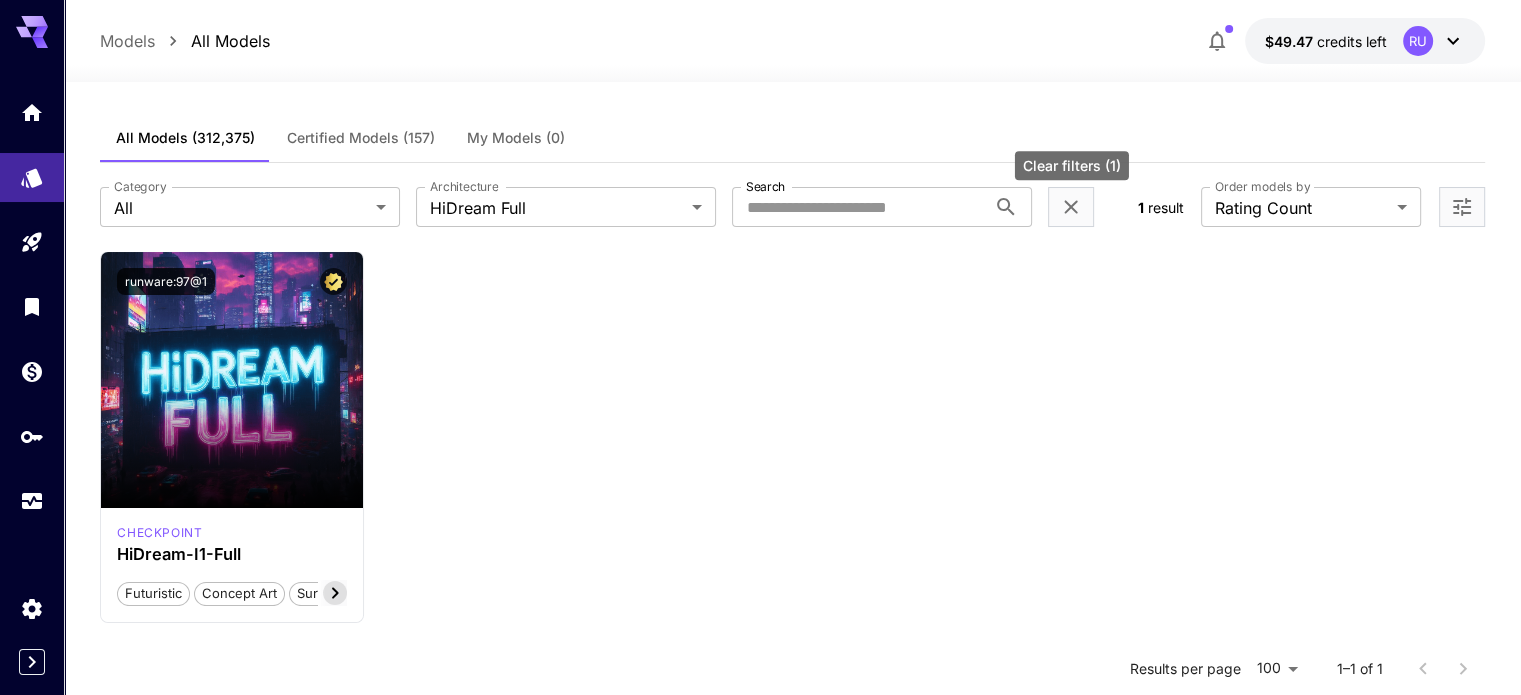 type on "***" 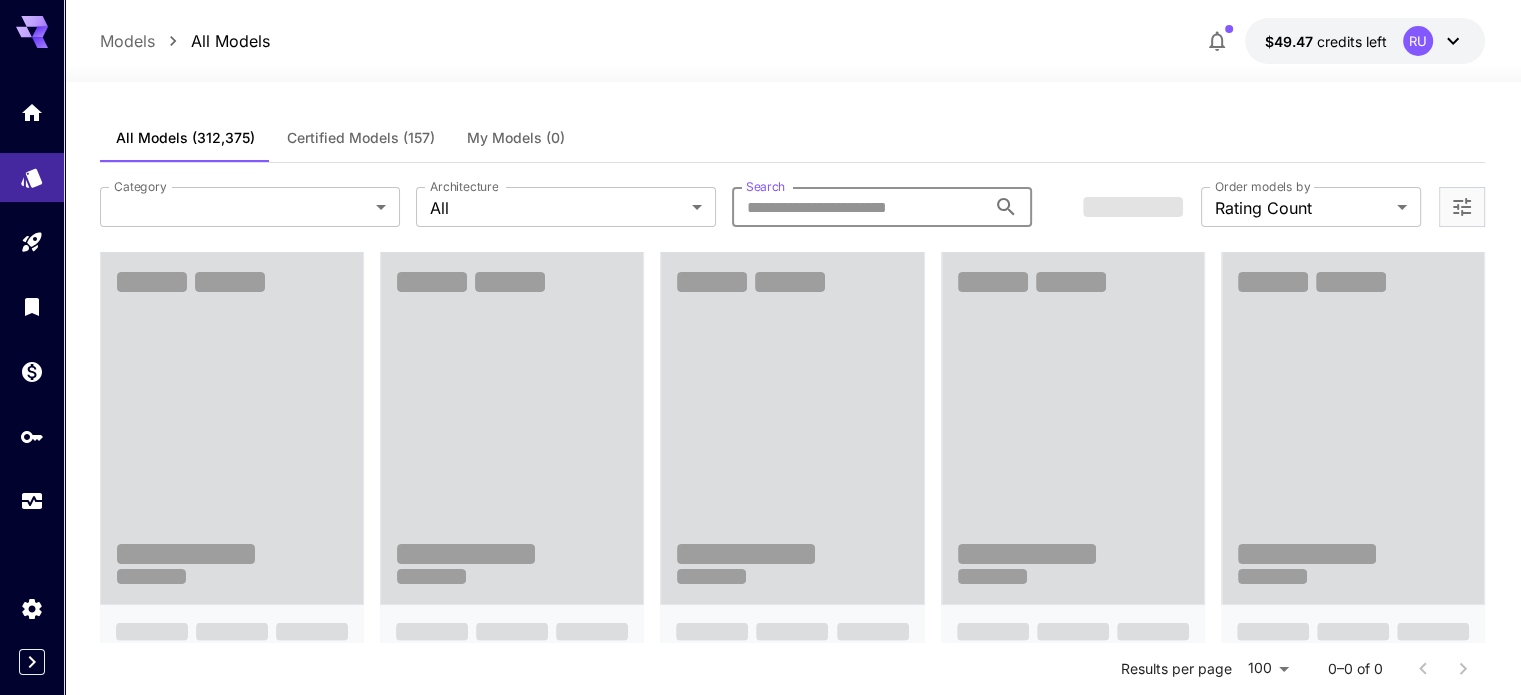 click on "Search" at bounding box center [859, 207] 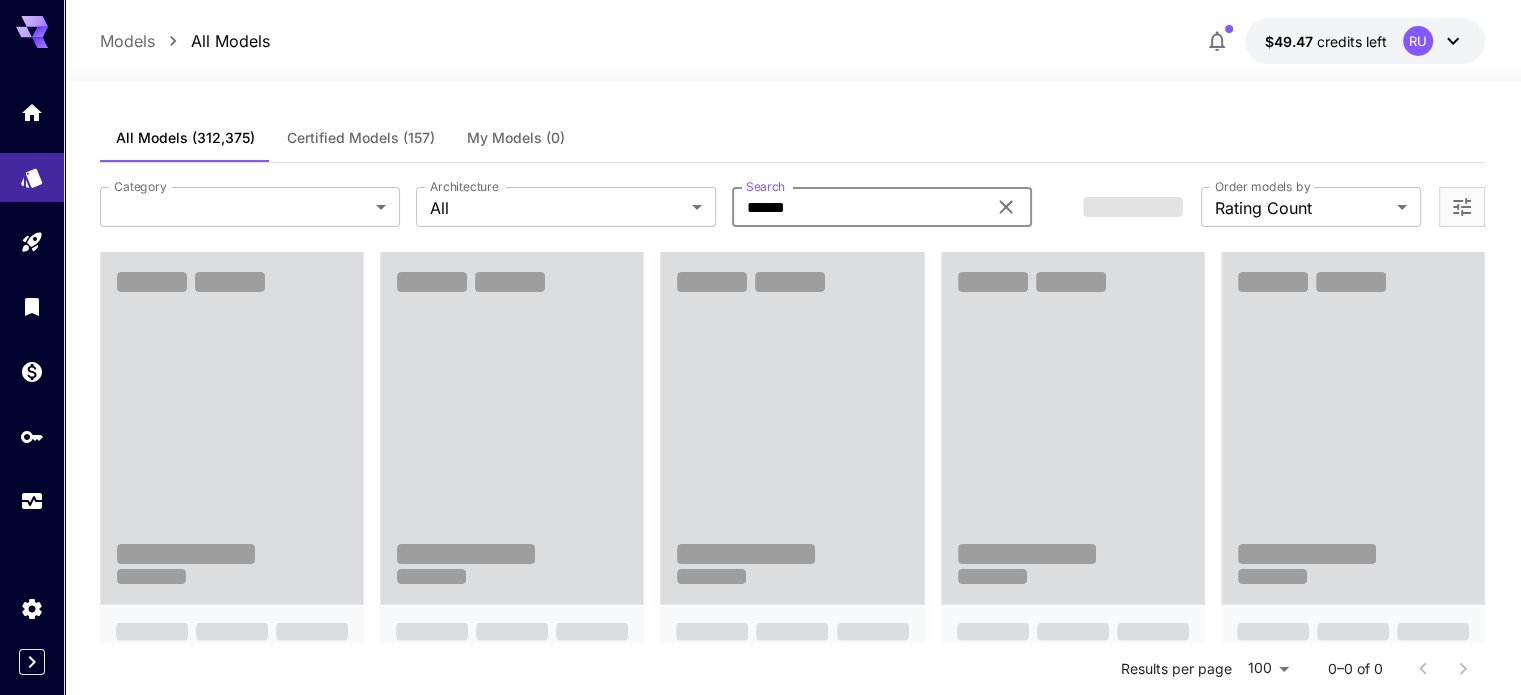click on "******" at bounding box center [859, 207] 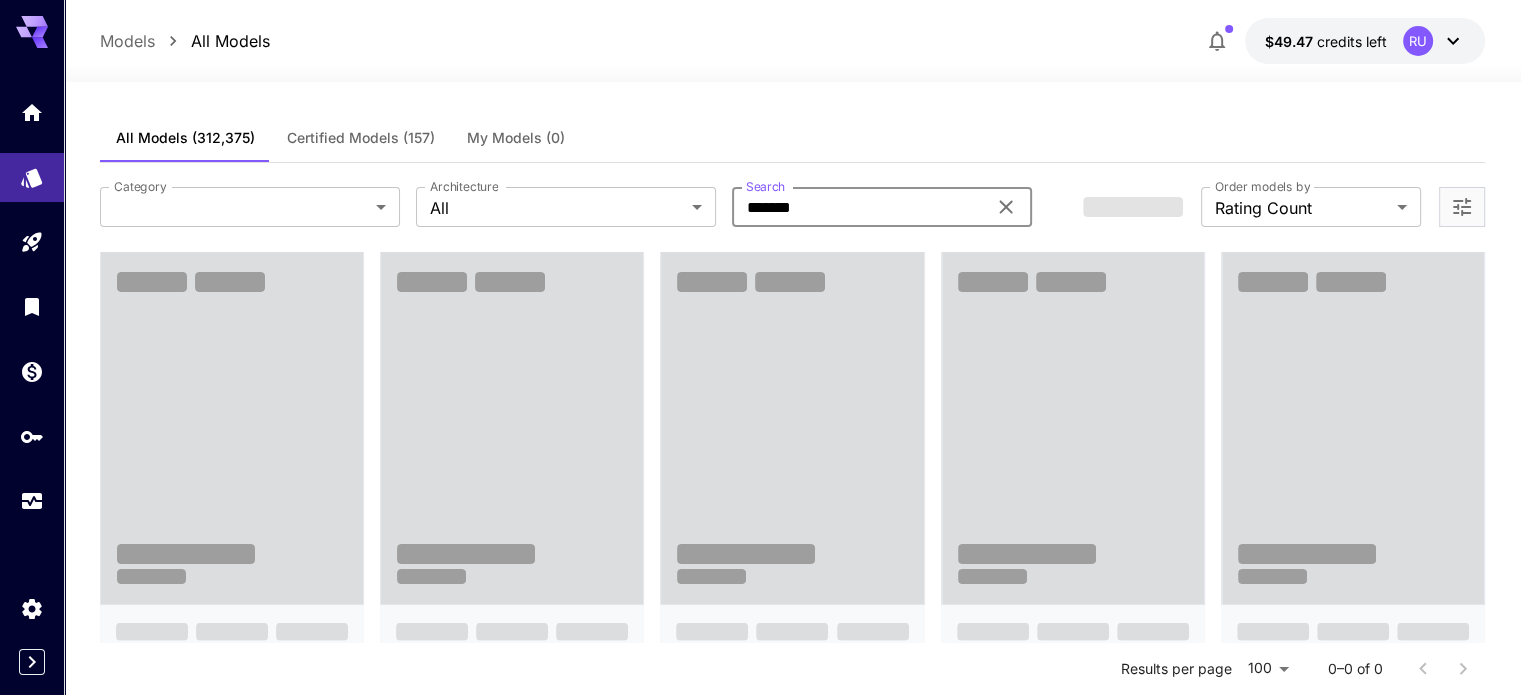 type on "******" 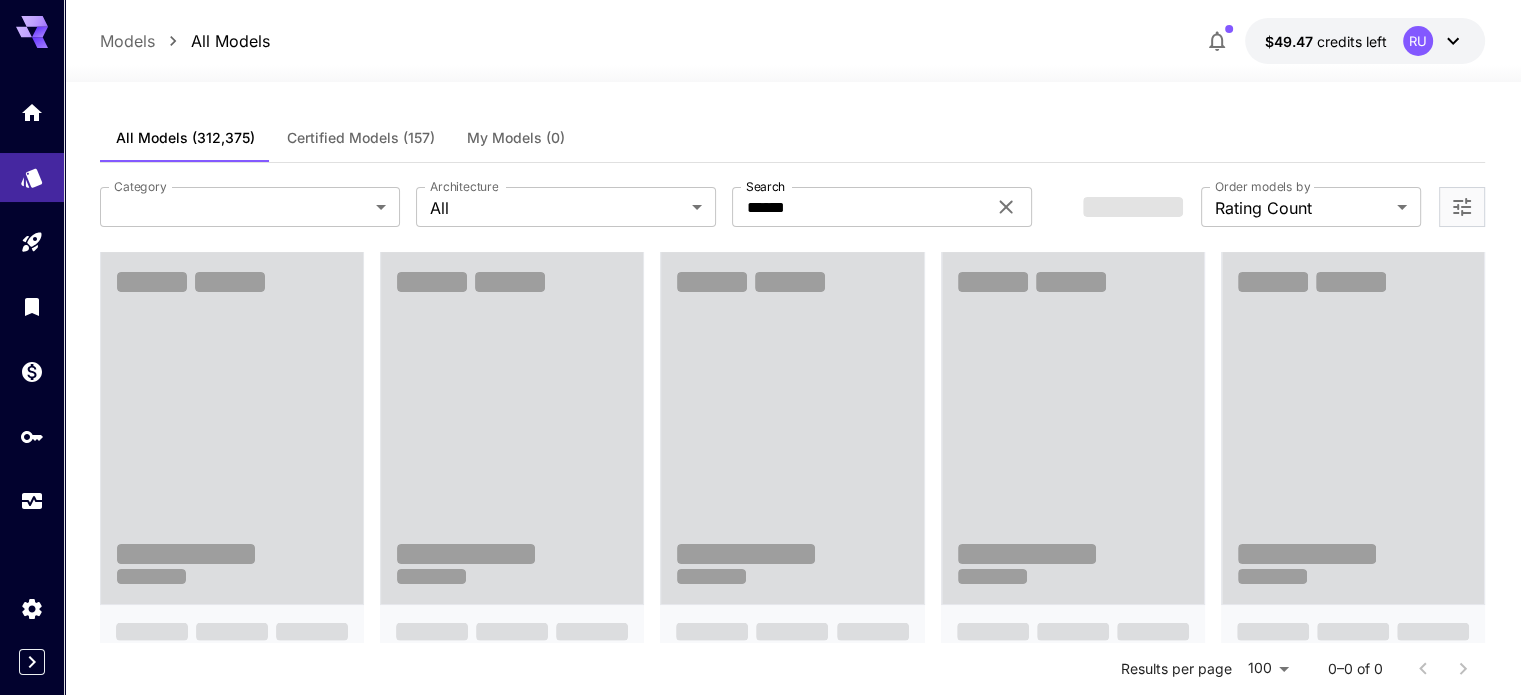 click on "**********" at bounding box center (792, 1059) 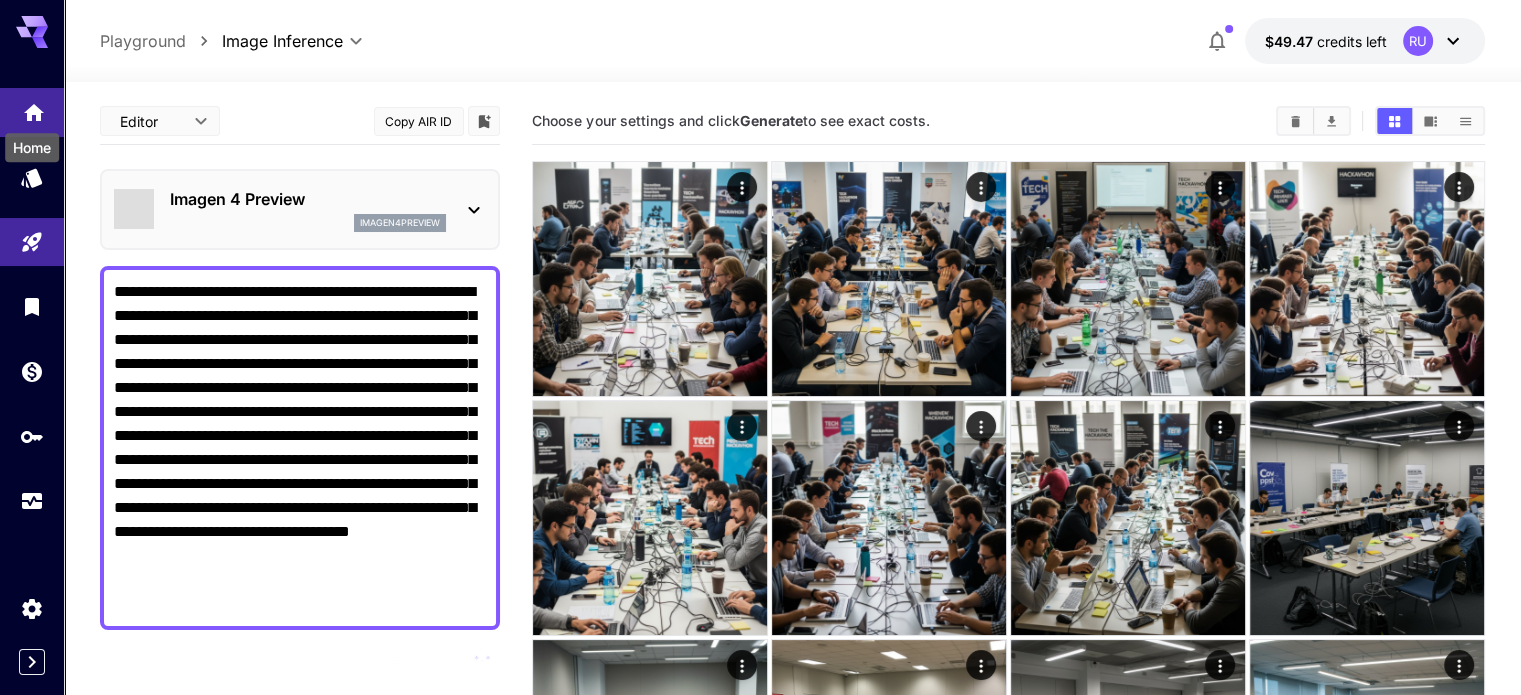 click on "Home" at bounding box center (32, 141) 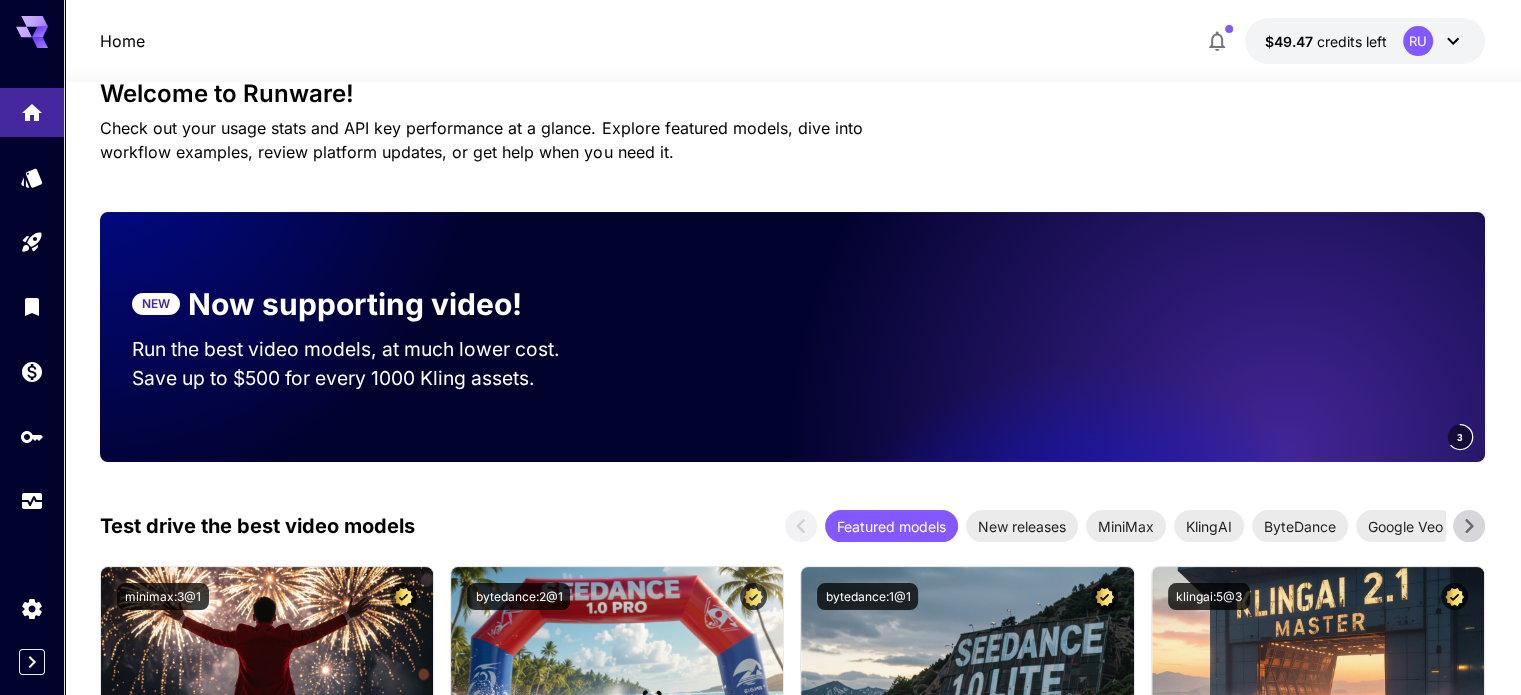 scroll, scrollTop: 104, scrollLeft: 0, axis: vertical 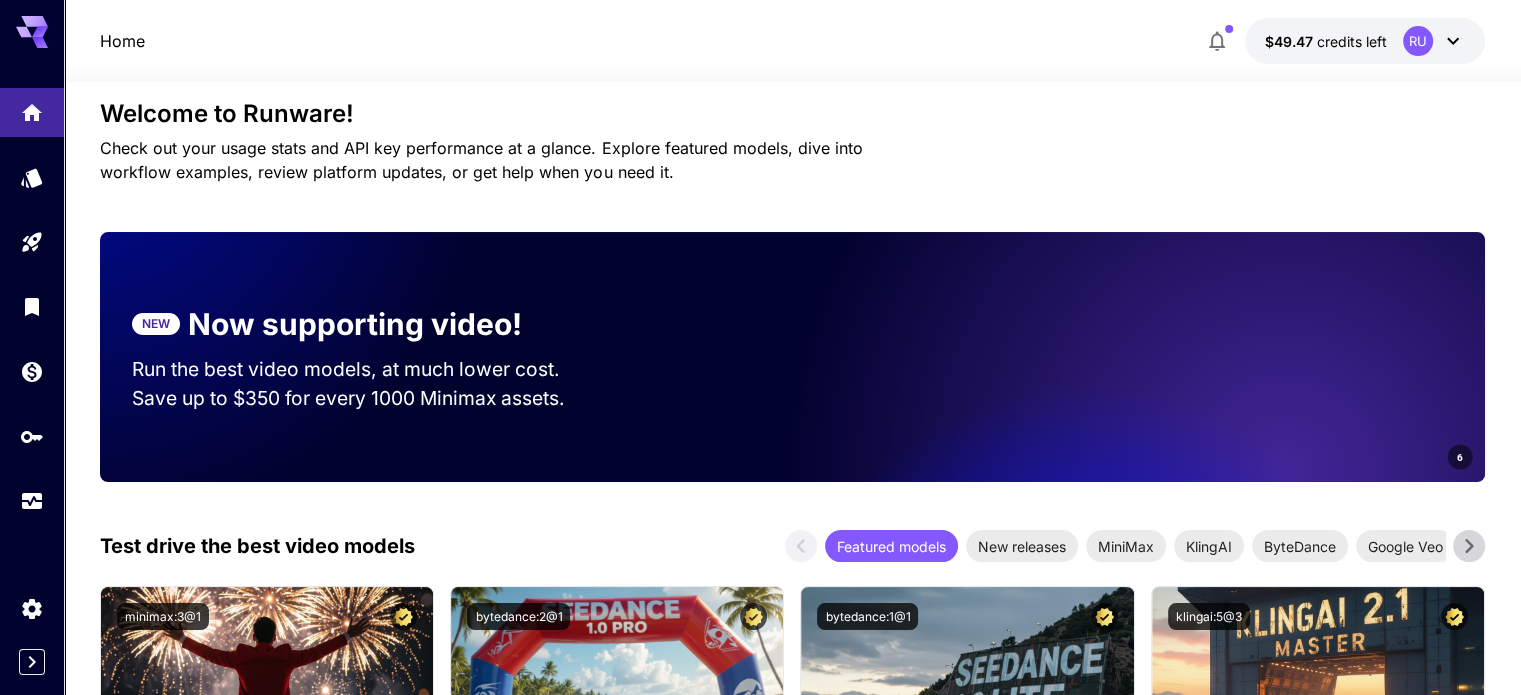 click 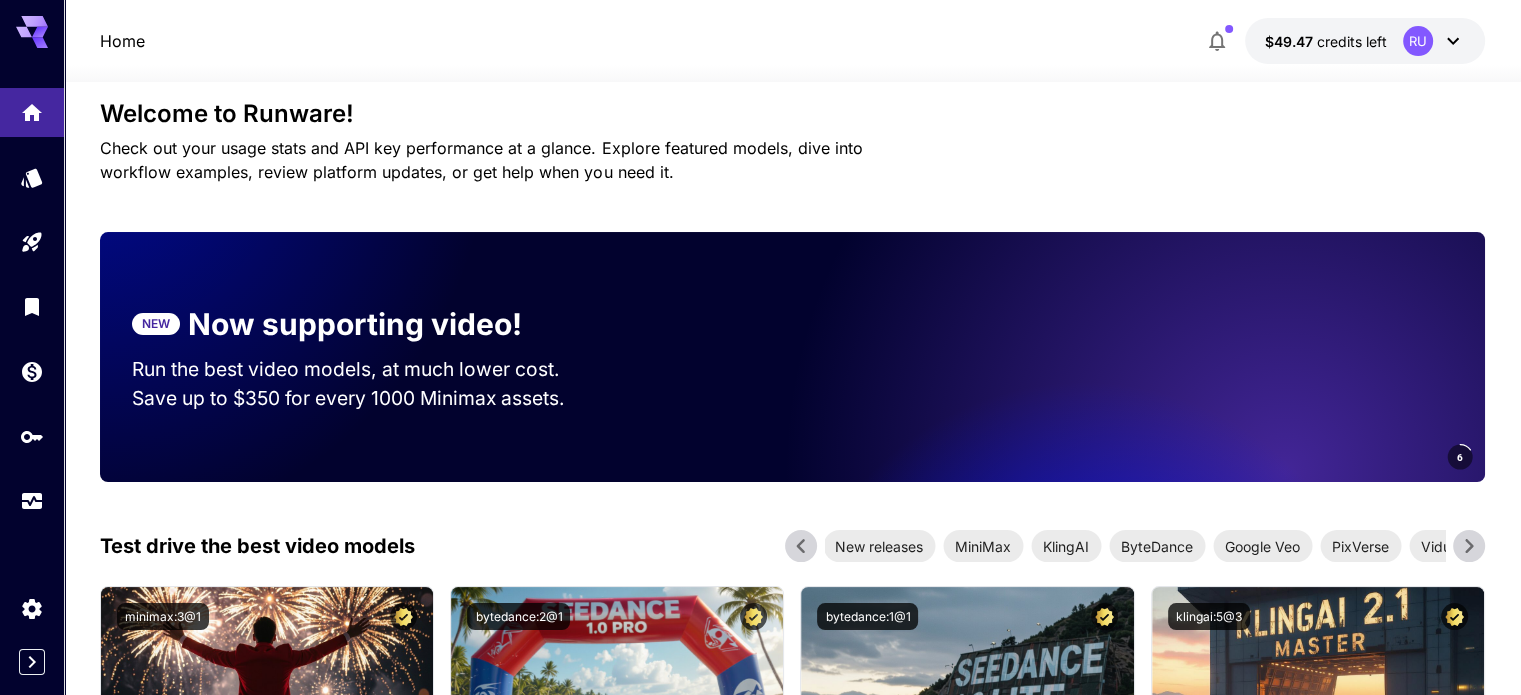 click 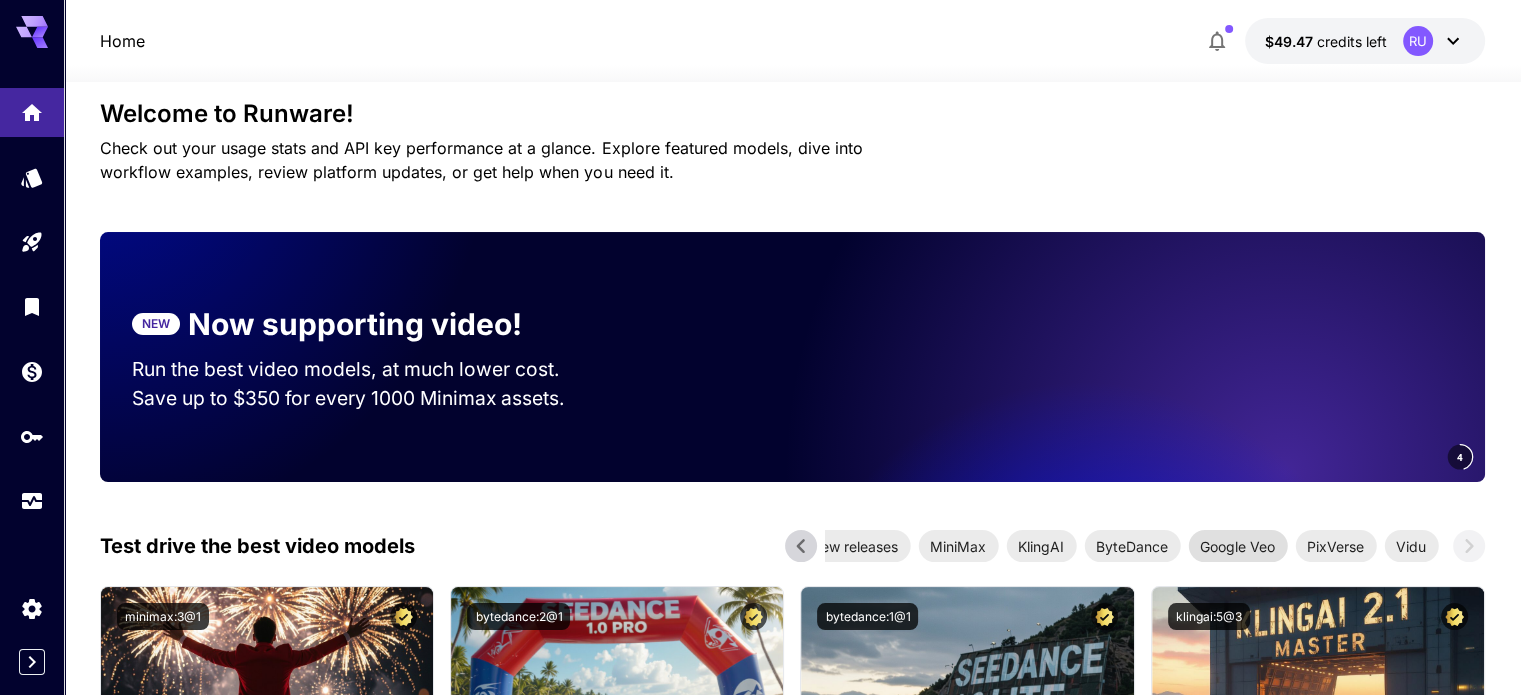 click on "Google Veo" at bounding box center (1237, 546) 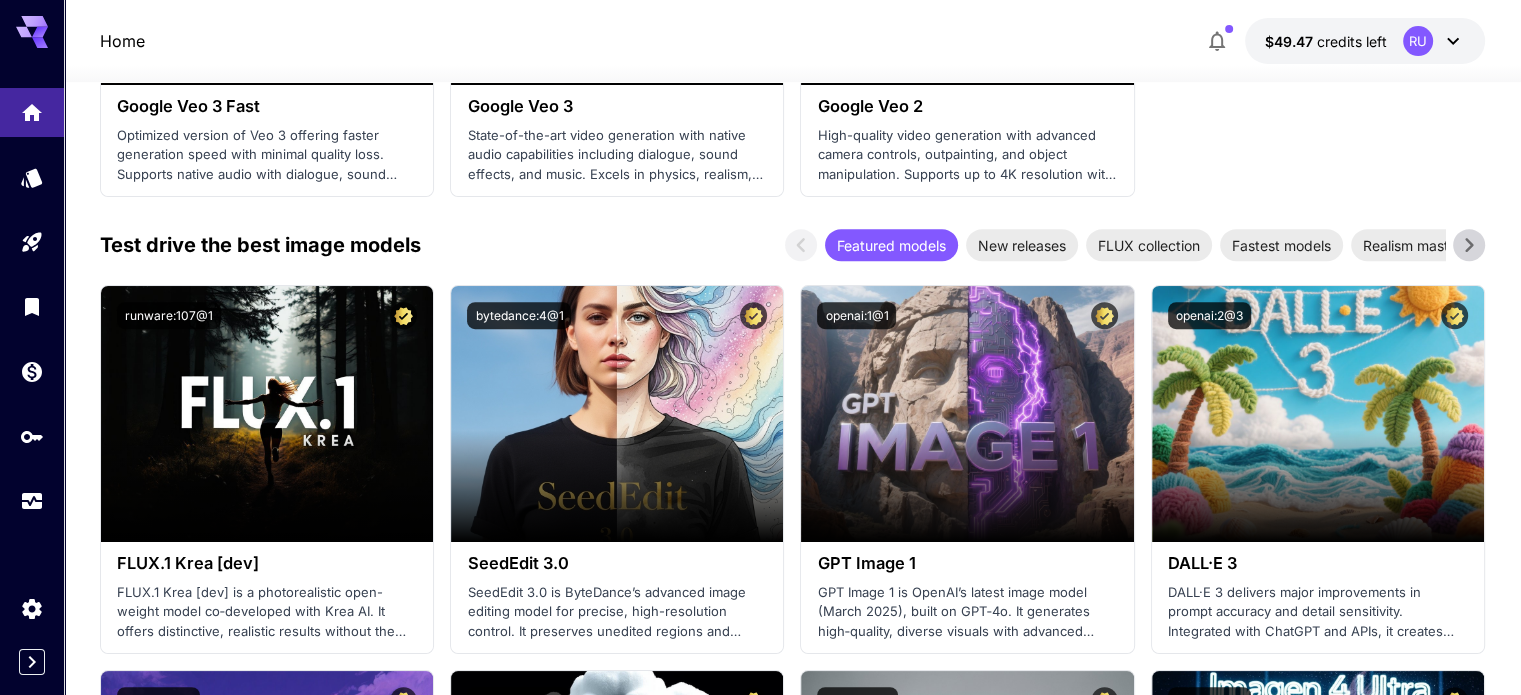 scroll, scrollTop: 1120, scrollLeft: 0, axis: vertical 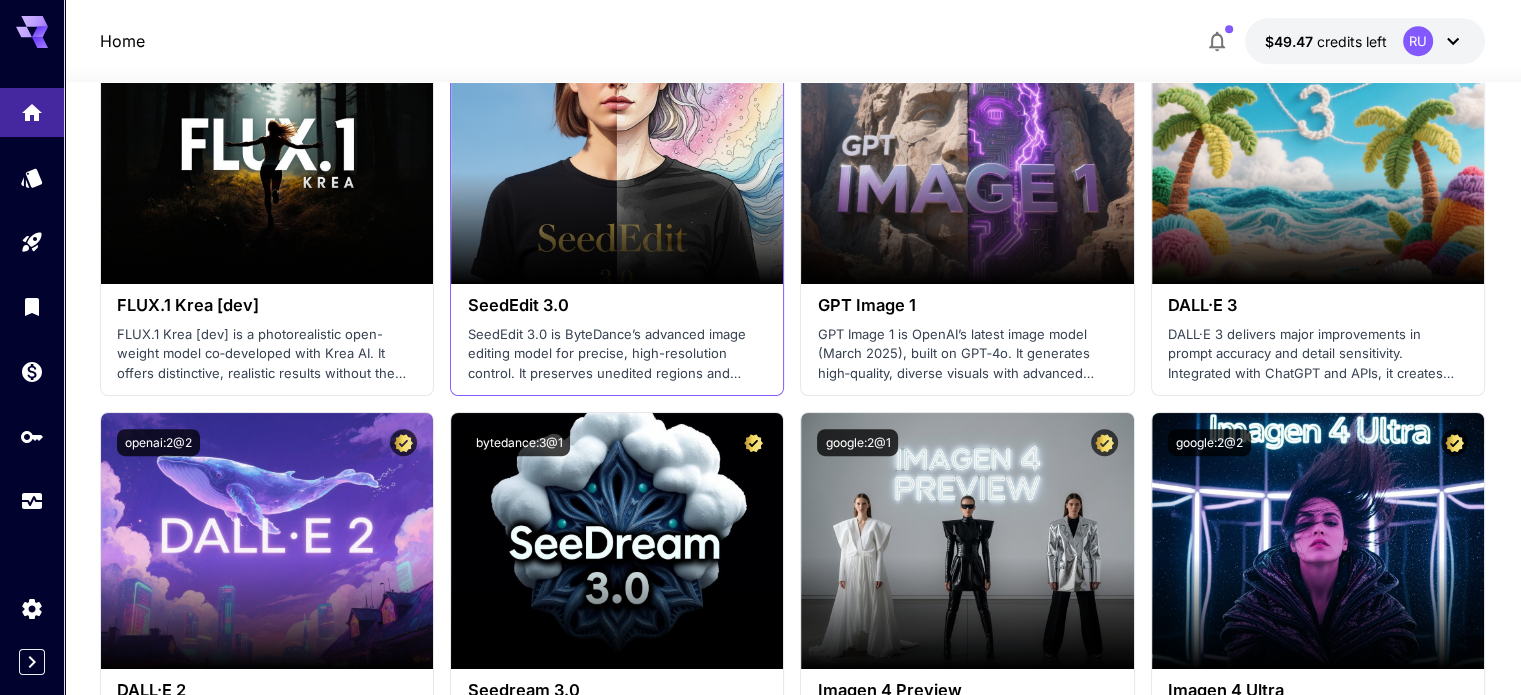 click on "SeedEdit 3.0" at bounding box center (617, 305) 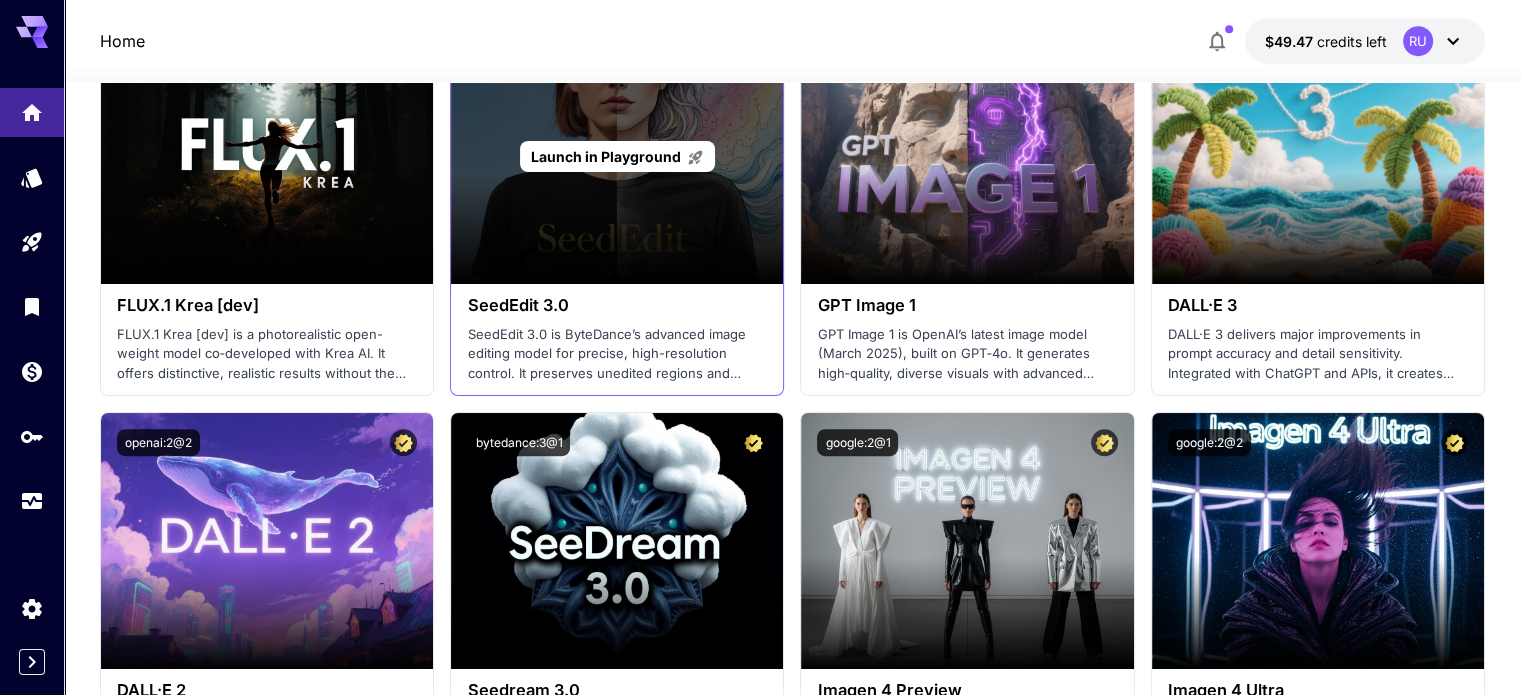 click on "Launch in Playground" at bounding box center (617, 156) 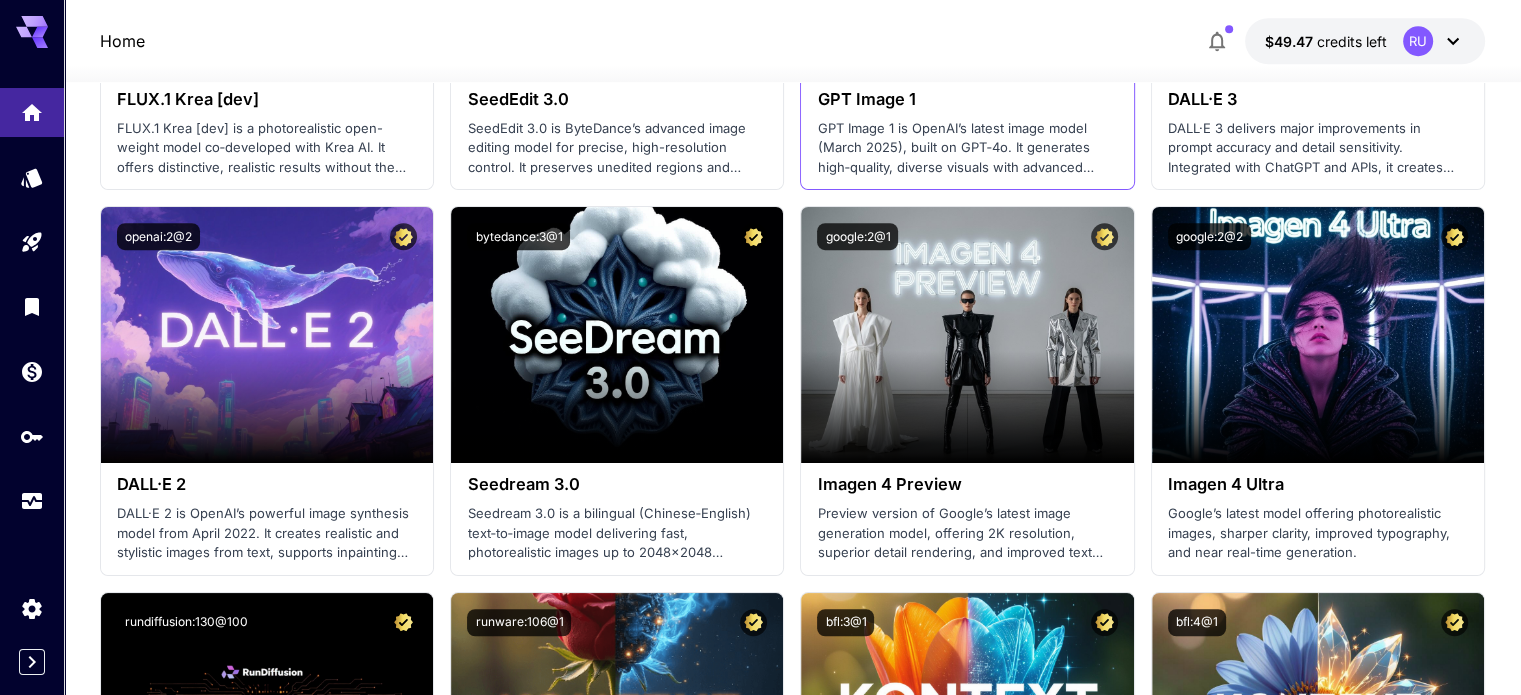 scroll, scrollTop: 1348, scrollLeft: 0, axis: vertical 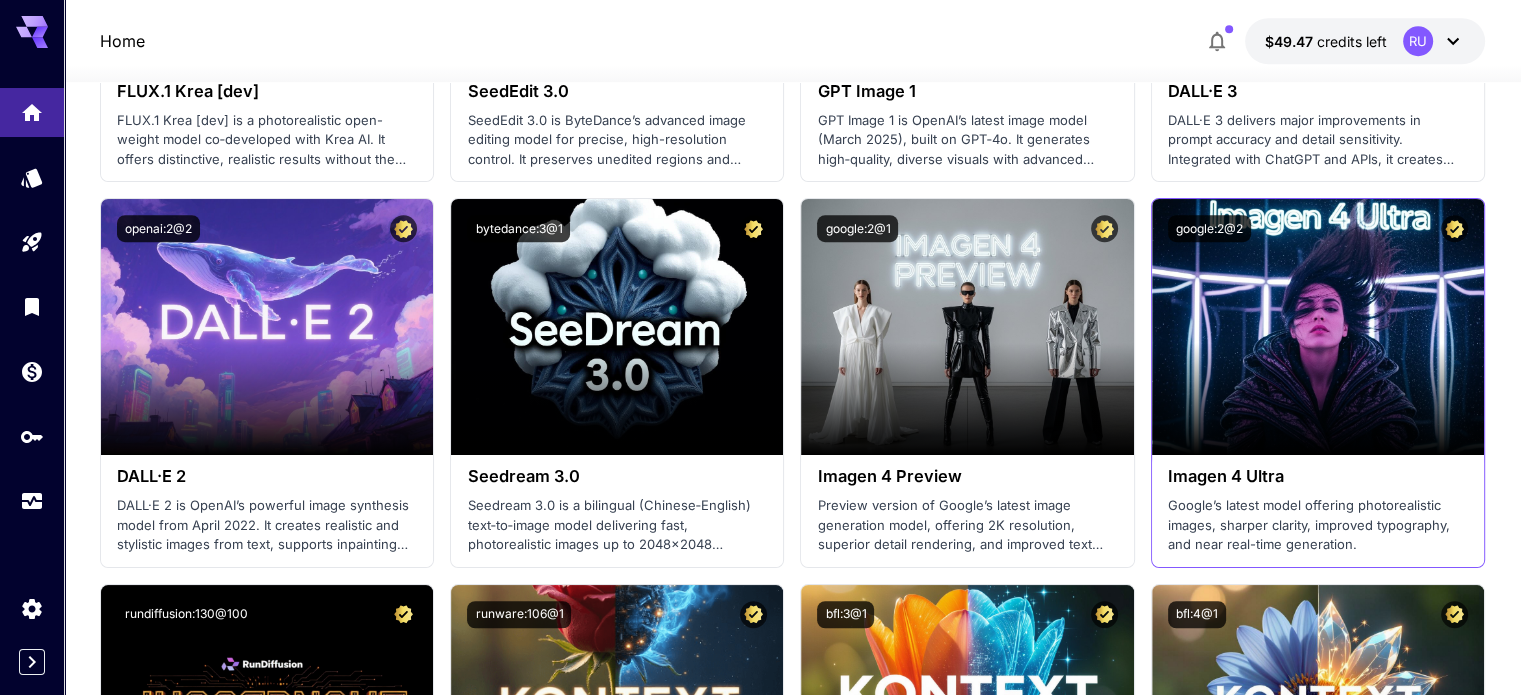 click on "Imagen 4 Ultra" at bounding box center (1318, 476) 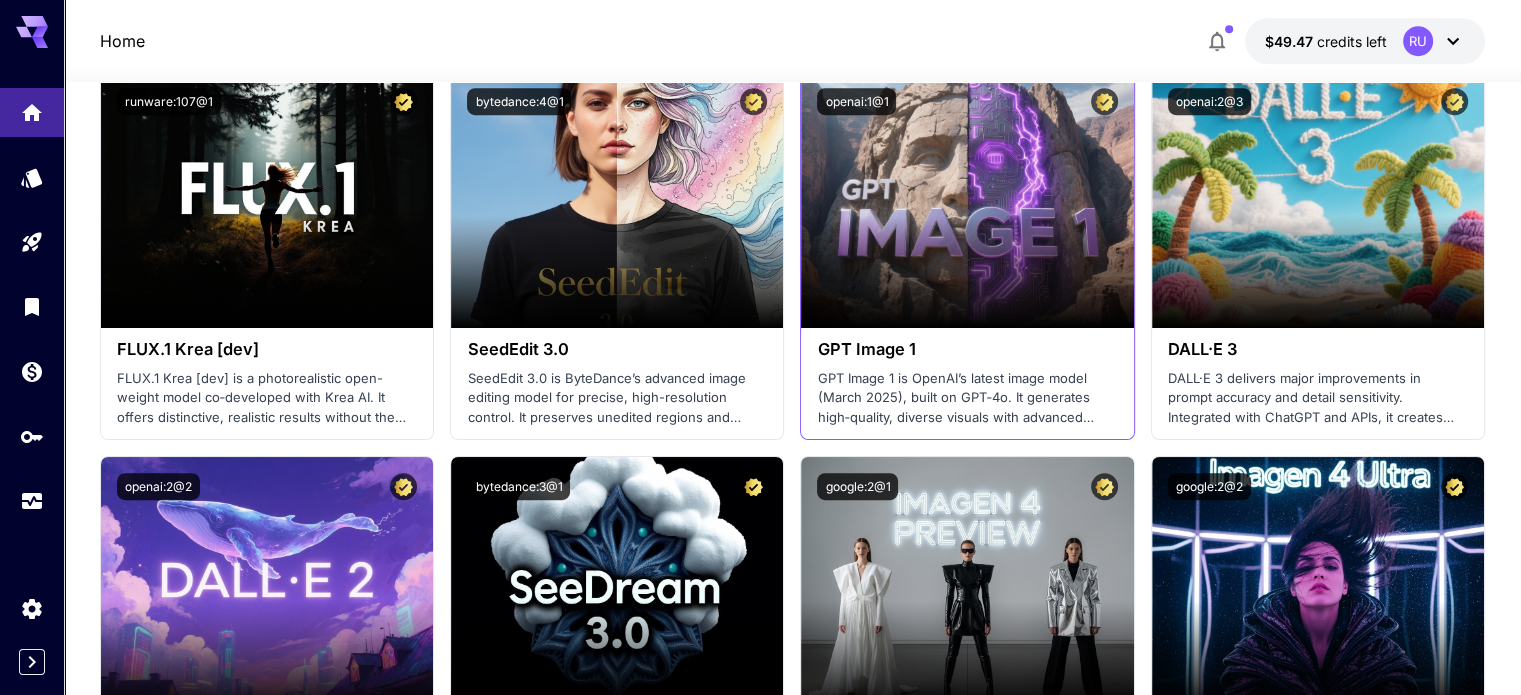 scroll, scrollTop: 1087, scrollLeft: 0, axis: vertical 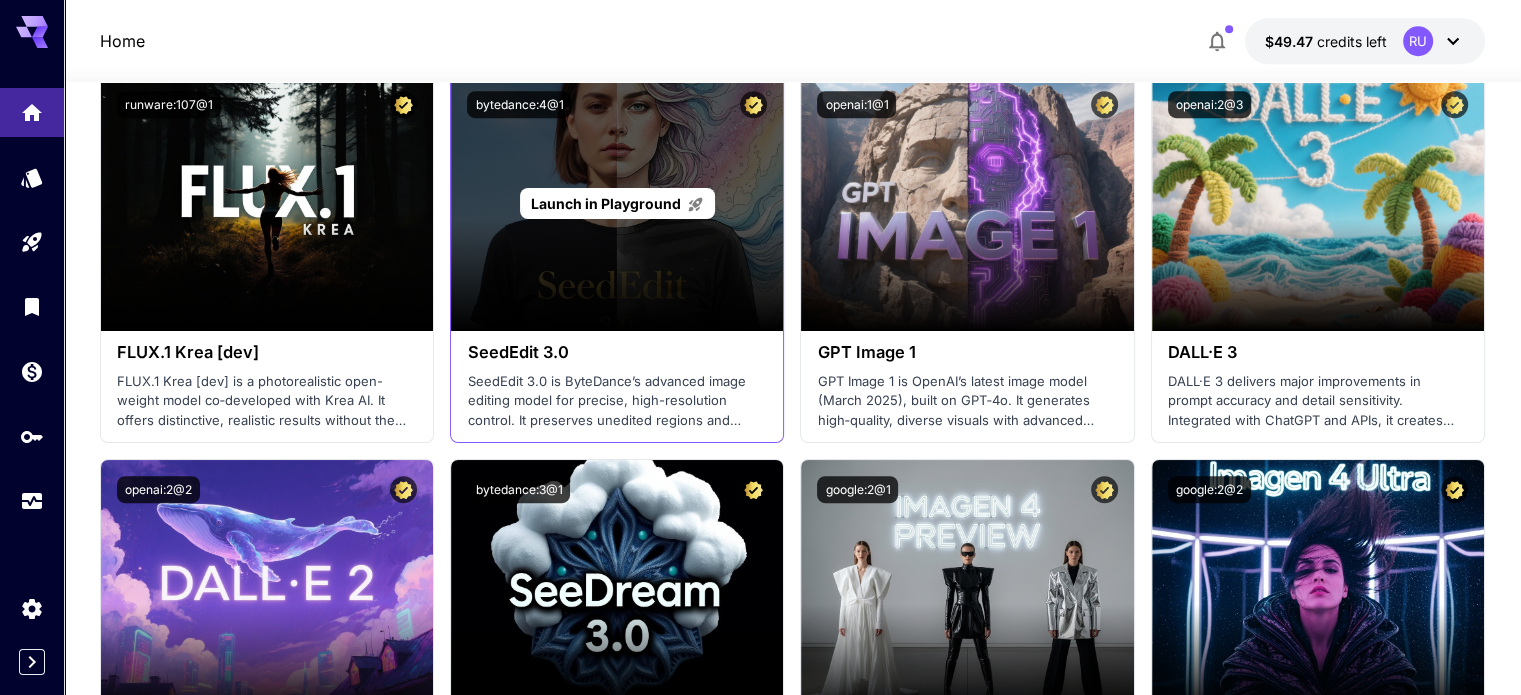 click on "Launch in Playground" at bounding box center (606, 203) 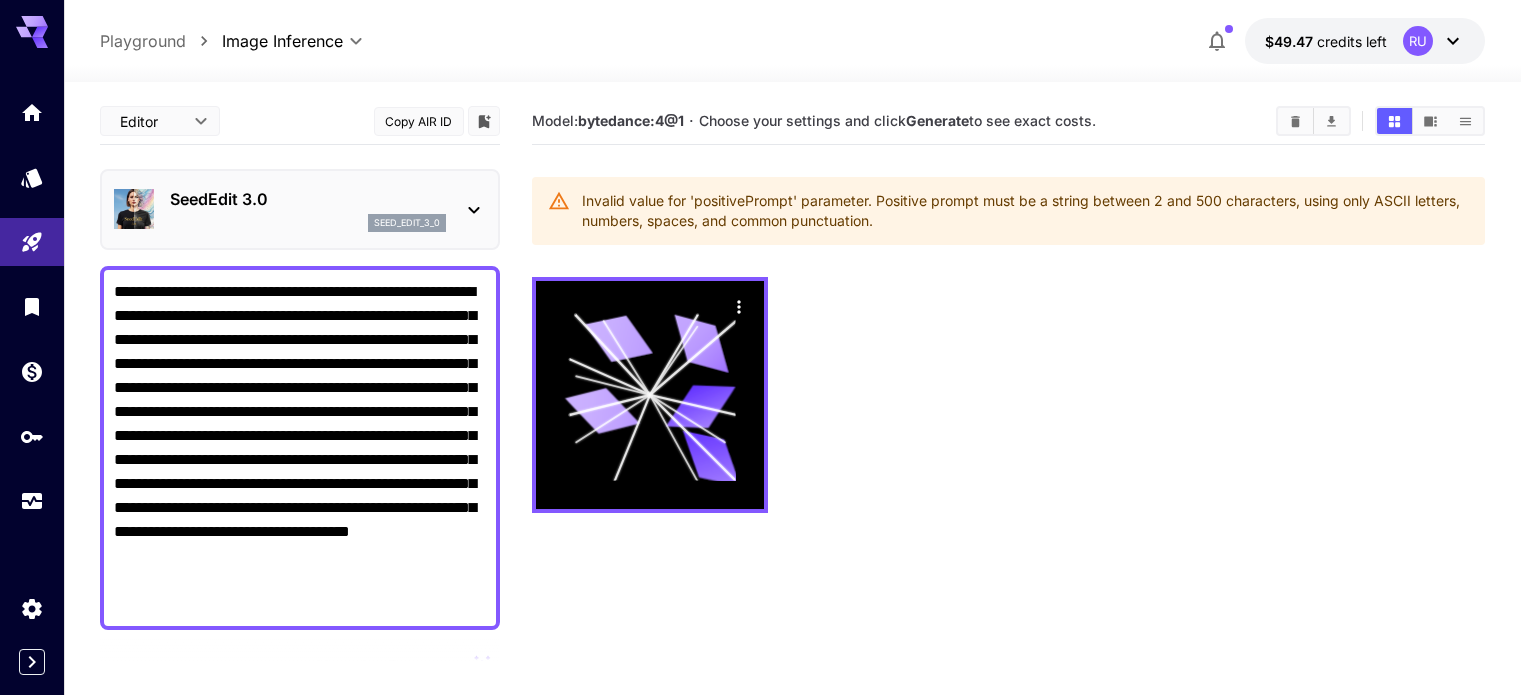 scroll, scrollTop: 0, scrollLeft: 0, axis: both 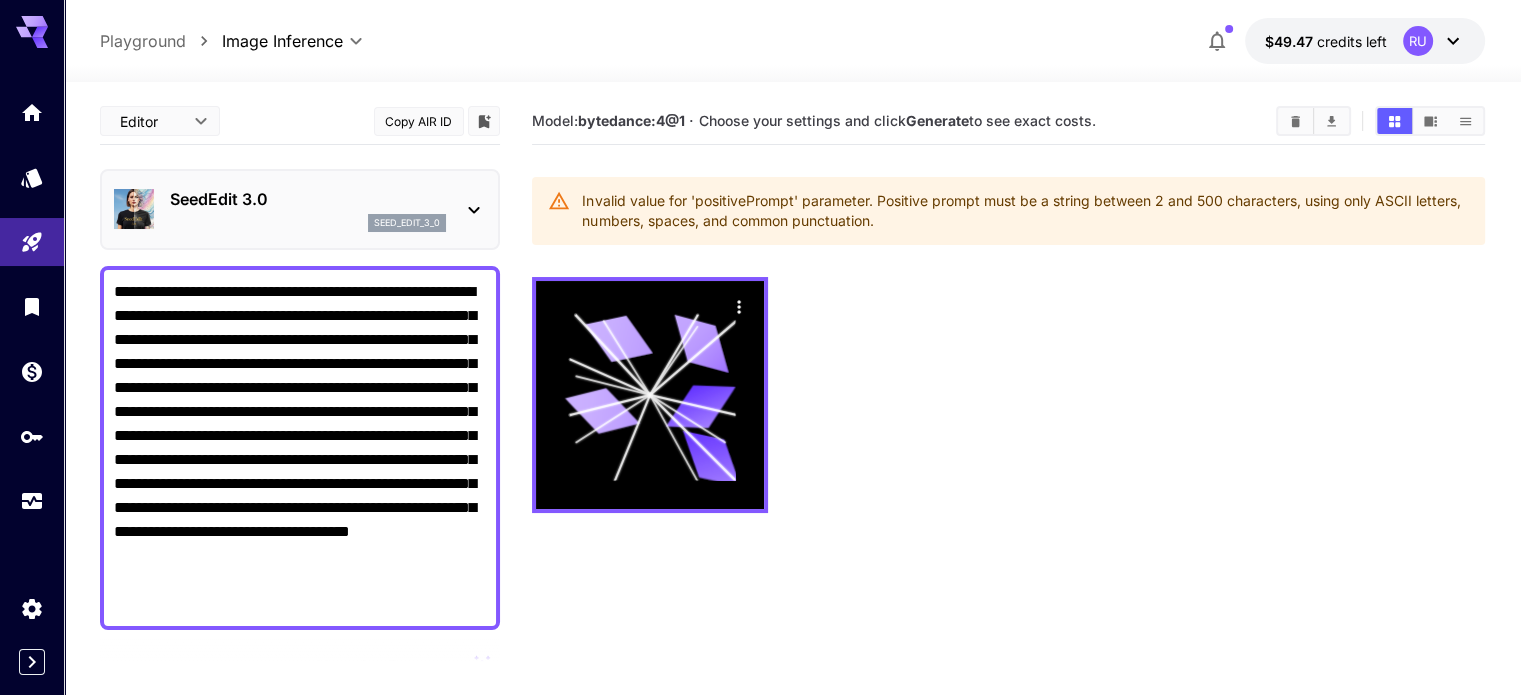 click on "**********" at bounding box center (300, 448) 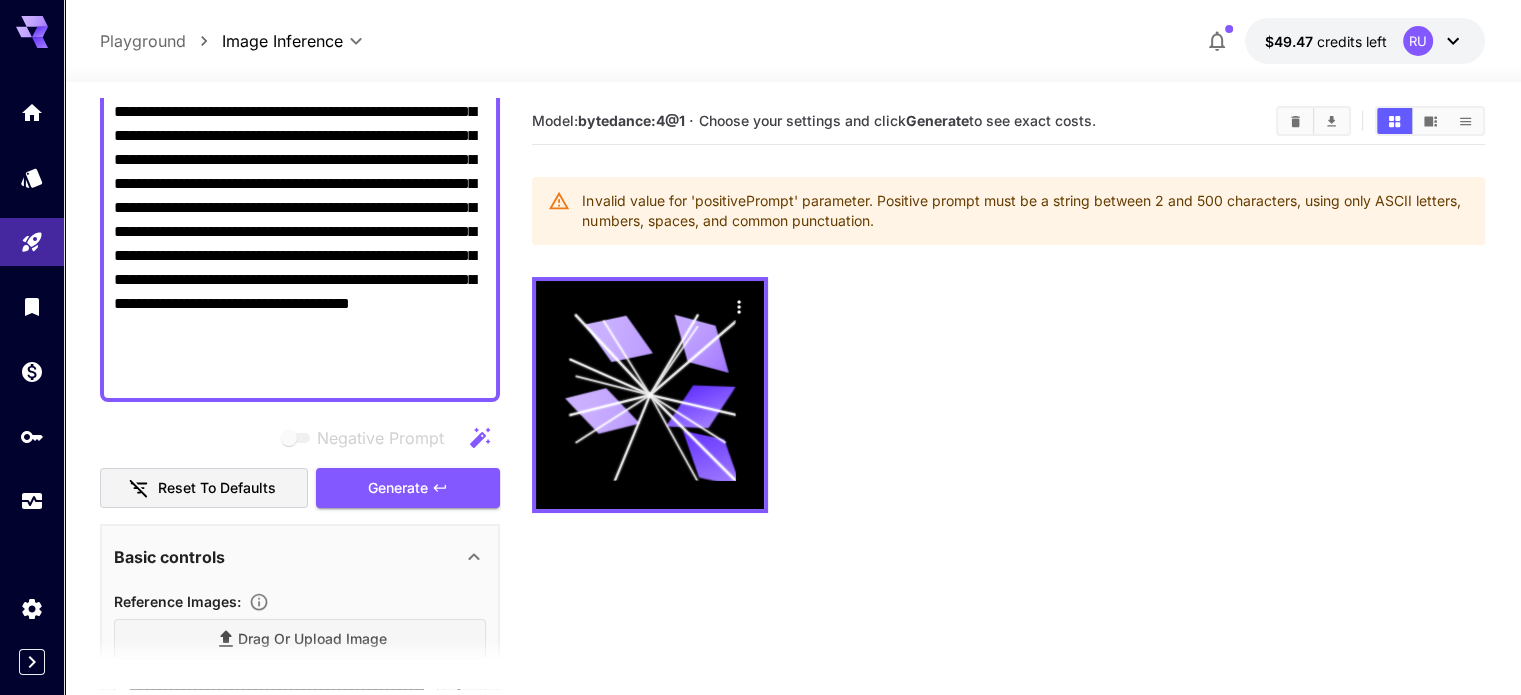 scroll, scrollTop: 228, scrollLeft: 0, axis: vertical 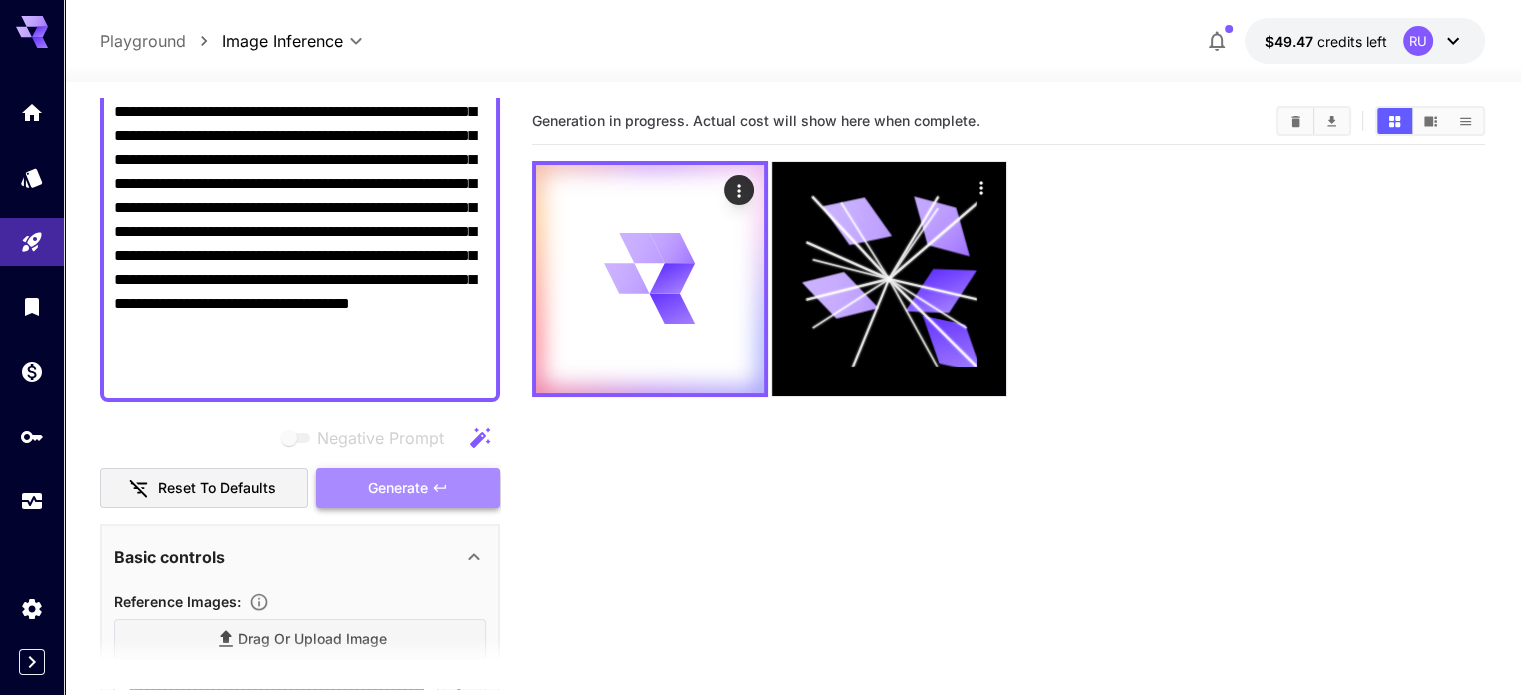 click on "Generate" at bounding box center [398, 488] 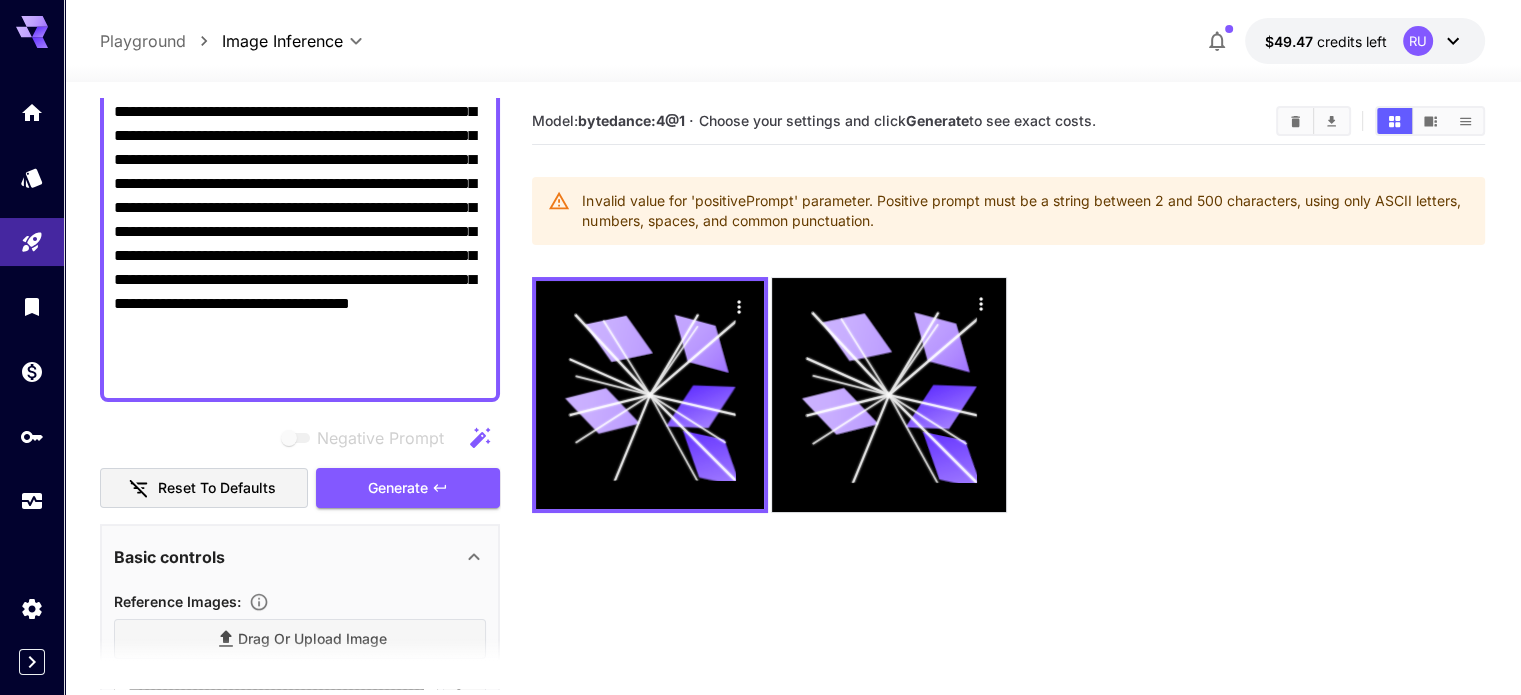 click on "**********" at bounding box center [300, 220] 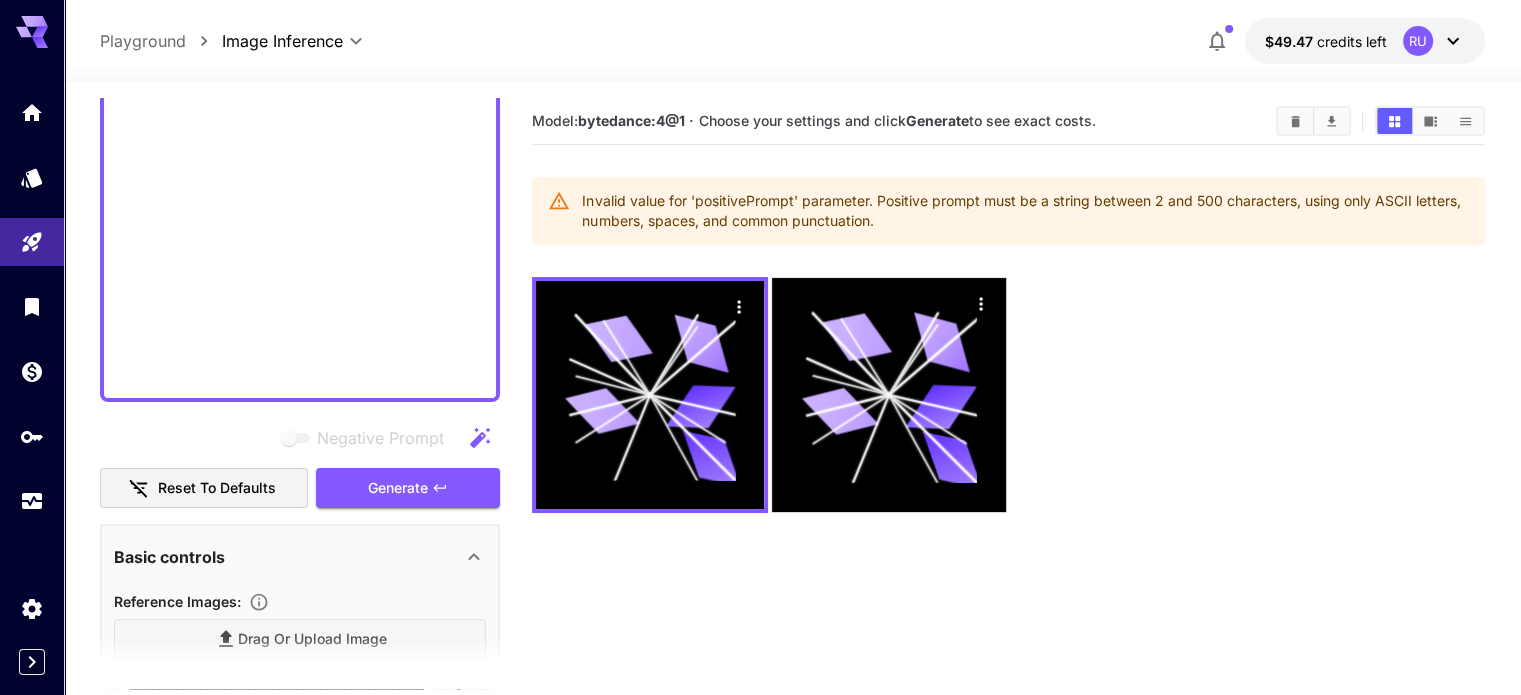 scroll, scrollTop: 183, scrollLeft: 0, axis: vertical 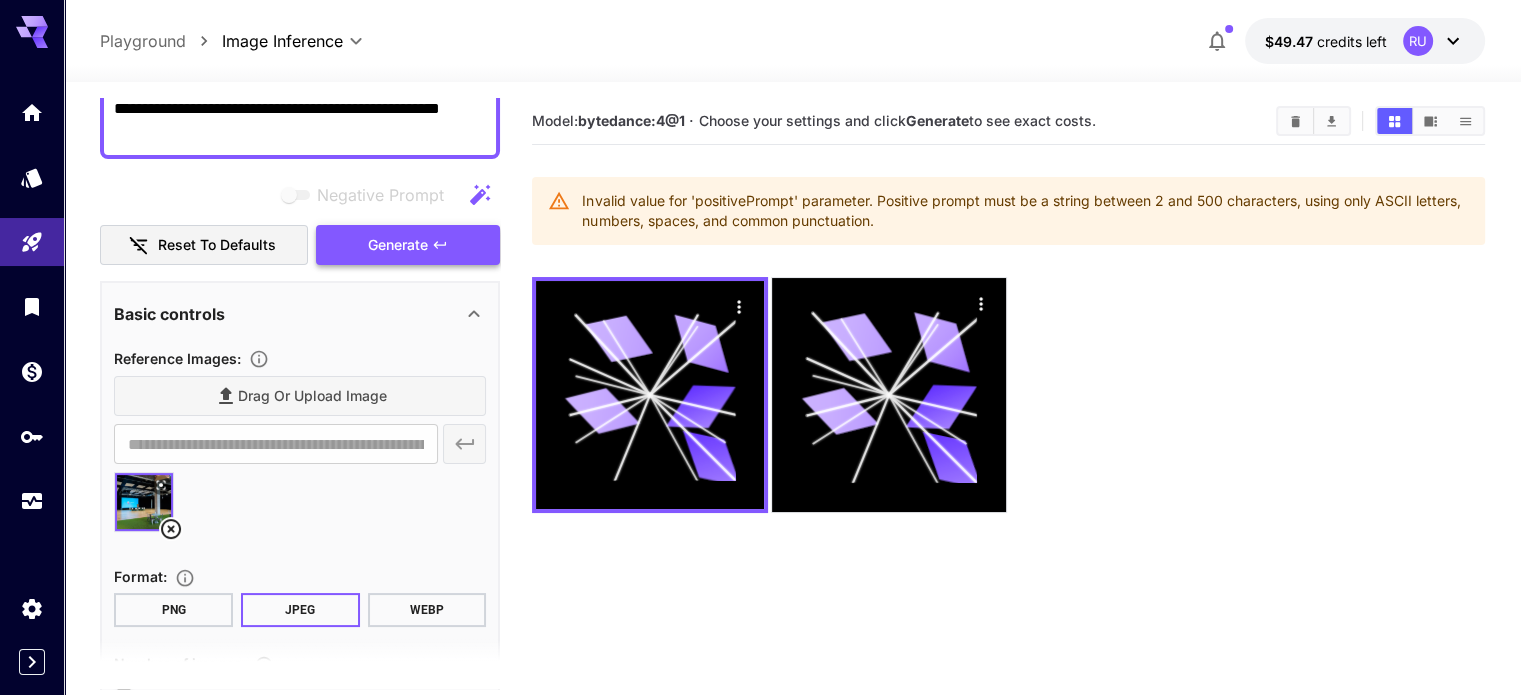type on "**********" 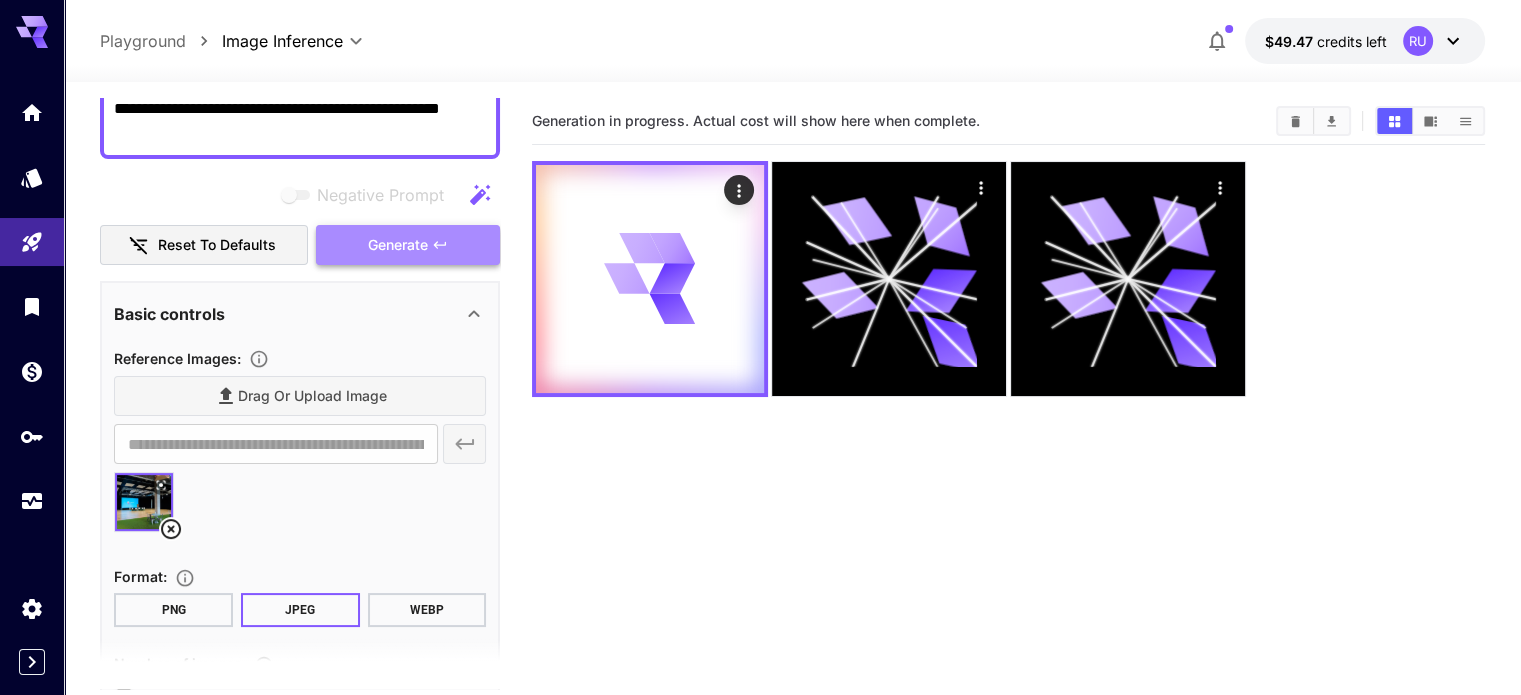 click on "Generate" at bounding box center (408, 245) 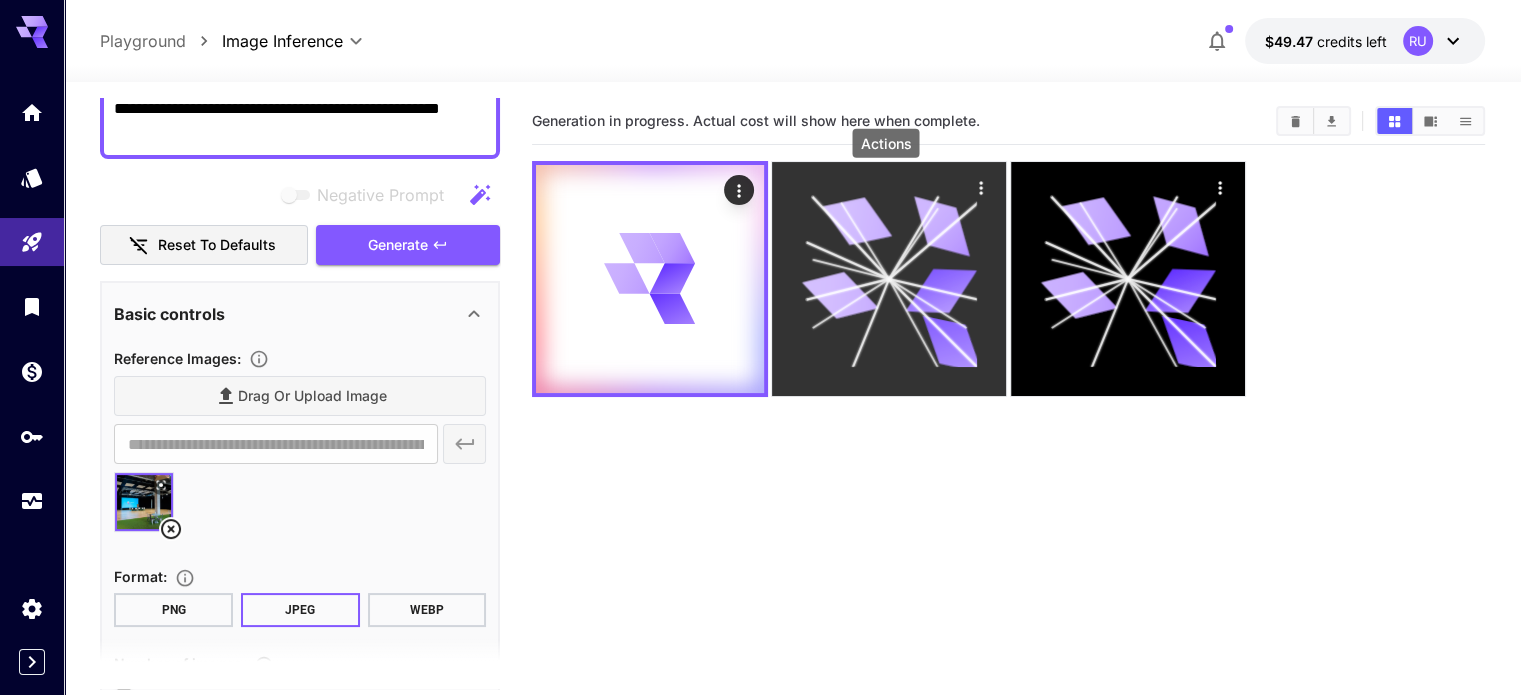 click 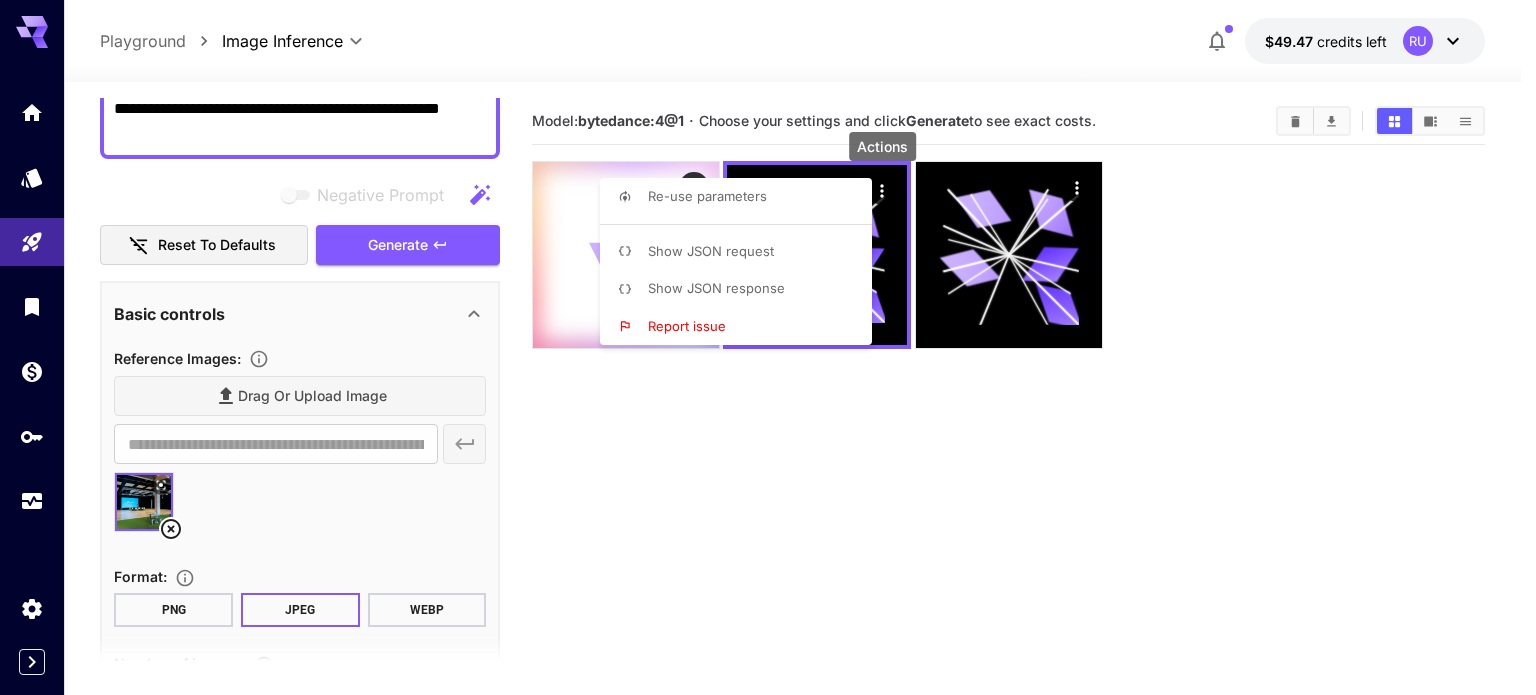 click at bounding box center (768, 347) 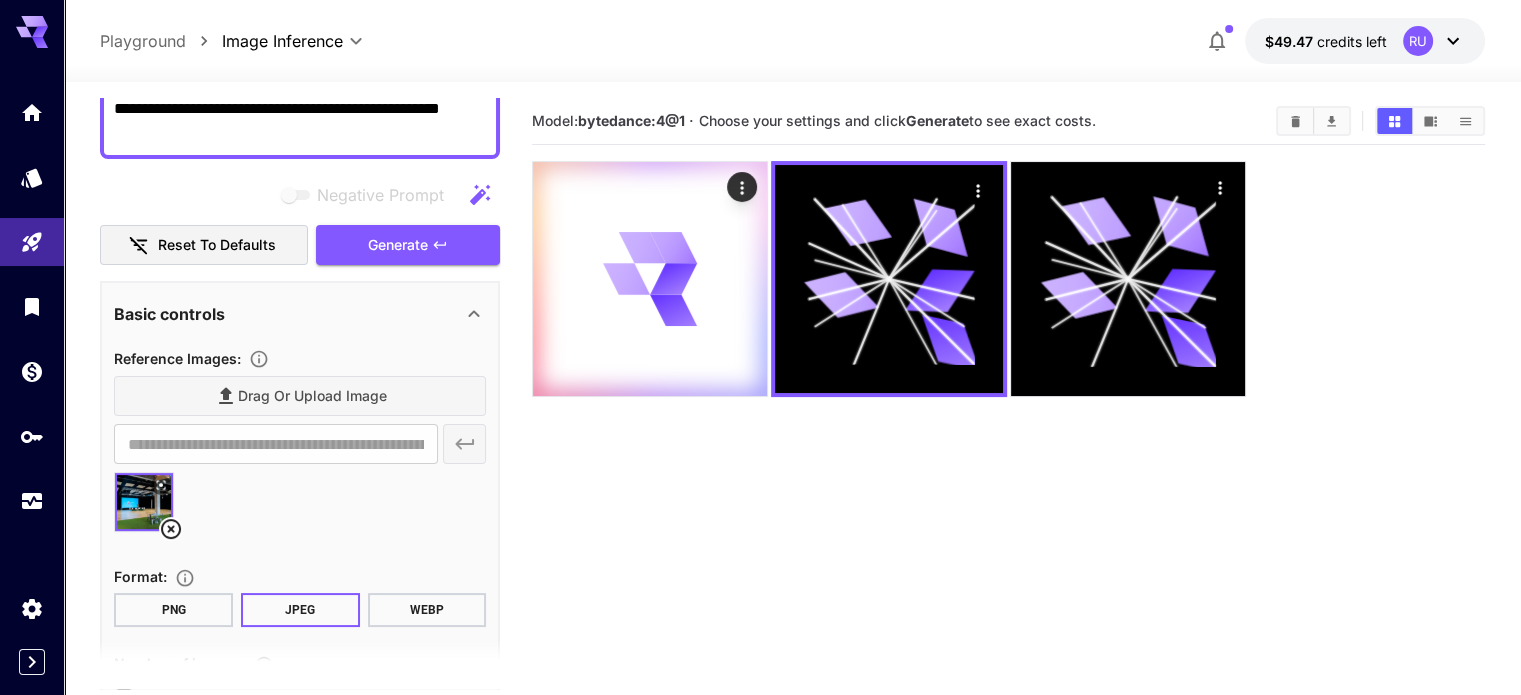 scroll, scrollTop: 0, scrollLeft: 0, axis: both 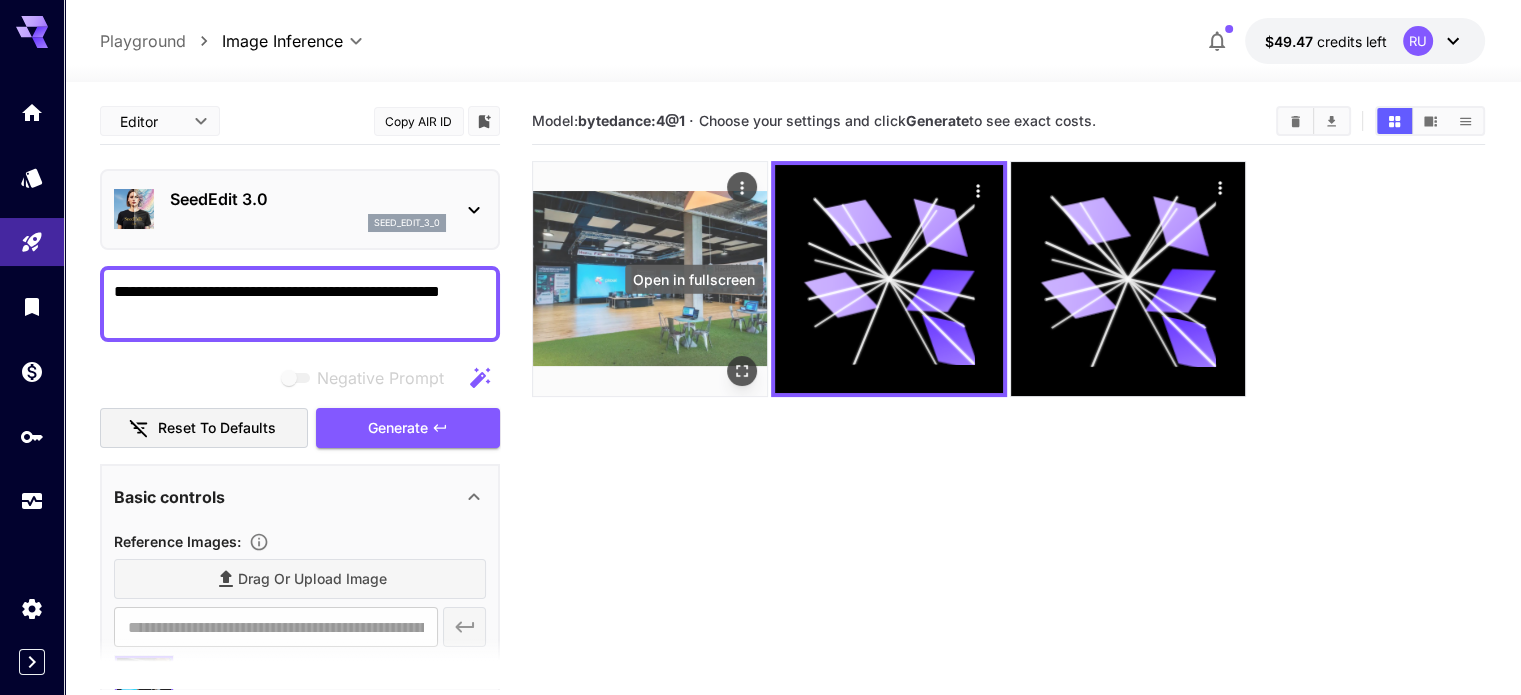 click 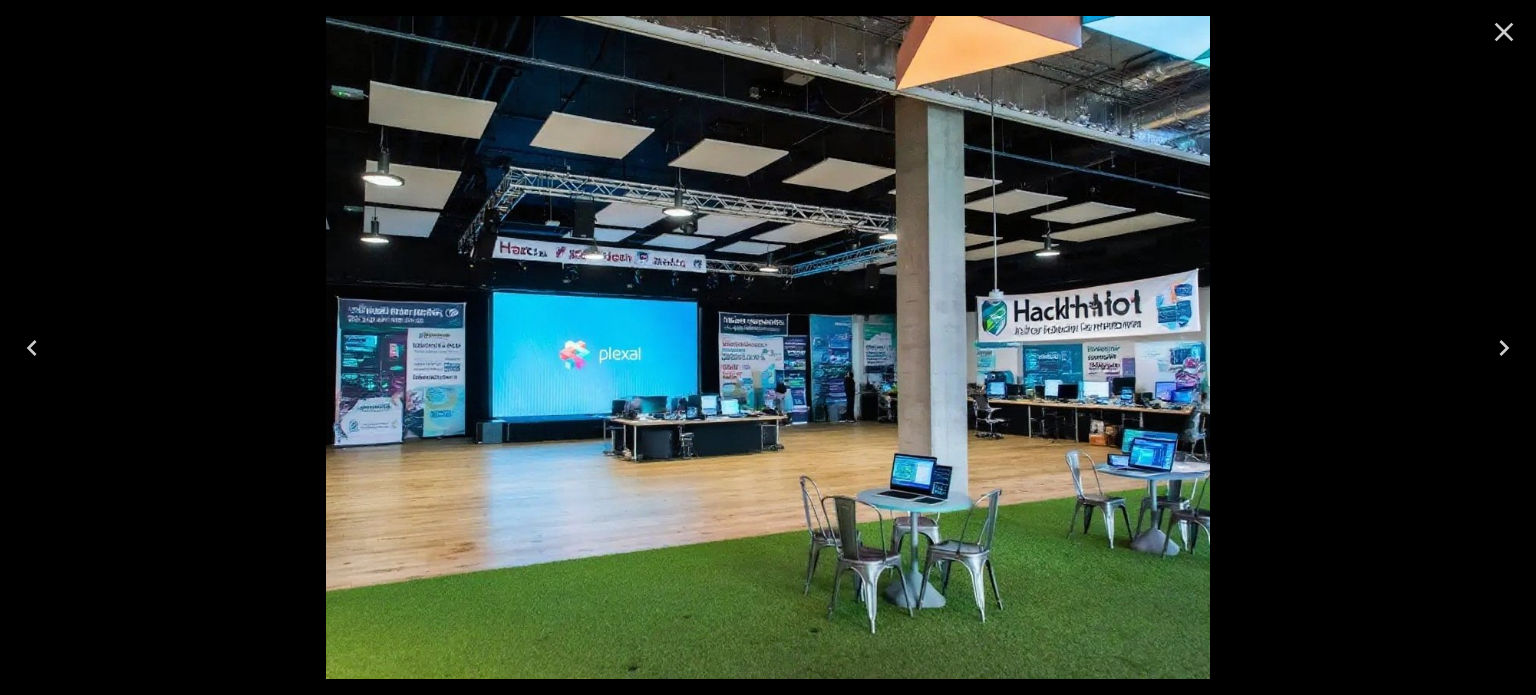 click 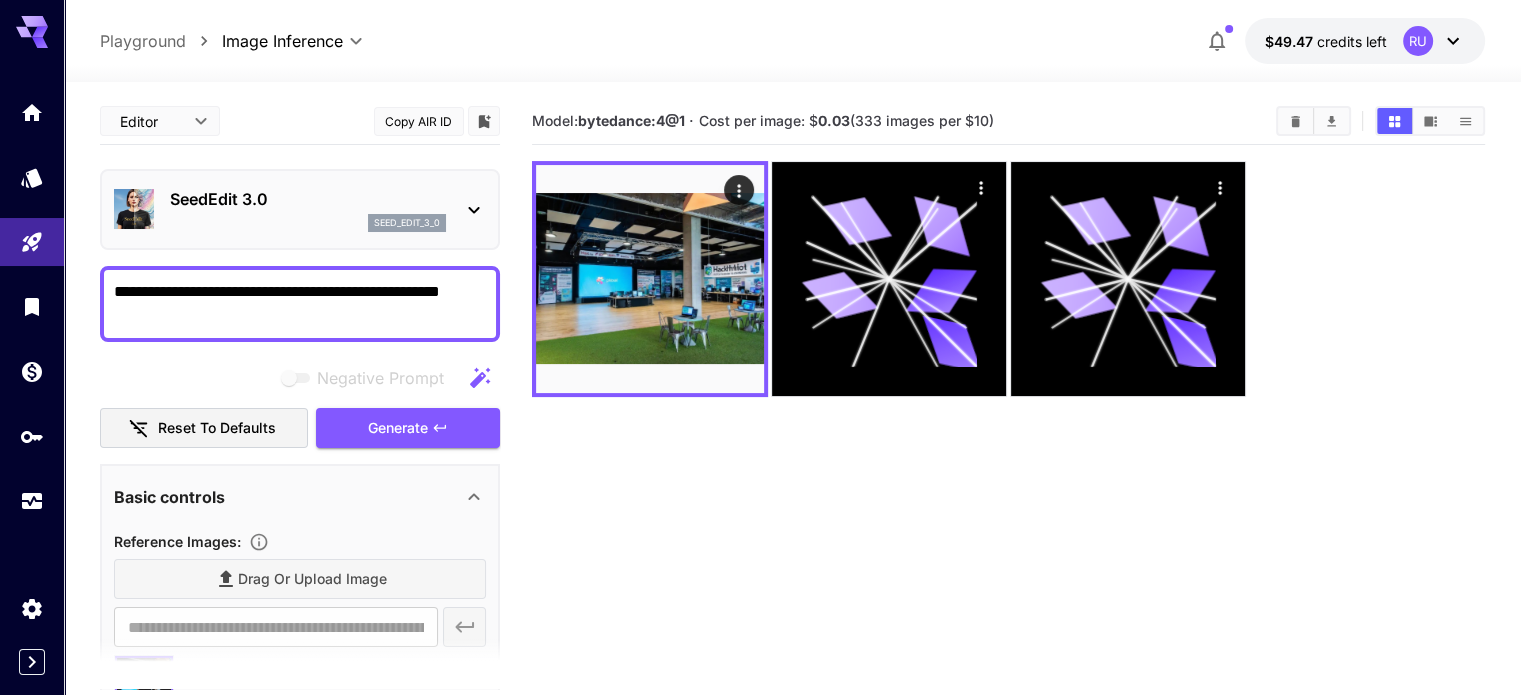 click on "Model:  bytedance:4@1 · Cost per image: $ 0.03  (333 images per $10)" at bounding box center [1008, 445] 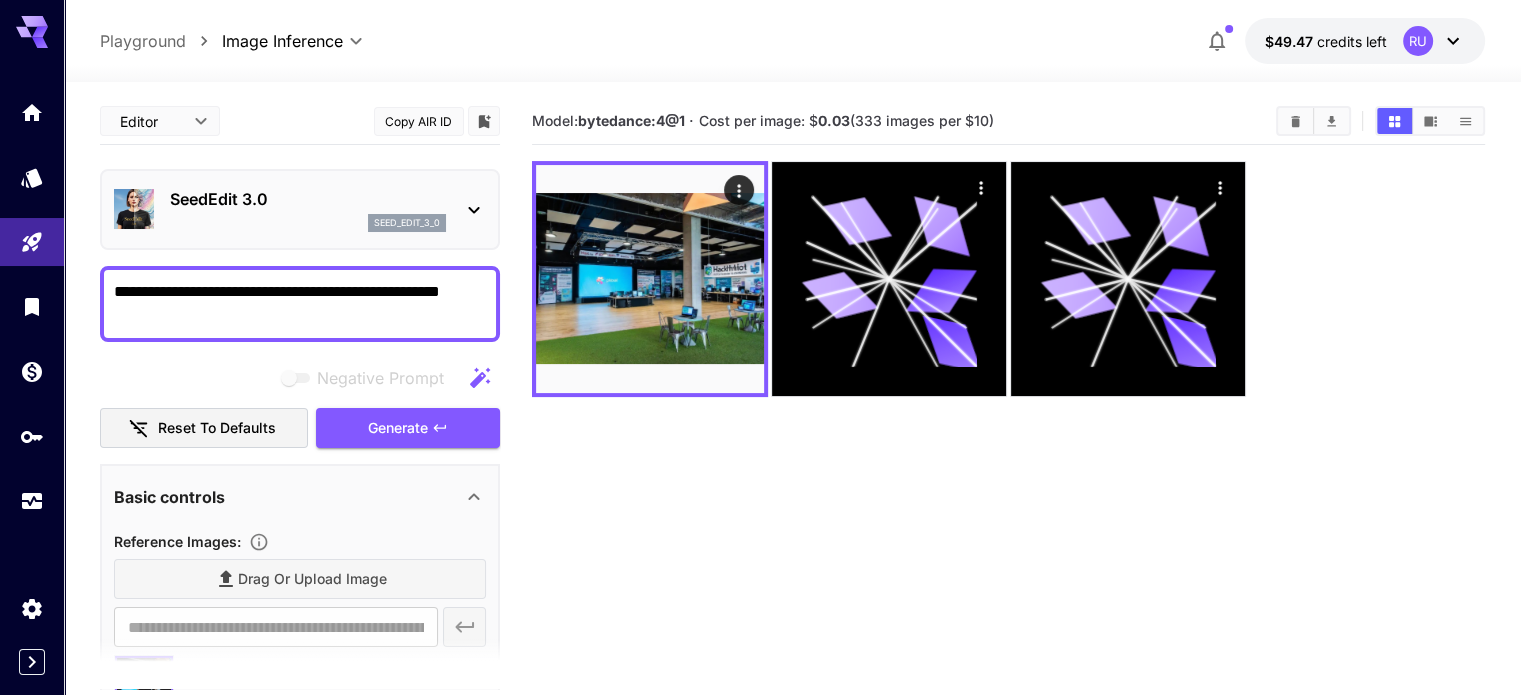 click on "**********" at bounding box center (300, 304) 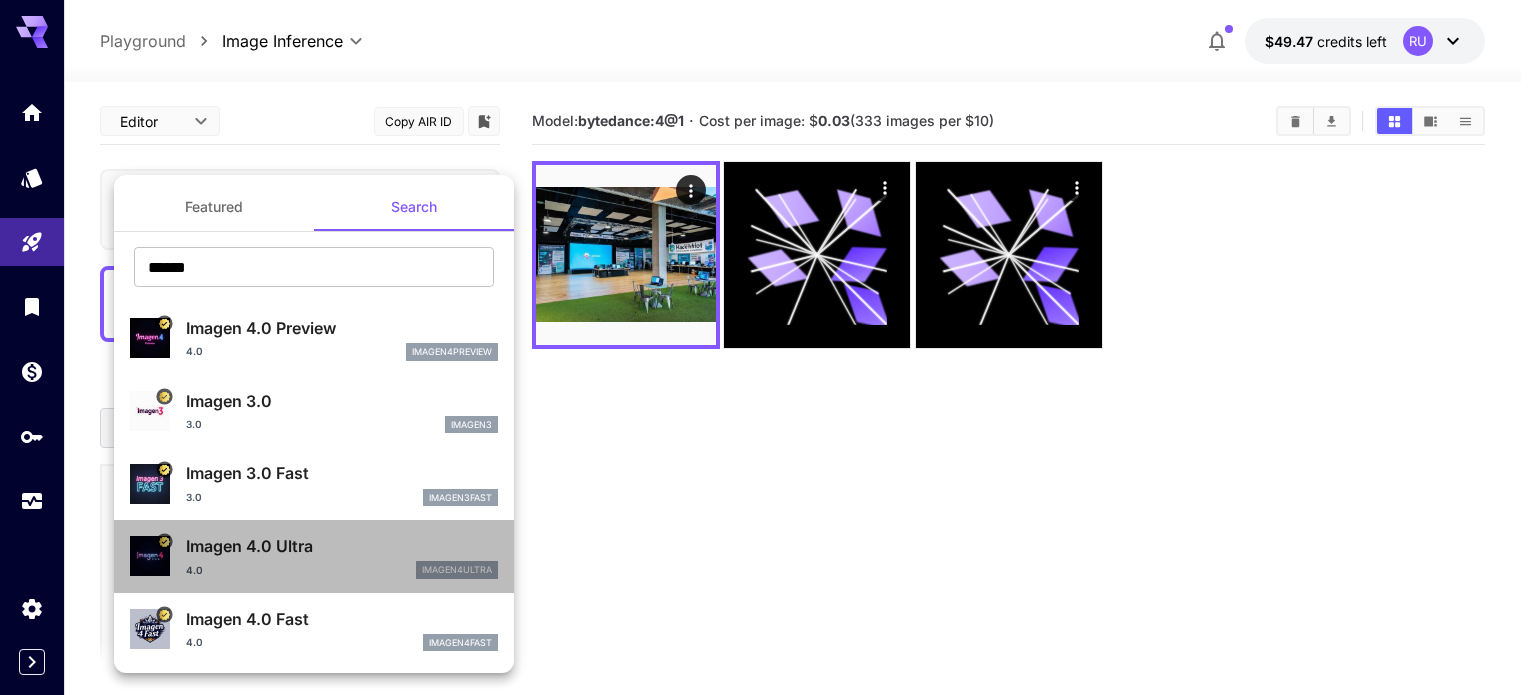 click on "Imagen 4.0 Ultra" at bounding box center [342, 546] 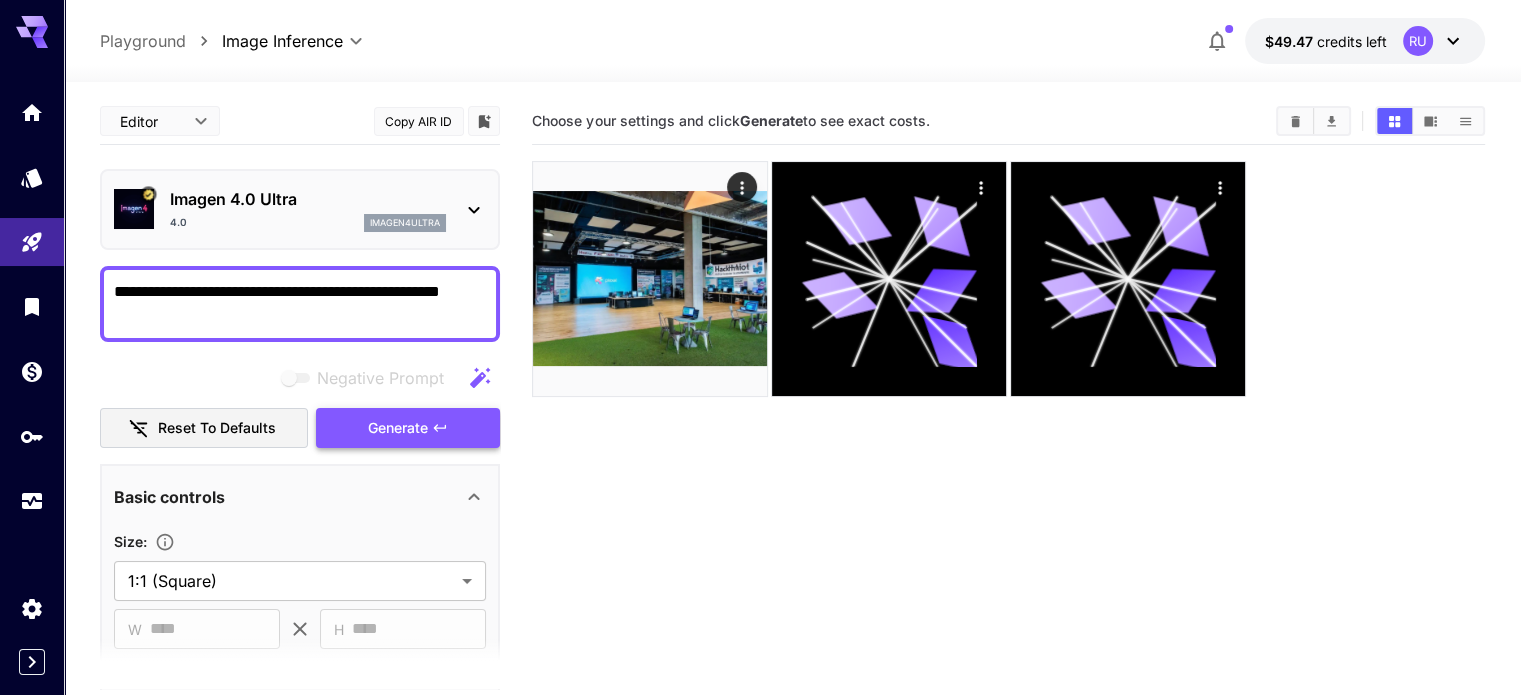 scroll, scrollTop: 305, scrollLeft: 0, axis: vertical 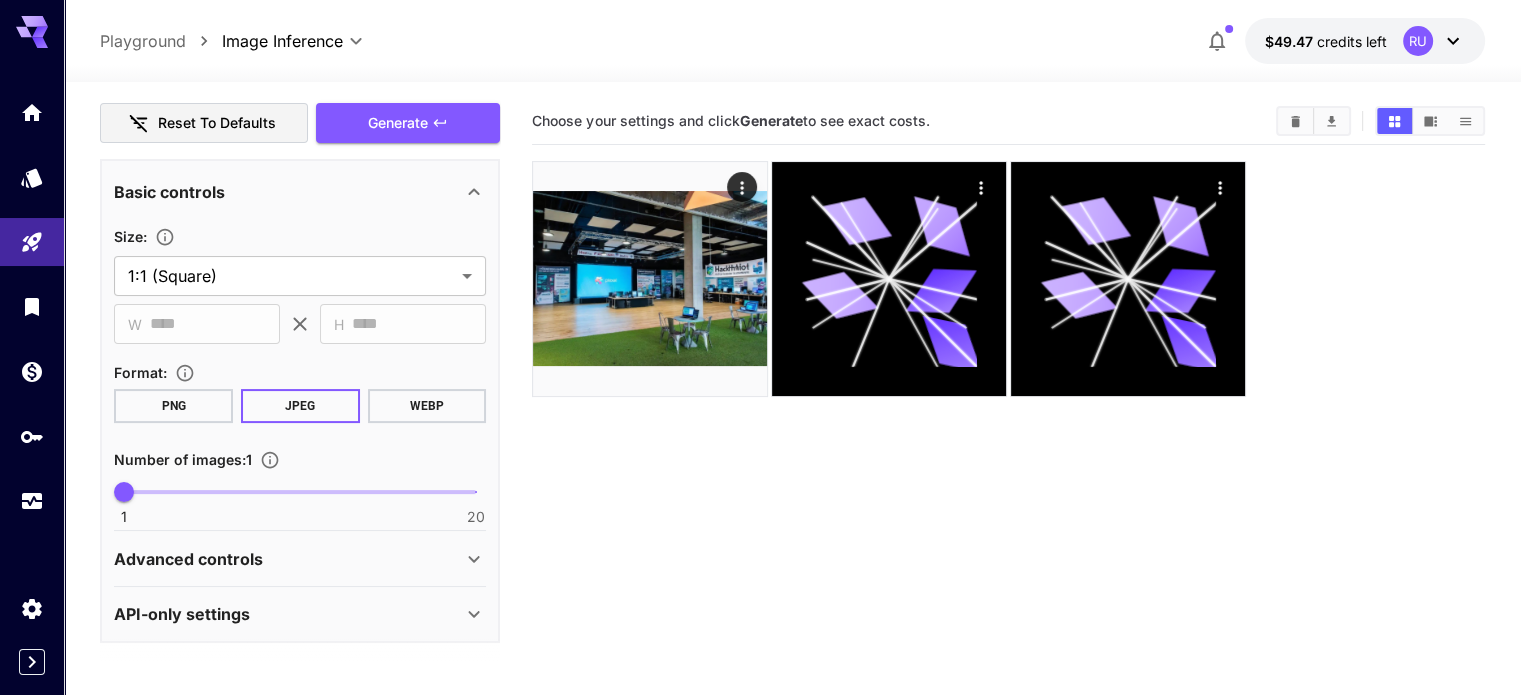 click on "Advanced controls" at bounding box center (300, 559) 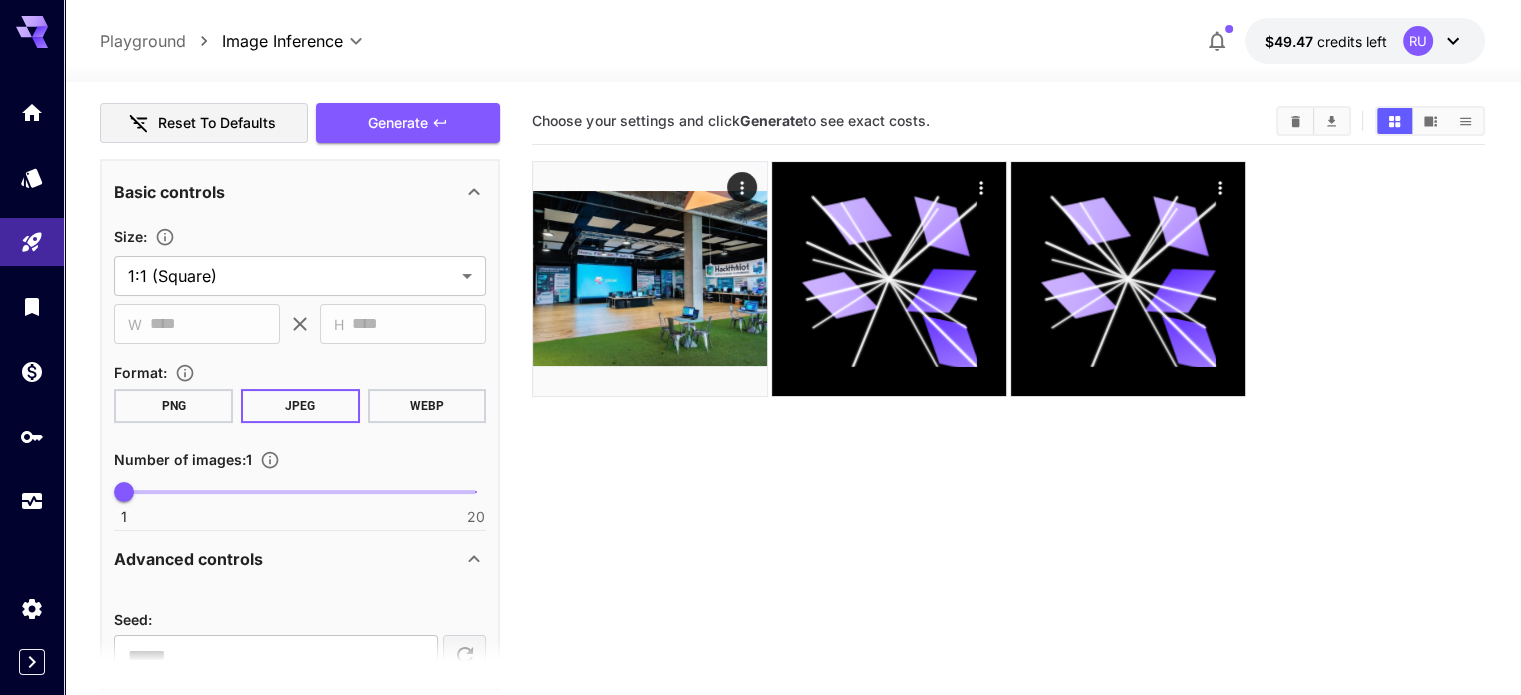 scroll, scrollTop: 414, scrollLeft: 0, axis: vertical 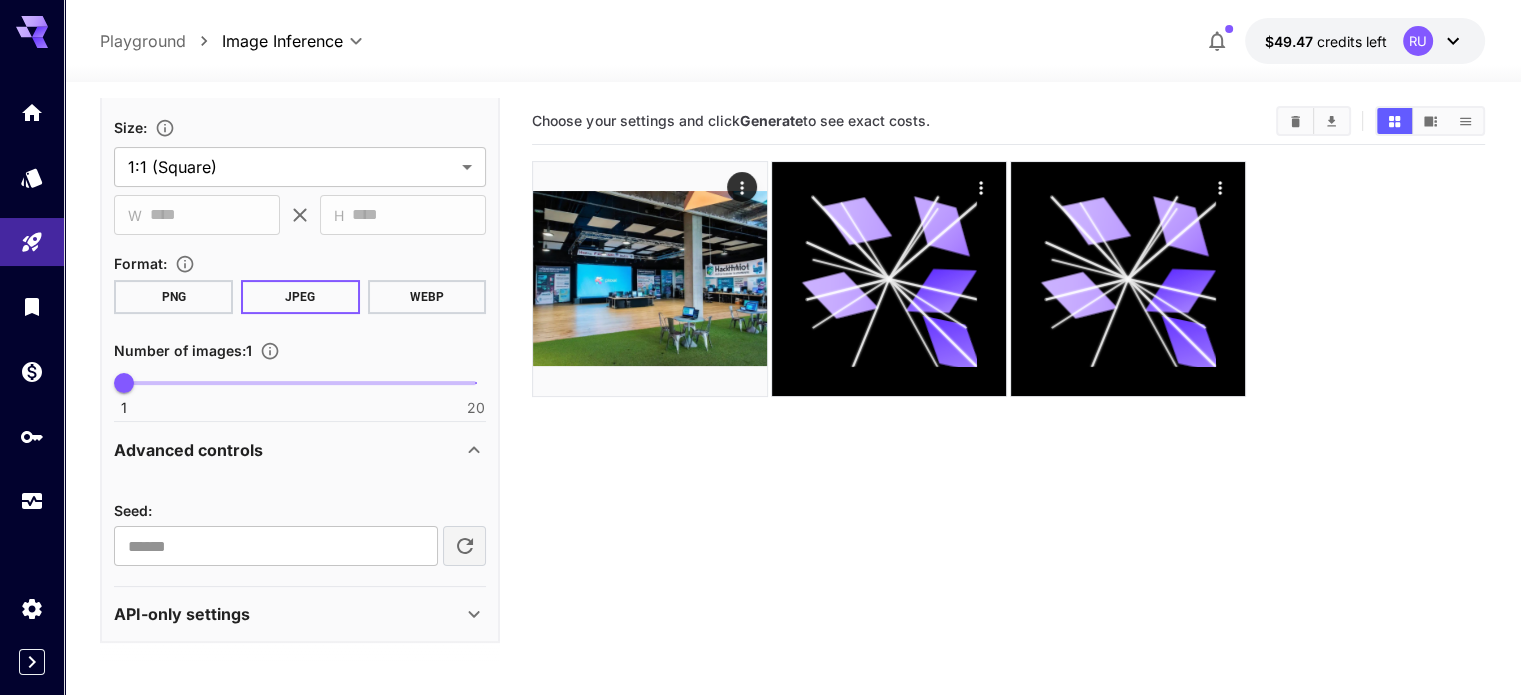 type on "*" 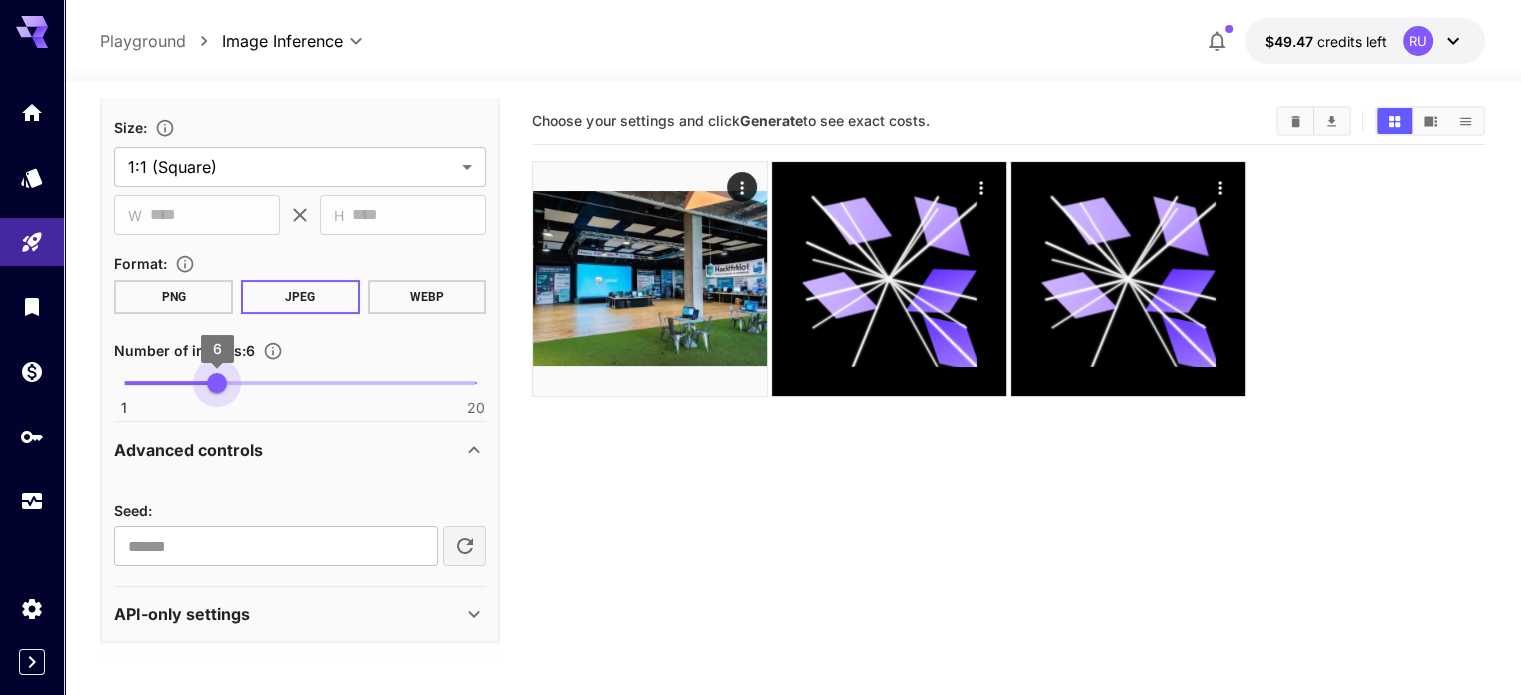 click on "1 20 6" at bounding box center (300, 383) 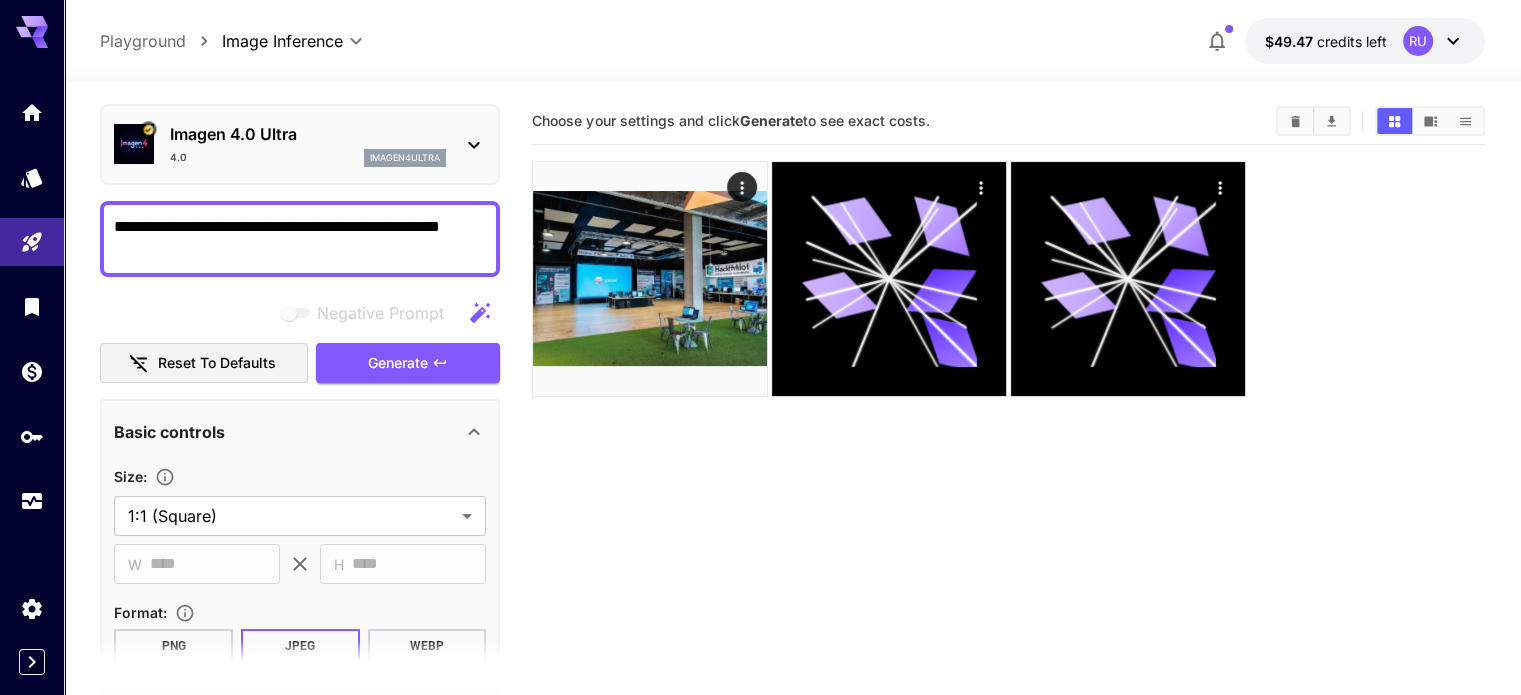 scroll, scrollTop: 0, scrollLeft: 0, axis: both 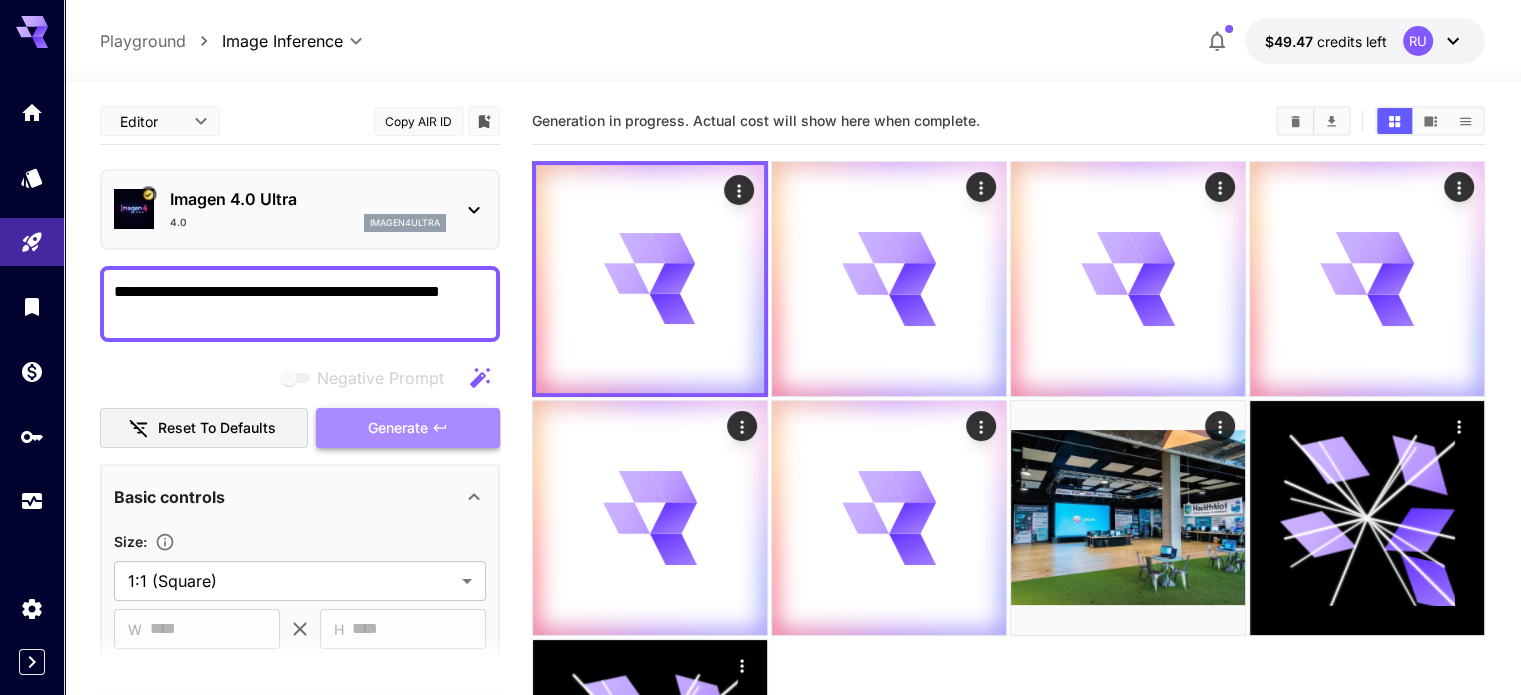 click on "Generate" at bounding box center (398, 428) 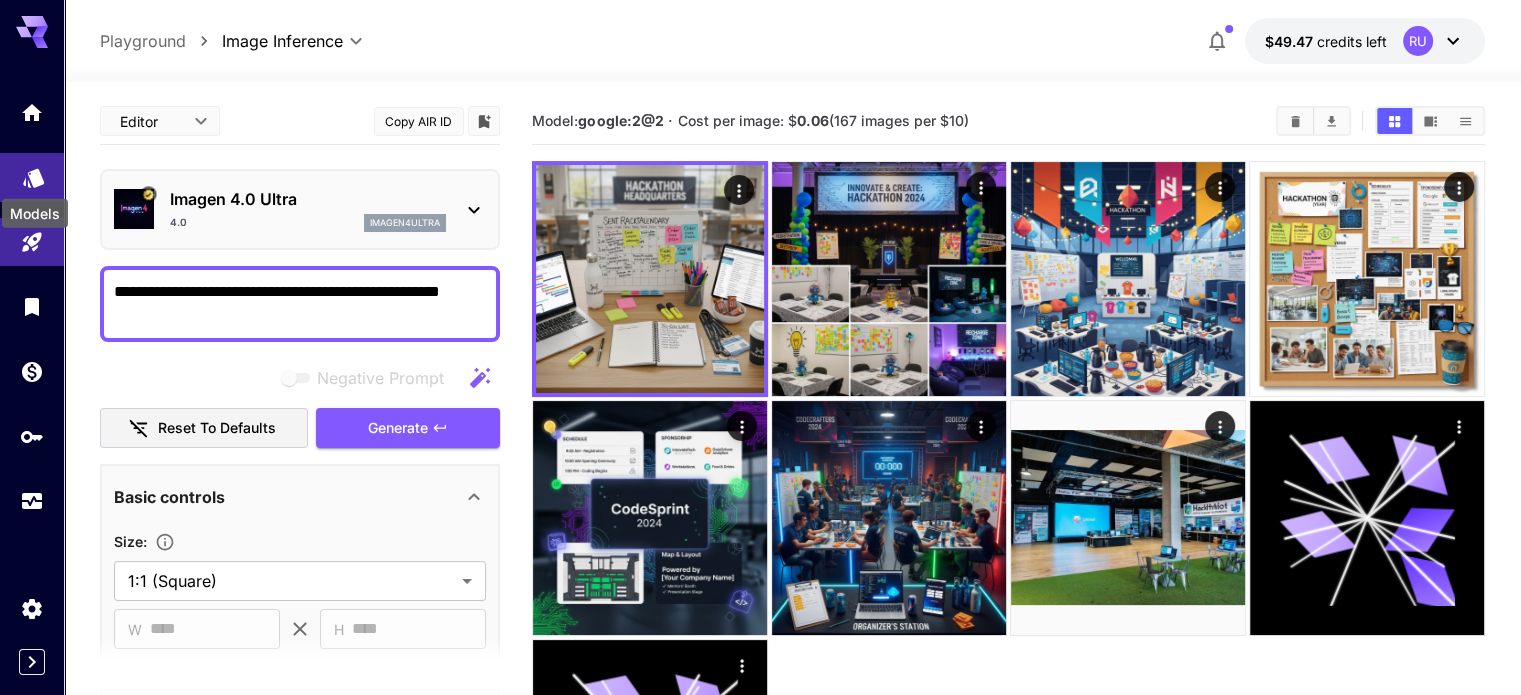 click 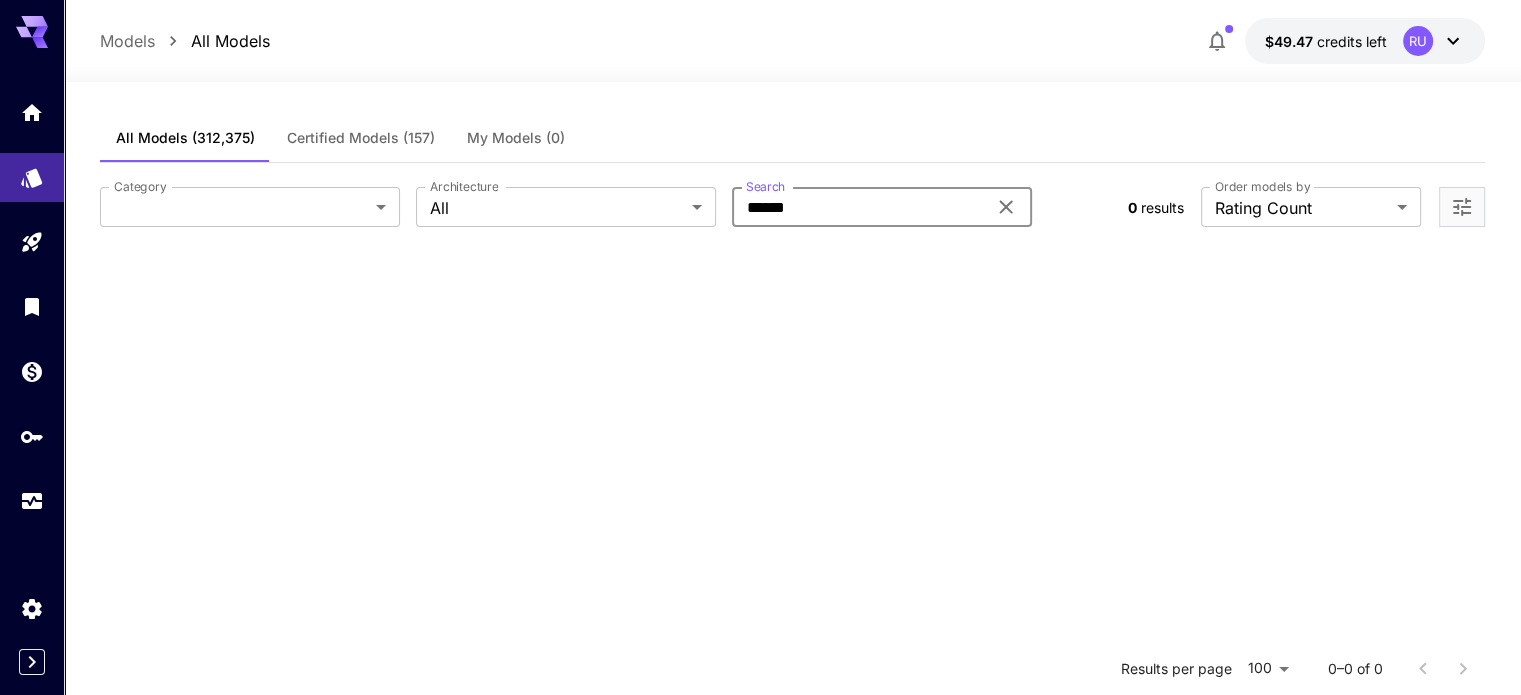 click on "******" at bounding box center (859, 207) 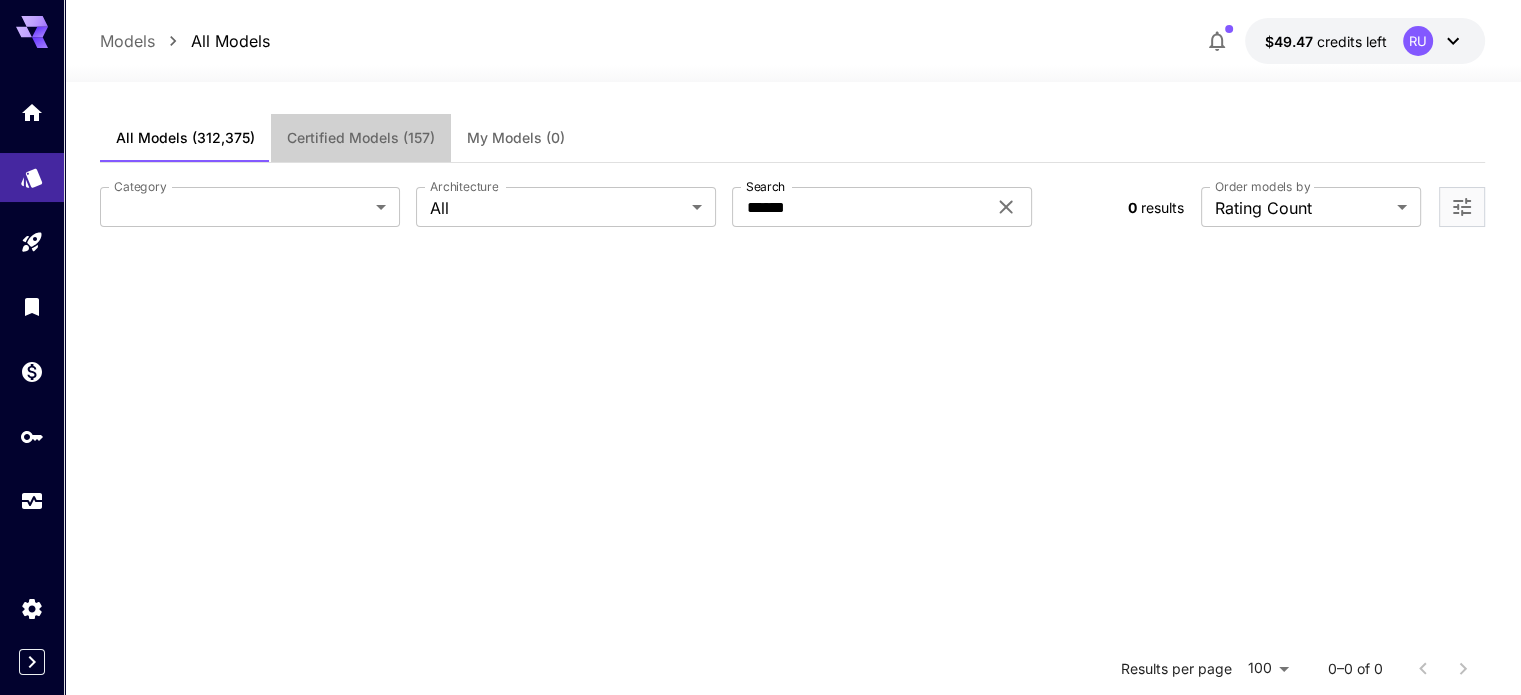 click on "Certified Models (157)" at bounding box center (361, 138) 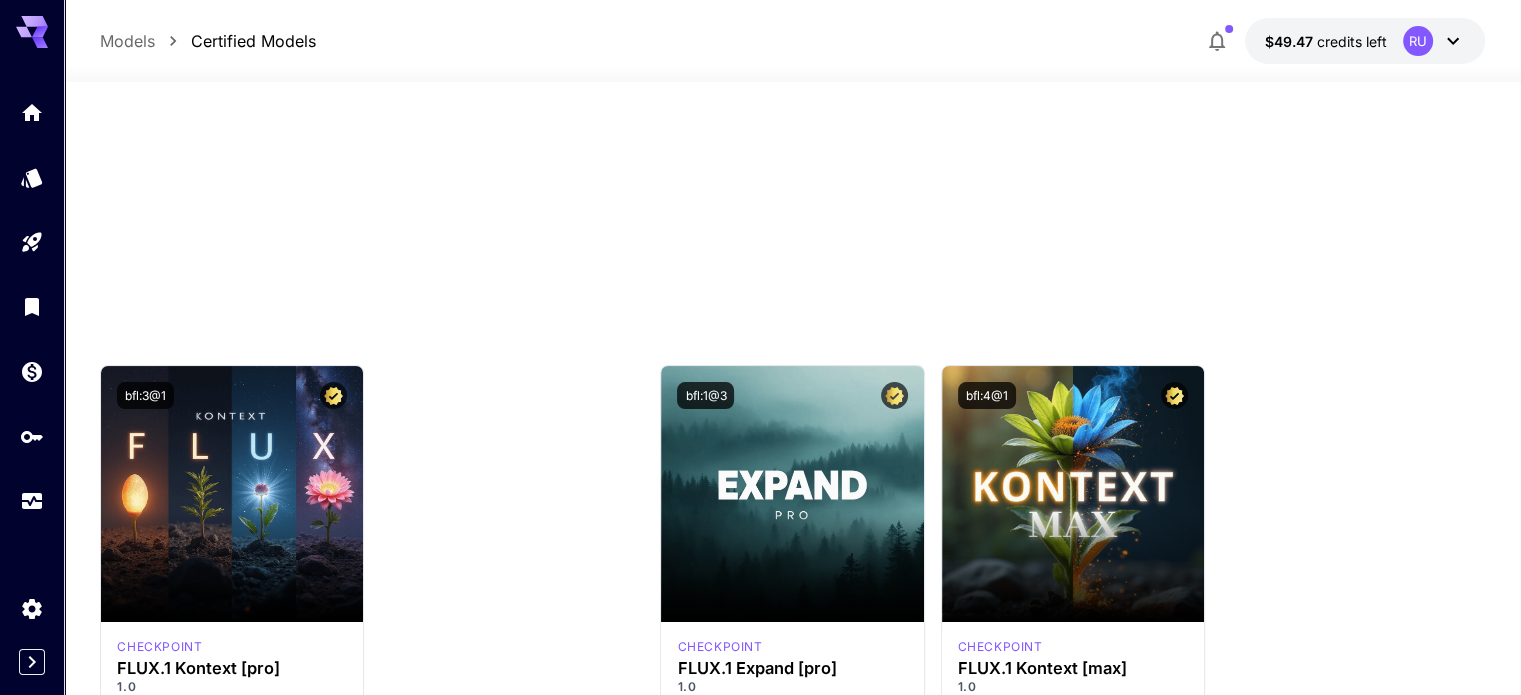 scroll, scrollTop: 0, scrollLeft: 0, axis: both 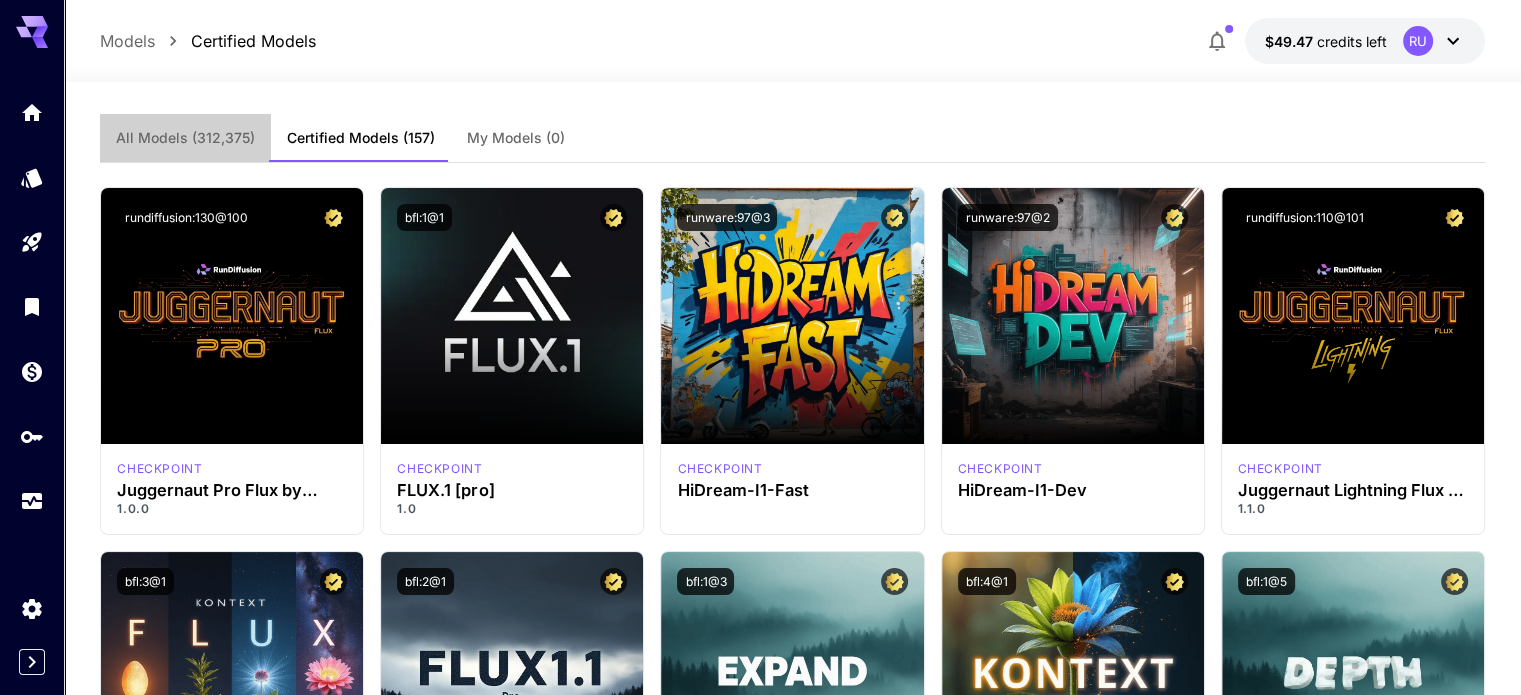 click on "All Models (312,375)" at bounding box center [185, 138] 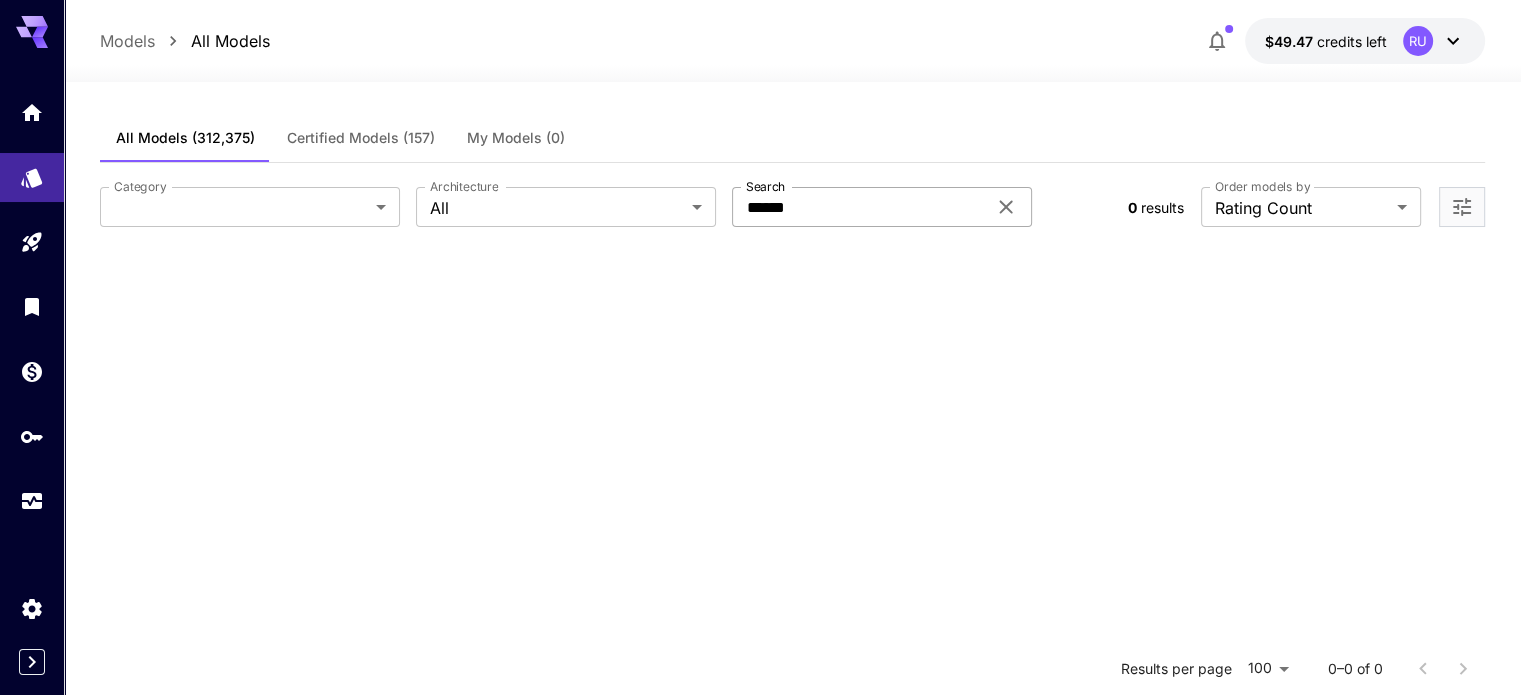 click 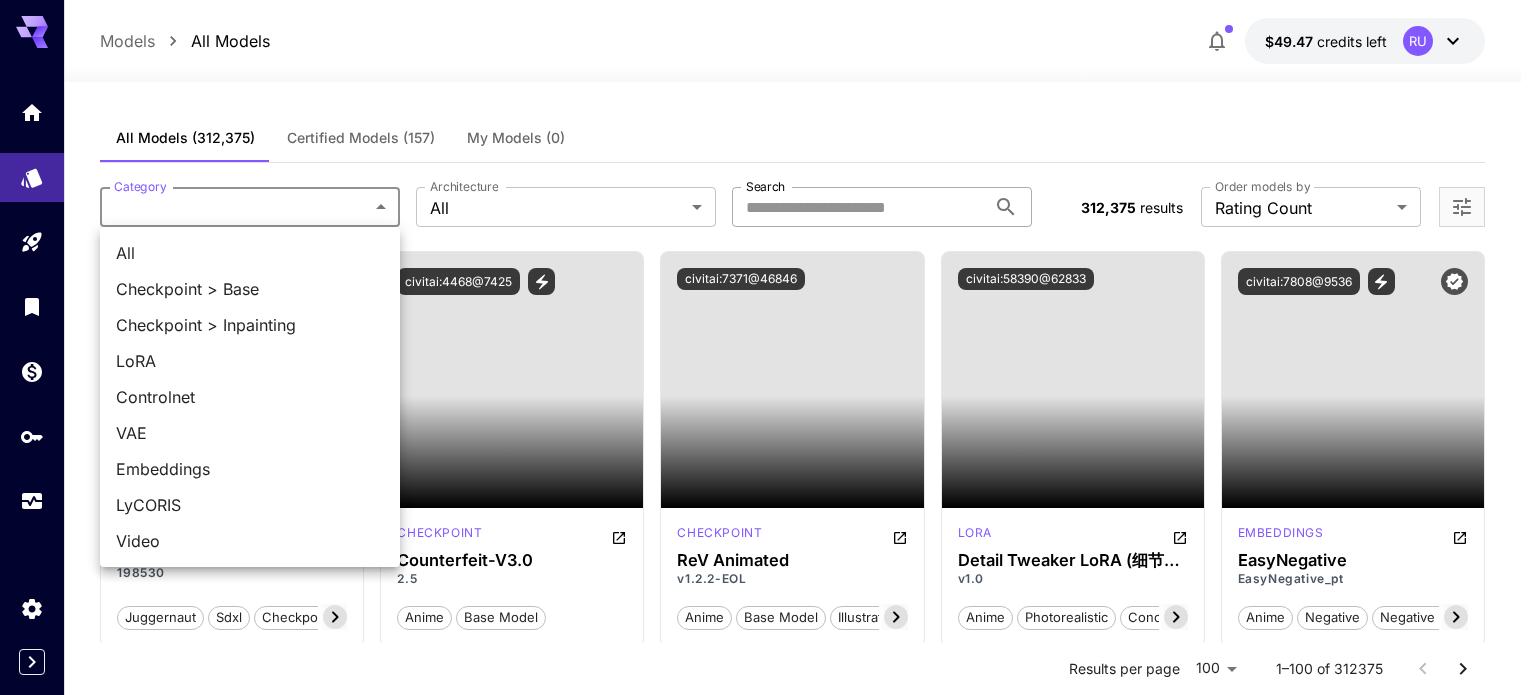 click on "**********" at bounding box center (768, 8131) 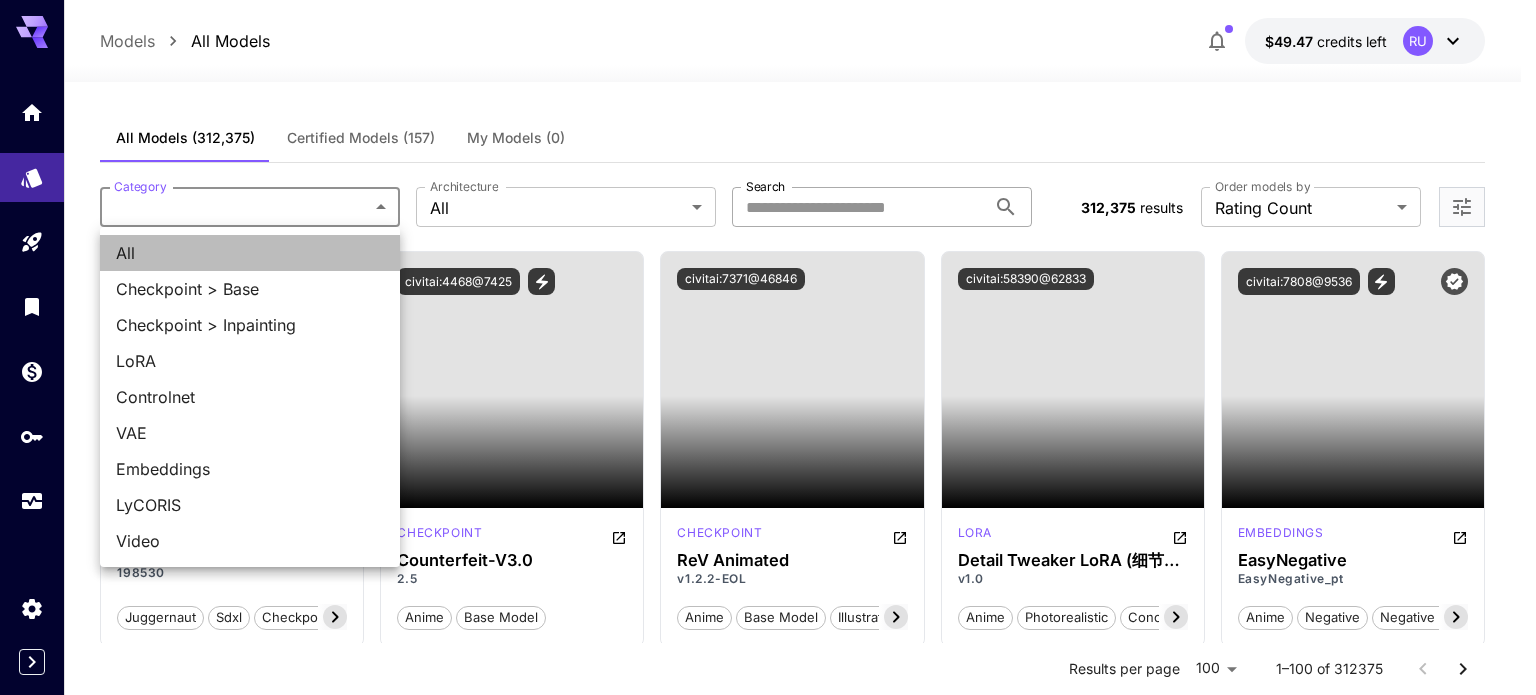 click on "All" at bounding box center [250, 253] 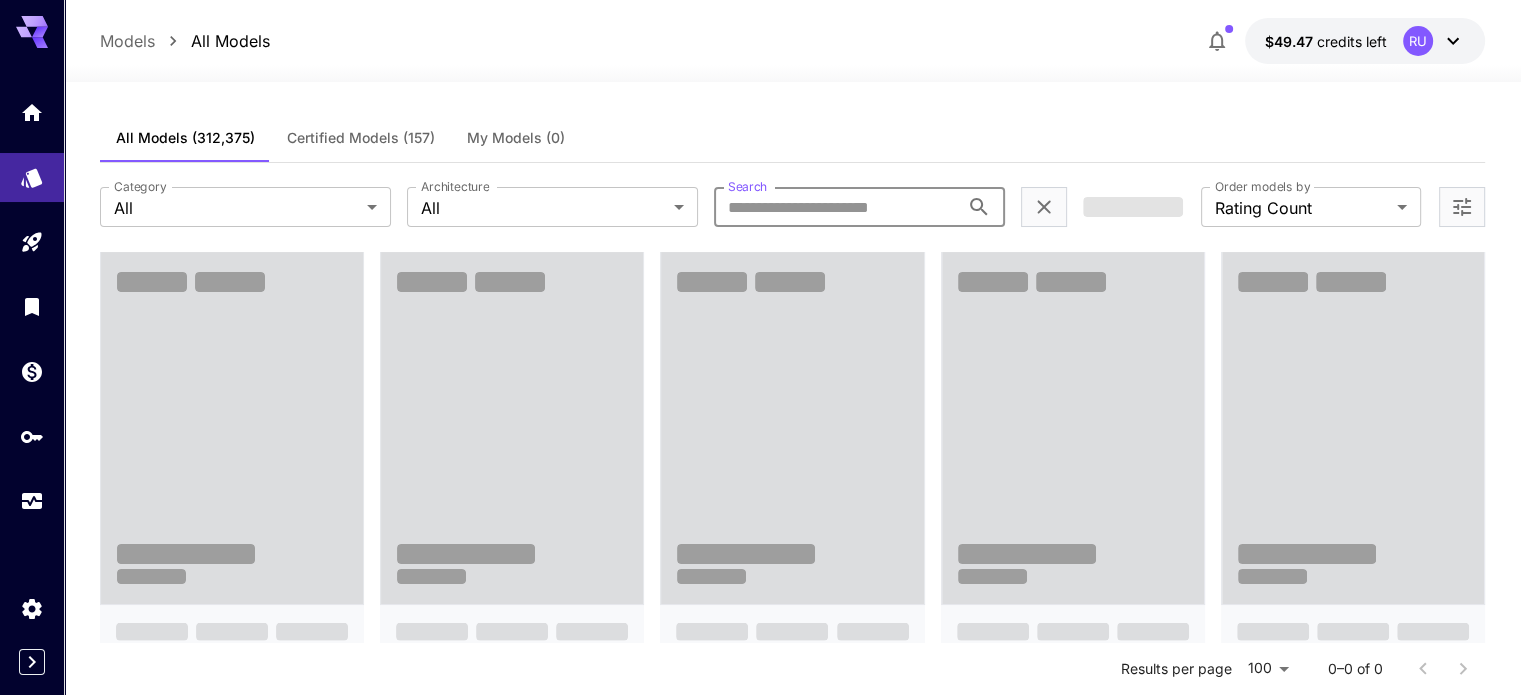 click on "Search" at bounding box center [836, 207] 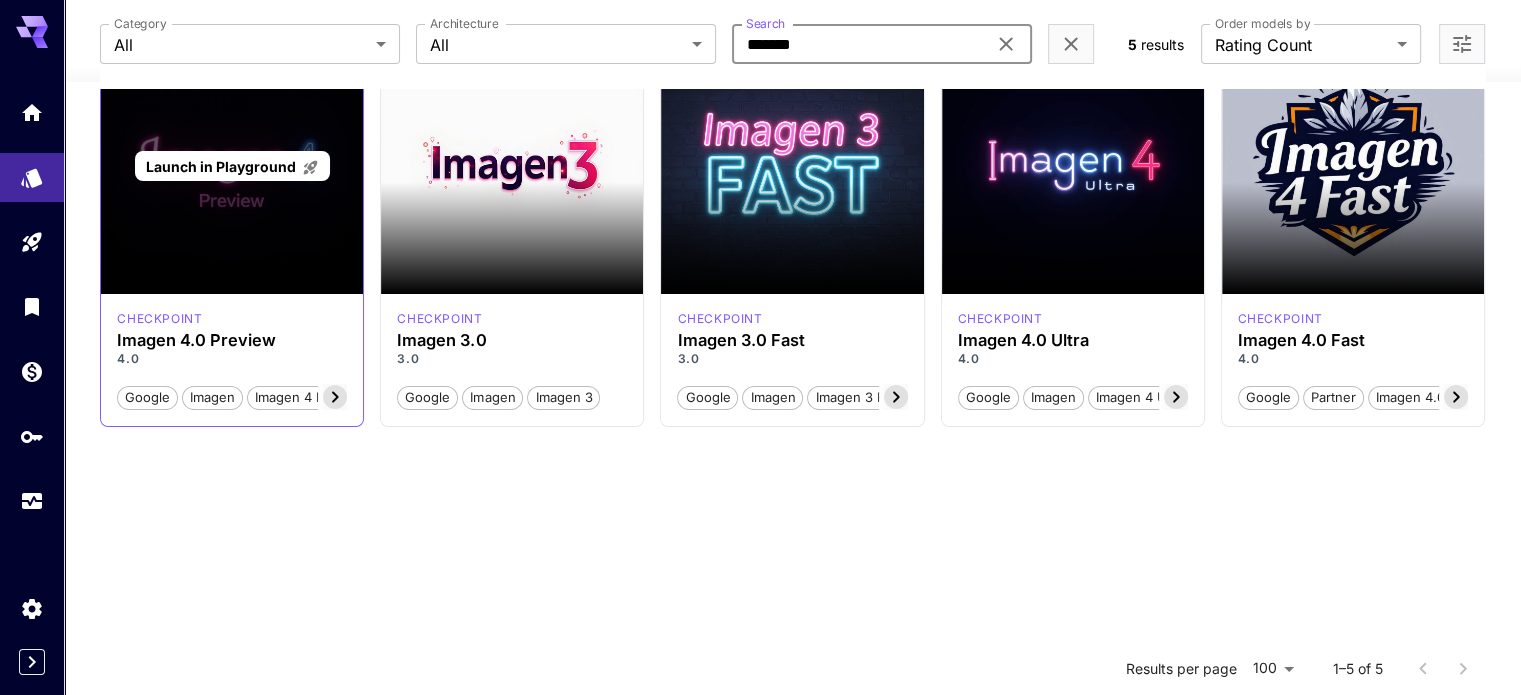 scroll, scrollTop: 0, scrollLeft: 0, axis: both 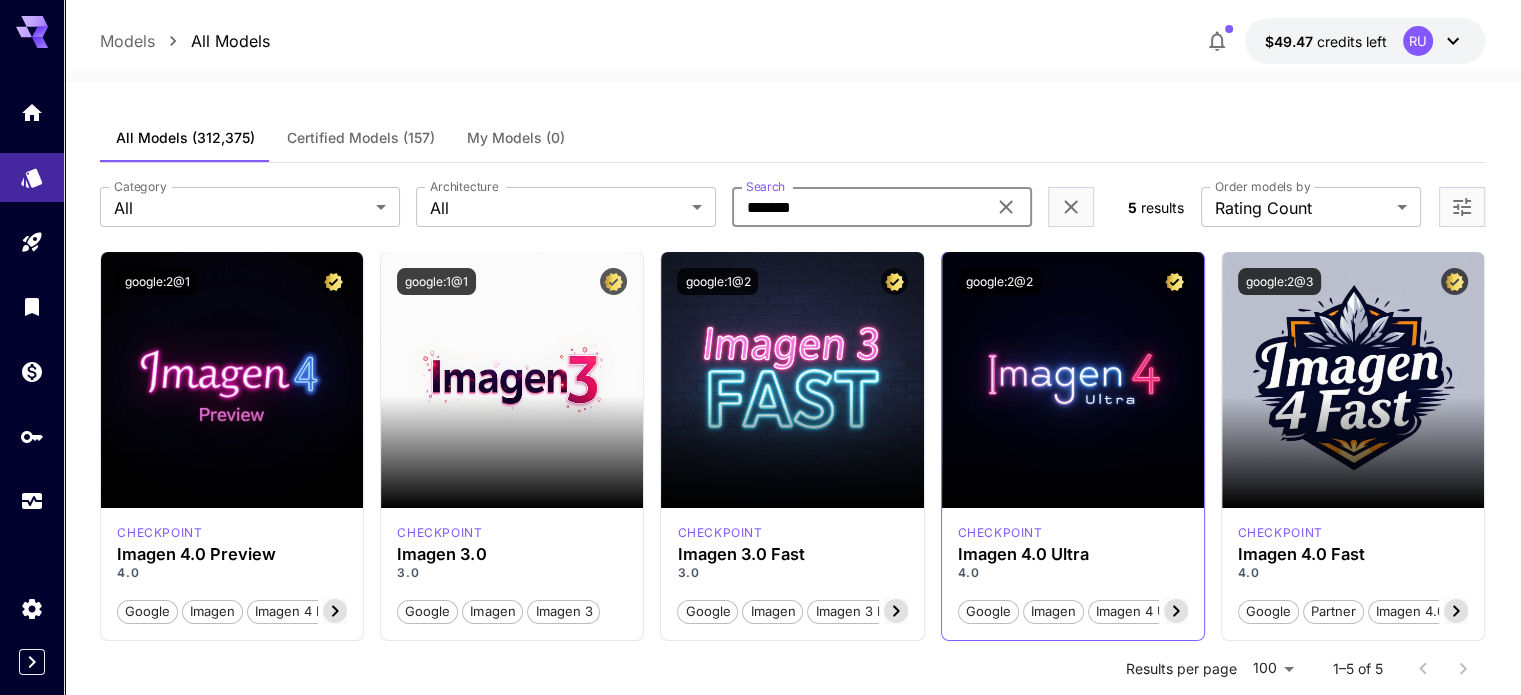 type on "******" 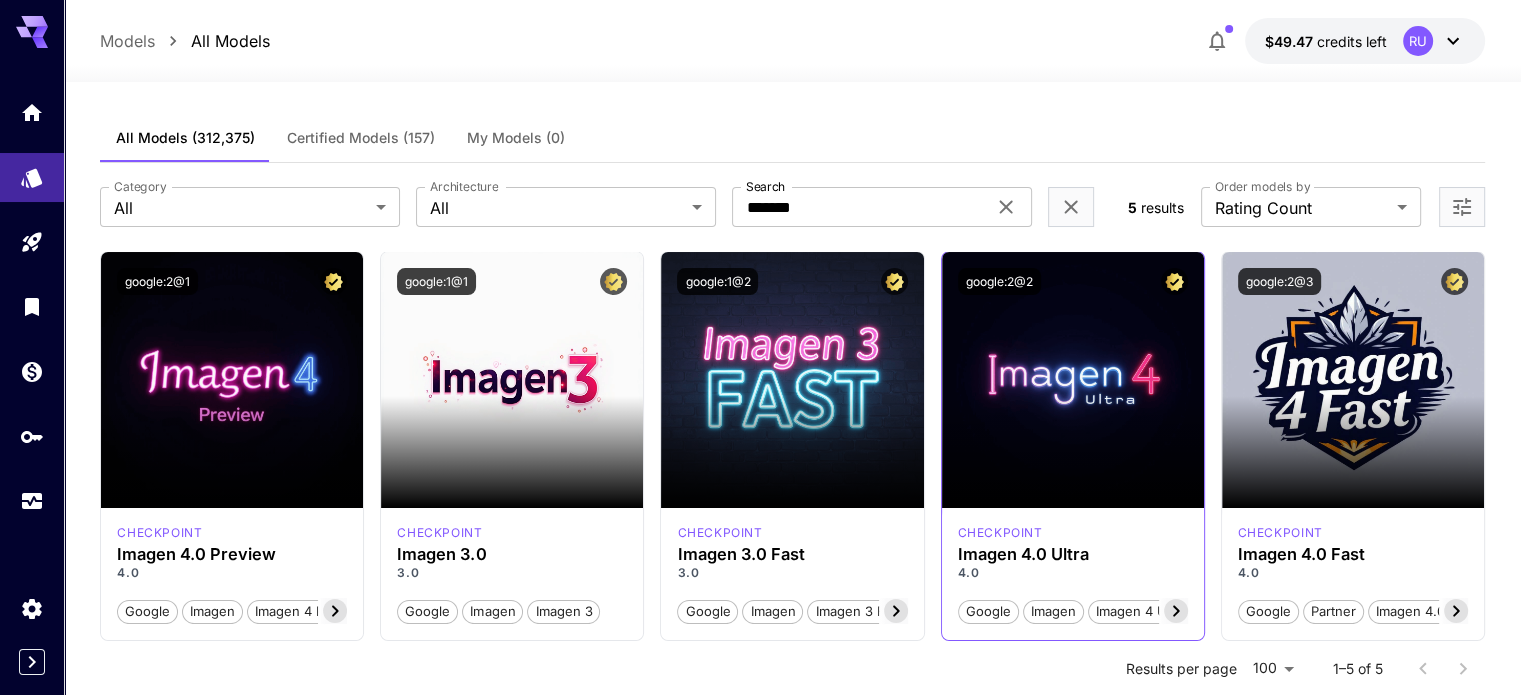 click 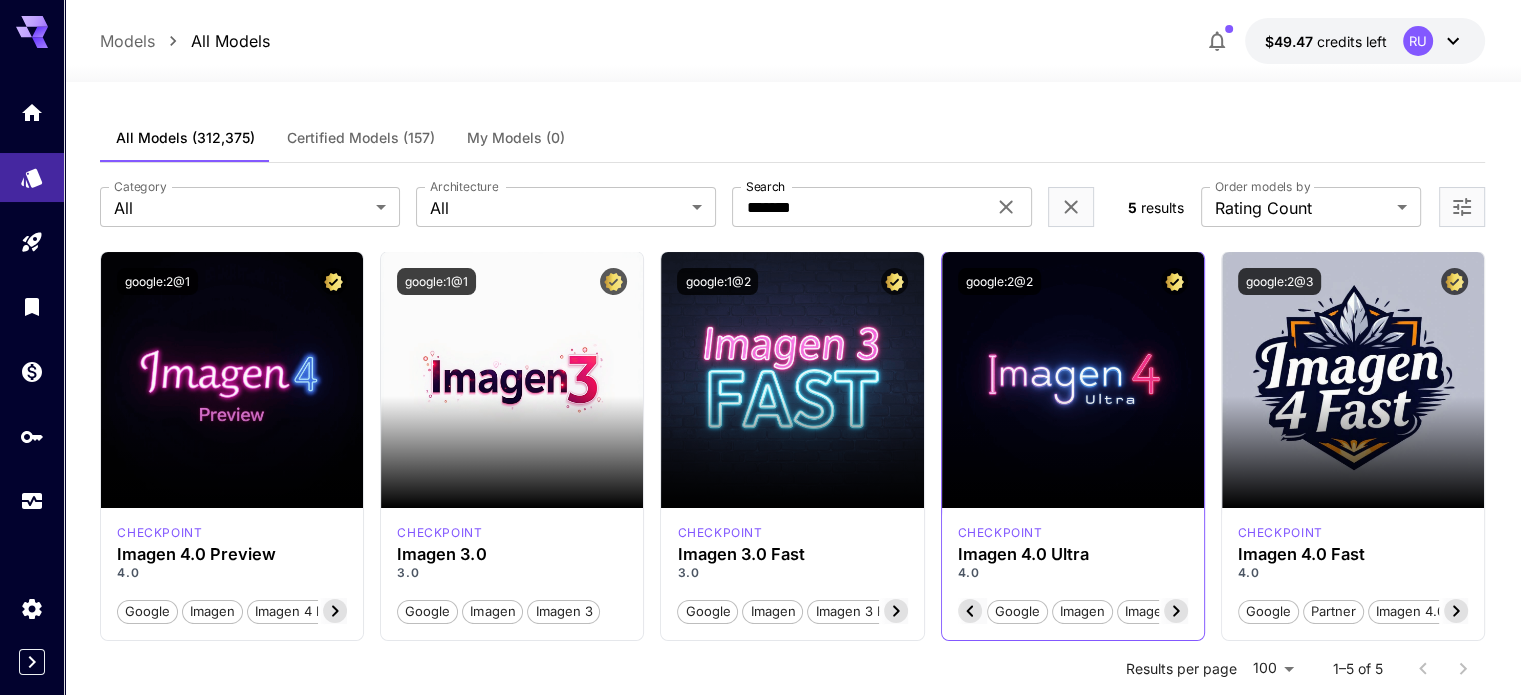 scroll, scrollTop: 0, scrollLeft: 82, axis: horizontal 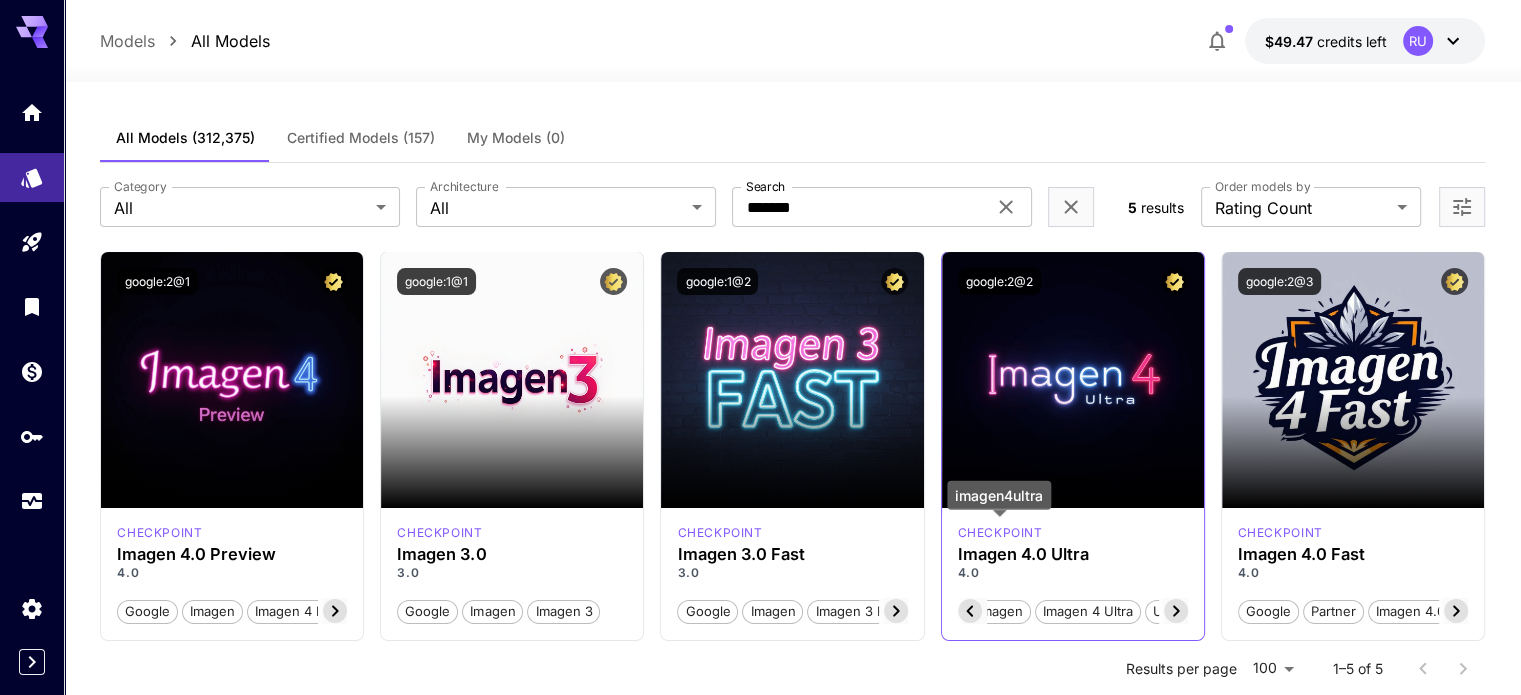 click on "imagen4ultra" at bounding box center (999, 502) 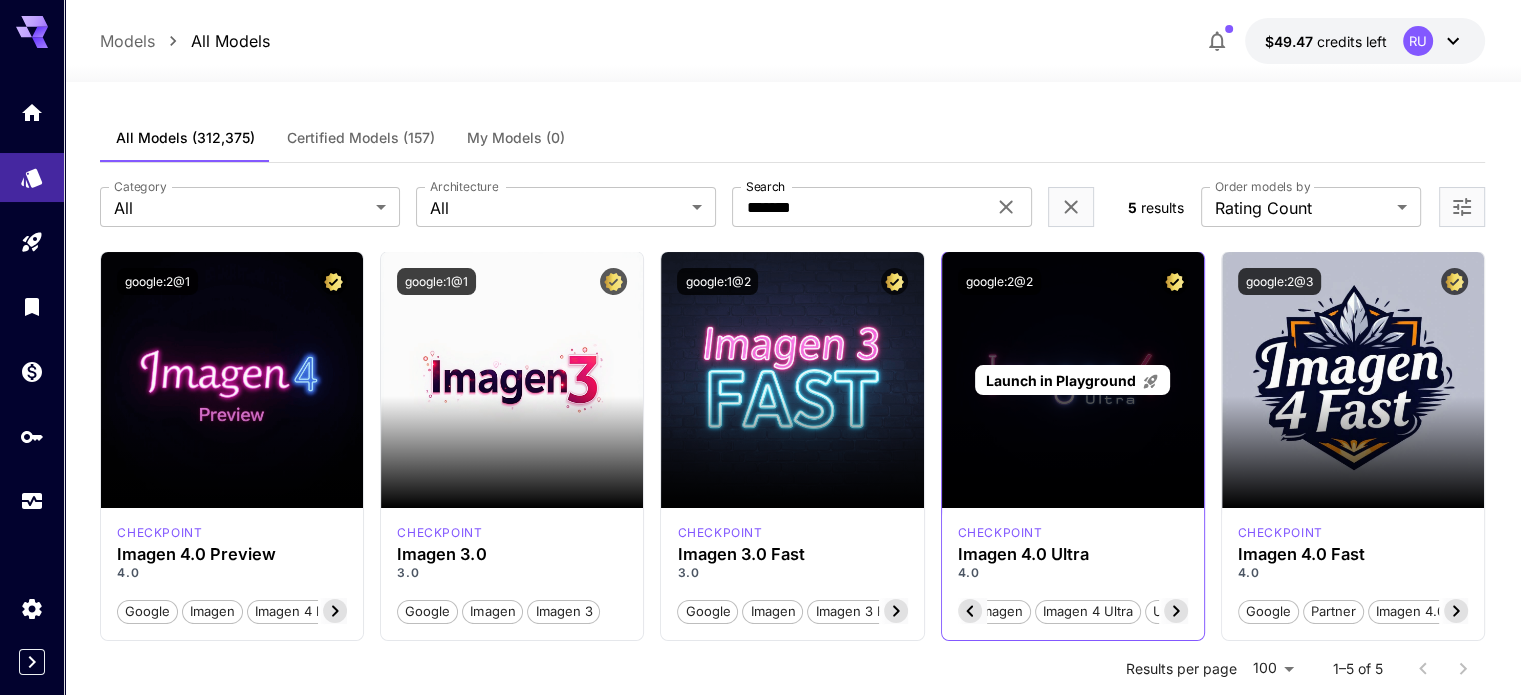 click on "Launch in Playground" at bounding box center [1073, 380] 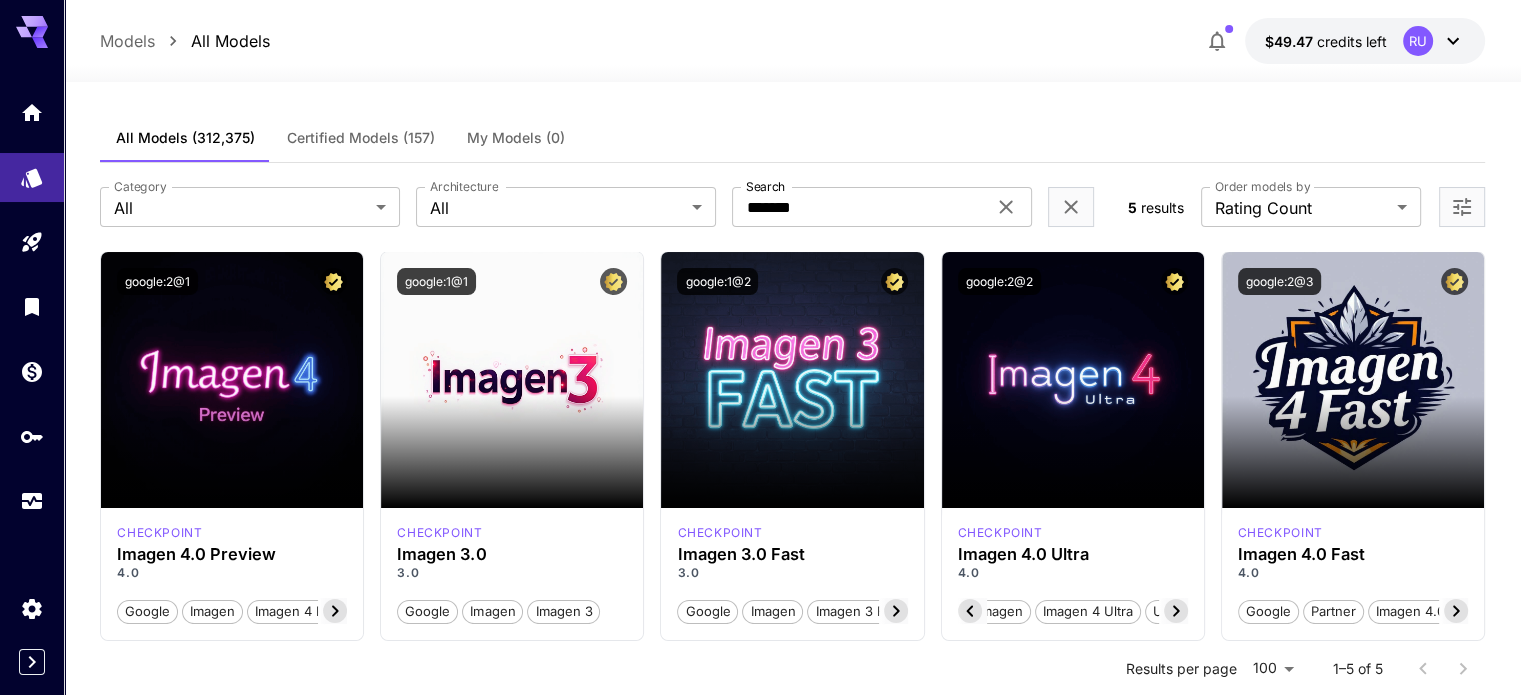 click 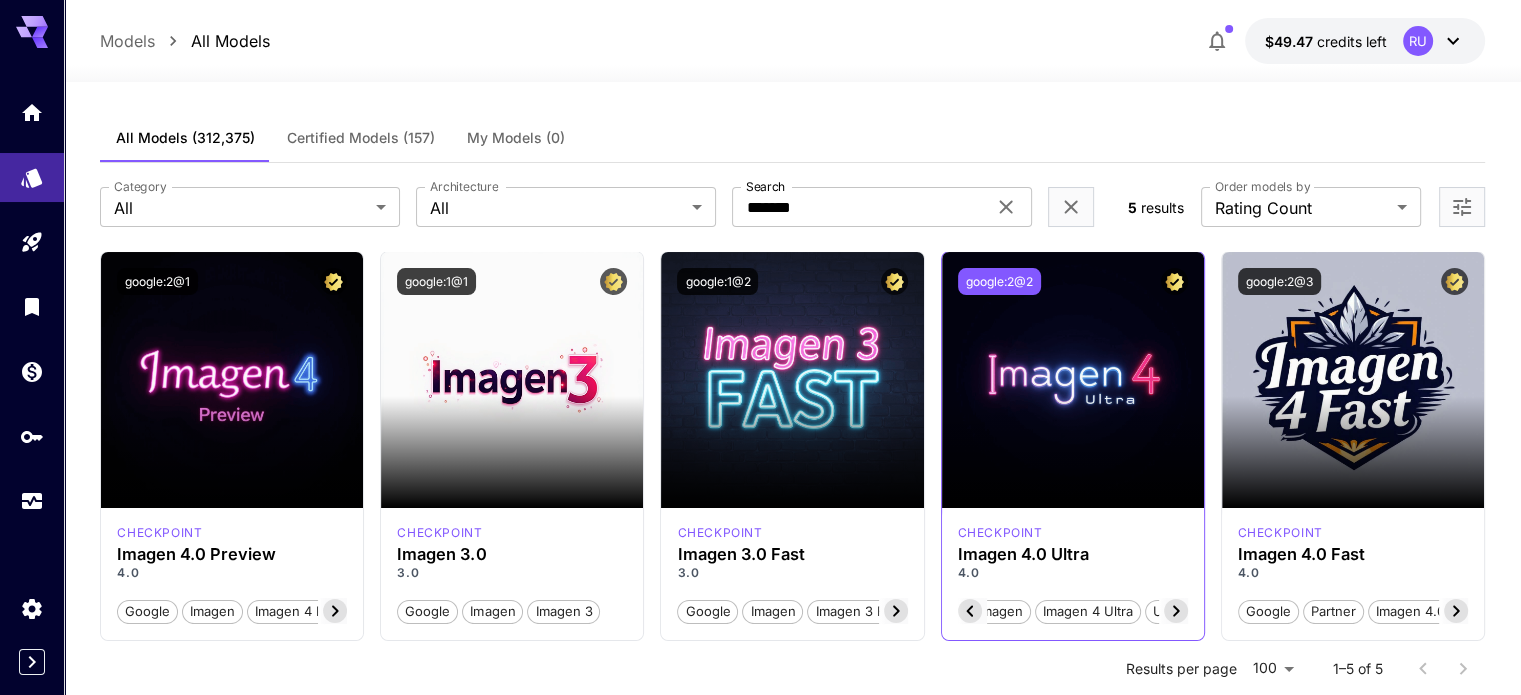 click on "google:2@2" at bounding box center (999, 281) 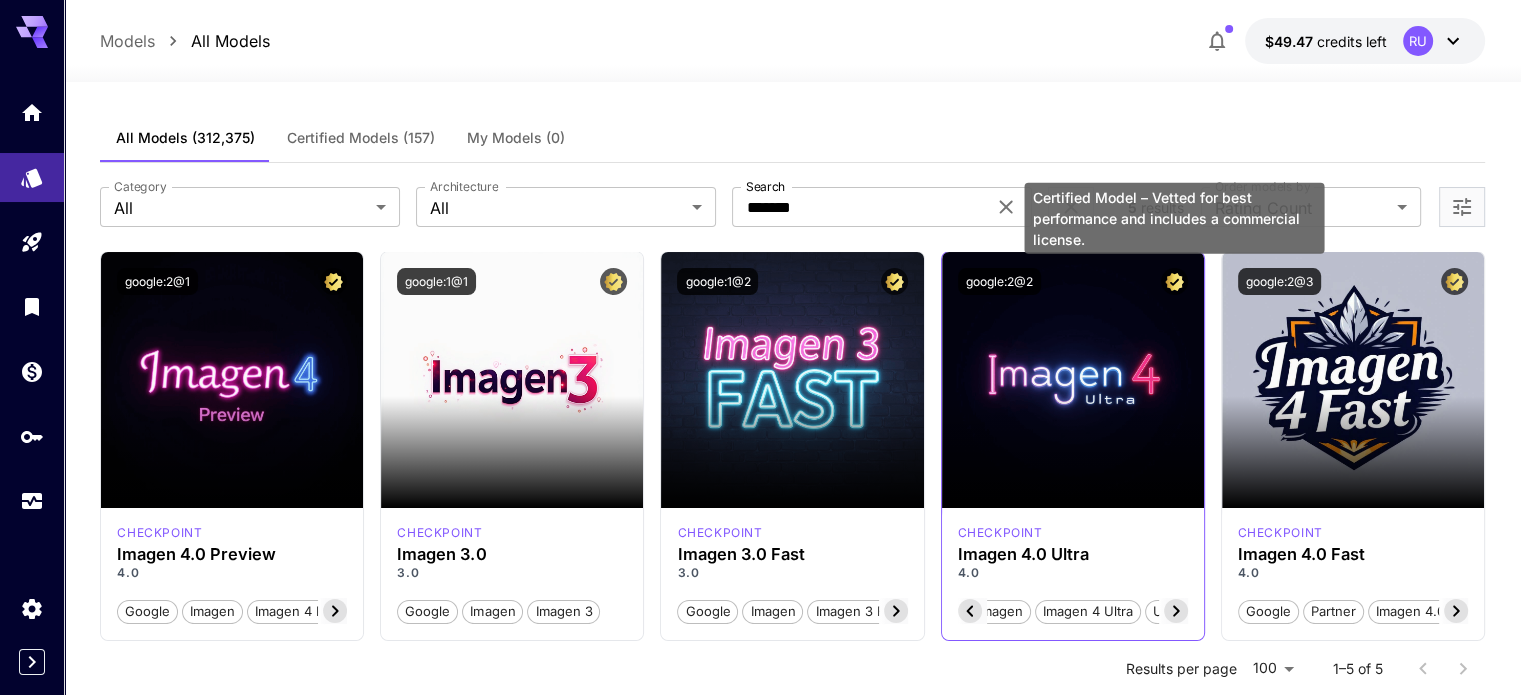 click 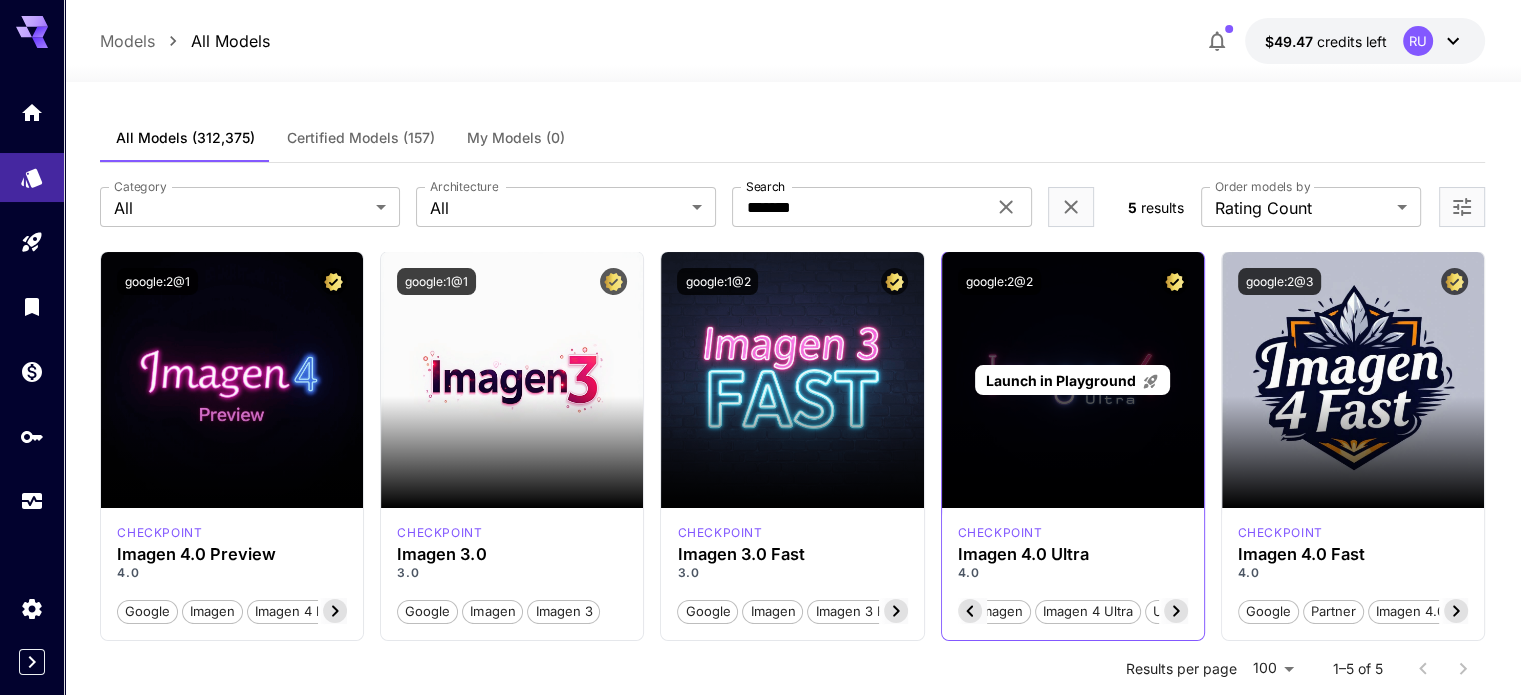click on "Launch in Playground" at bounding box center (1073, 380) 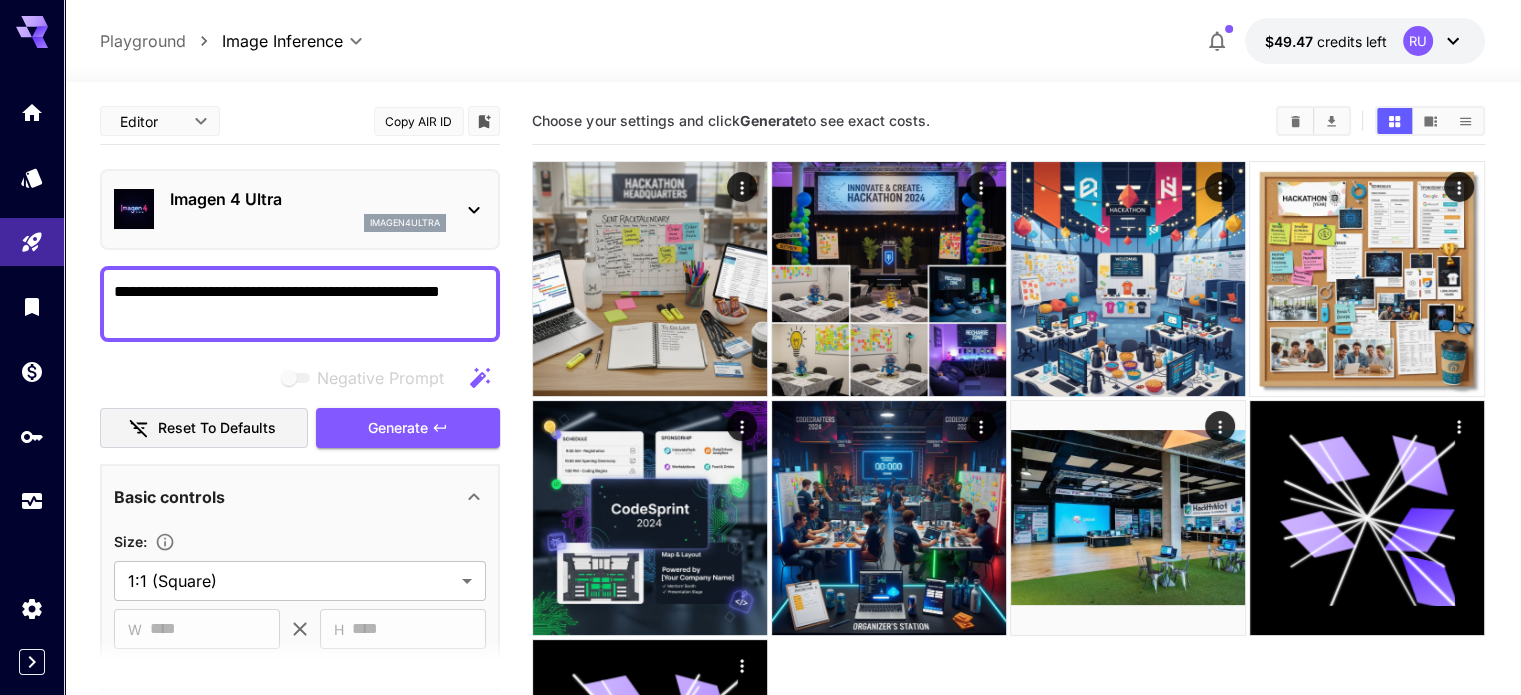 scroll, scrollTop: 305, scrollLeft: 0, axis: vertical 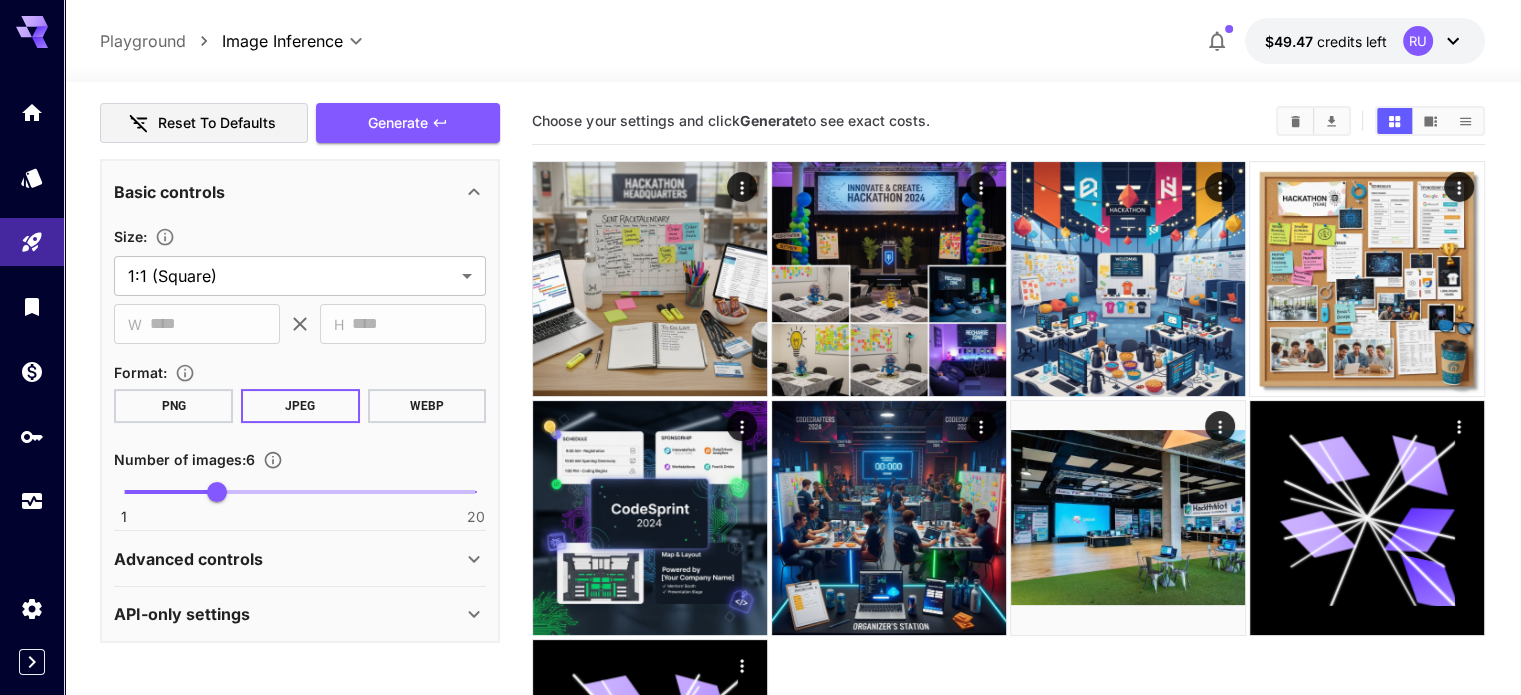click on "Advanced controls" at bounding box center (288, 559) 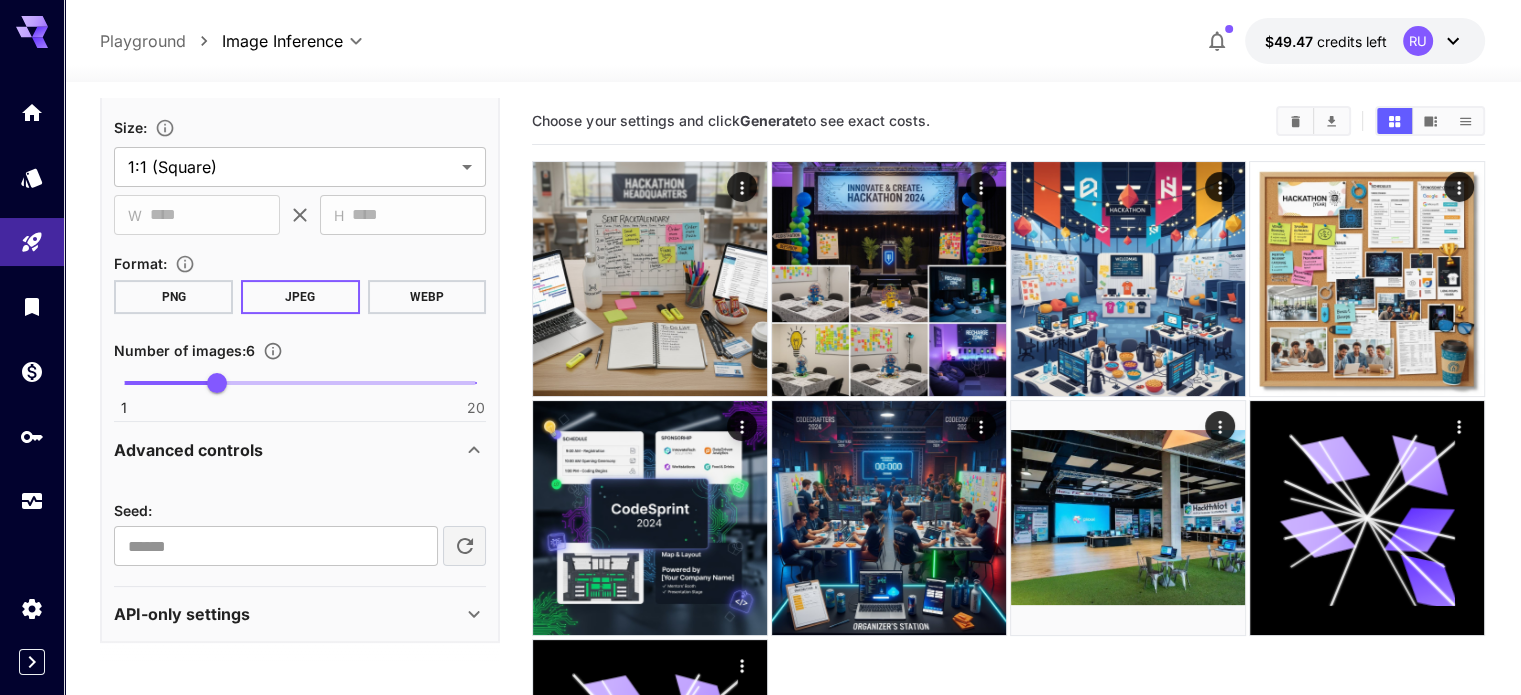 scroll, scrollTop: 0, scrollLeft: 0, axis: both 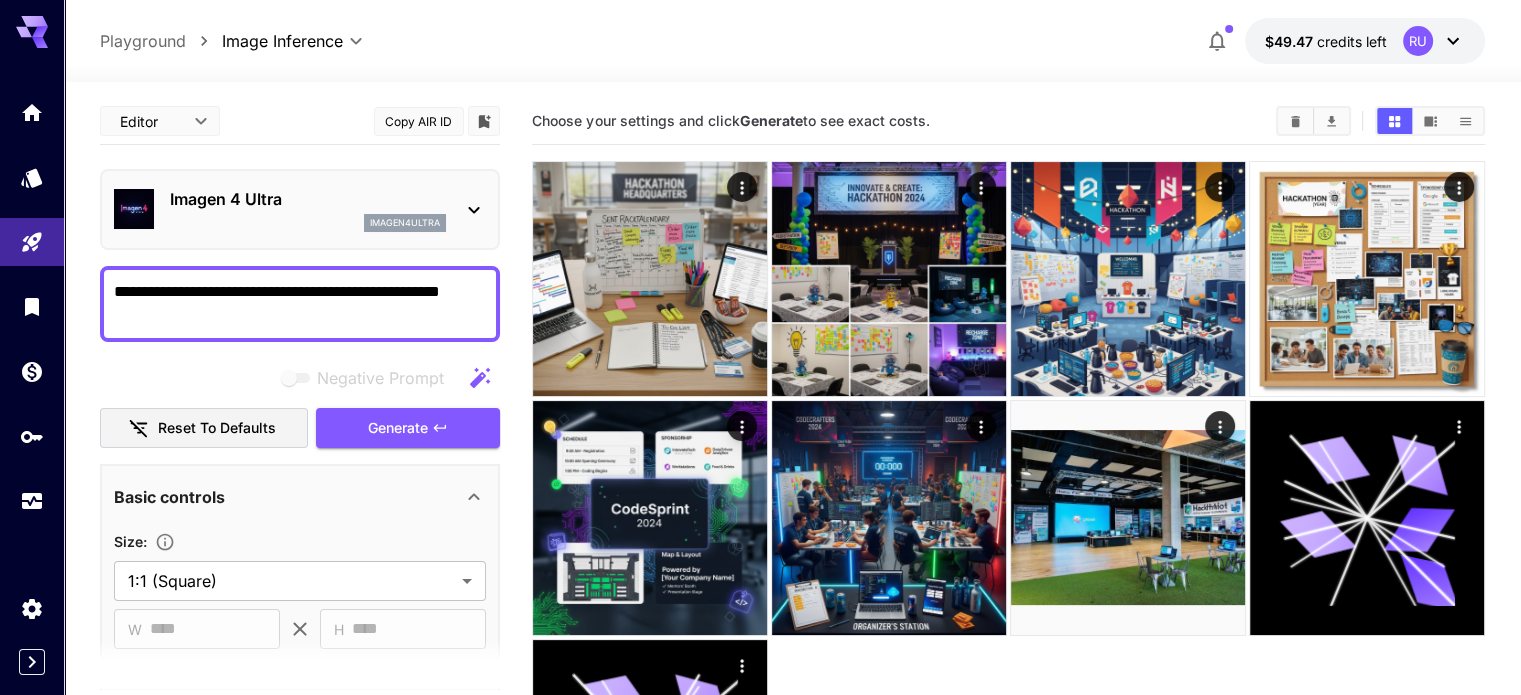 click on "**********" at bounding box center [300, 304] 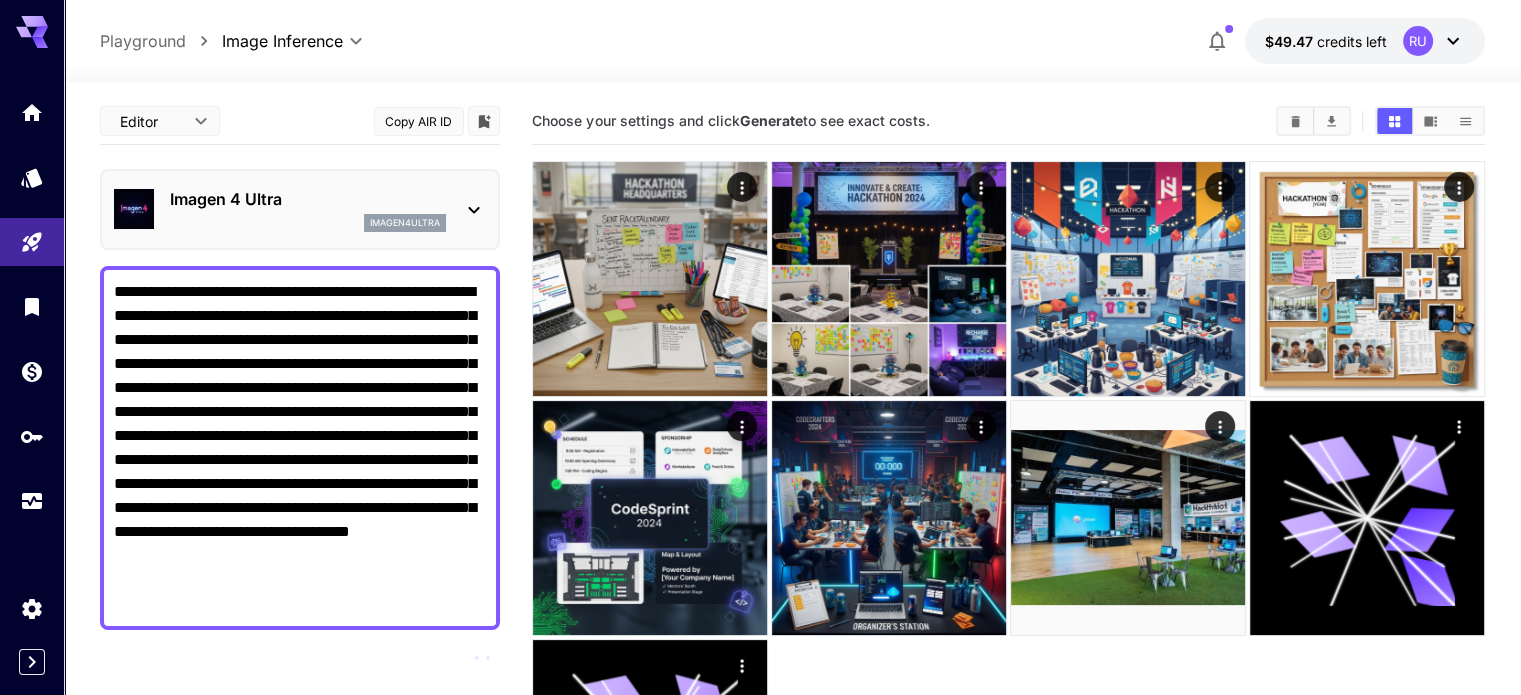 scroll, scrollTop: 324, scrollLeft: 0, axis: vertical 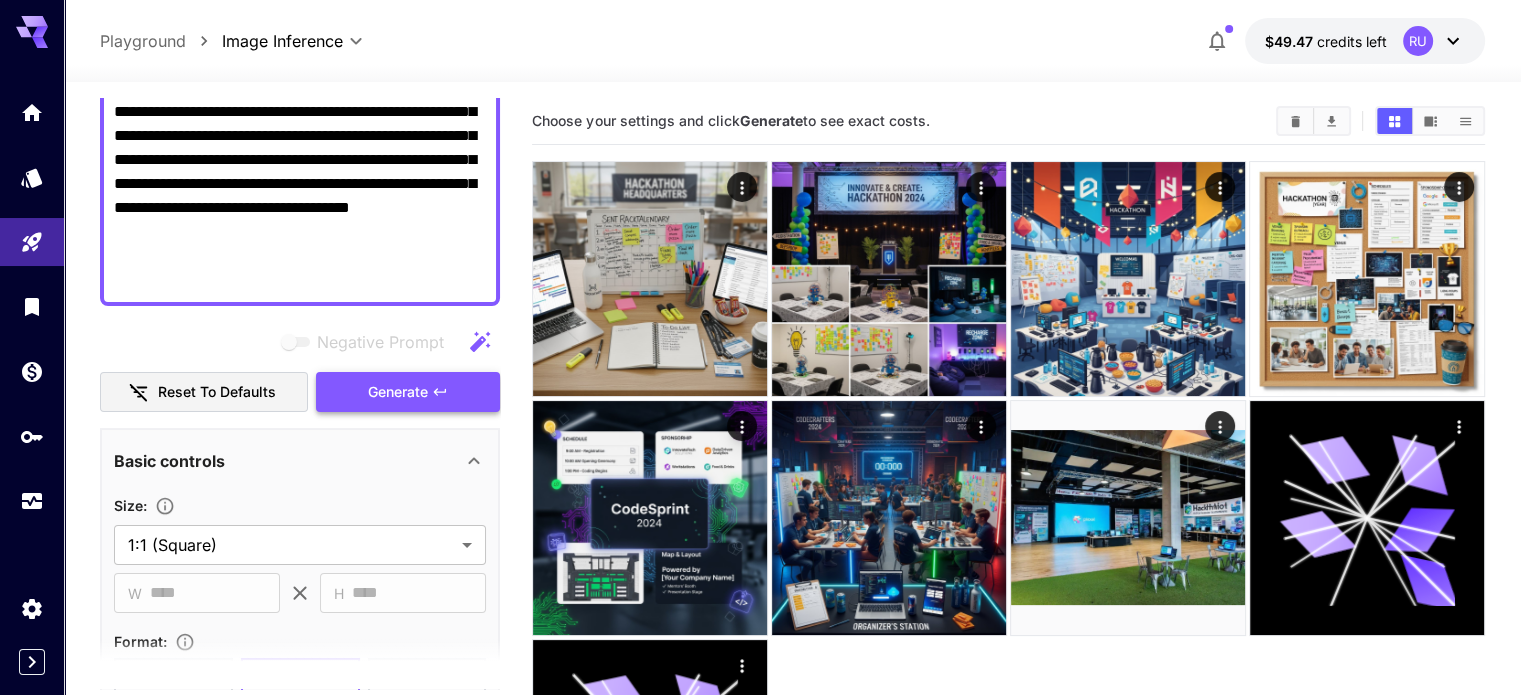 type on "**********" 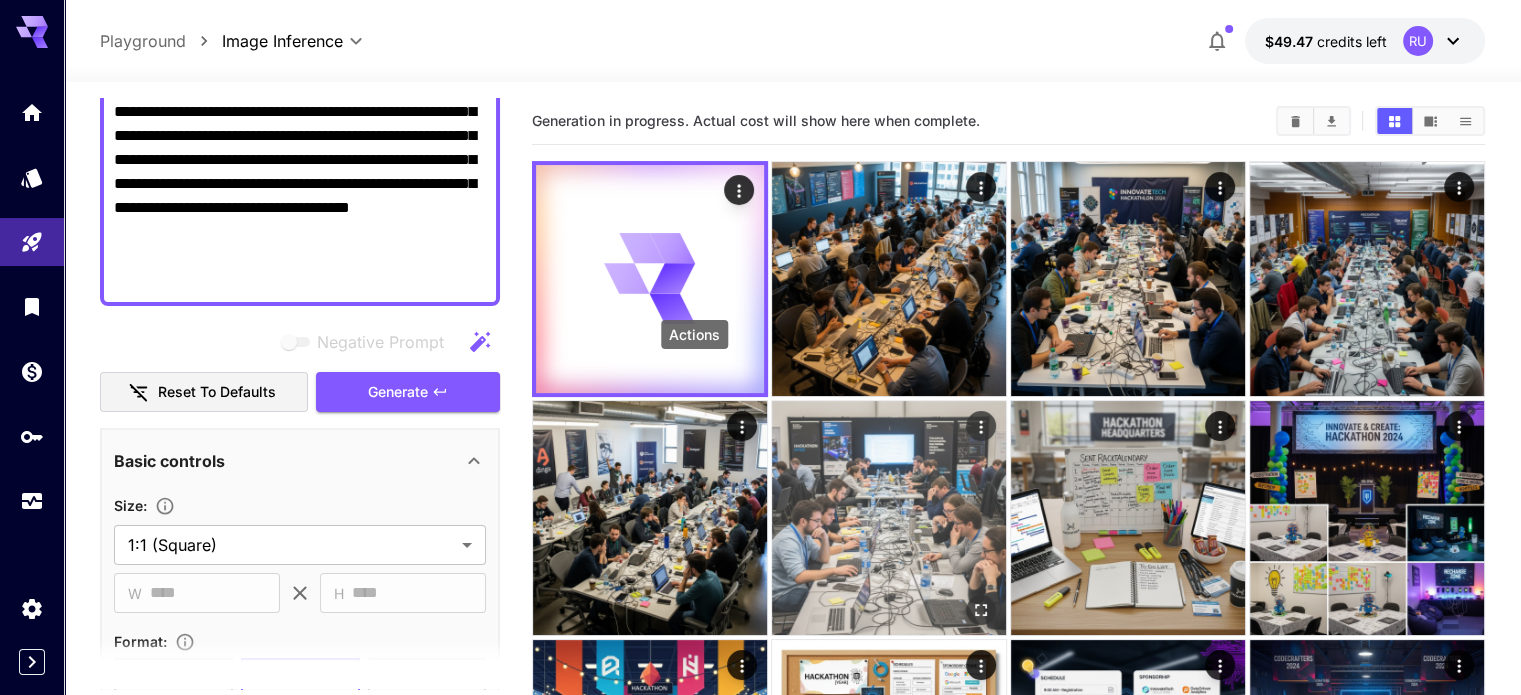 scroll, scrollTop: 158, scrollLeft: 0, axis: vertical 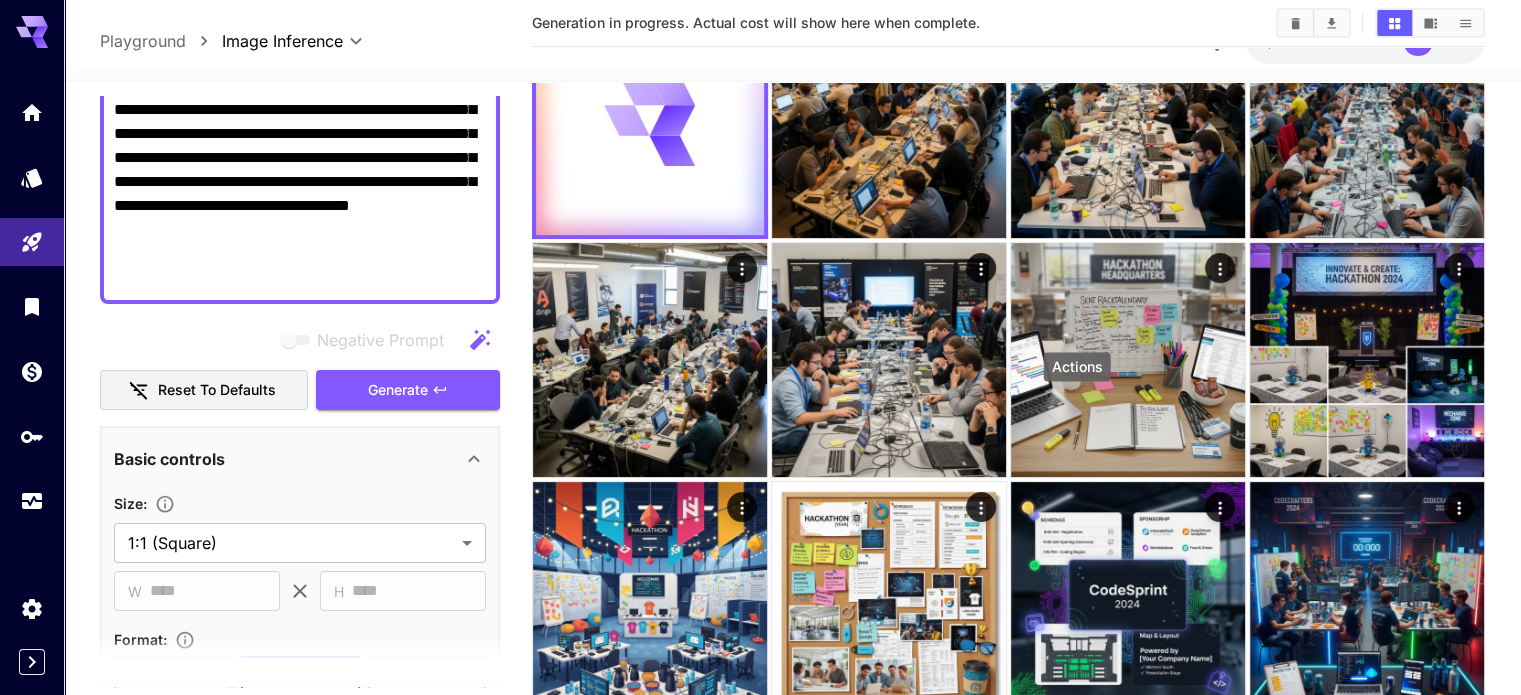 click 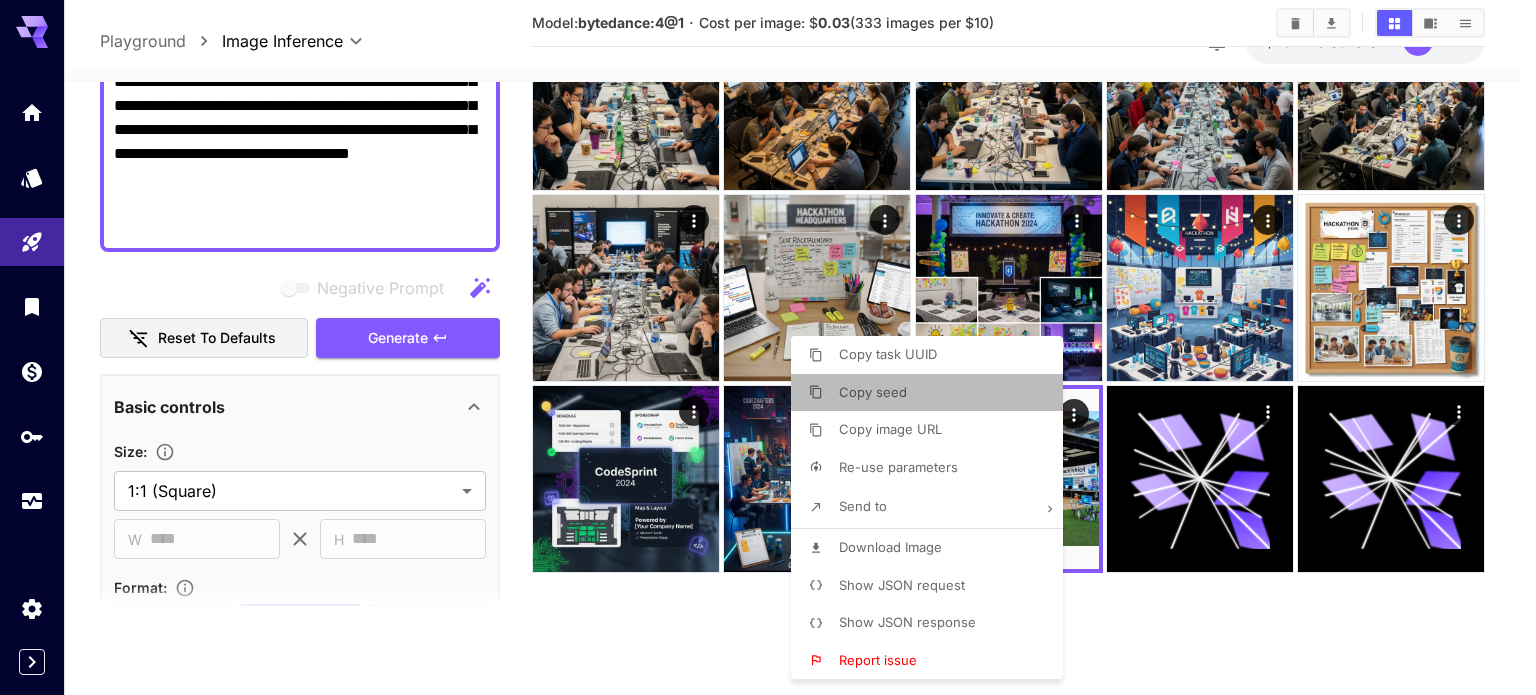 click on "Copy seed" at bounding box center [933, 393] 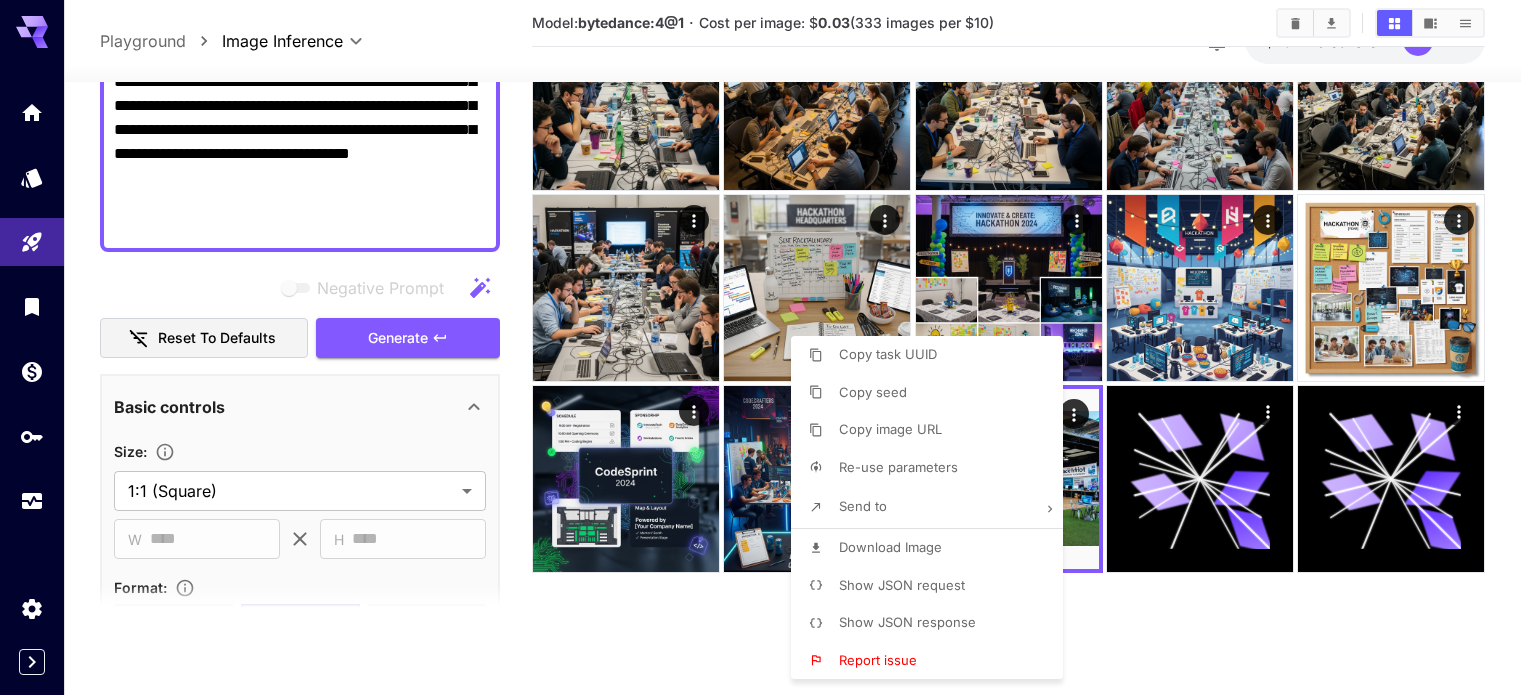click at bounding box center [768, 347] 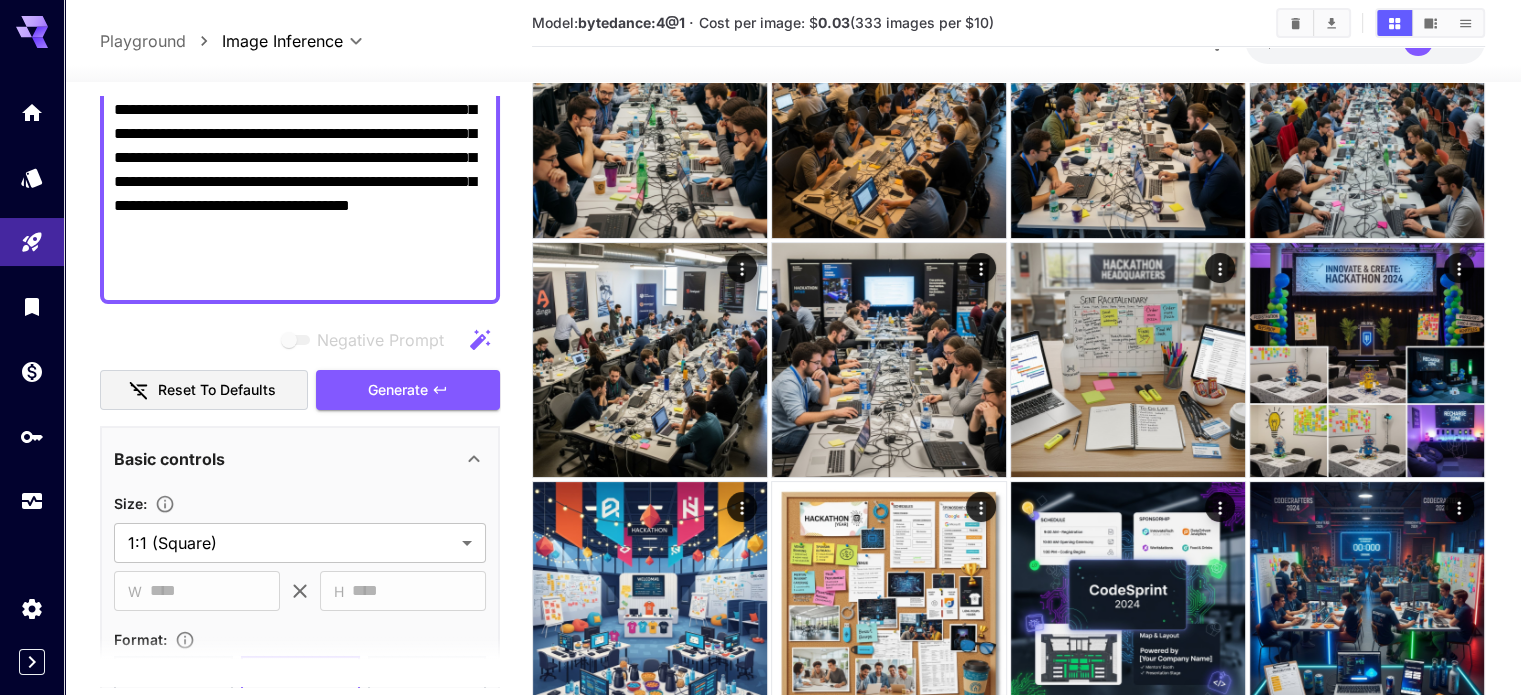 scroll, scrollTop: 702, scrollLeft: 0, axis: vertical 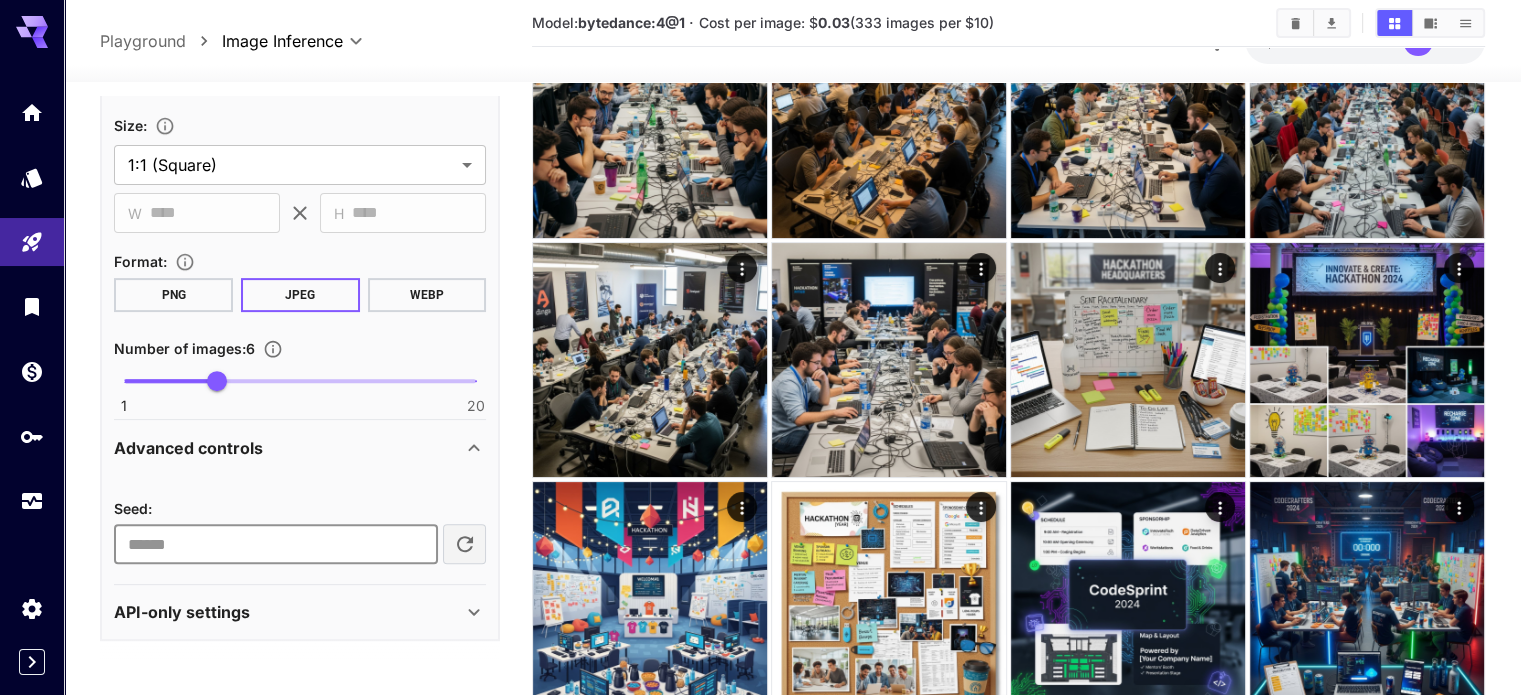 click at bounding box center (275, 544) 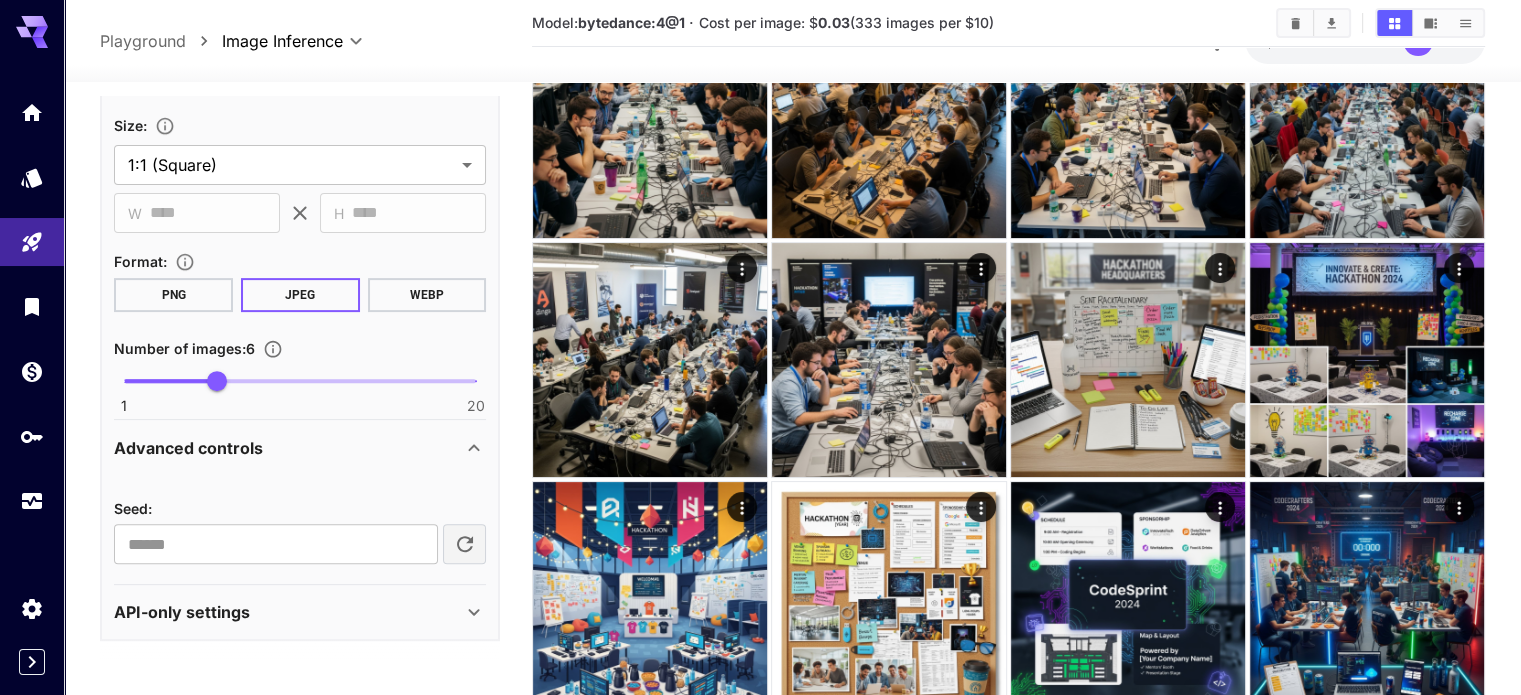click on "Advanced controls" at bounding box center (300, 448) 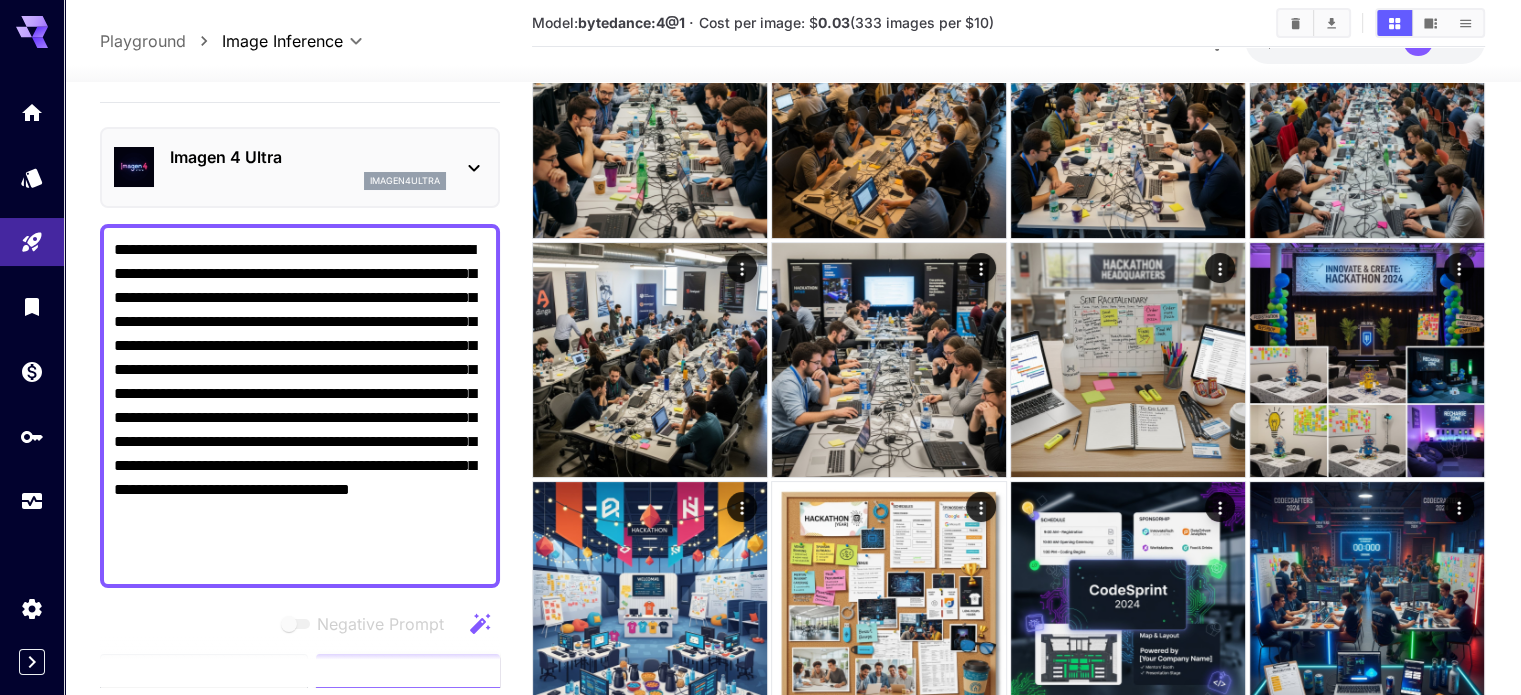 scroll, scrollTop: 0, scrollLeft: 0, axis: both 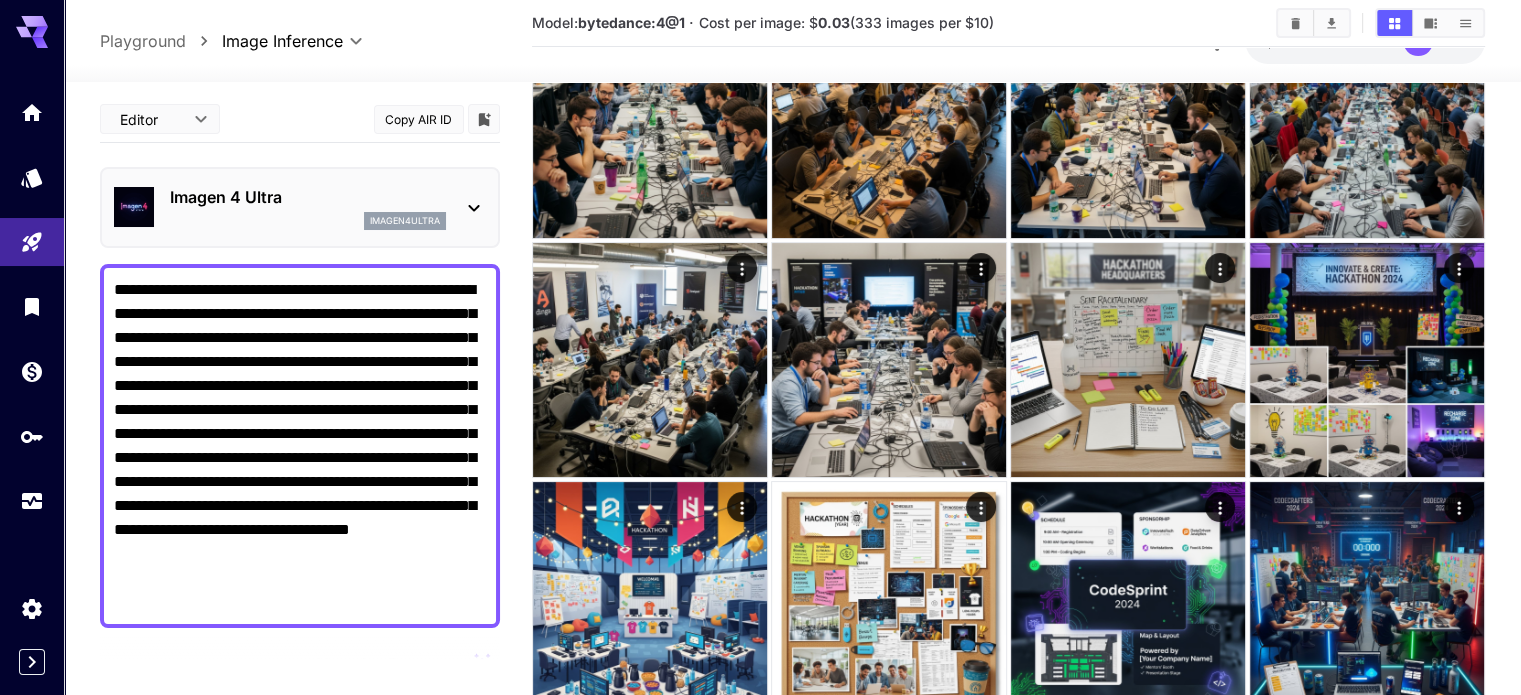 click on "**********" at bounding box center [300, 446] 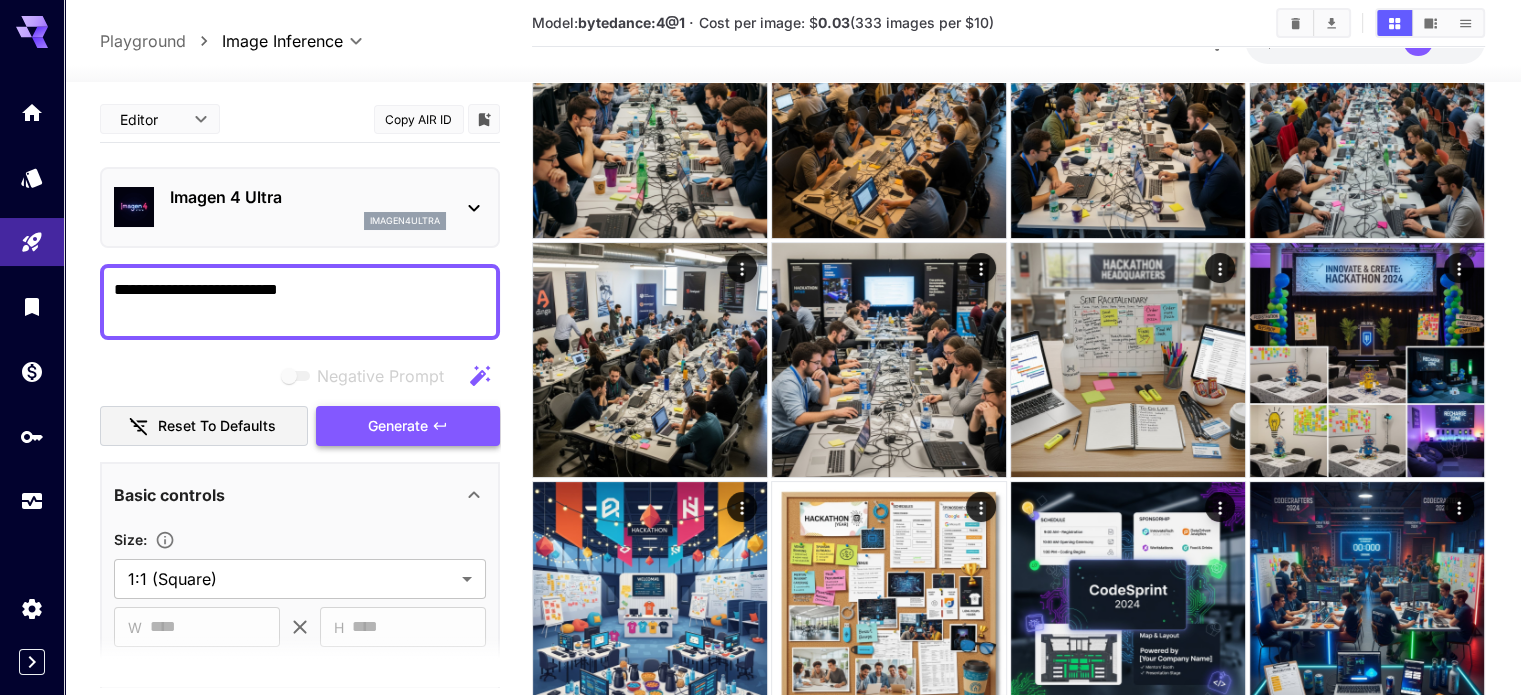 type on "**********" 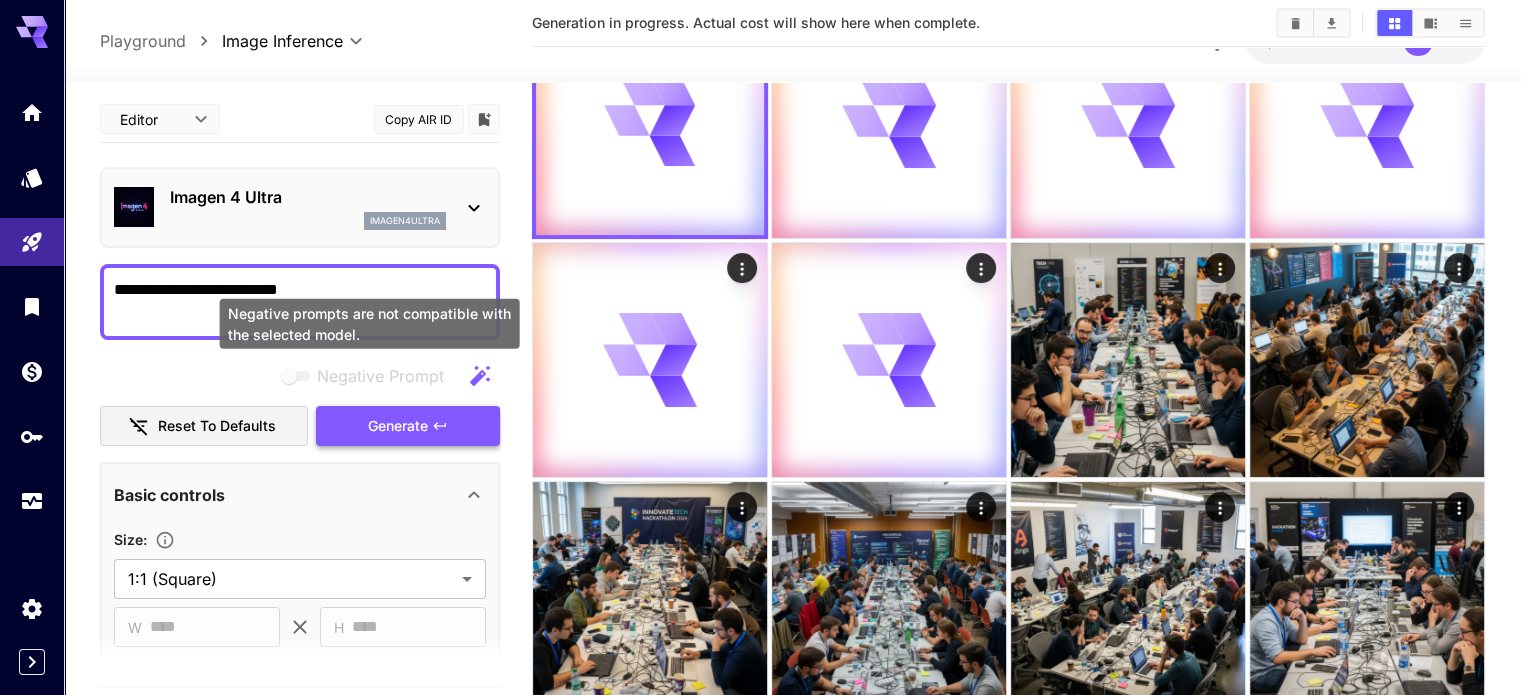 click on "Negative Prompt Reset to defaults Generate" at bounding box center [300, 401] 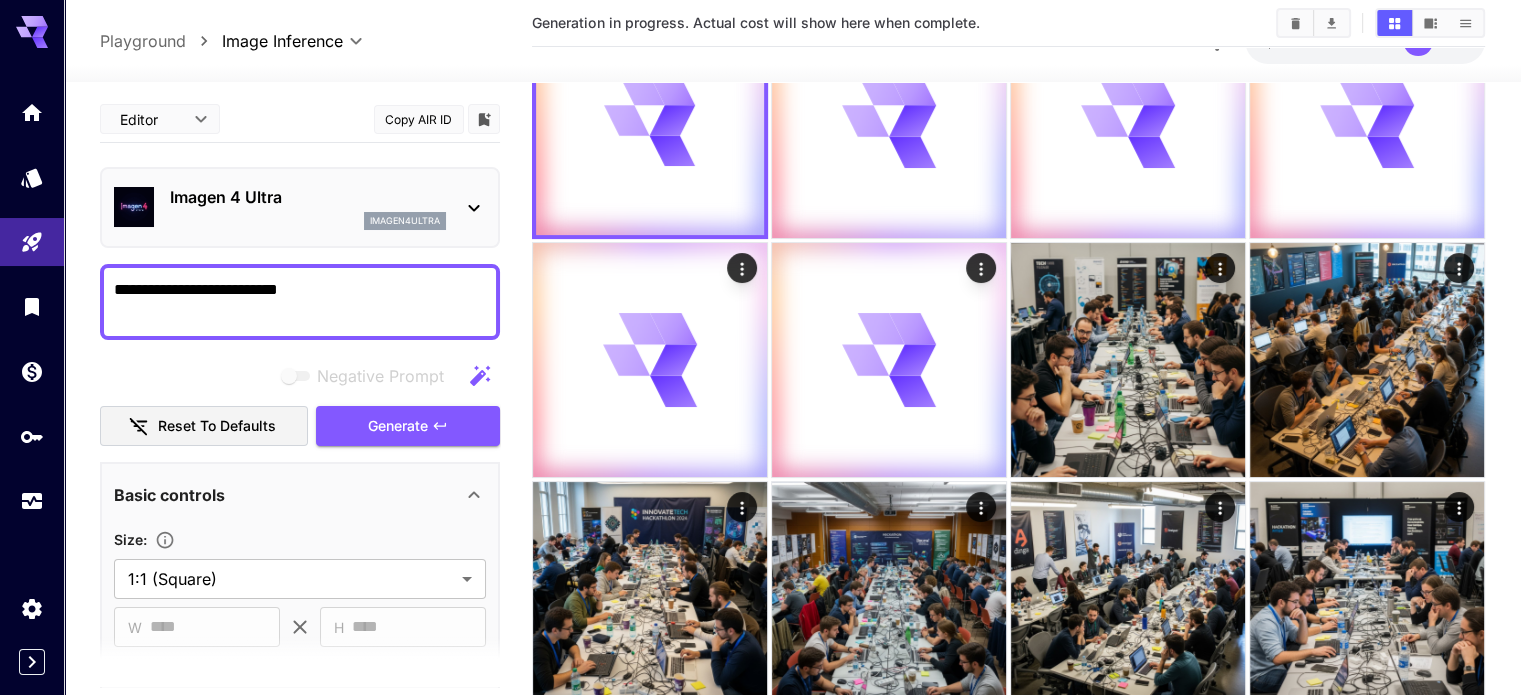 scroll, scrollTop: 0, scrollLeft: 0, axis: both 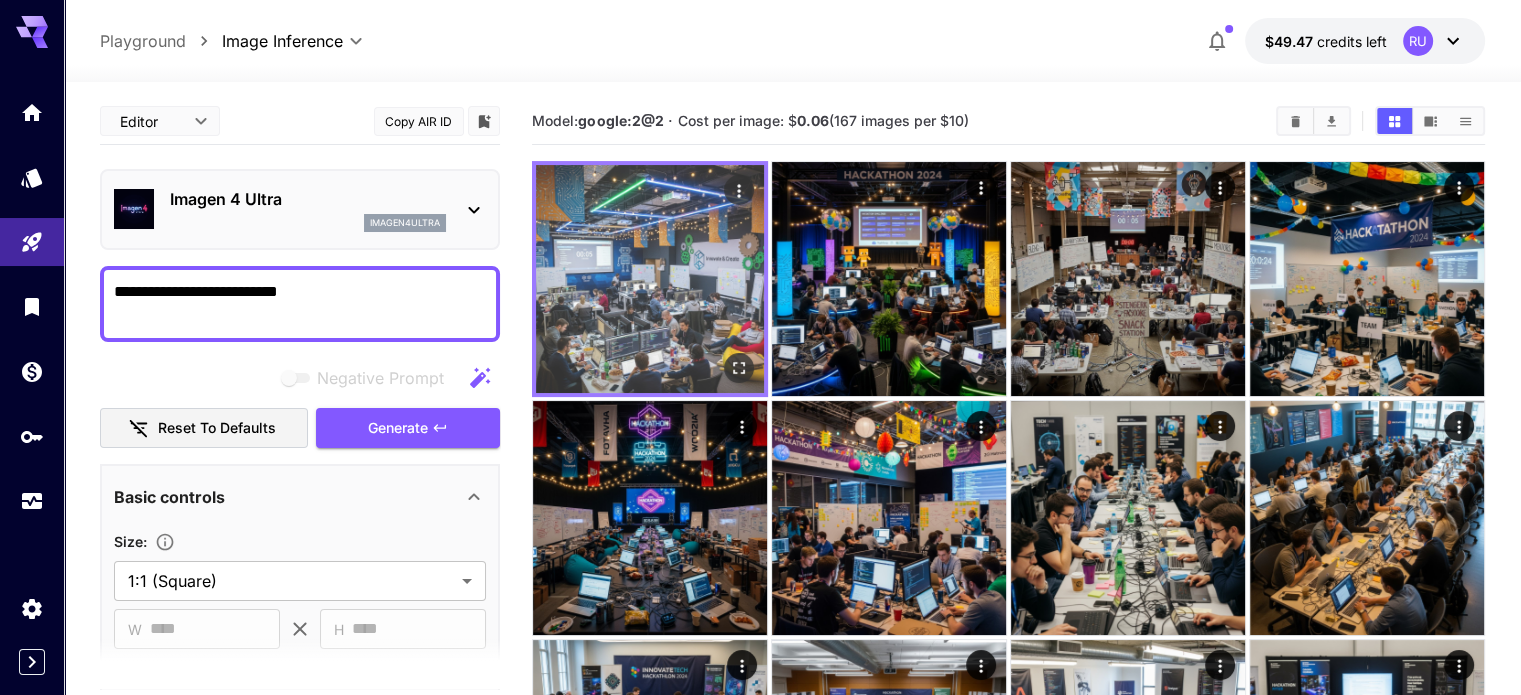 click at bounding box center [650, 279] 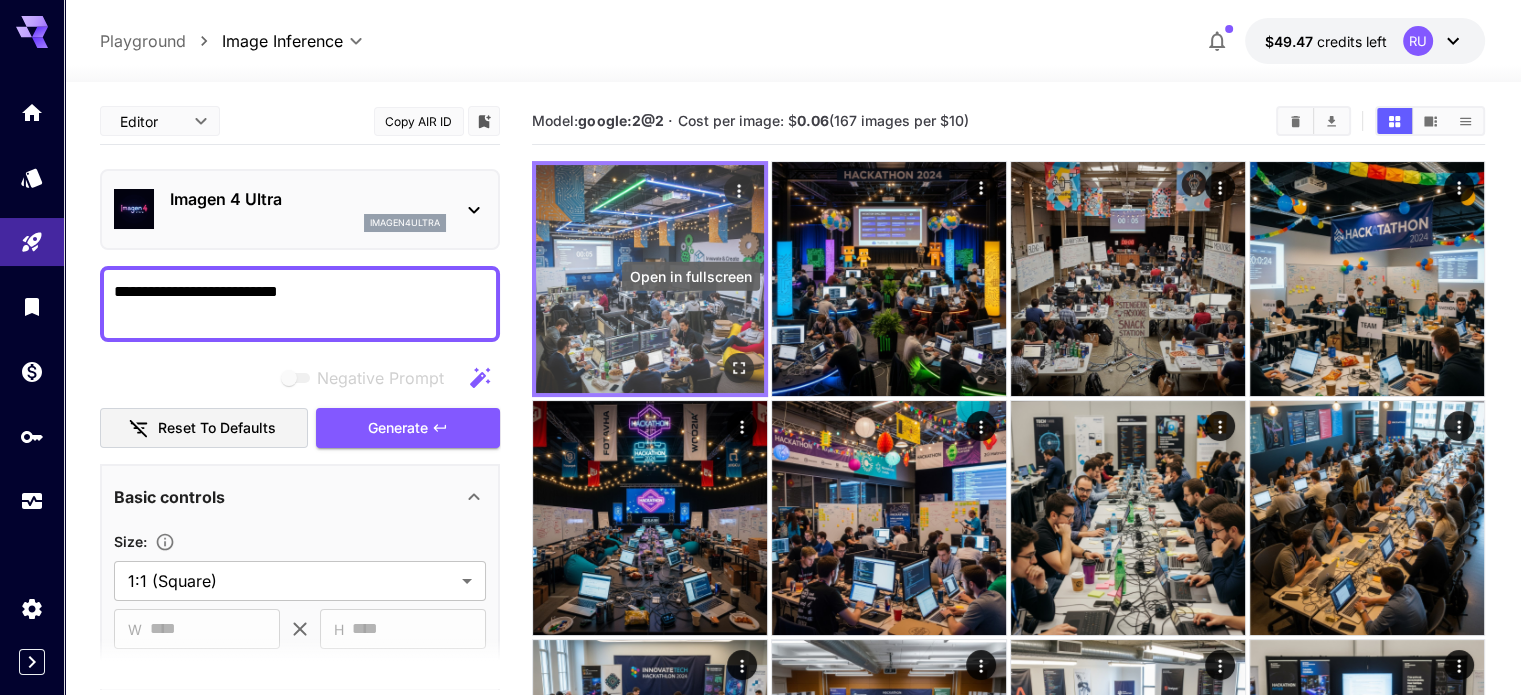 click 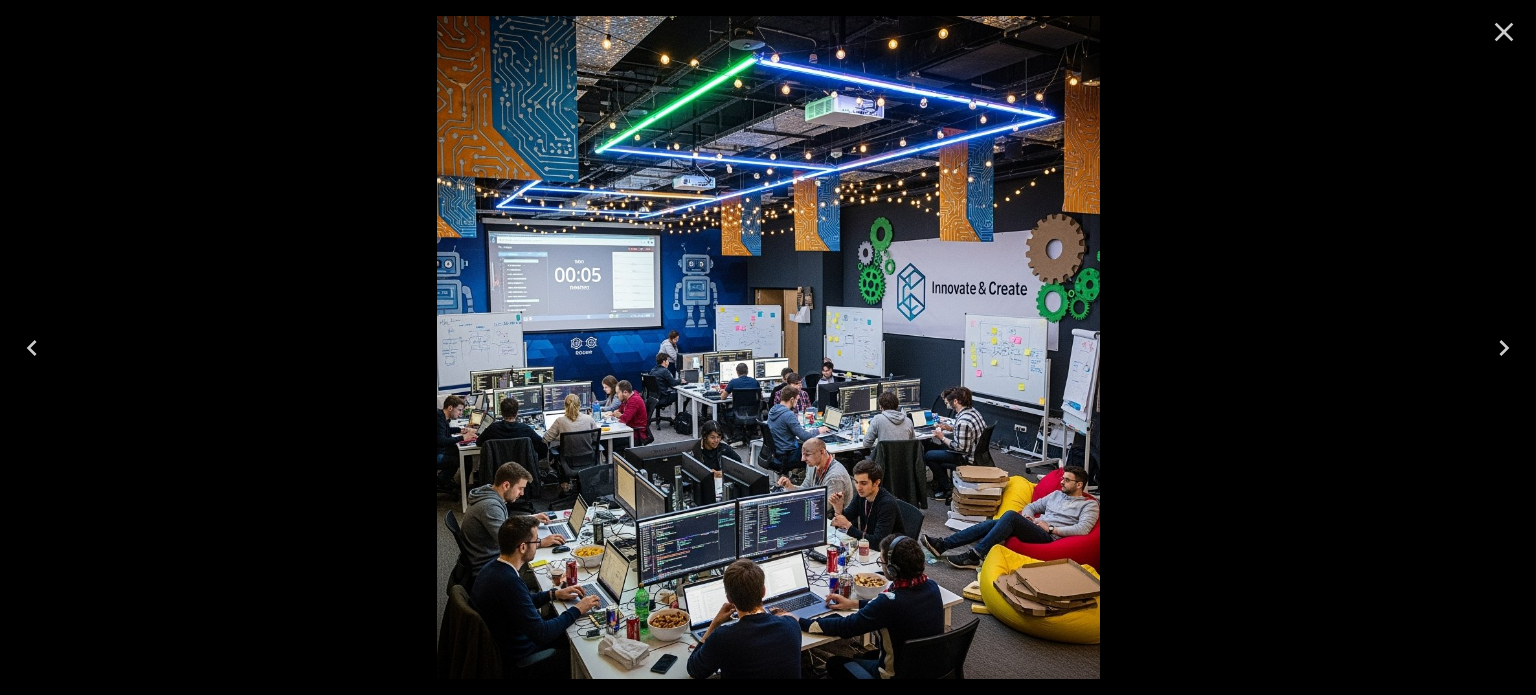 click 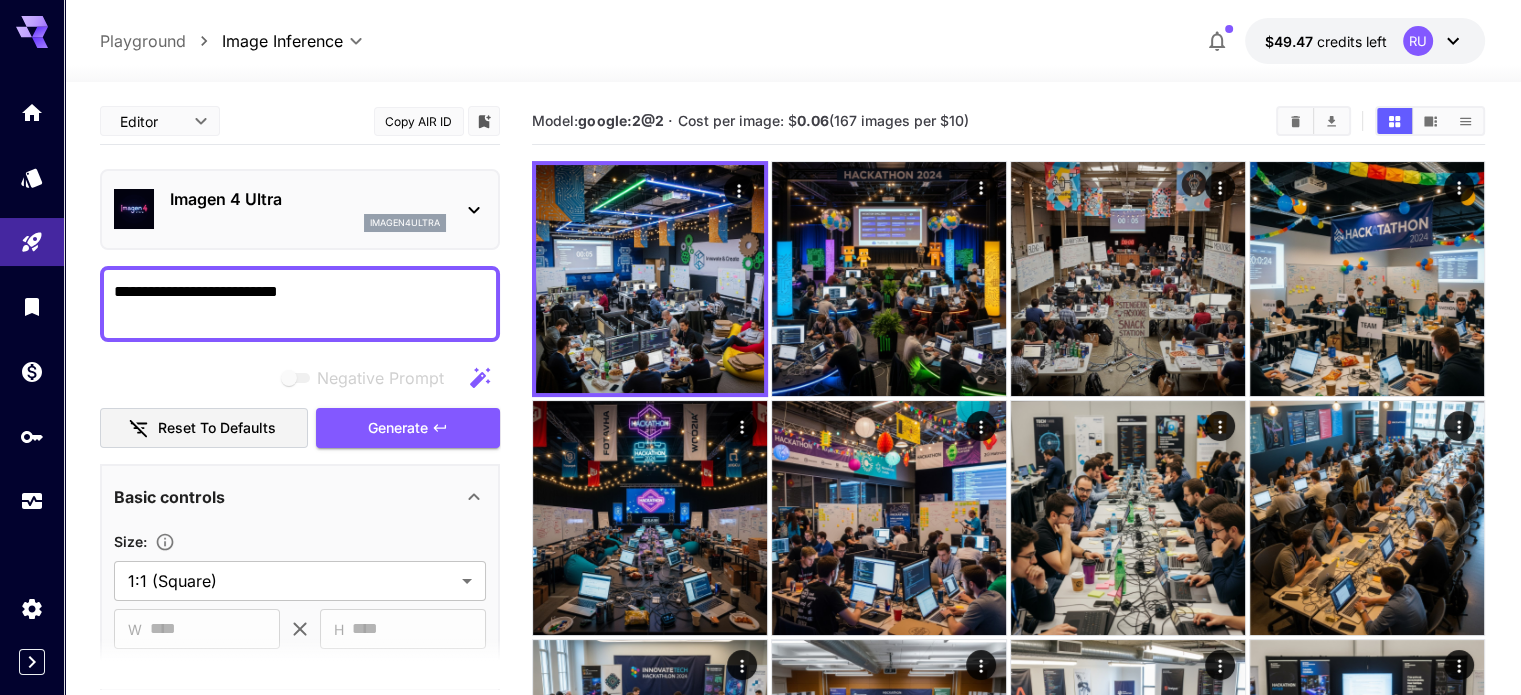 click on "Imagen 4 Ultra imagen4ultra" at bounding box center (300, 209) 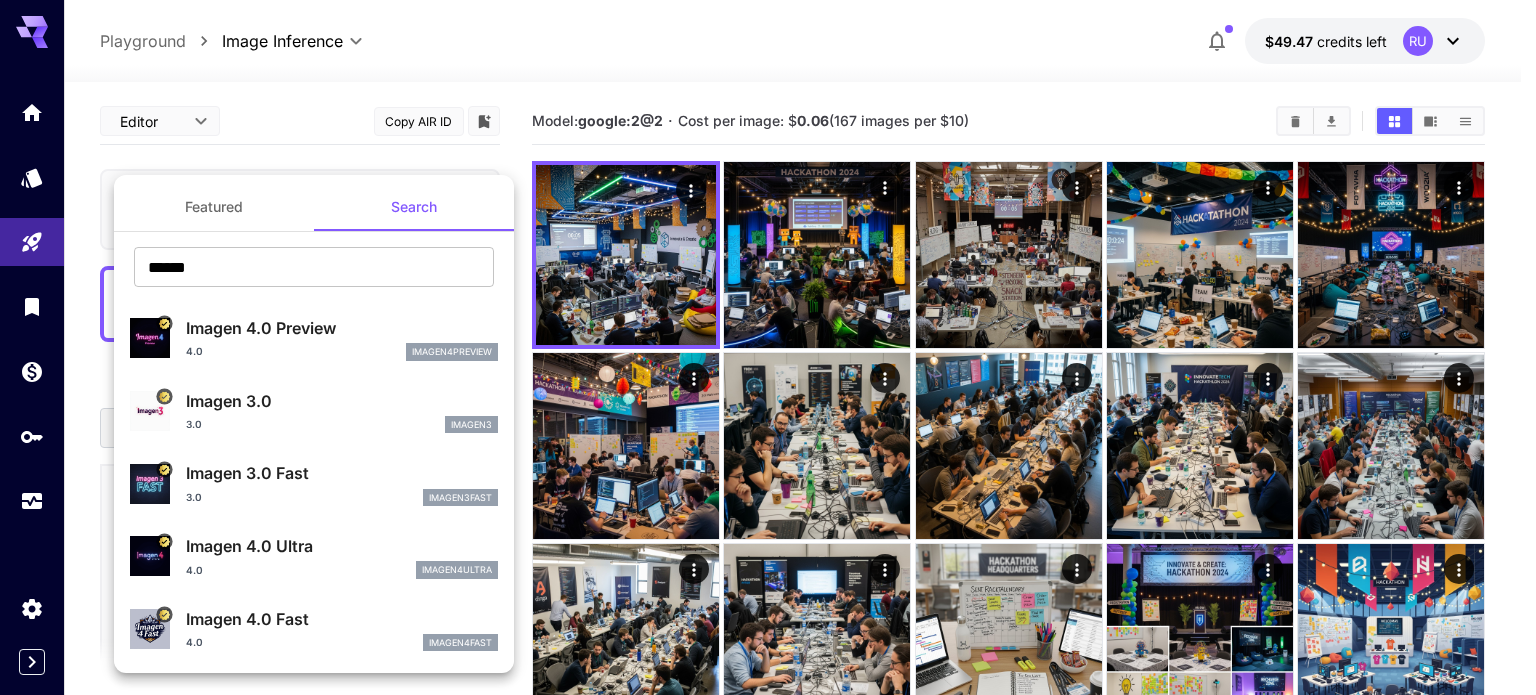 click at bounding box center (768, 347) 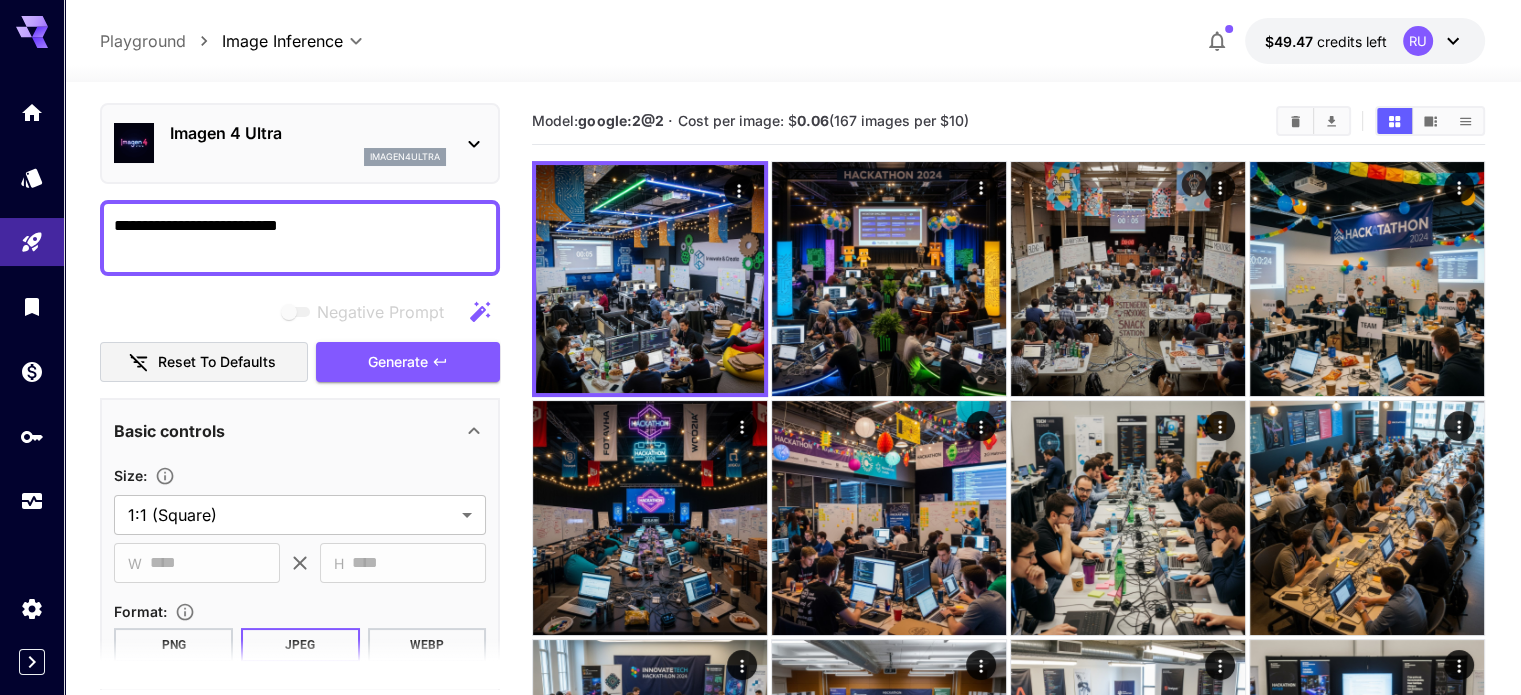 scroll, scrollTop: 0, scrollLeft: 0, axis: both 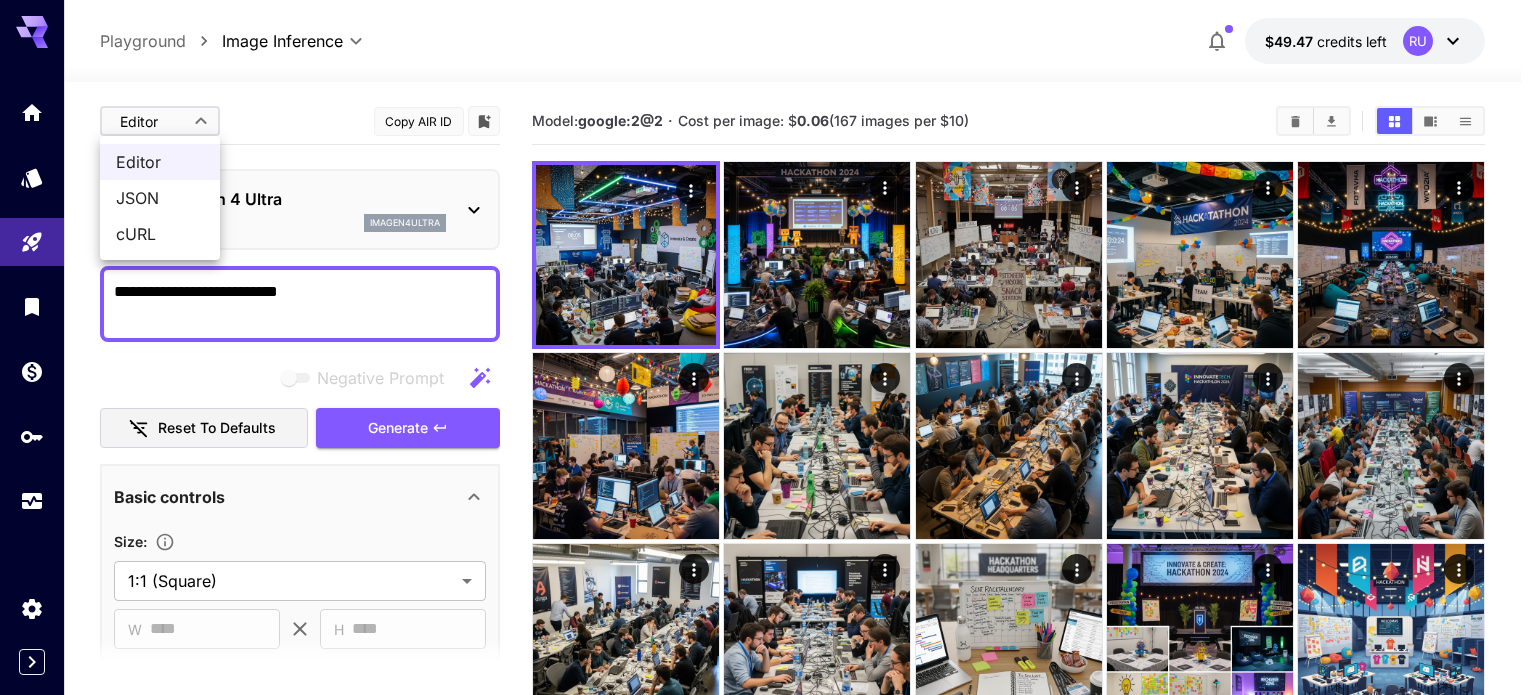 click on "**********" at bounding box center (768, 610) 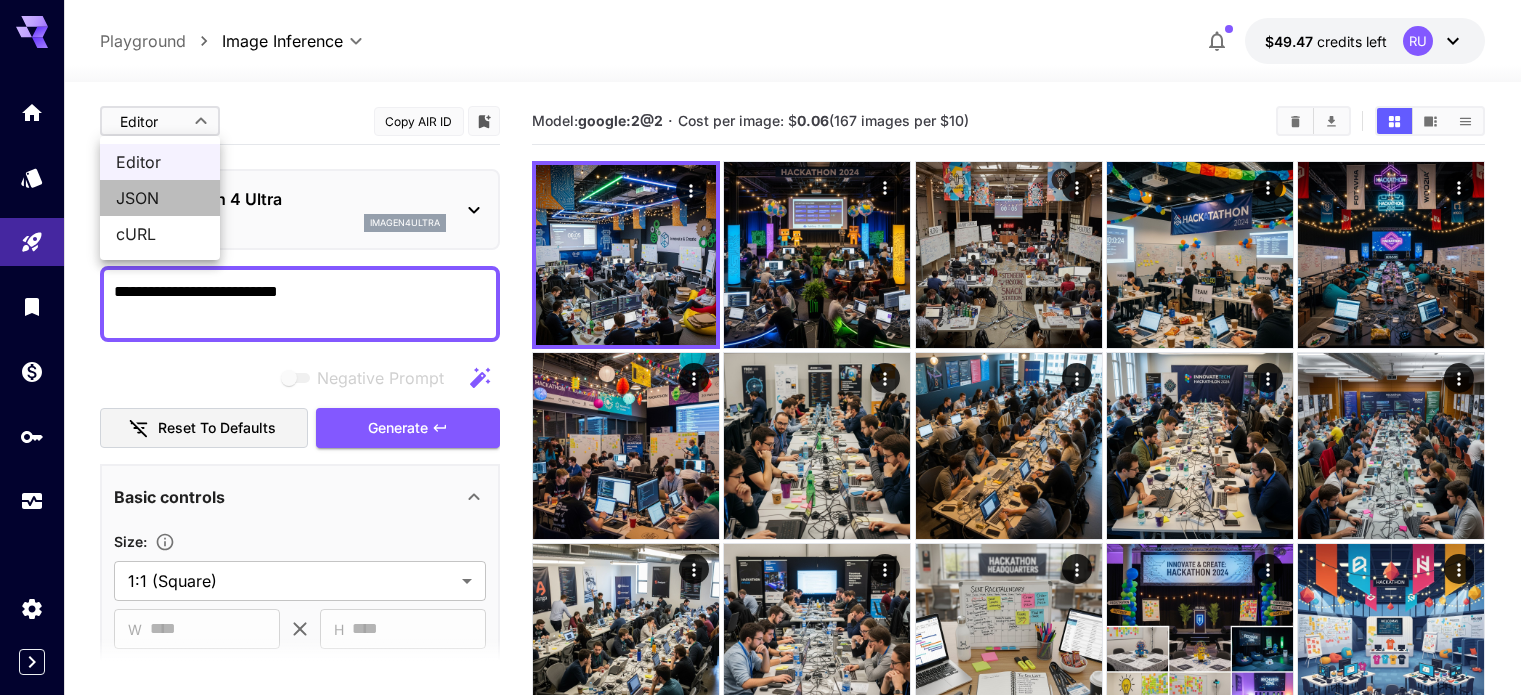 click on "JSON" at bounding box center [160, 198] 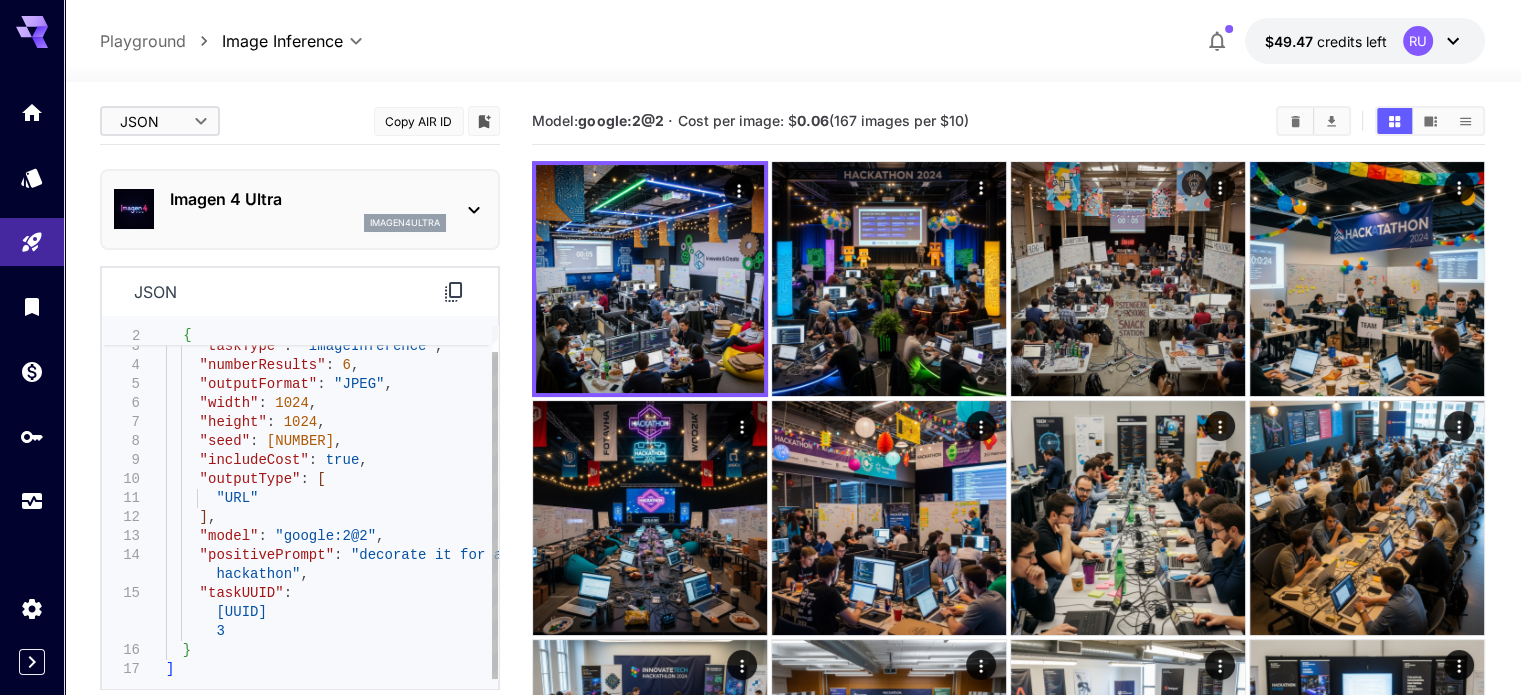 type on "**********" 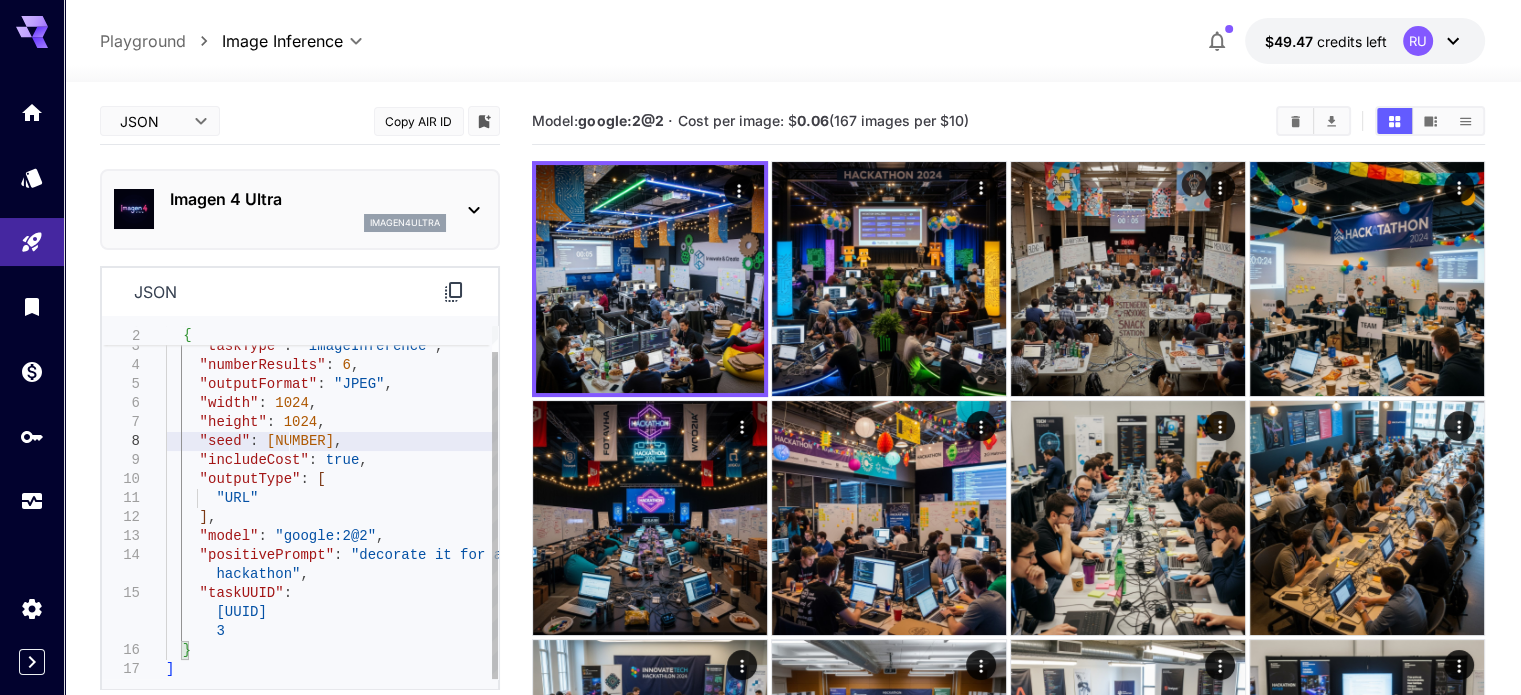 click on "{      "taskType" :   "imageInference" ,      "numberResults" :   6 ,      "outputFormat" :   "JPEG" ,      "width" :   1024 ,      "height" :   1024 ,      "seed" :   111446583 ,      "includeCost" :   true ,      "outputType" :   [        "URL"      ] ,      "model" :   "google:2@2" ,      "positivePrompt" :   "decorate it for a         hackathon" ,      "taskUUID" :          "75c44bc3-fc83-43de-bd6a-b0d22825880        3"    } ]" at bounding box center [332, 489] 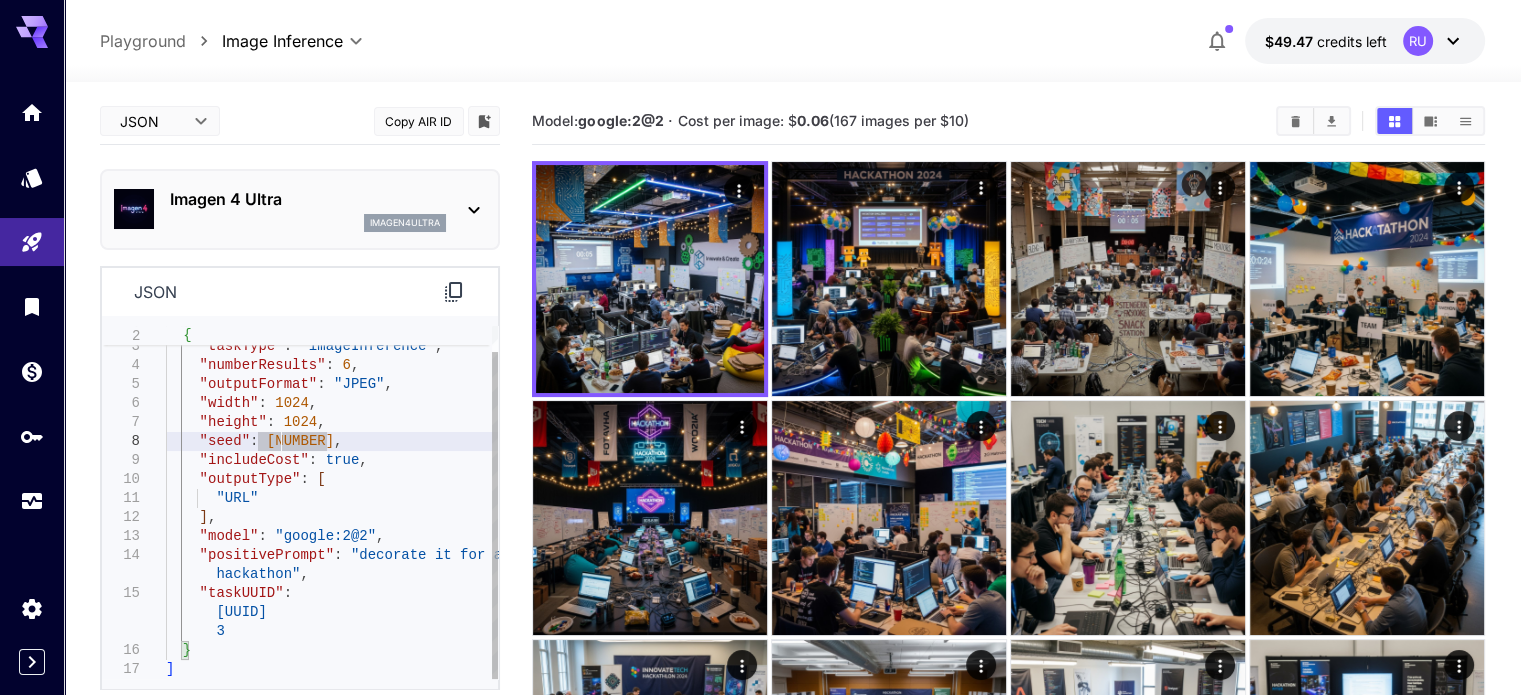 click on "{      "taskType" :   "imageInference" ,      "numberResults" :   6 ,      "outputFormat" :   "JPEG" ,      "width" :   1024 ,      "height" :   1024 ,      "seed" :   111446583 ,      "includeCost" :   true ,      "outputType" :   [        "URL"      ] ,      "model" :   "google:2@2" ,      "positivePrompt" :   "decorate it for a         hackathon" ,      "taskUUID" :          "75c44bc3-fc83-43de-bd6a-b0d22825880        3"    } ]" at bounding box center (332, 489) 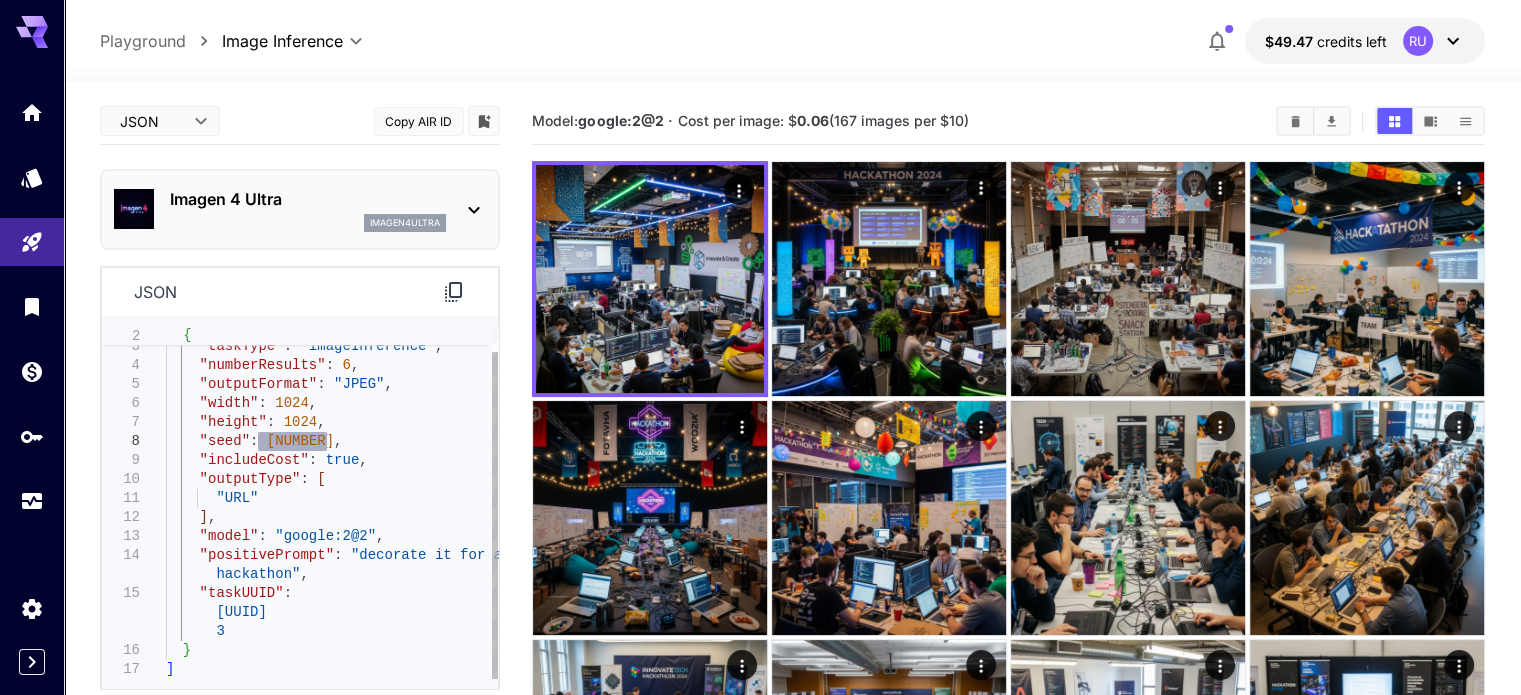 click on "{      "taskType" :   "imageInference" ,      "numberResults" :   6 ,      "outputFormat" :   "JPEG" ,      "width" :   1024 ,      "height" :   1024 ,      "seed" :   111446583 ,      "includeCost" :   true ,      "outputType" :   [        "URL"      ] ,      "model" :   "google:2@2" ,      "positivePrompt" :   "decorate it for a         hackathon" ,      "taskUUID" :          "75c44bc3-fc83-43de-bd6a-b0d22825880        3"    } ]" at bounding box center [332, 489] 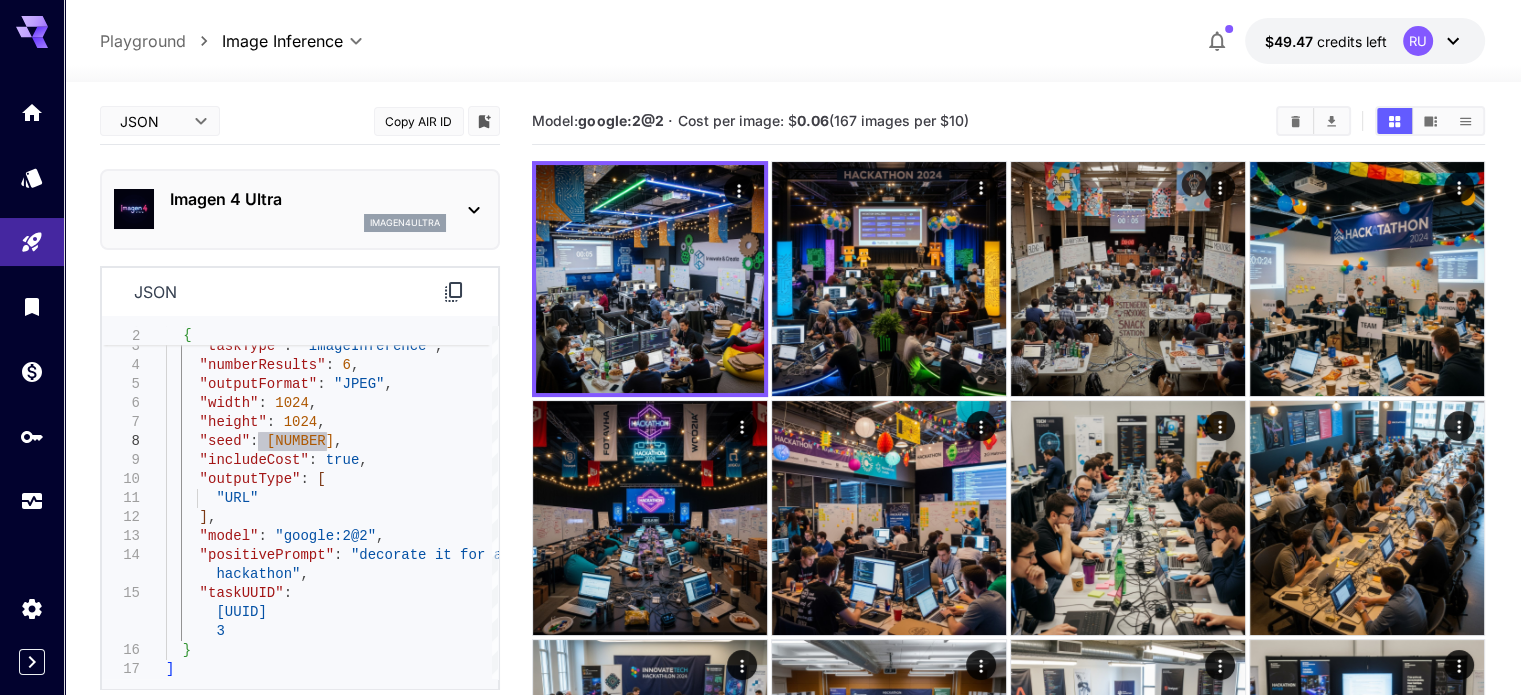 click on "**********" at bounding box center [792, 852] 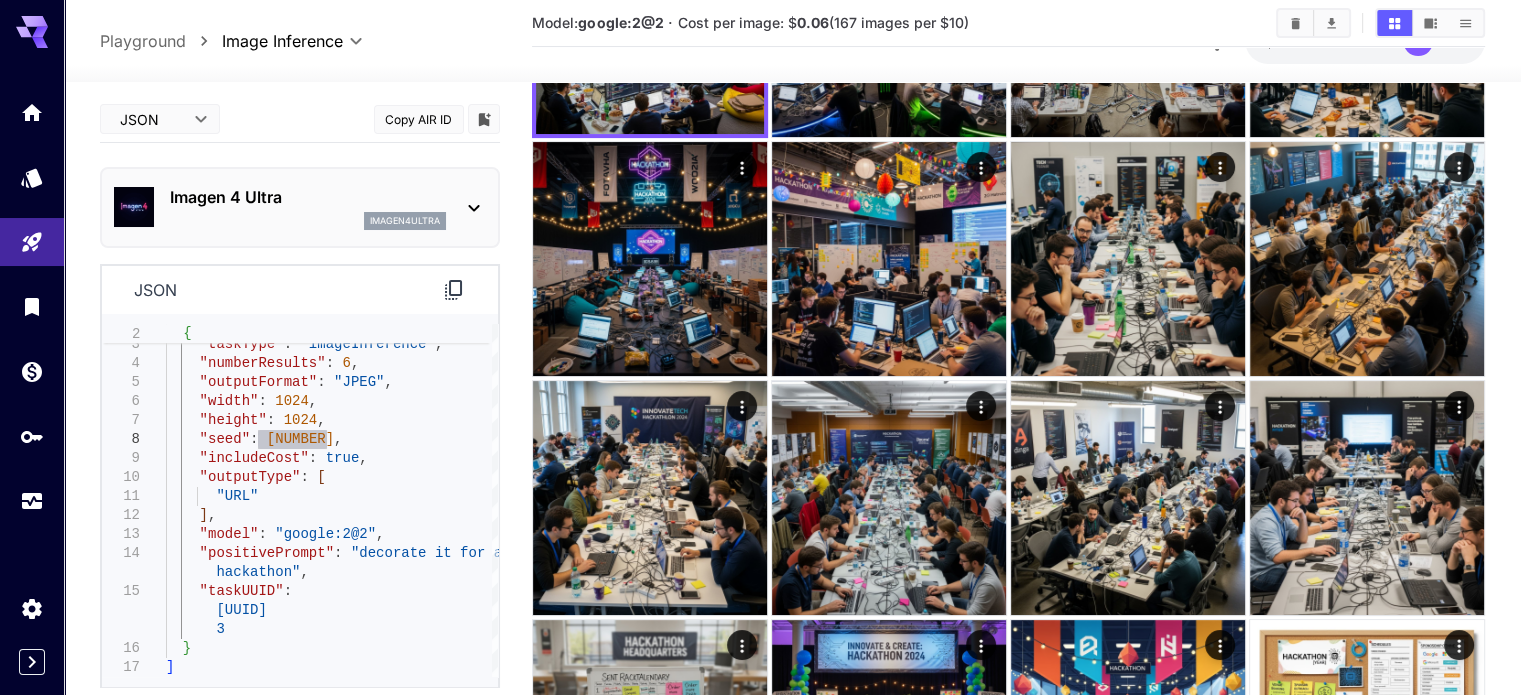 scroll, scrollTop: 260, scrollLeft: 0, axis: vertical 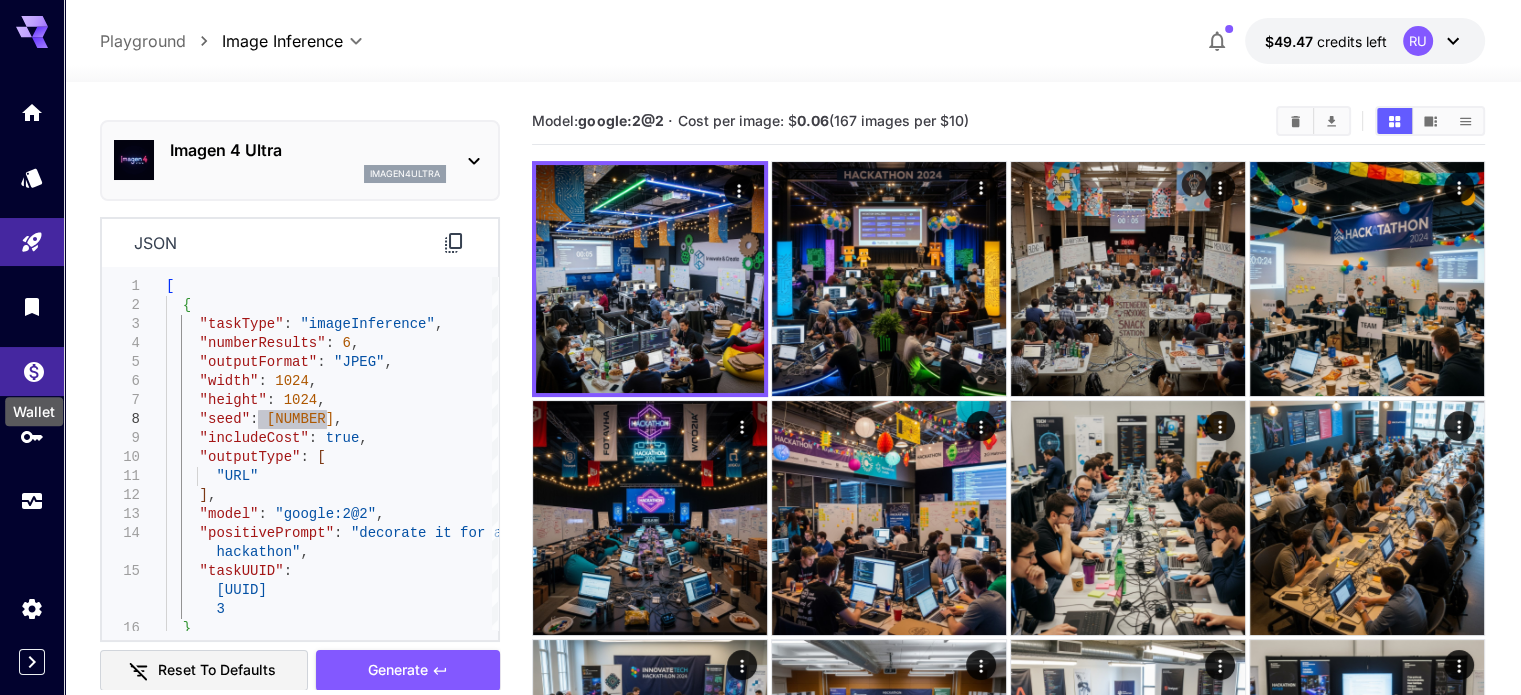 click 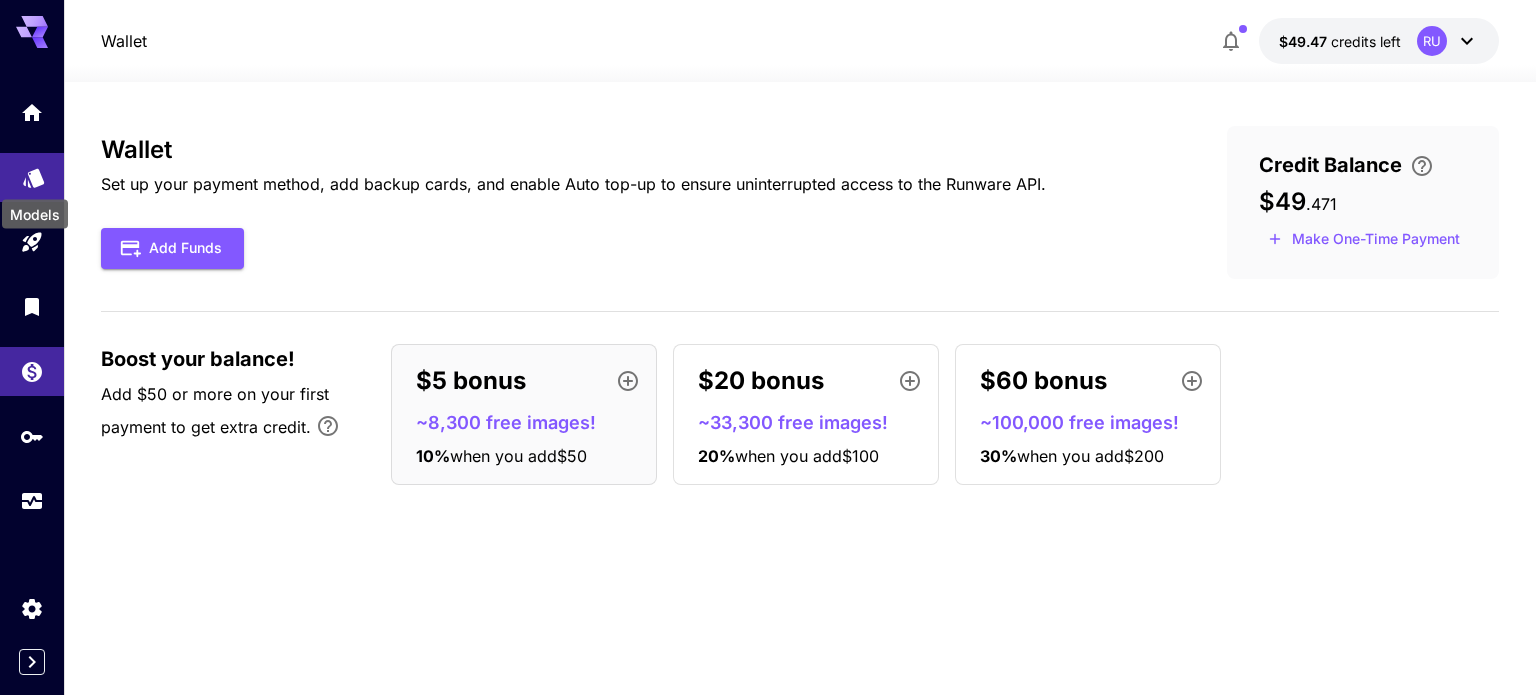 click 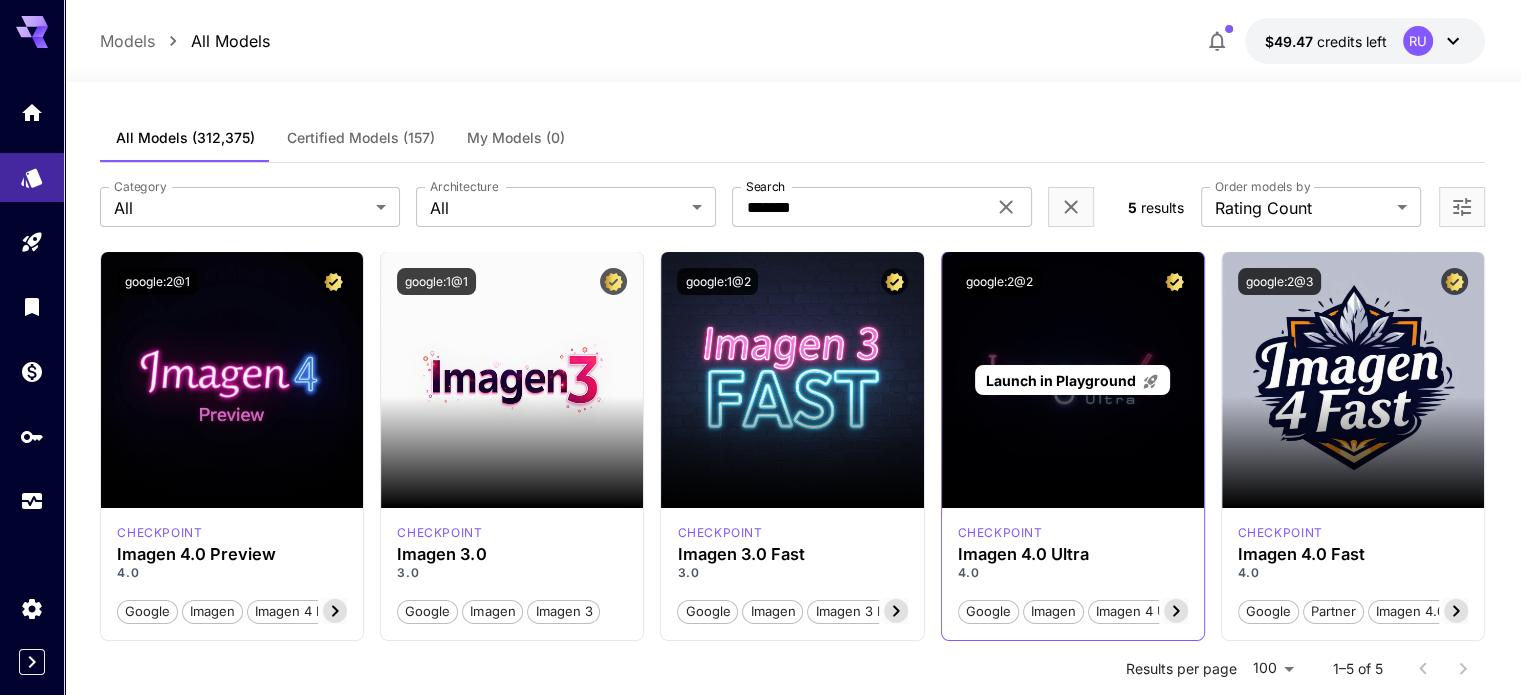 click on "Launch in Playground" at bounding box center [1073, 380] 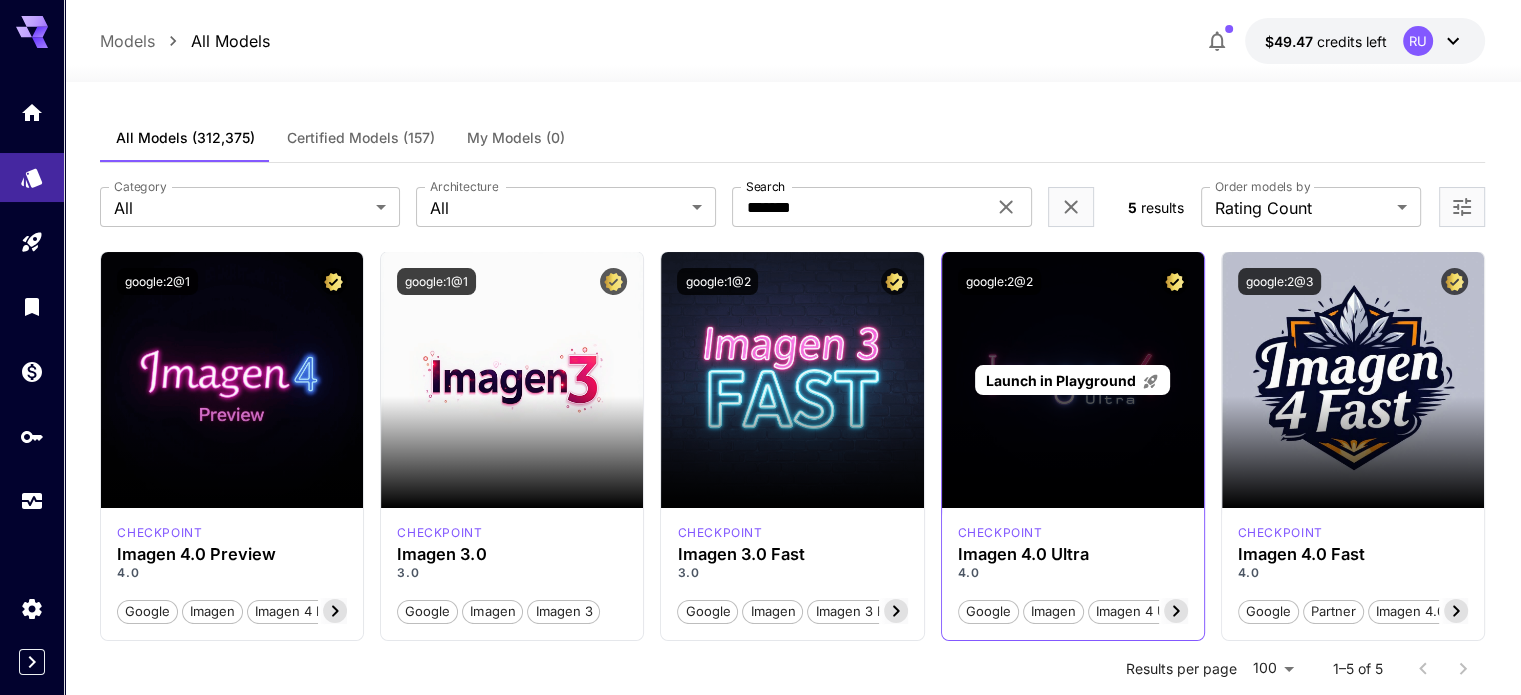click on "Launch in Playground" at bounding box center [1061, 380] 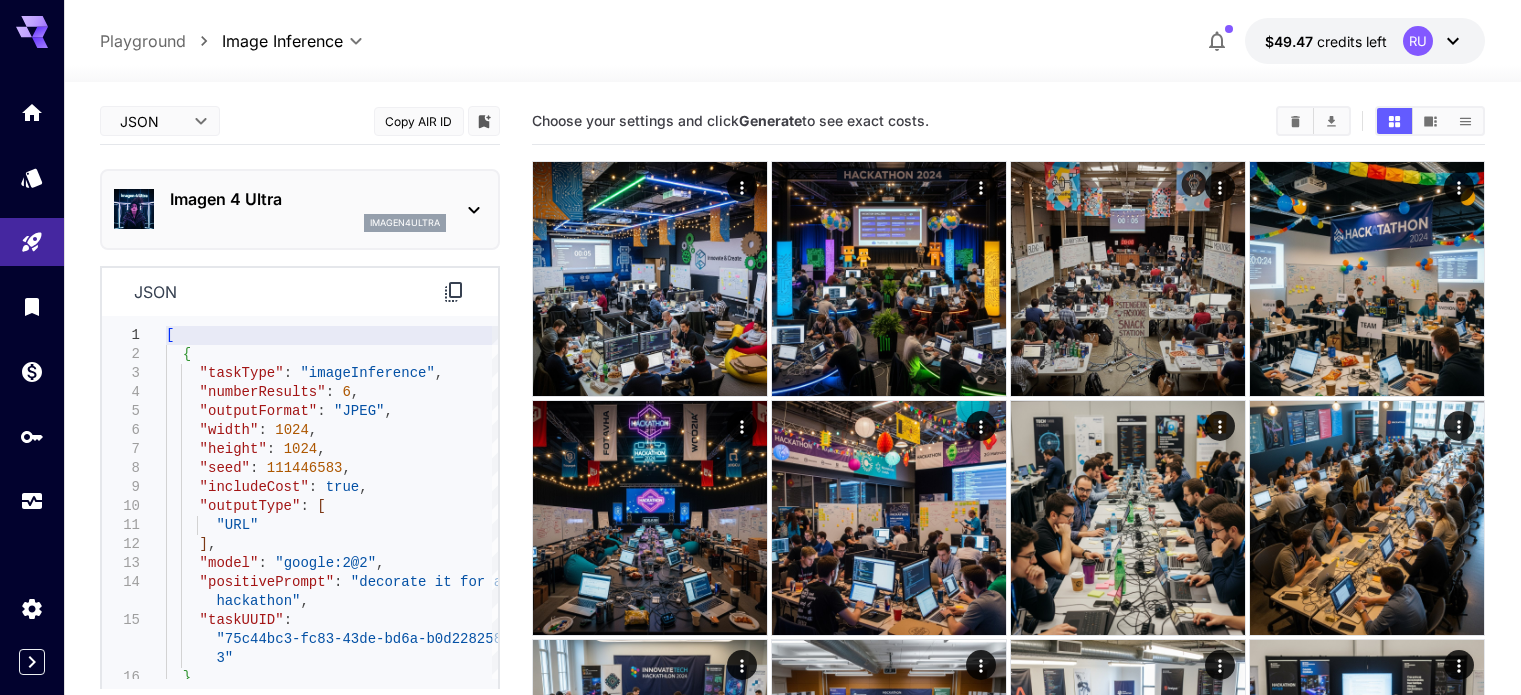 scroll, scrollTop: 0, scrollLeft: 0, axis: both 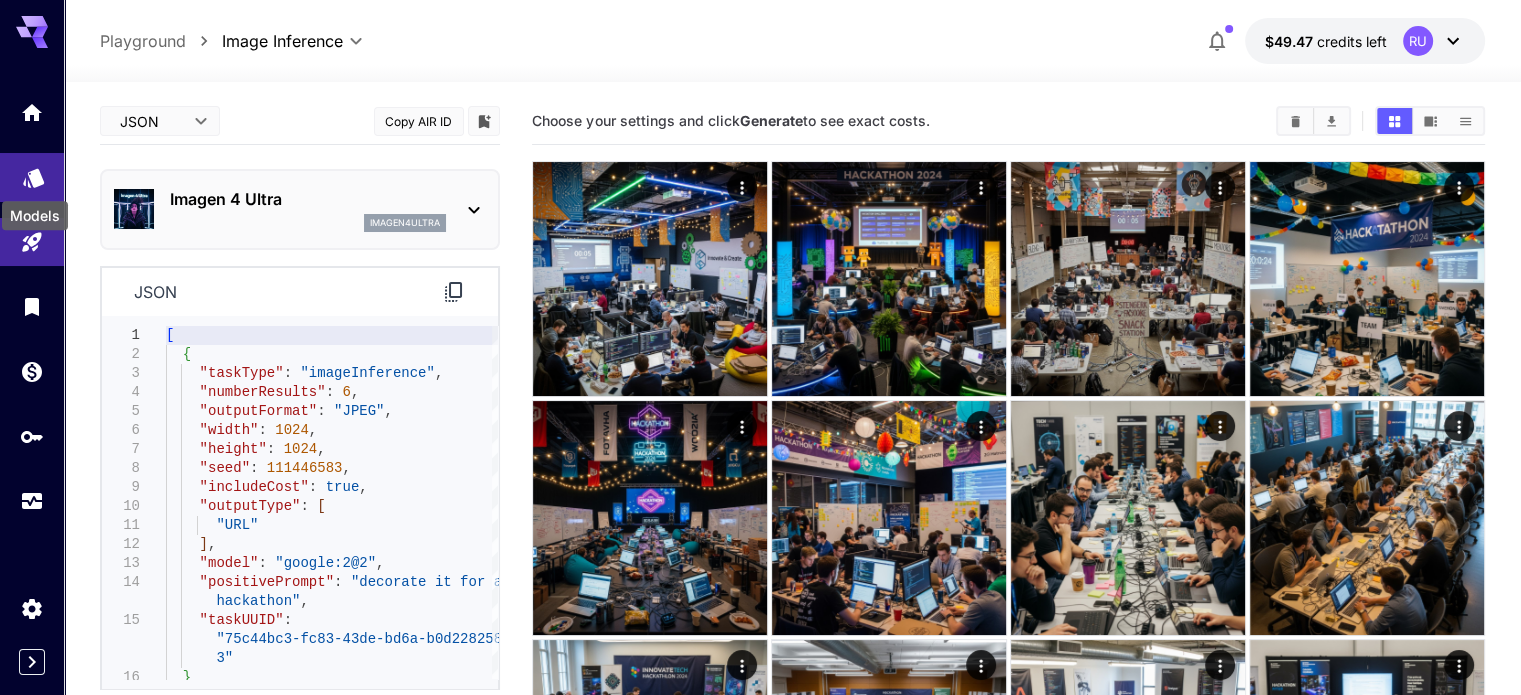 click 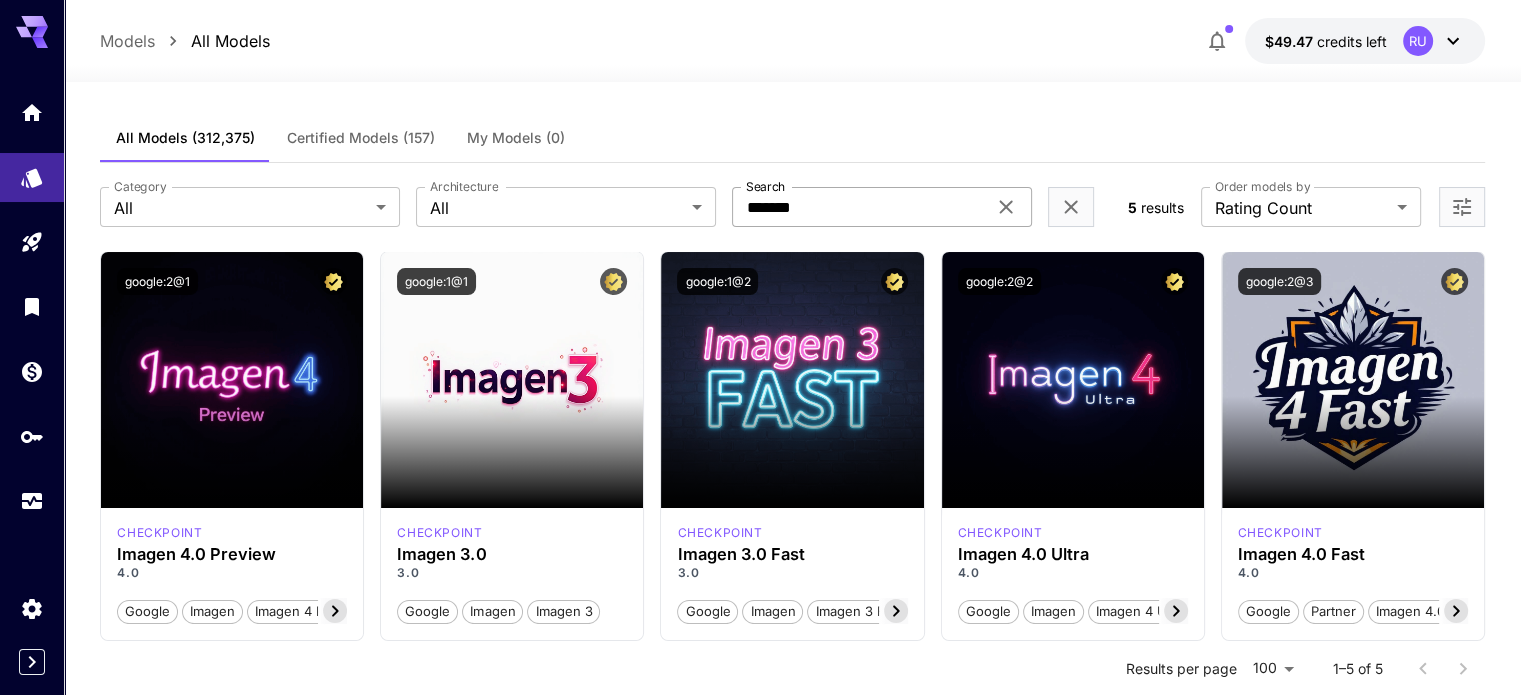 click 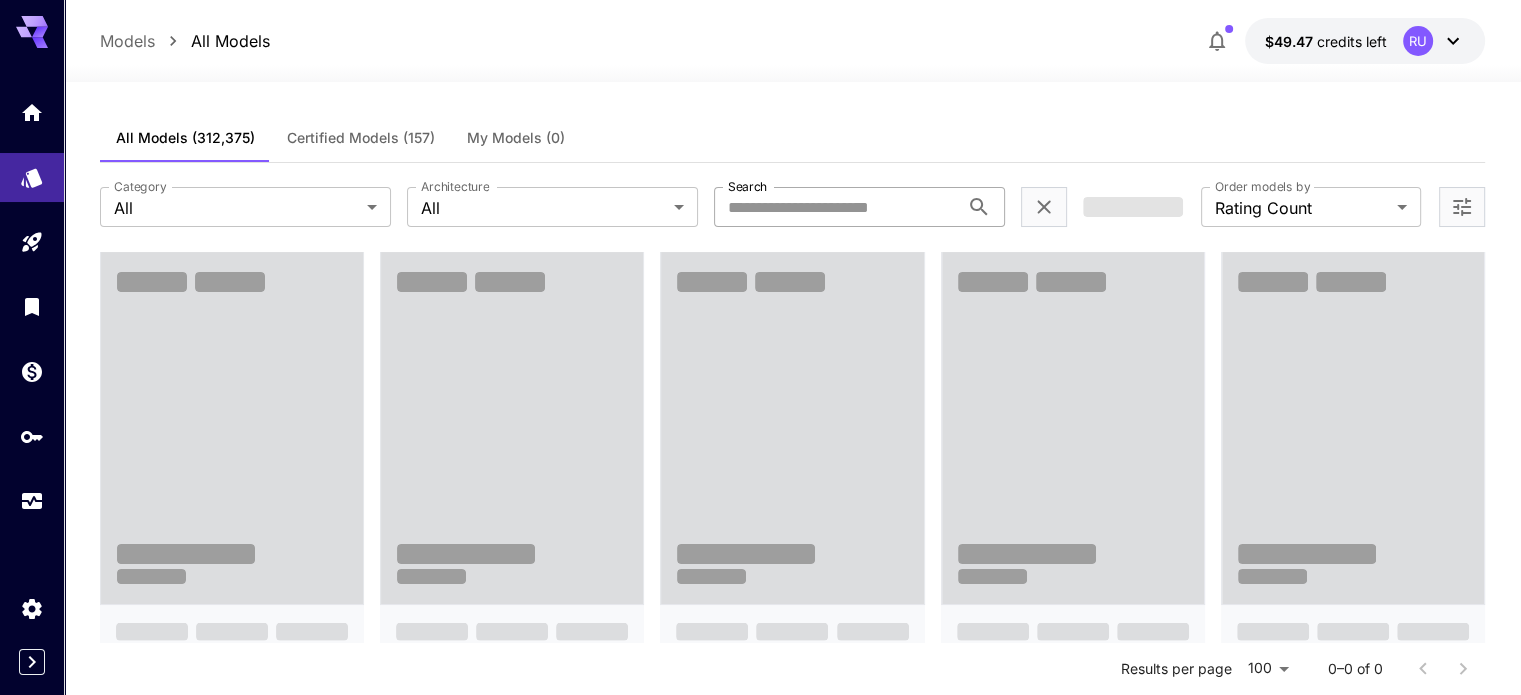 click on "Search" at bounding box center (836, 207) 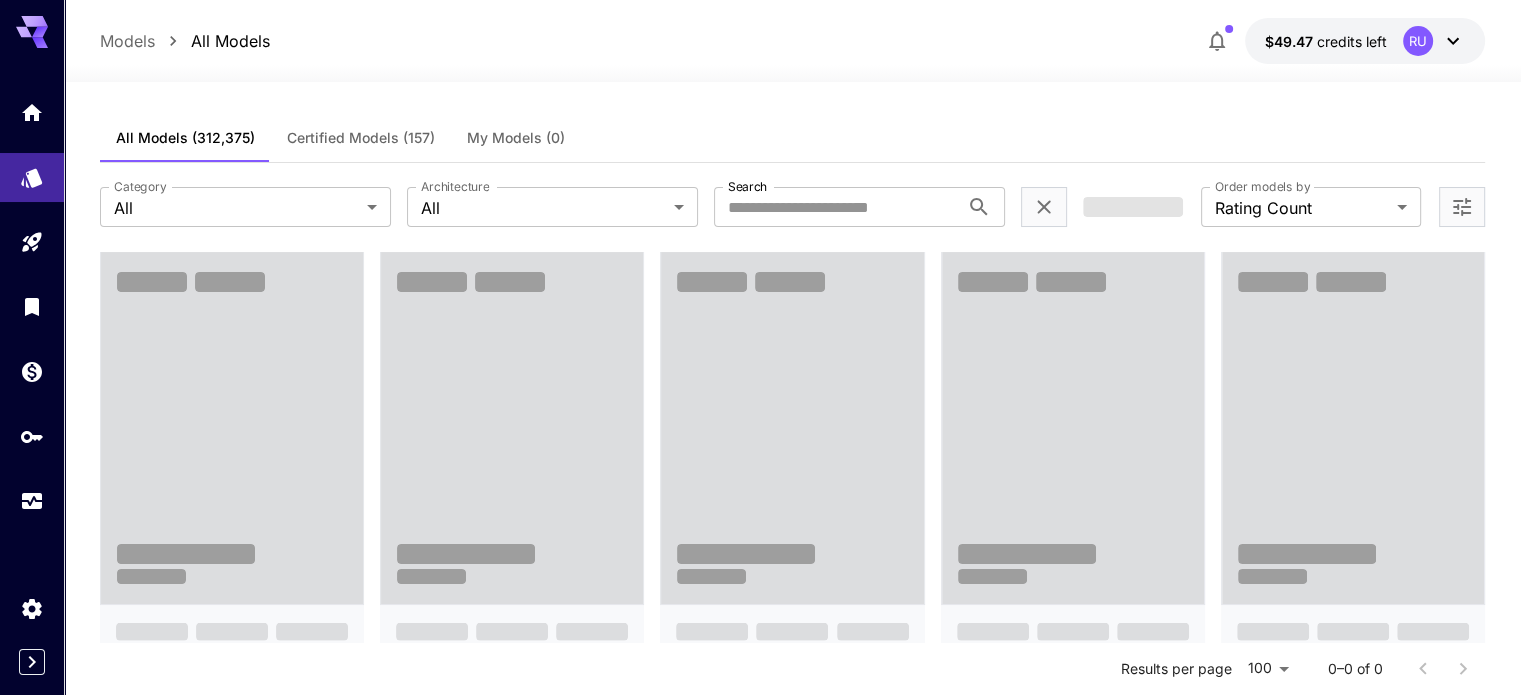 click on "All Models (312,375) Certified Models (157) My Models (0)" at bounding box center [792, 138] 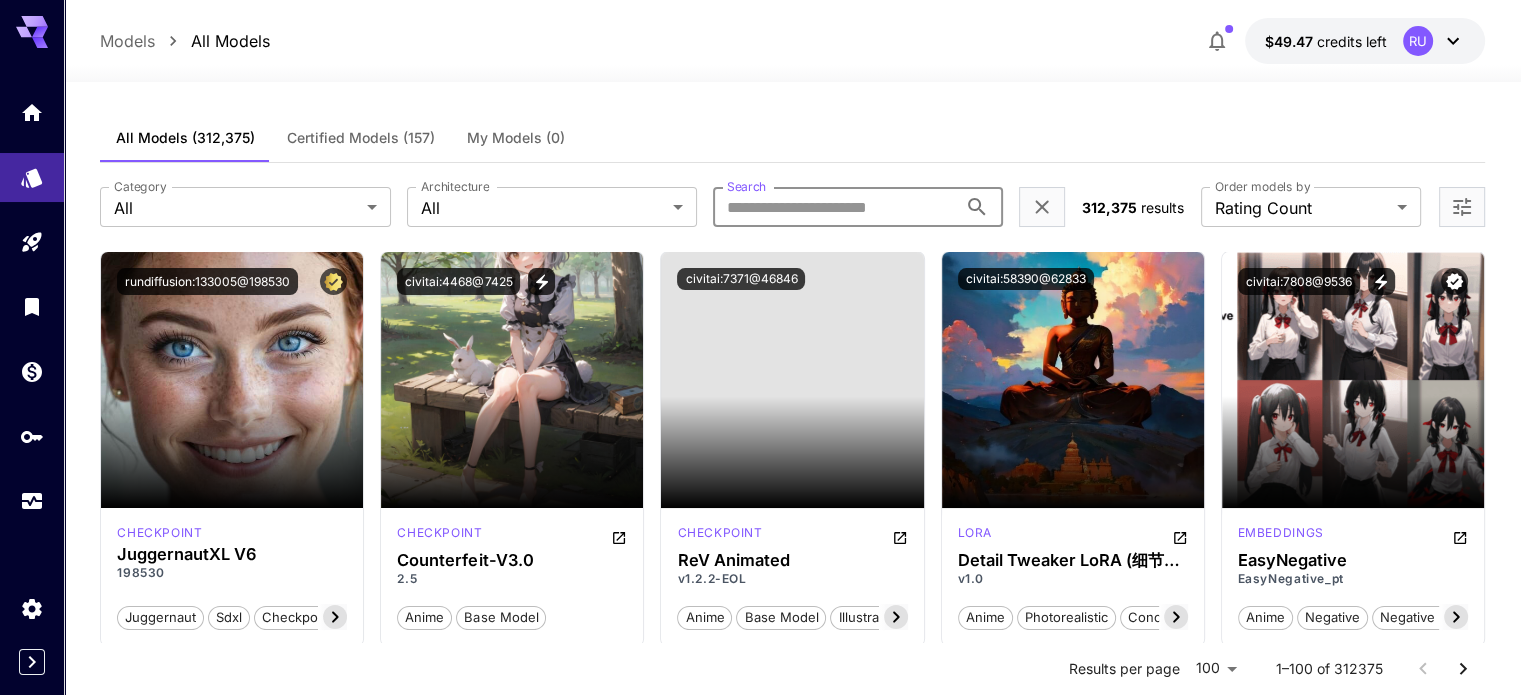 click on "Search" at bounding box center (835, 207) 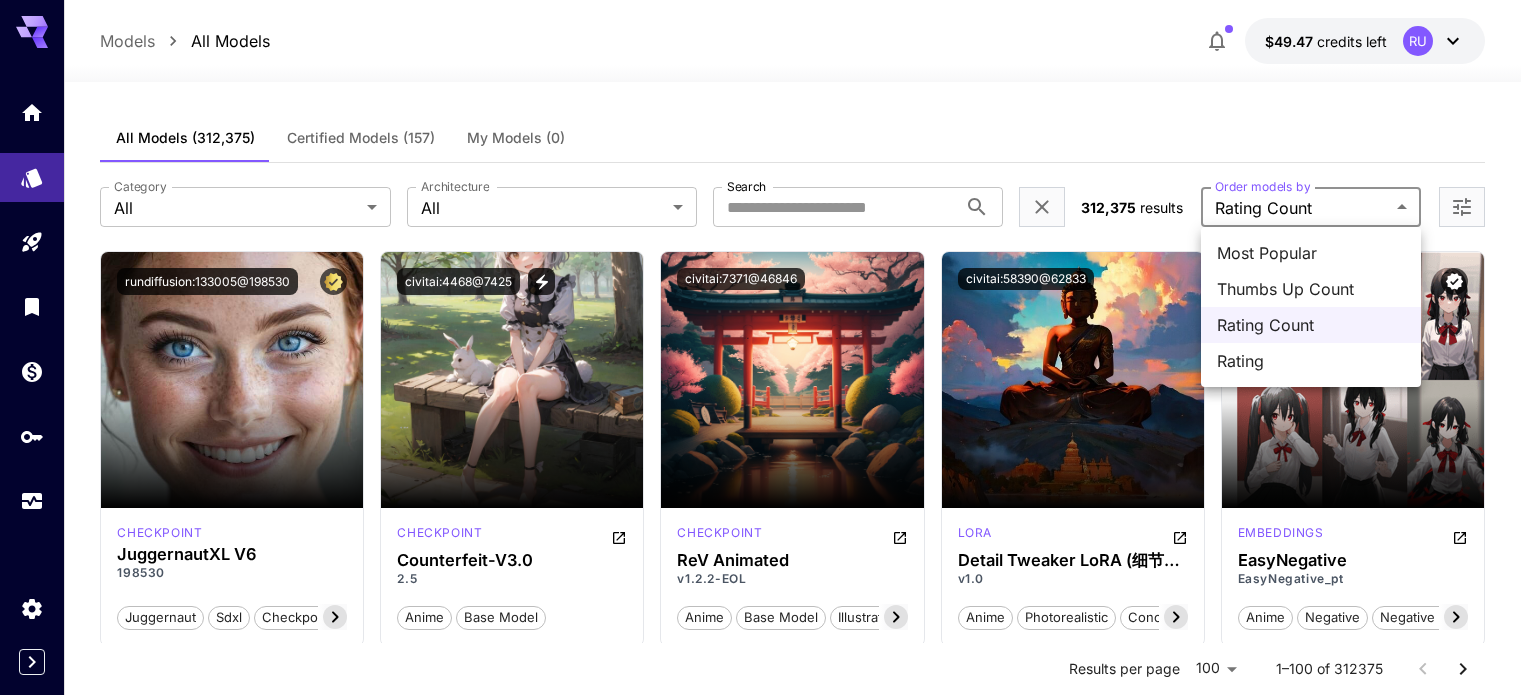 click on "**********" at bounding box center (768, 7525) 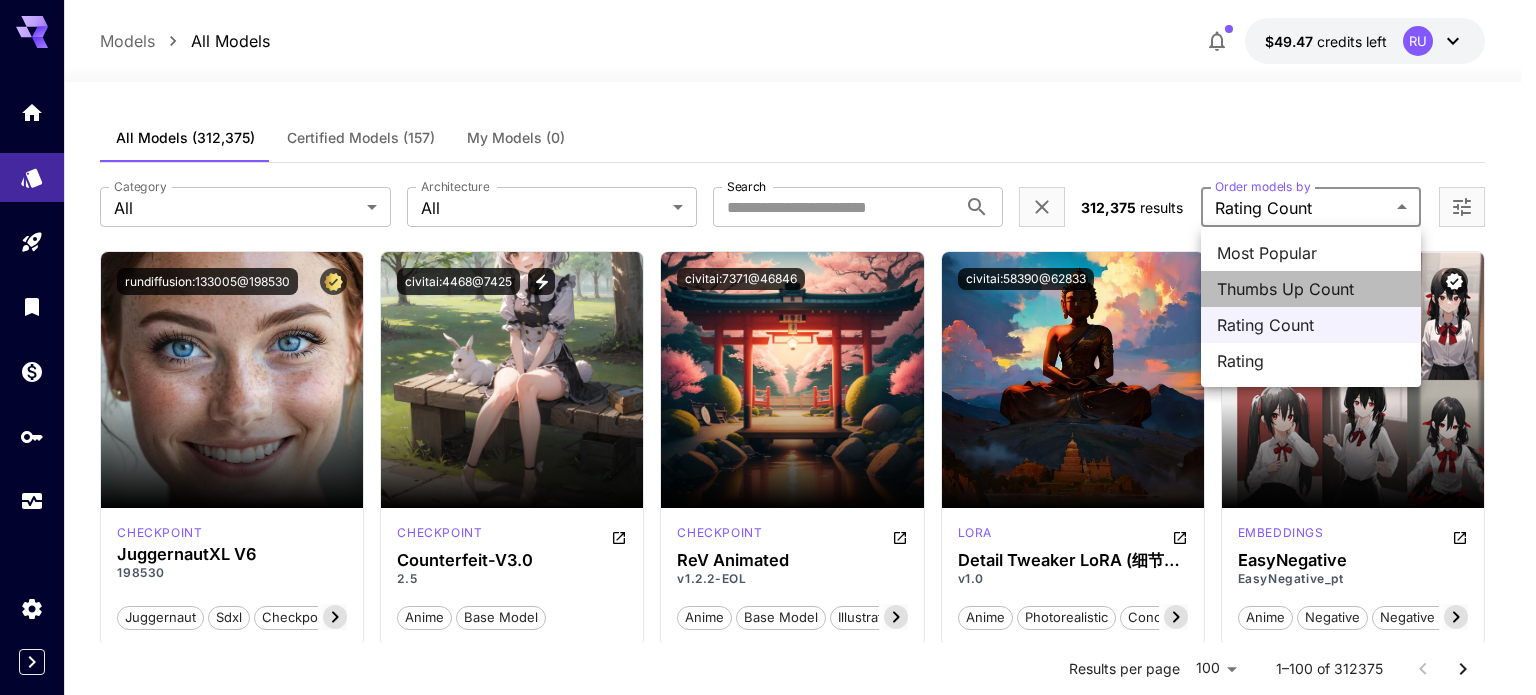 click on "Thumbs Up Count" at bounding box center [1311, 289] 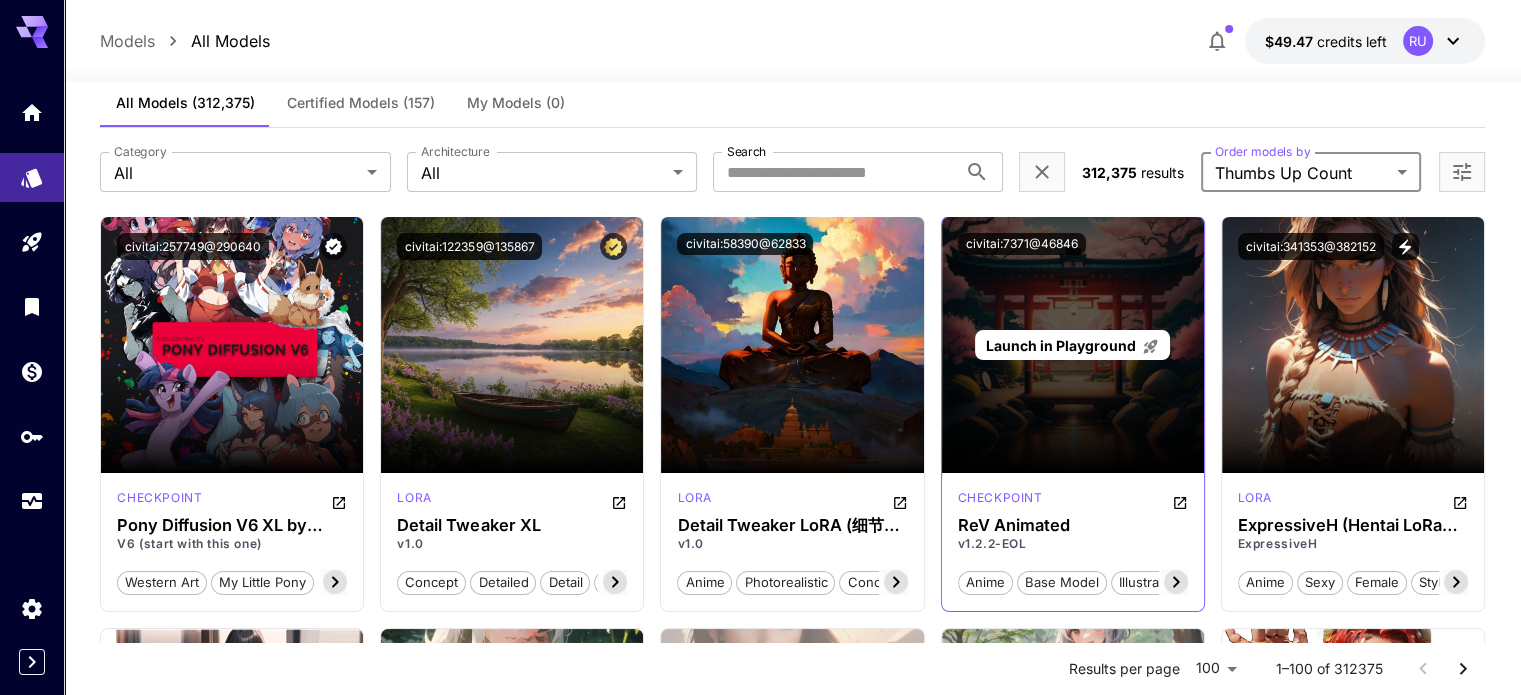 scroll, scrollTop: 0, scrollLeft: 0, axis: both 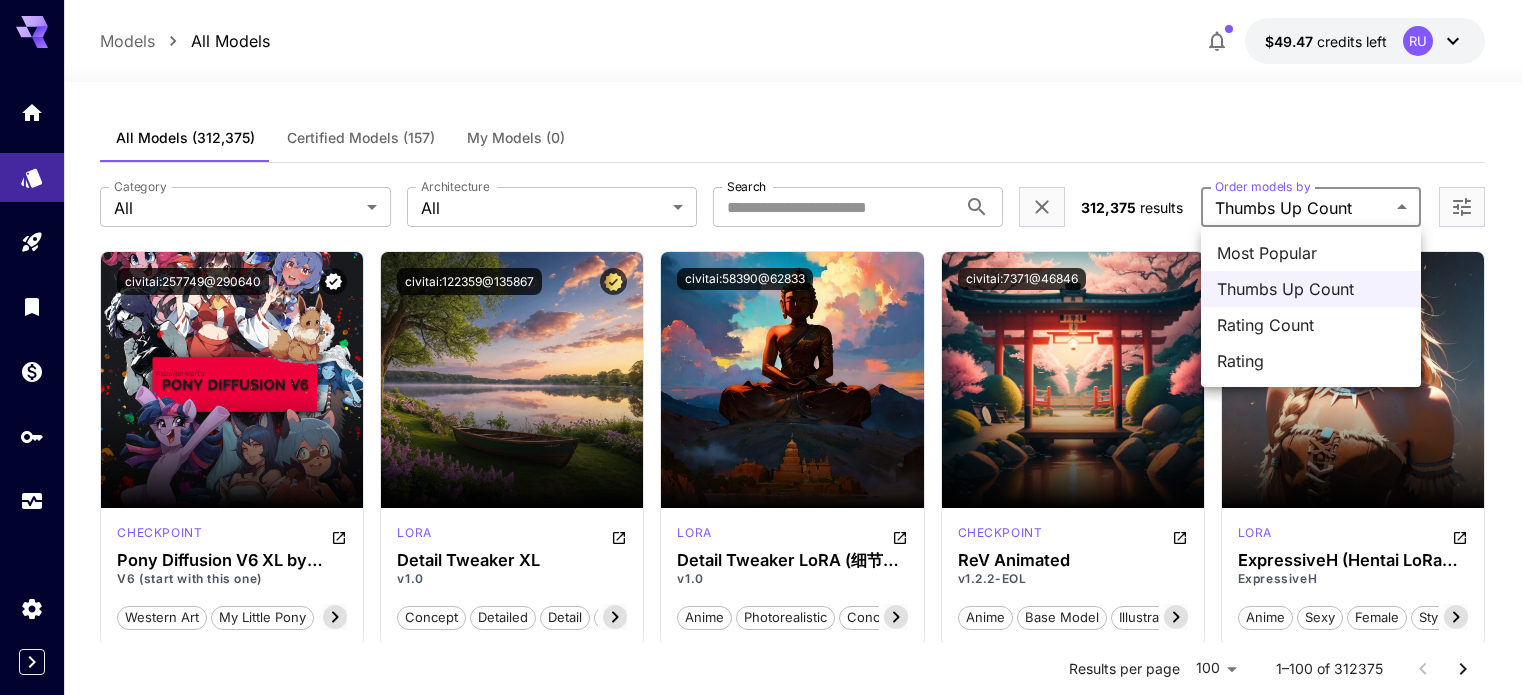click on "**********" at bounding box center [768, 7323] 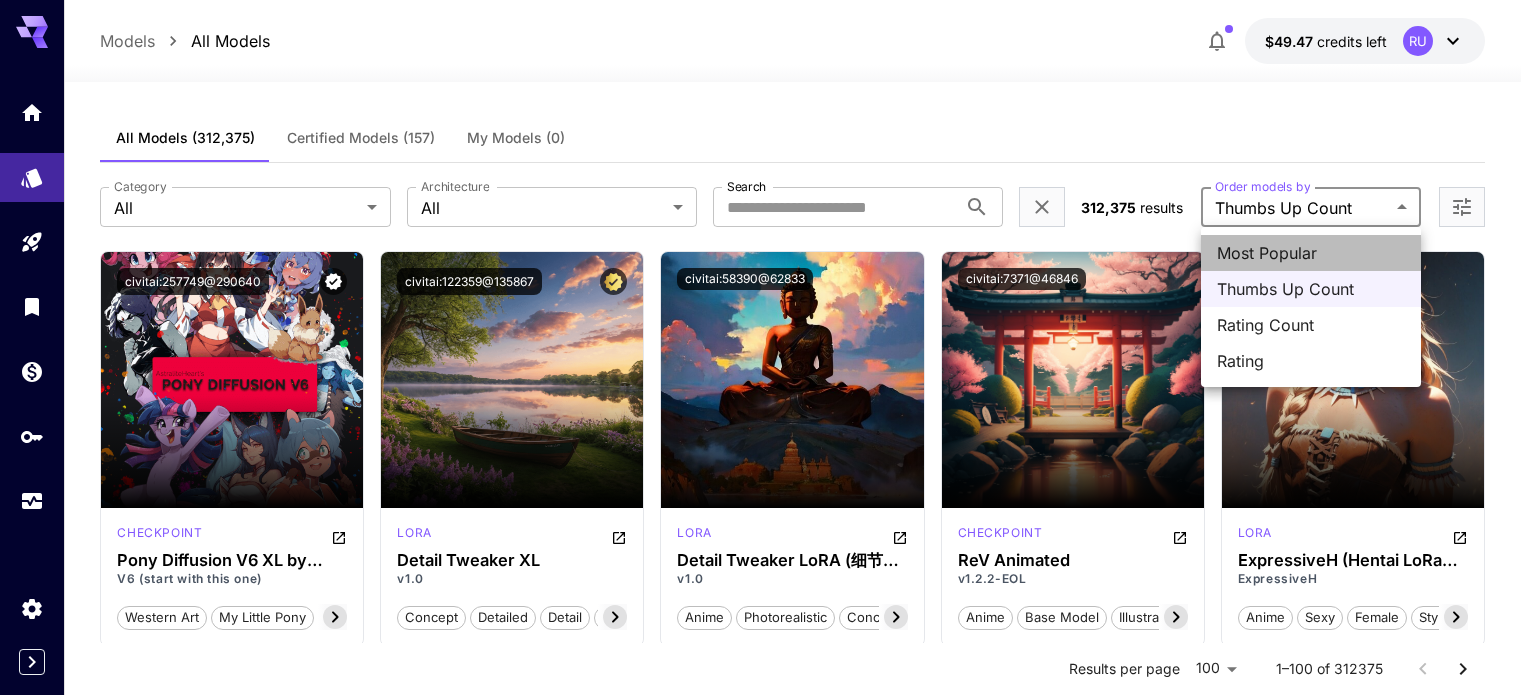 click on "Most Popular" at bounding box center (1311, 253) 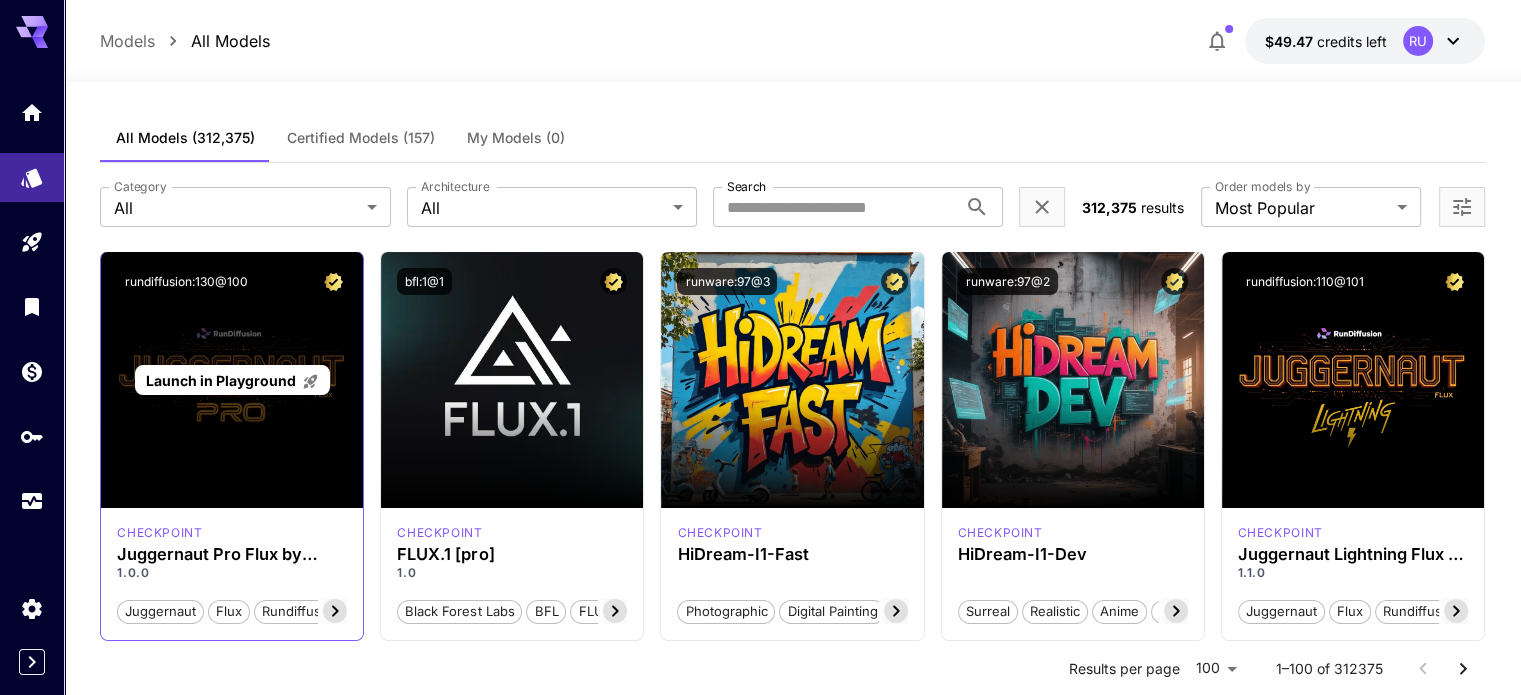 click on "Launch in Playground" at bounding box center [221, 380] 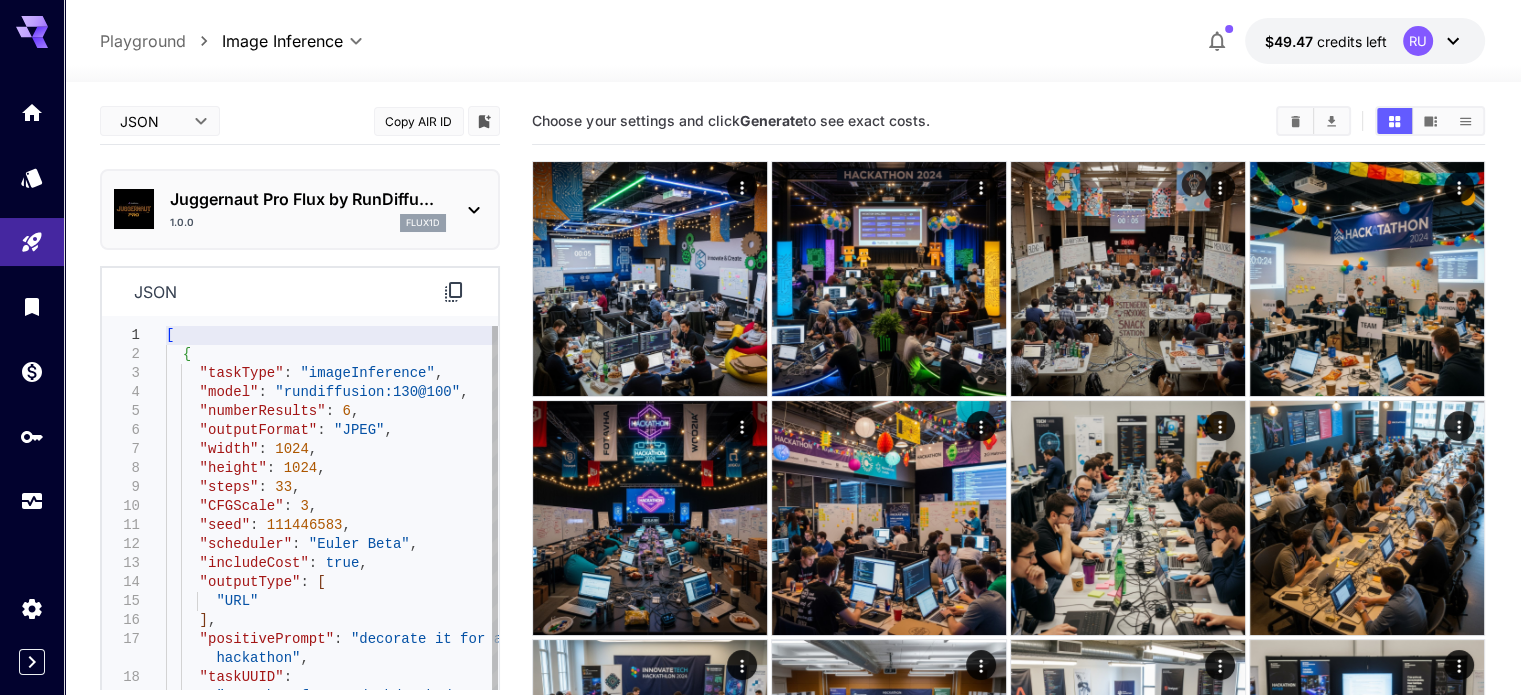 type on "**********" 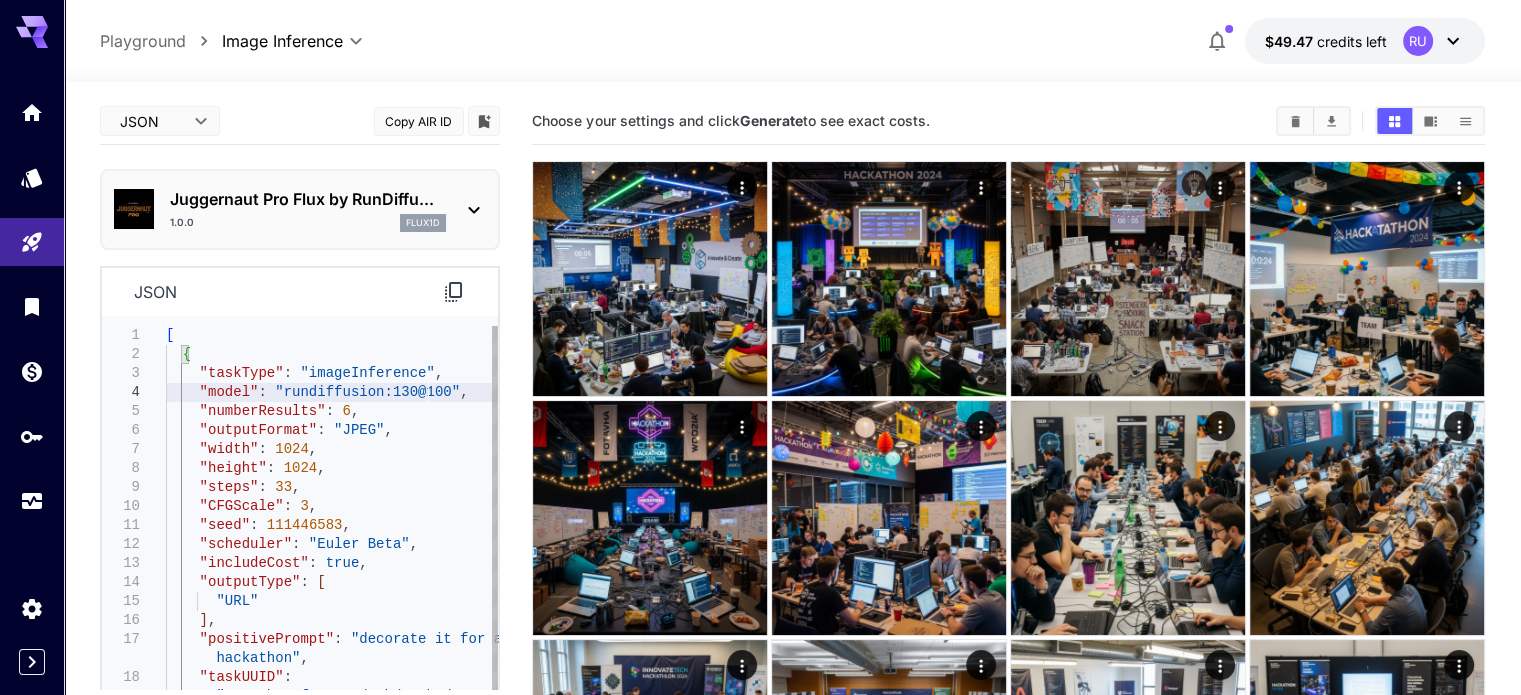 click on "[    {      "taskType" :   "imageInference" ,      "model" :   "rundiffusion:130@100" ,      "numberResults" :   6 ,      "outputFormat" :   "JPEG" ,      "width" :   1024 ,      "height" :   1024 ,      "steps" :   33 ,      "CFGScale" :   3 ,      "seed" :   111446583 ,      "scheduler" :   "Euler Beta" ,      "includeCost" :   true ,      "outputType" :   [        "URL"      ] ,      "positivePrompt" :   "decorate it for a         hackathon" ,      "taskUUID" :          "75c44bc3-fc83-43de-bd6a-b0d22825880        3"    }" at bounding box center [332, 544] 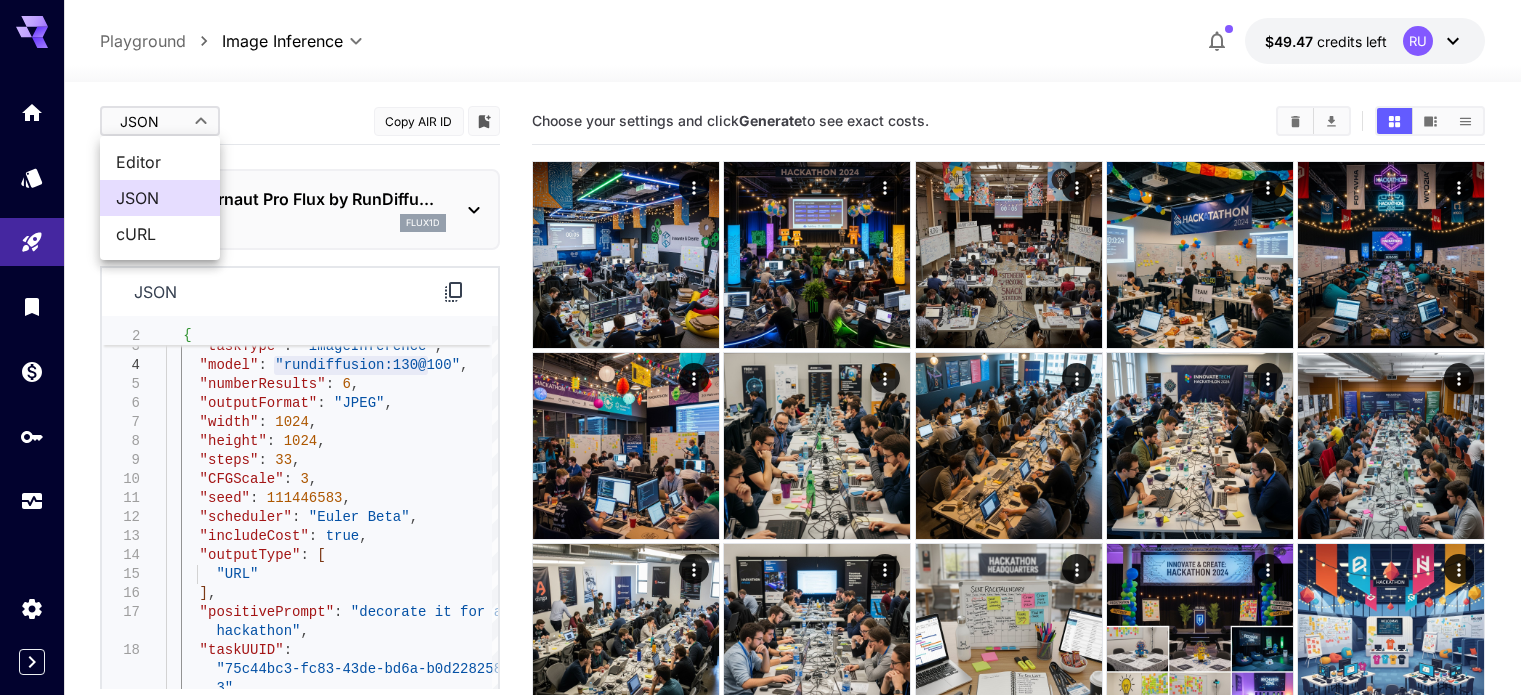click on "**********" at bounding box center [768, 586] 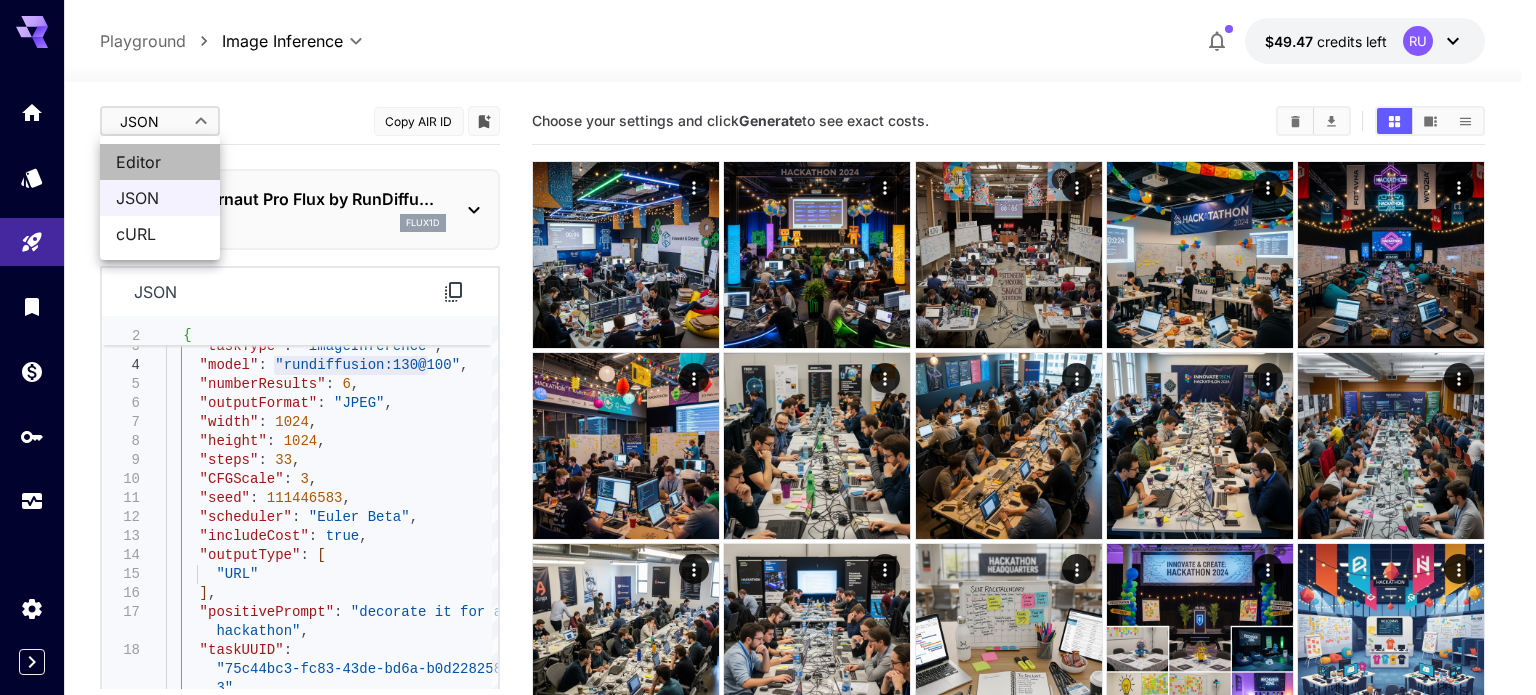 click on "Editor" at bounding box center [160, 162] 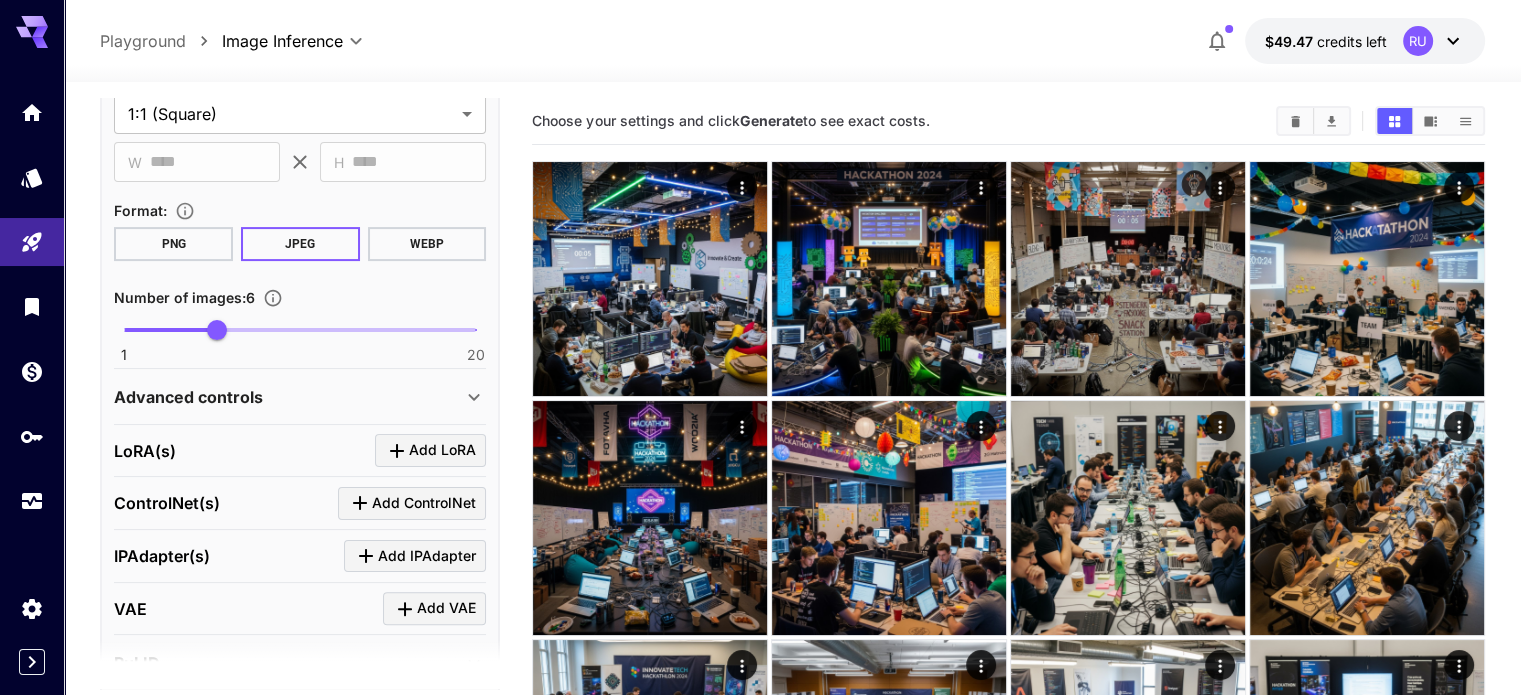 scroll, scrollTop: 624, scrollLeft: 0, axis: vertical 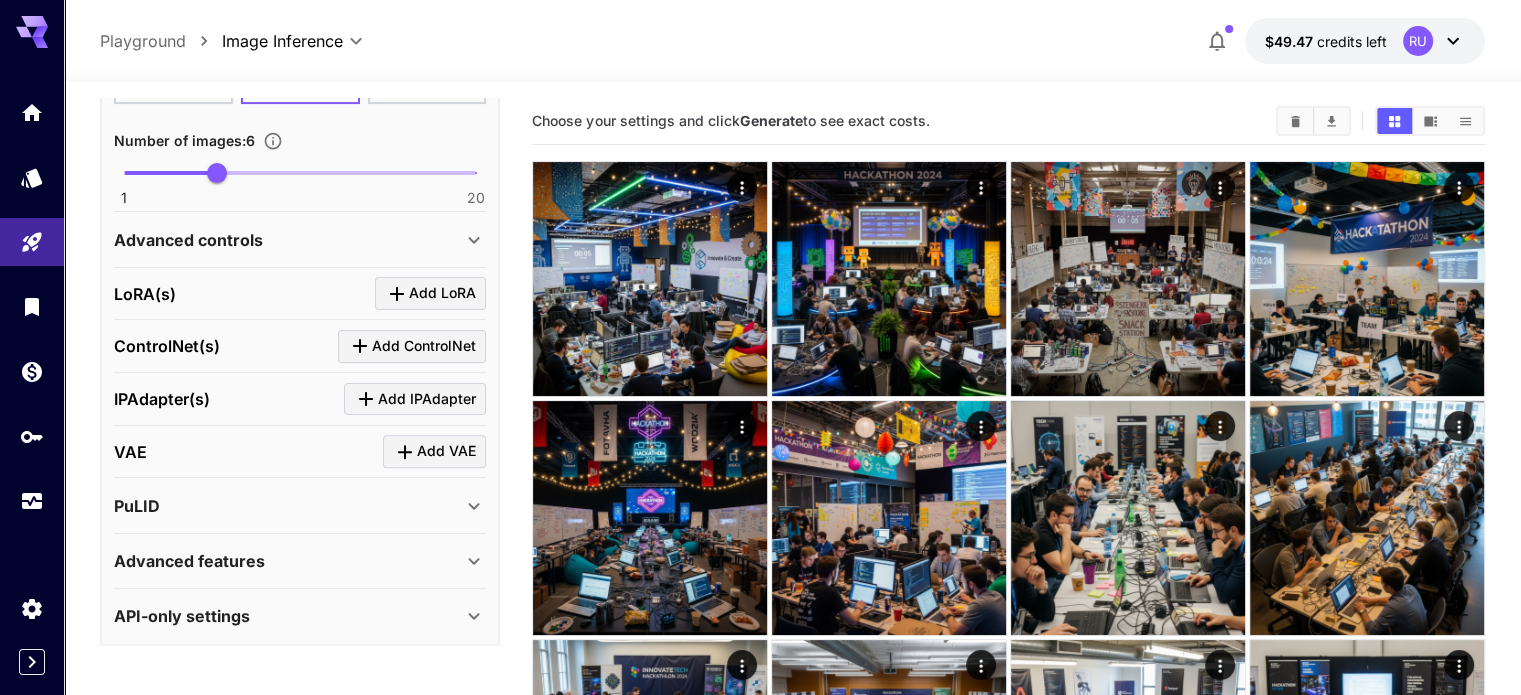 click 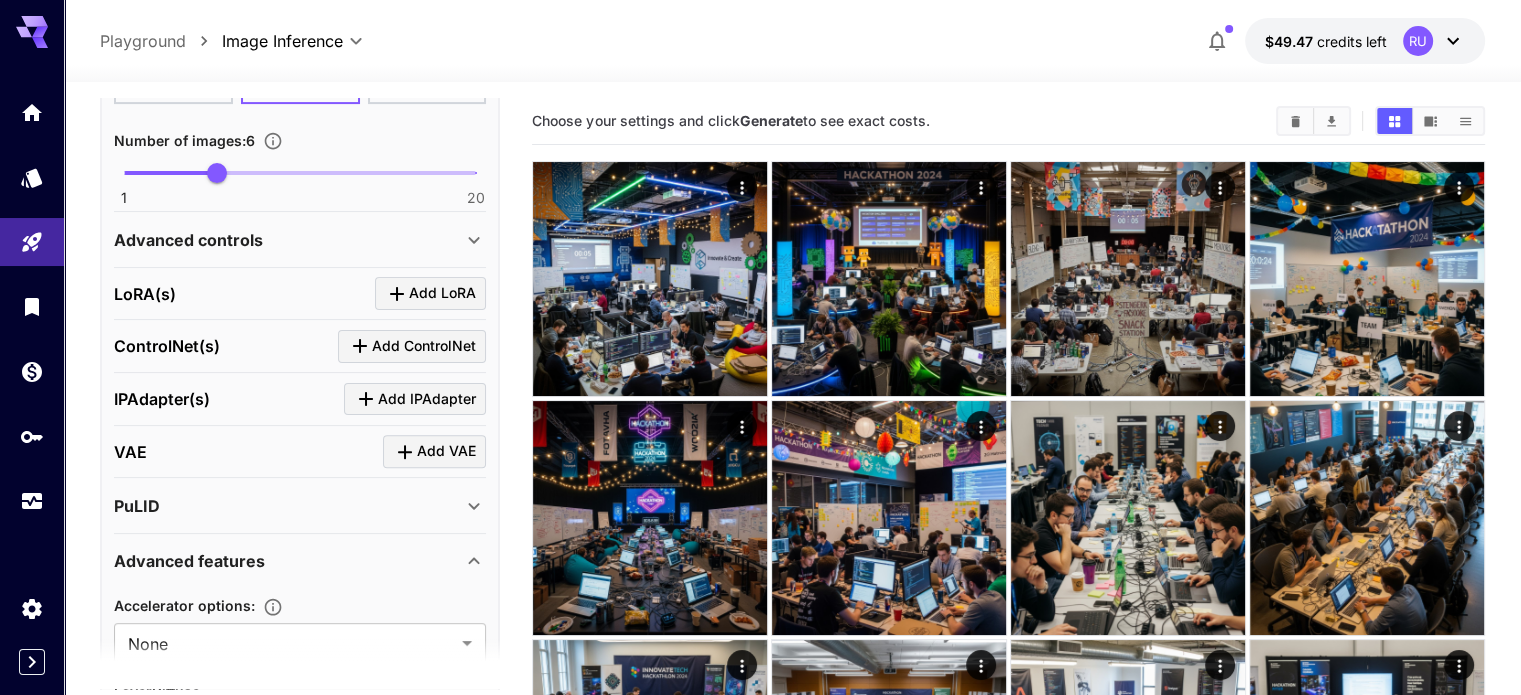 scroll, scrollTop: 790, scrollLeft: 0, axis: vertical 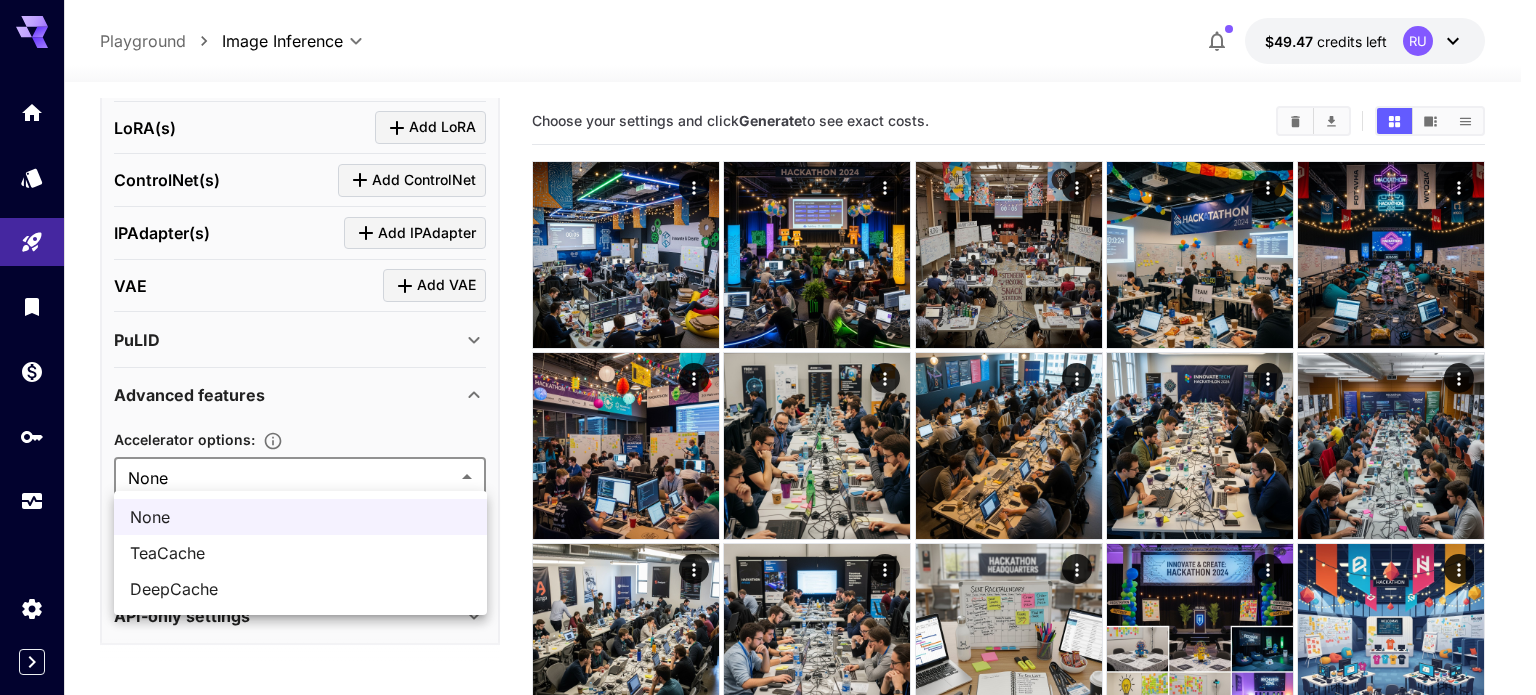 click on "**********" at bounding box center [768, 586] 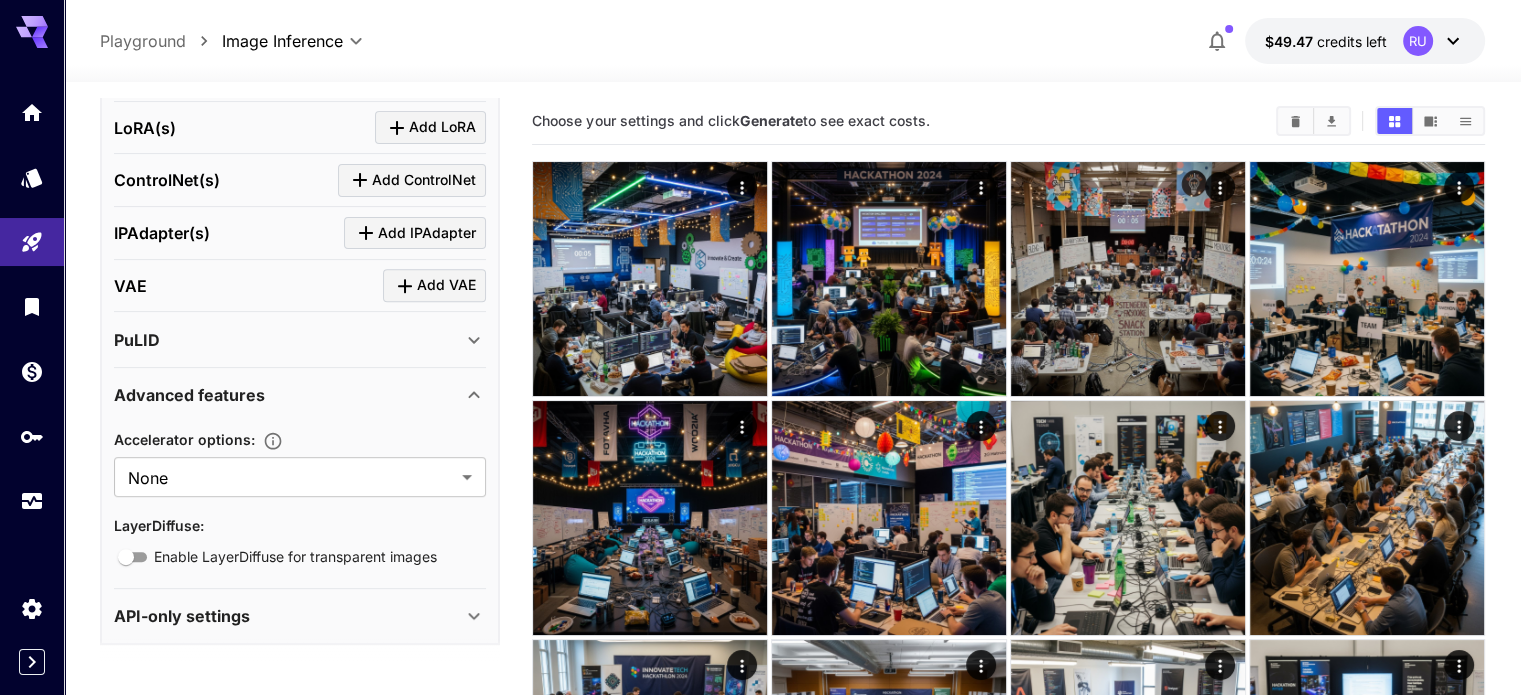 click 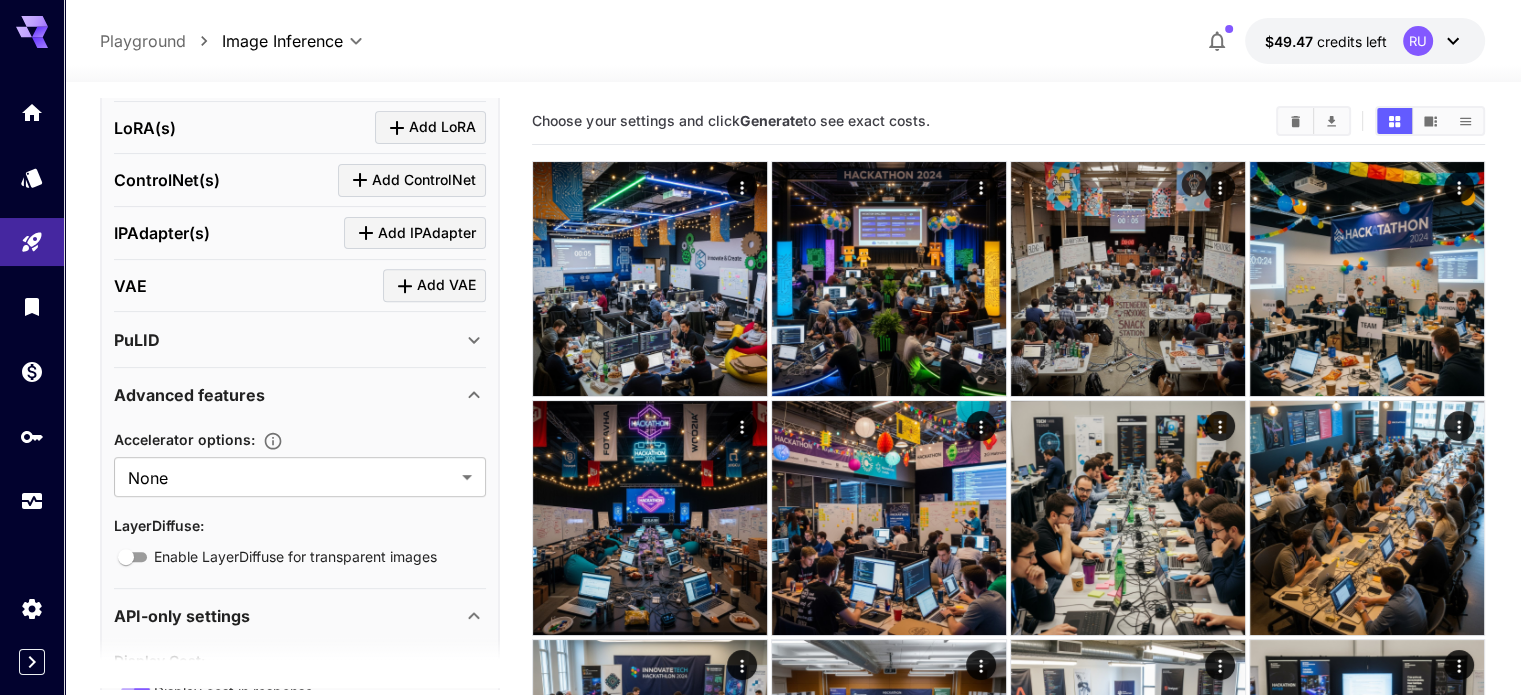 click 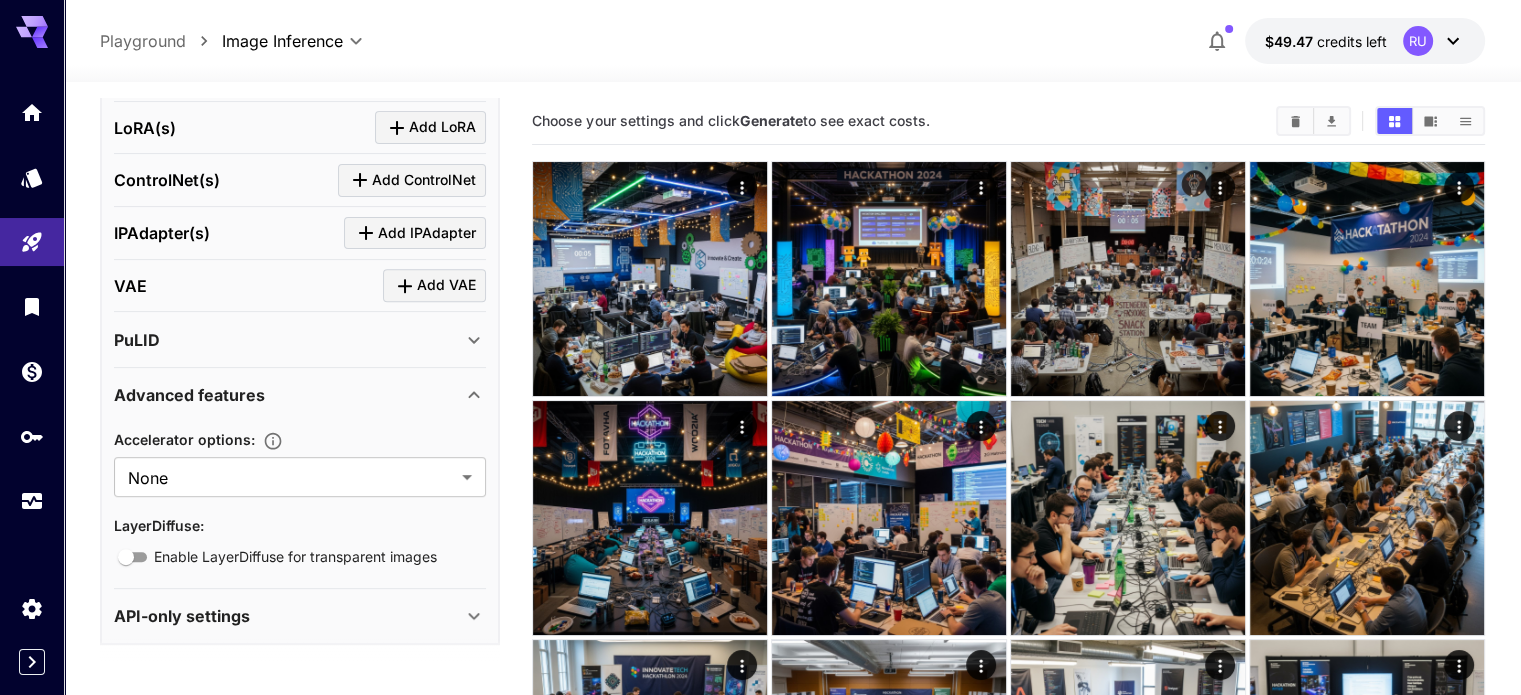 click 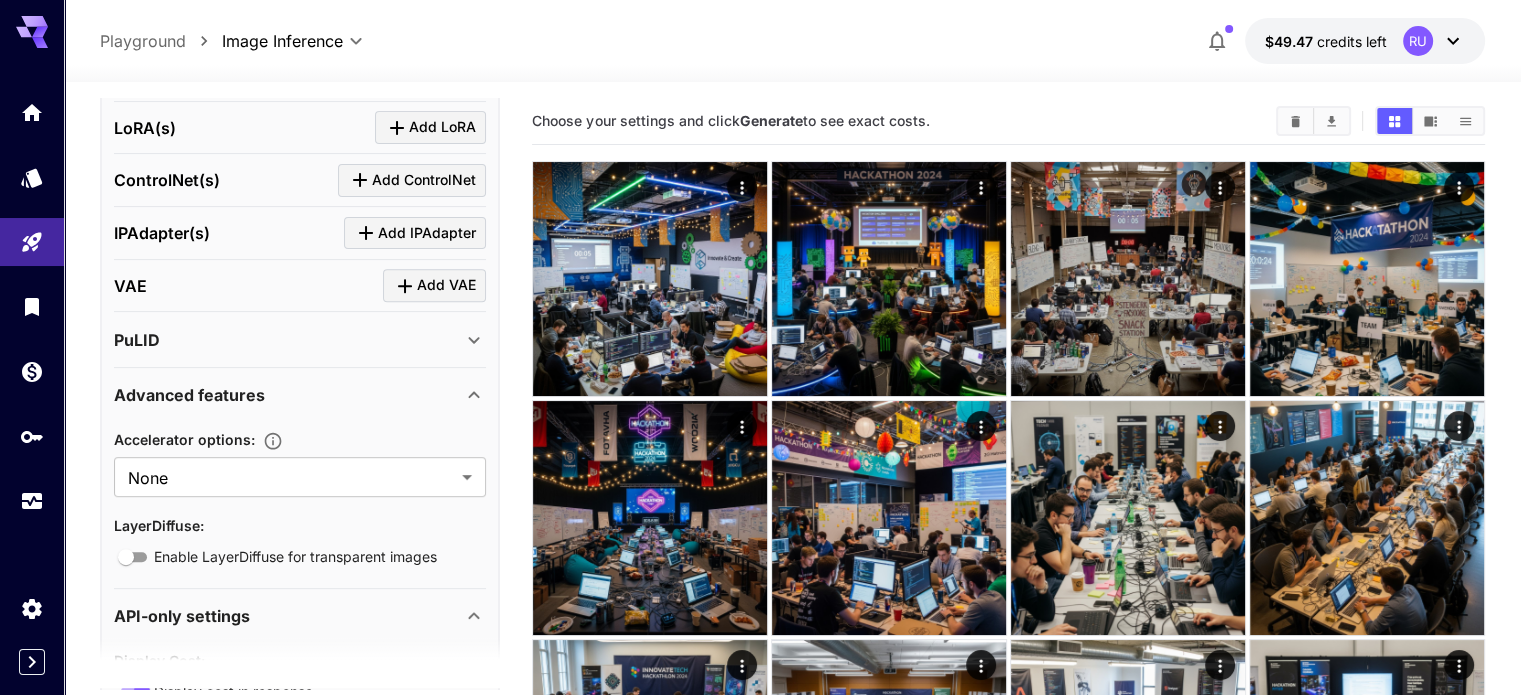 scroll, scrollTop: 1130, scrollLeft: 0, axis: vertical 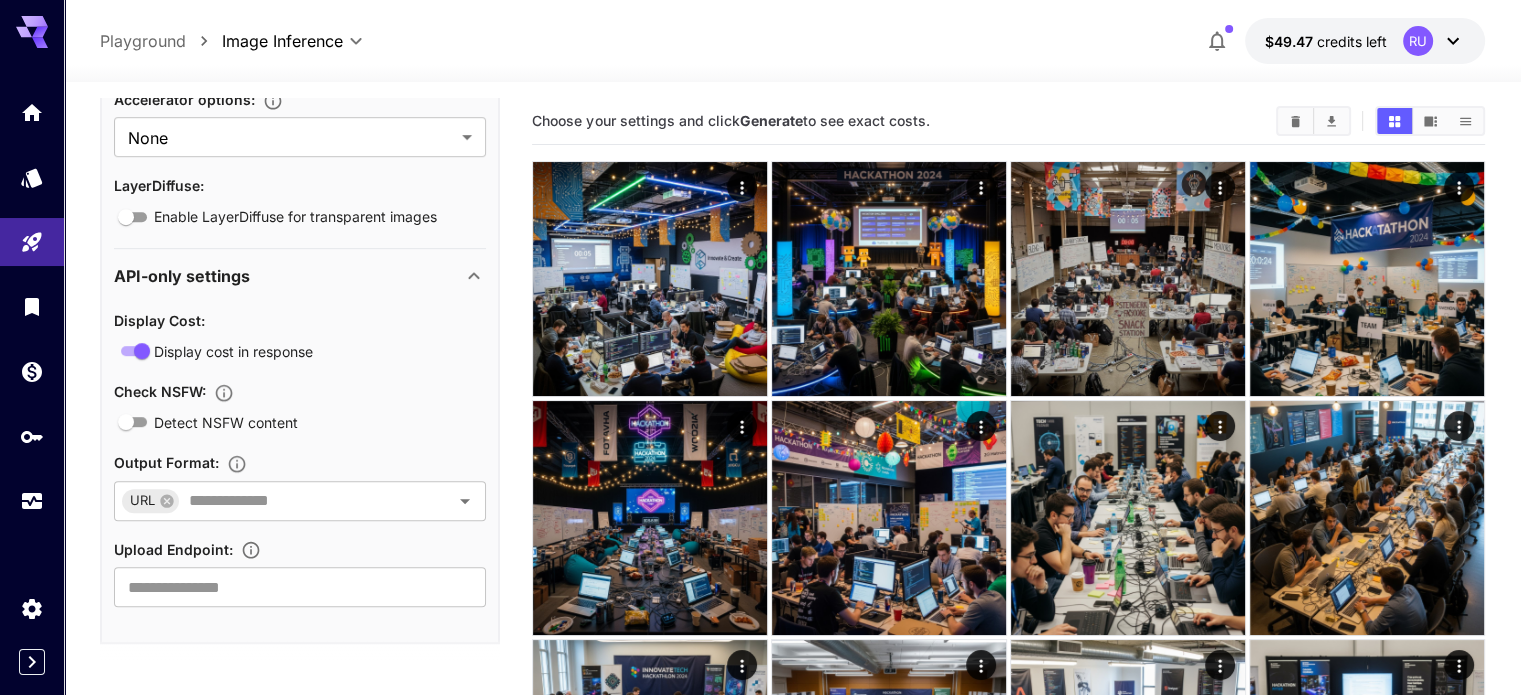 click on "Playground" at bounding box center [143, 41] 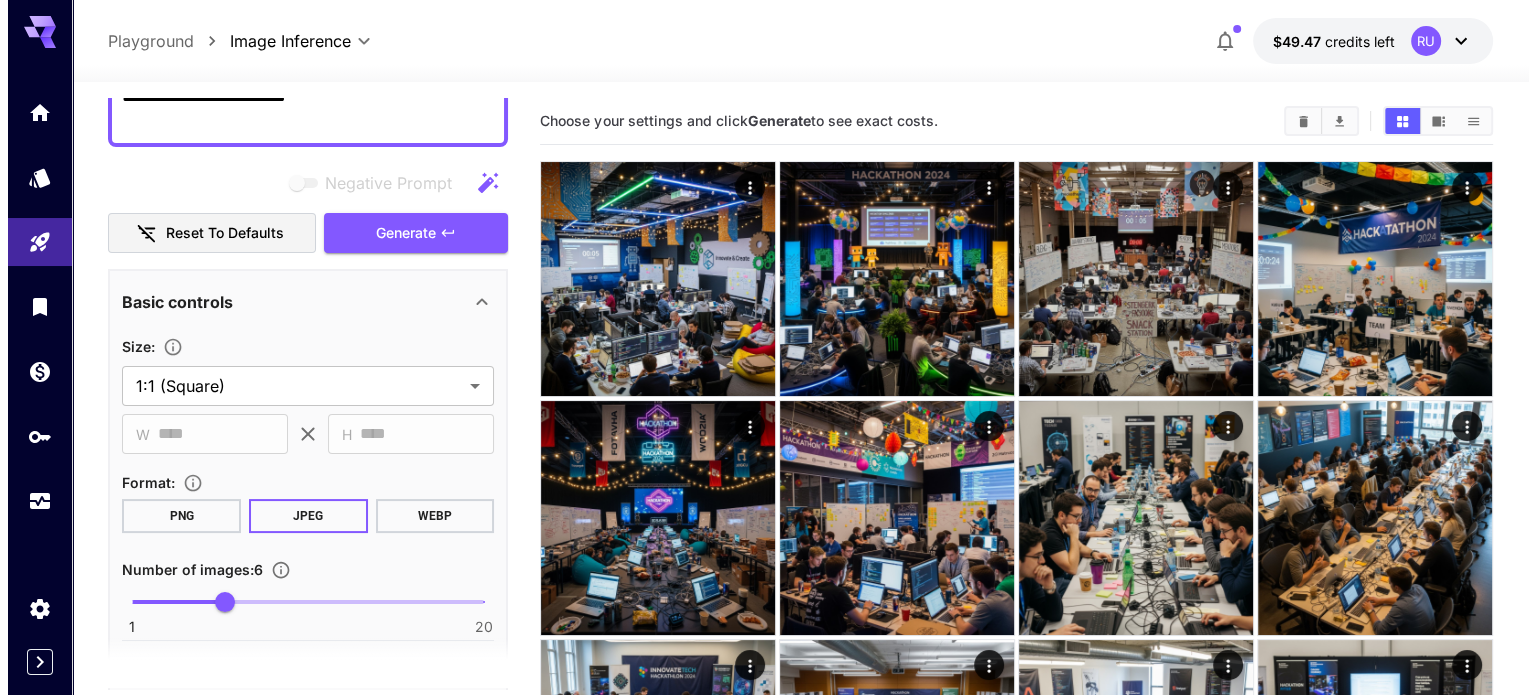 scroll, scrollTop: 0, scrollLeft: 0, axis: both 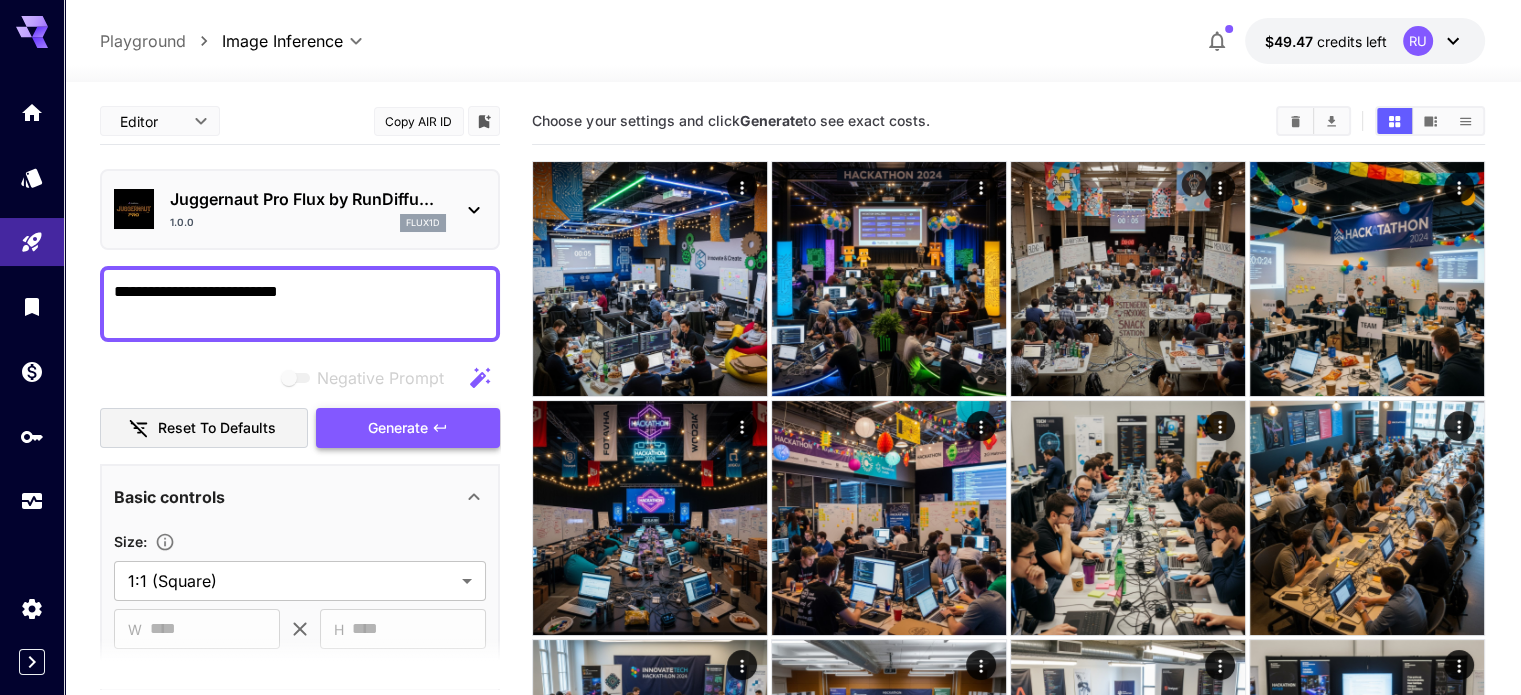 click on "Generate" at bounding box center [398, 428] 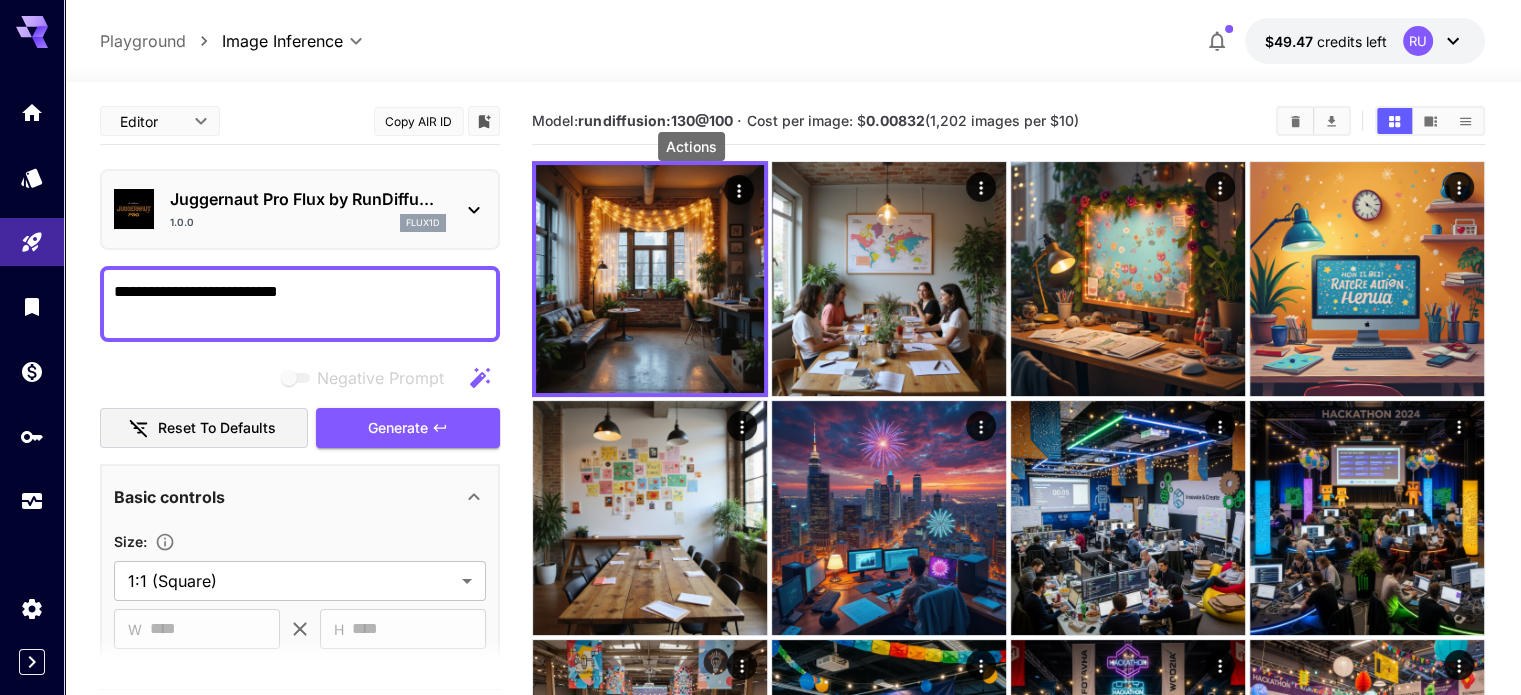 click 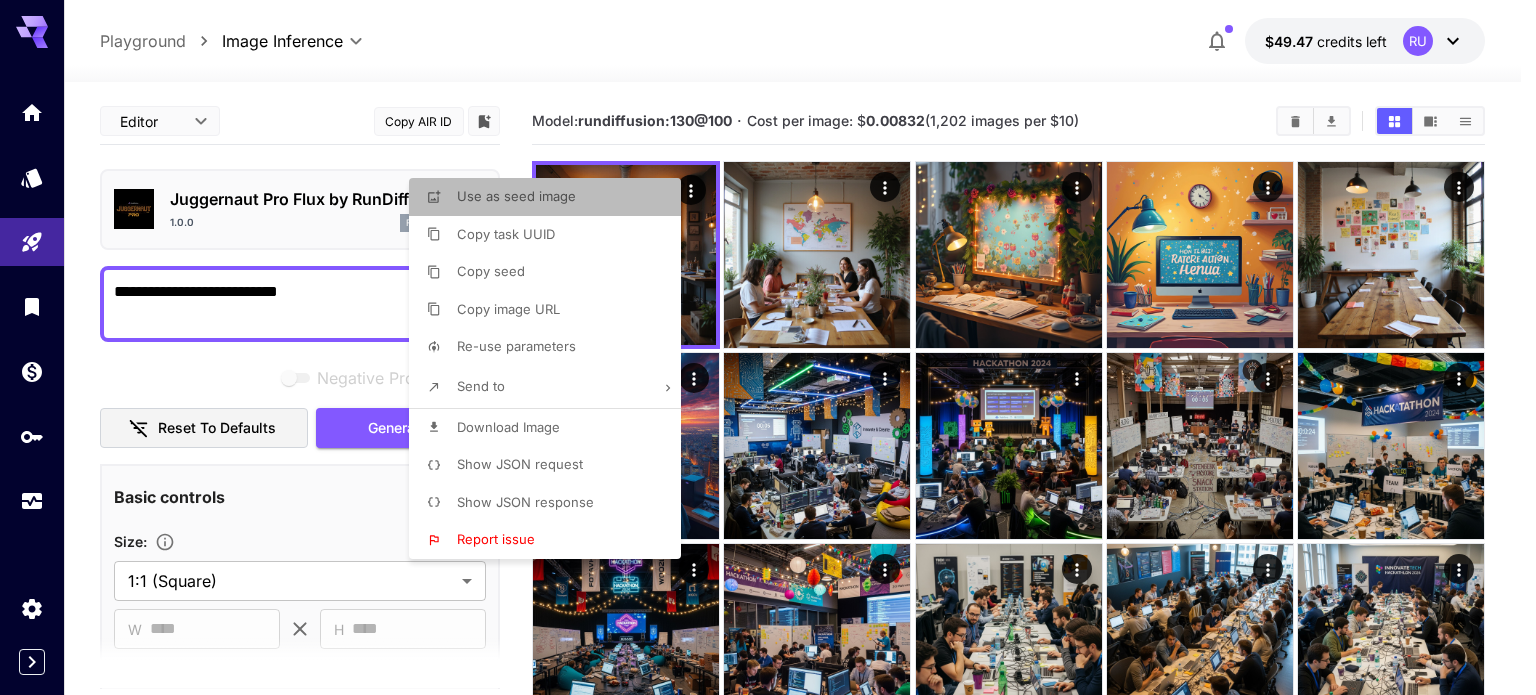 click on "Use as seed image" at bounding box center [551, 197] 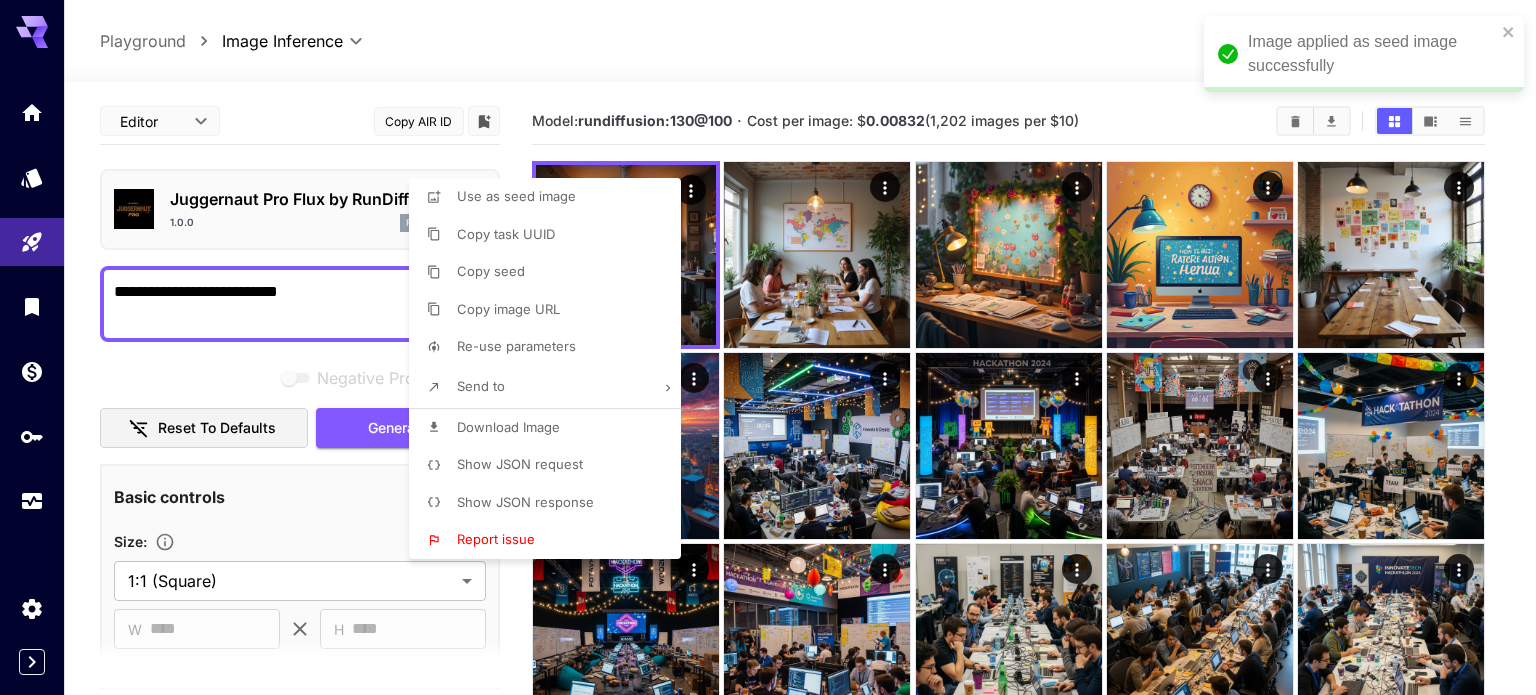 scroll, scrollTop: 360, scrollLeft: 0, axis: vertical 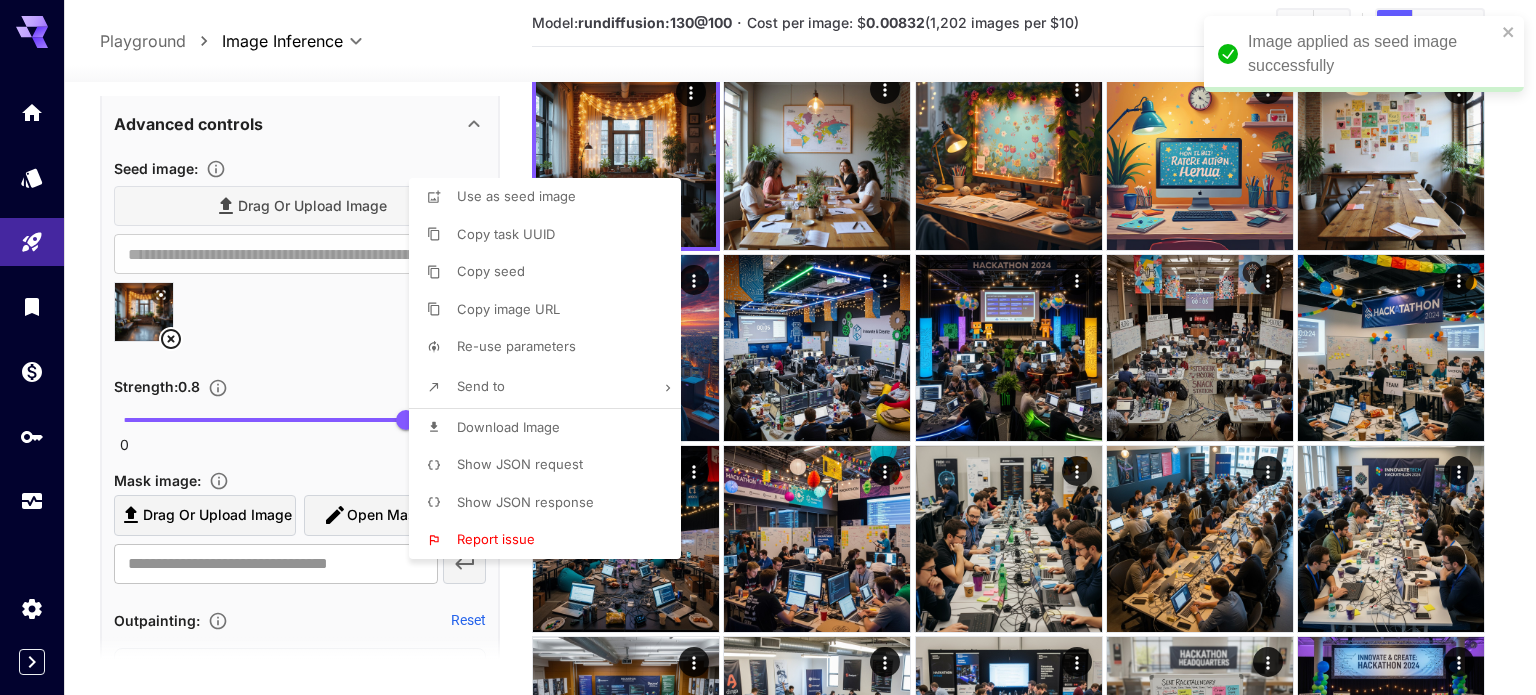 click at bounding box center (768, 347) 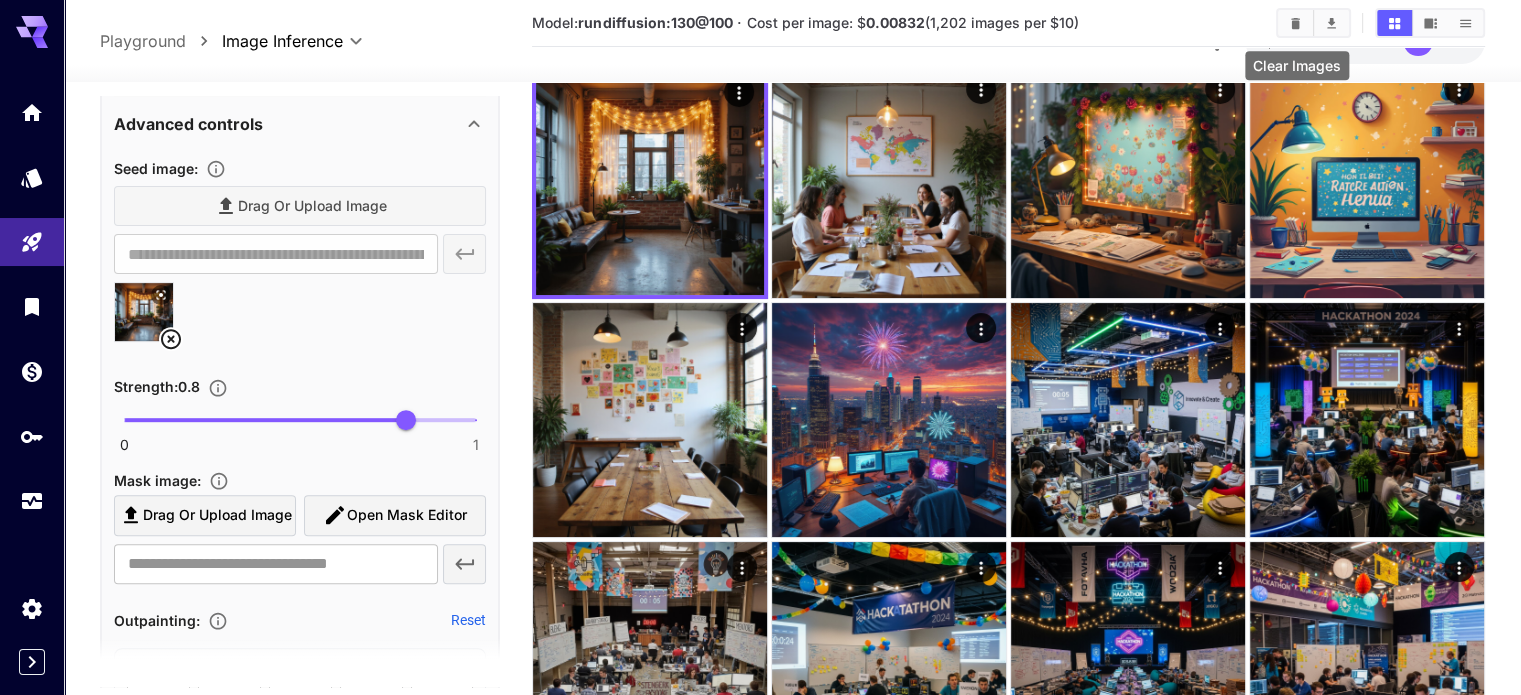 click 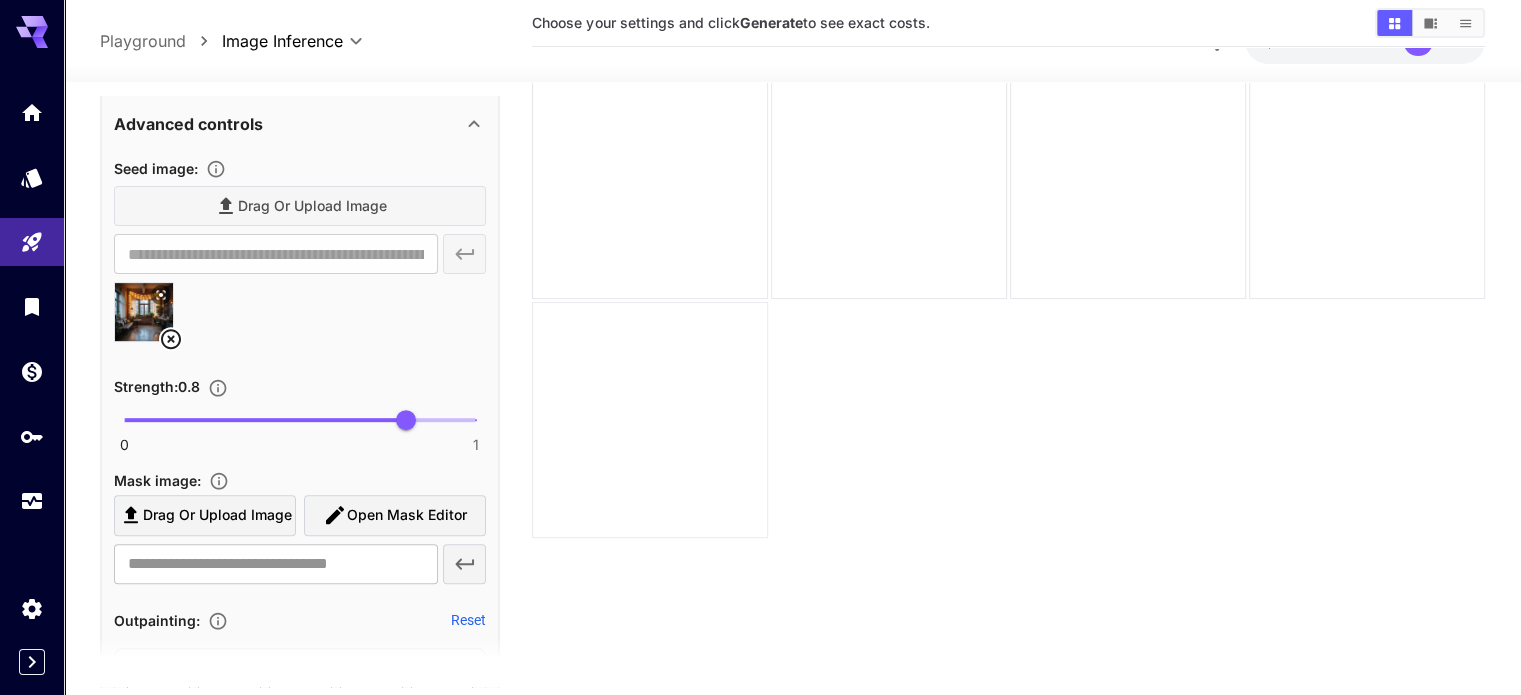 scroll, scrollTop: 0, scrollLeft: 0, axis: both 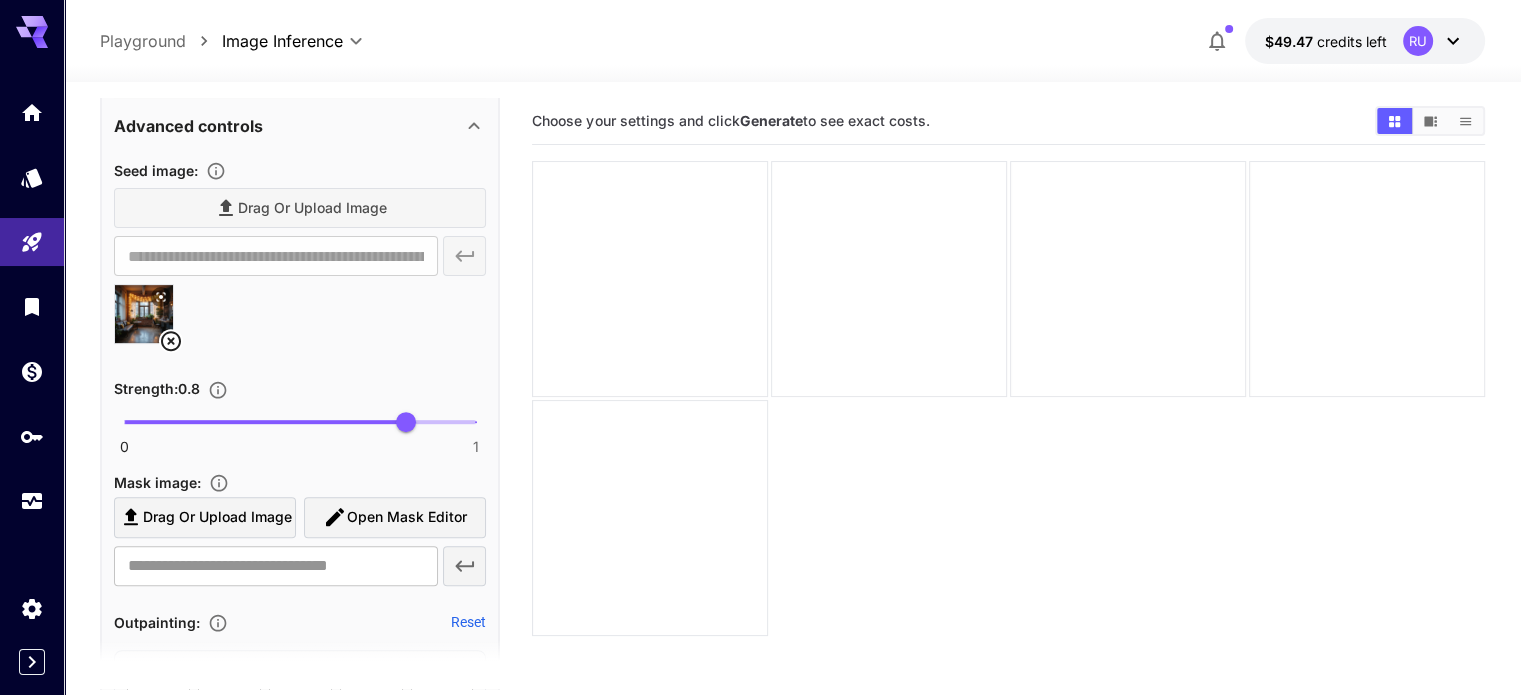 click 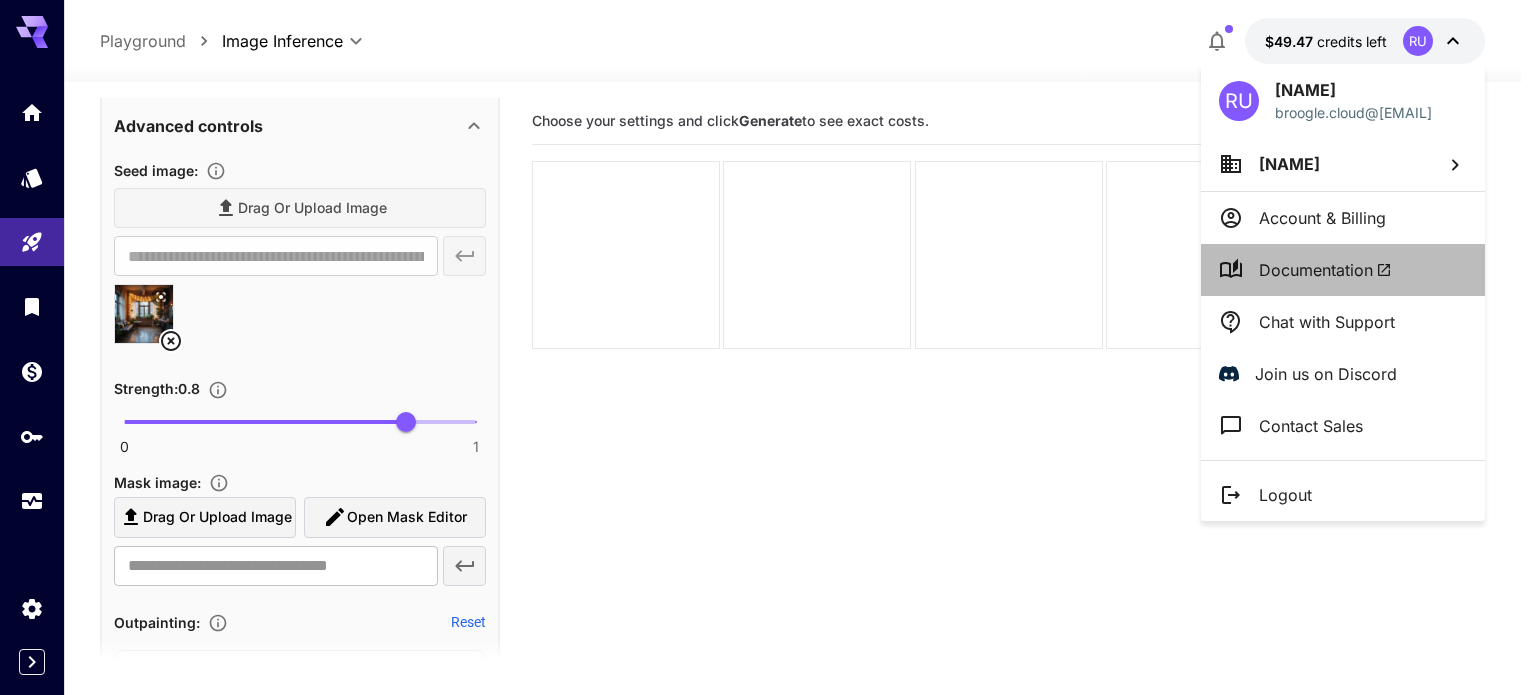 click on "Documentation" at bounding box center (1325, 270) 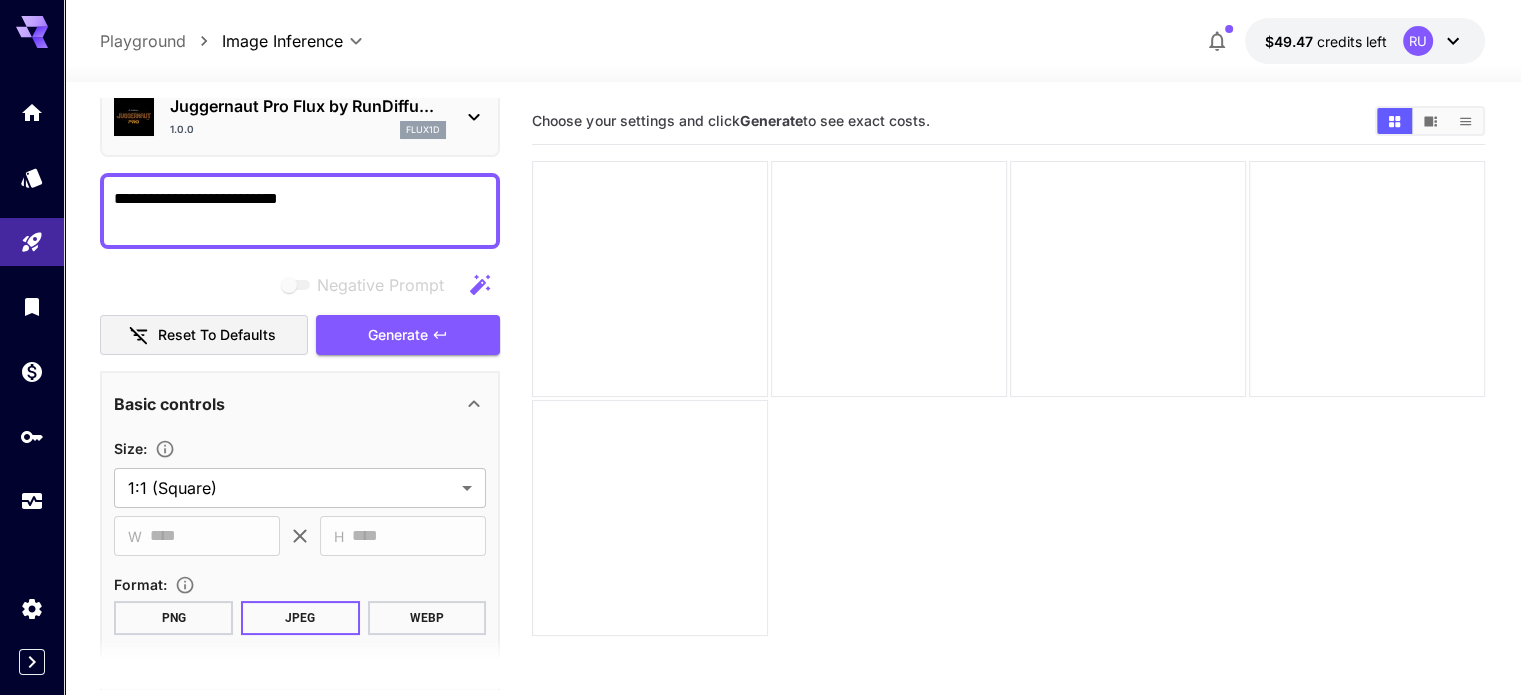 scroll, scrollTop: 0, scrollLeft: 0, axis: both 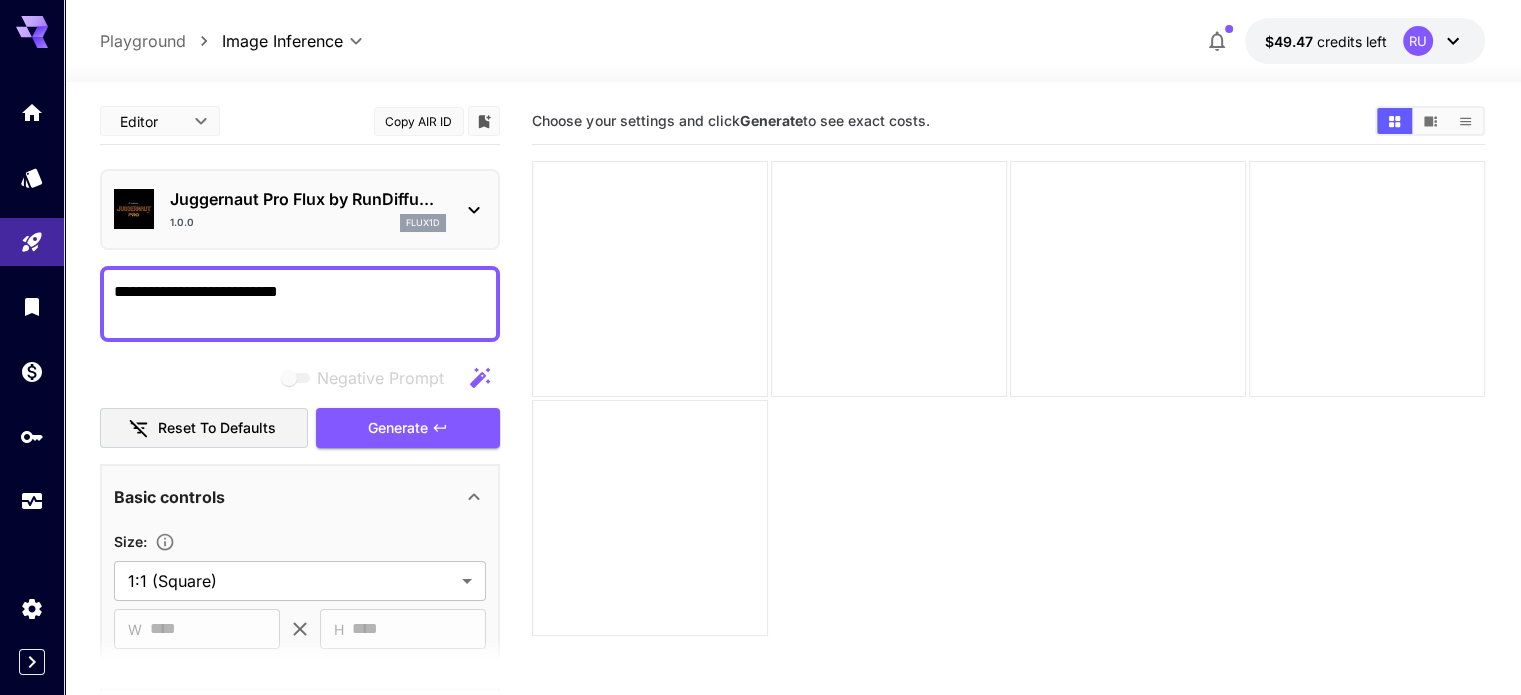 click 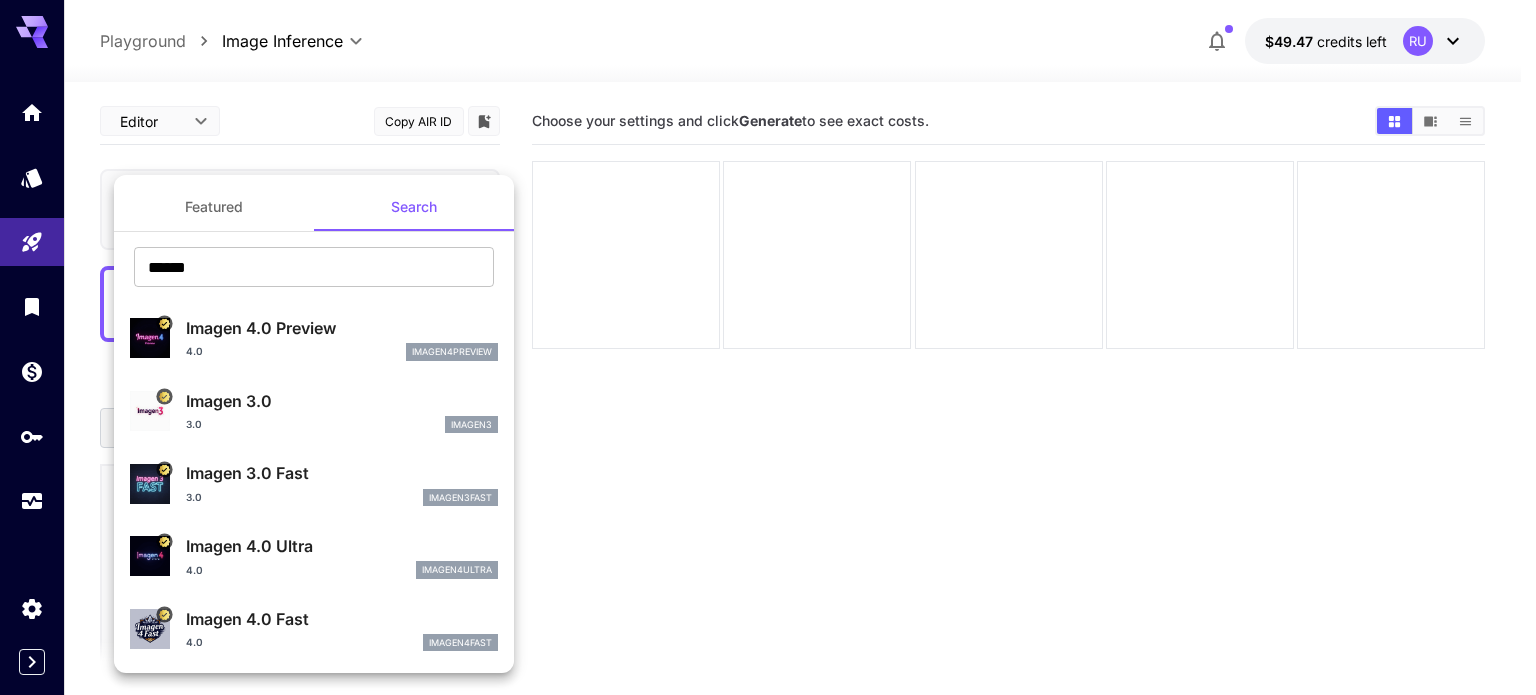 click at bounding box center [768, 347] 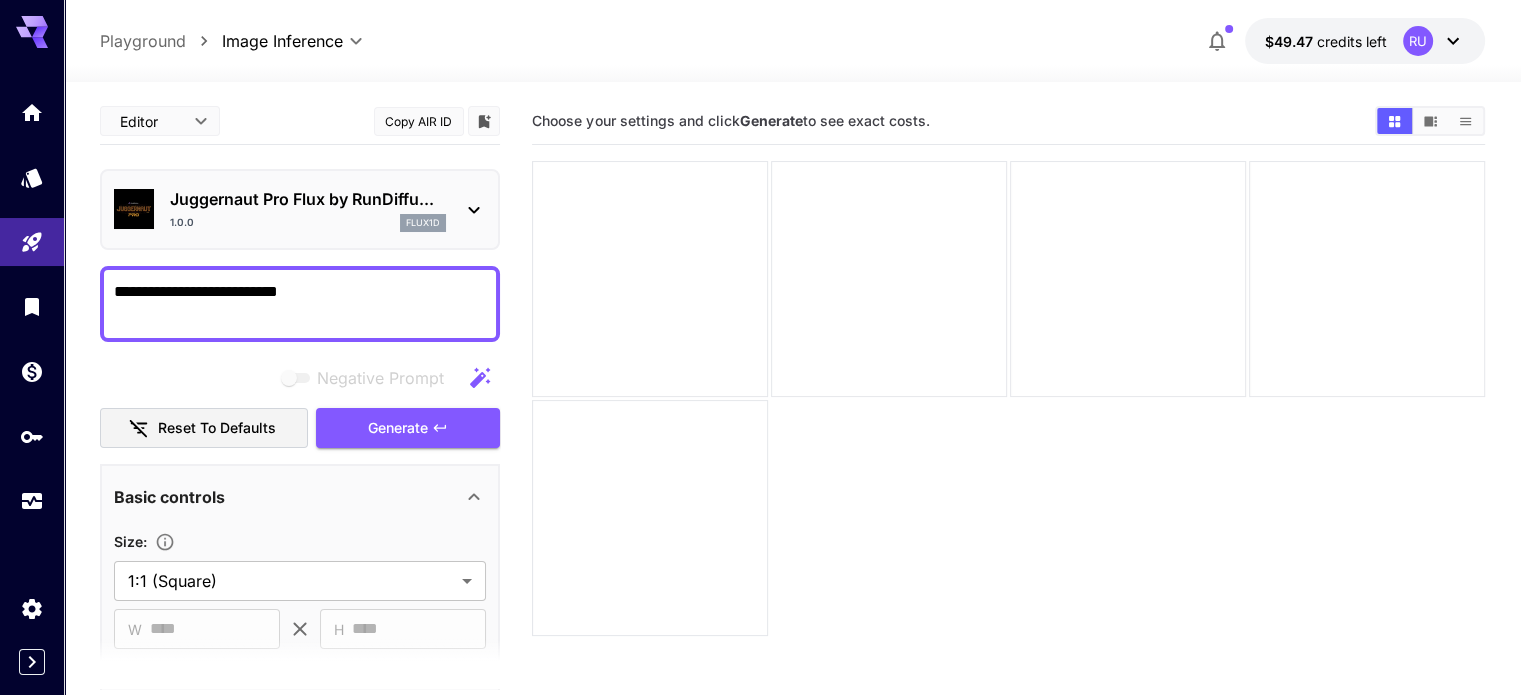 click on "Copy AIR ID" at bounding box center [419, 121] 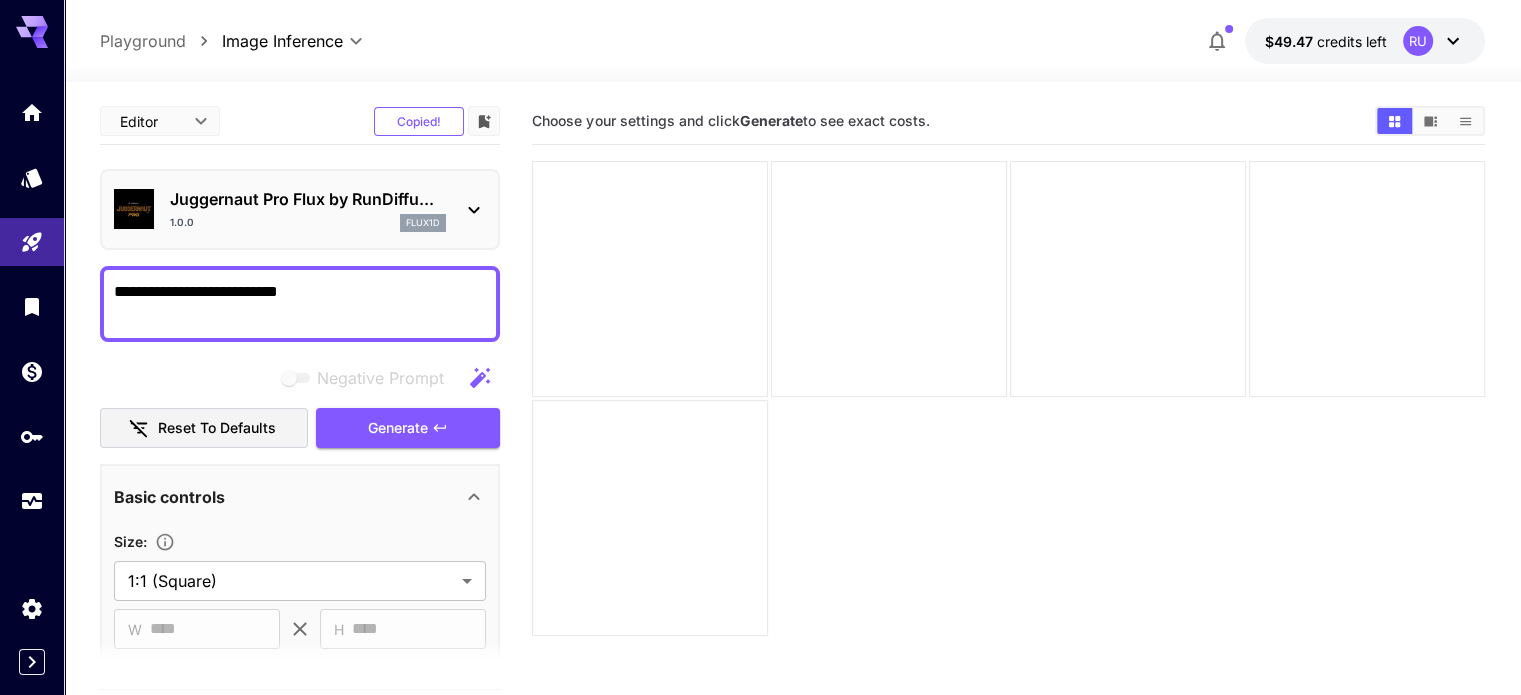 click on "**********" at bounding box center (300, 304) 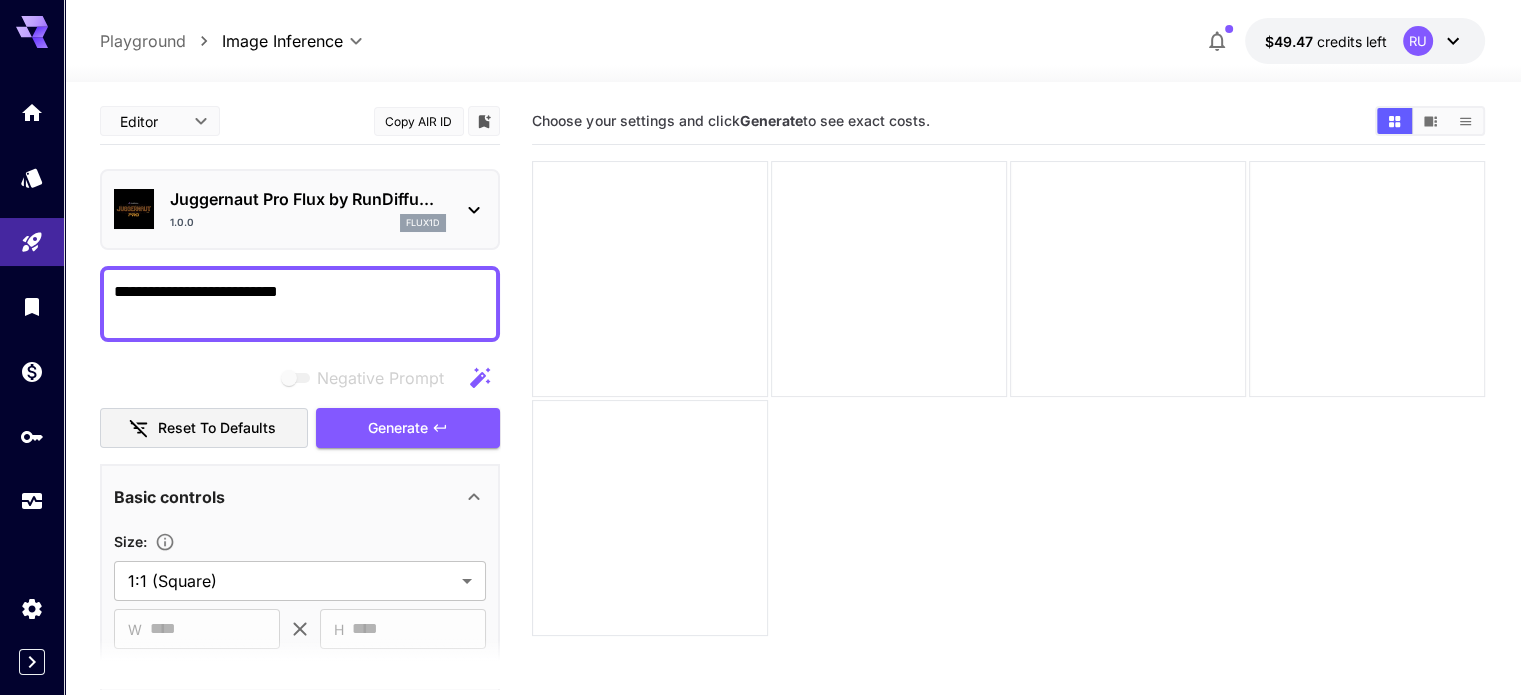 paste on "**********" 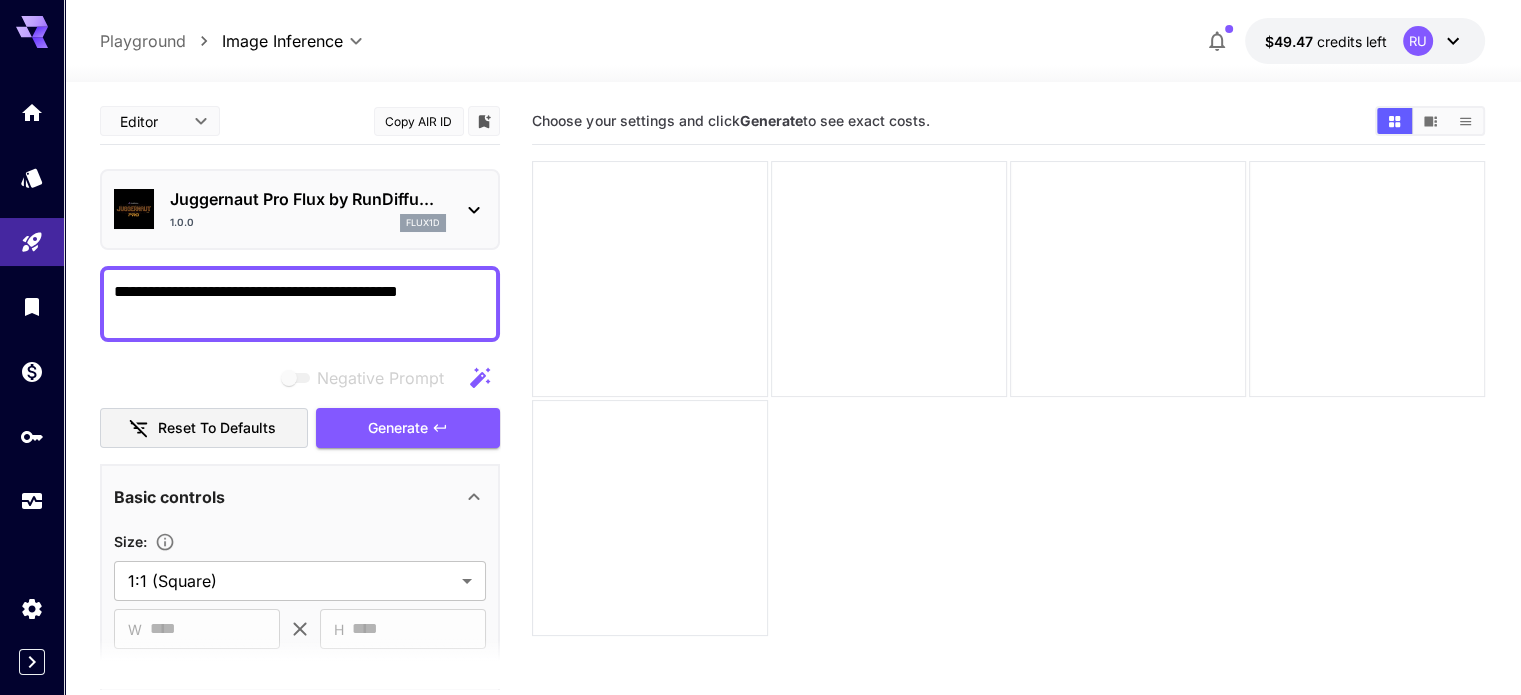 type on "**********" 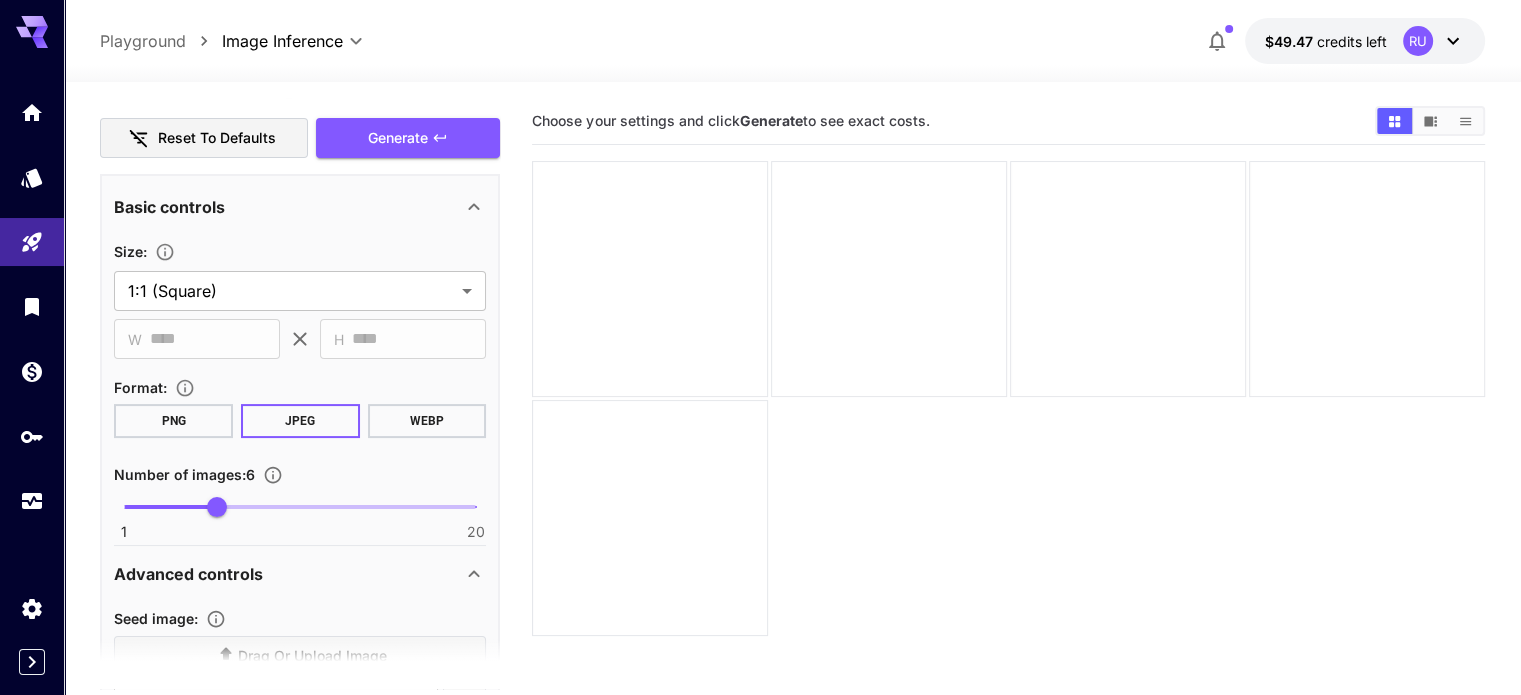 scroll, scrollTop: 0, scrollLeft: 0, axis: both 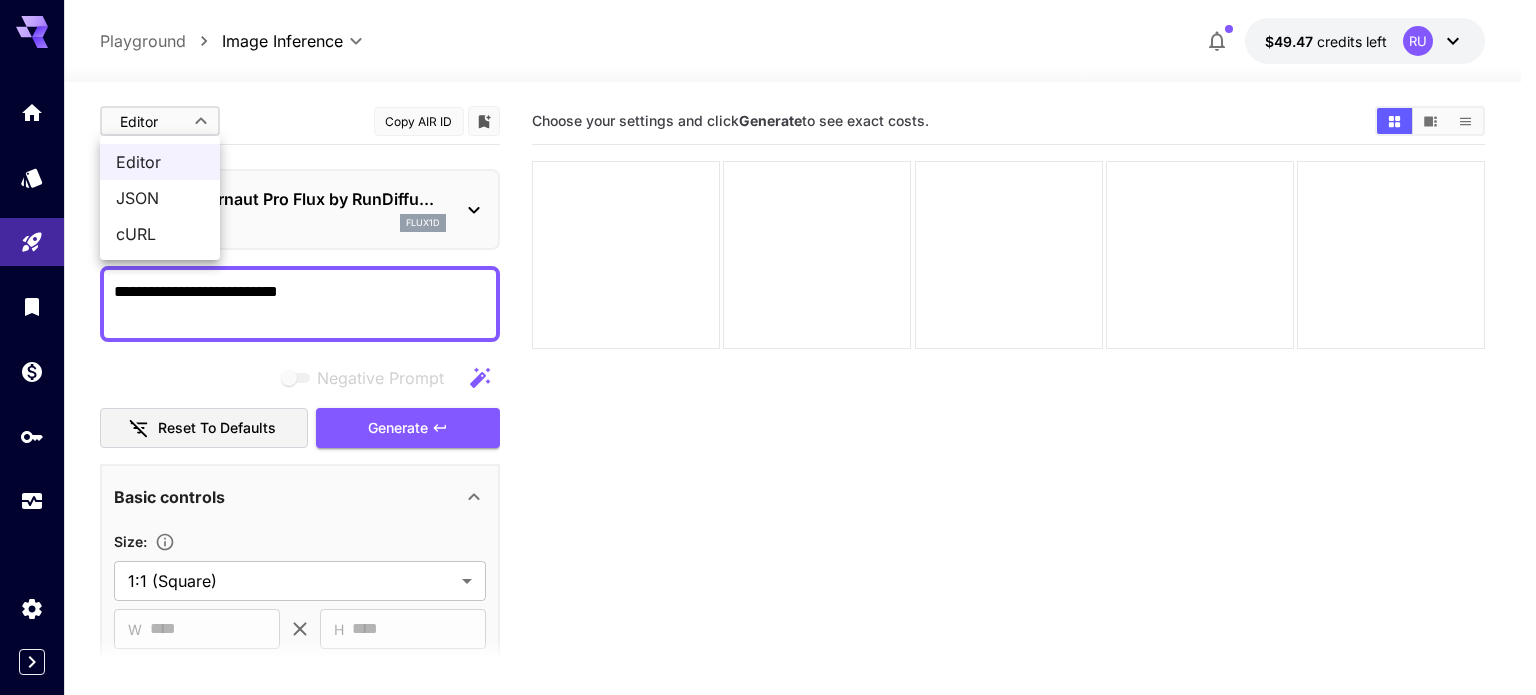 click on "**********" at bounding box center (768, 426) 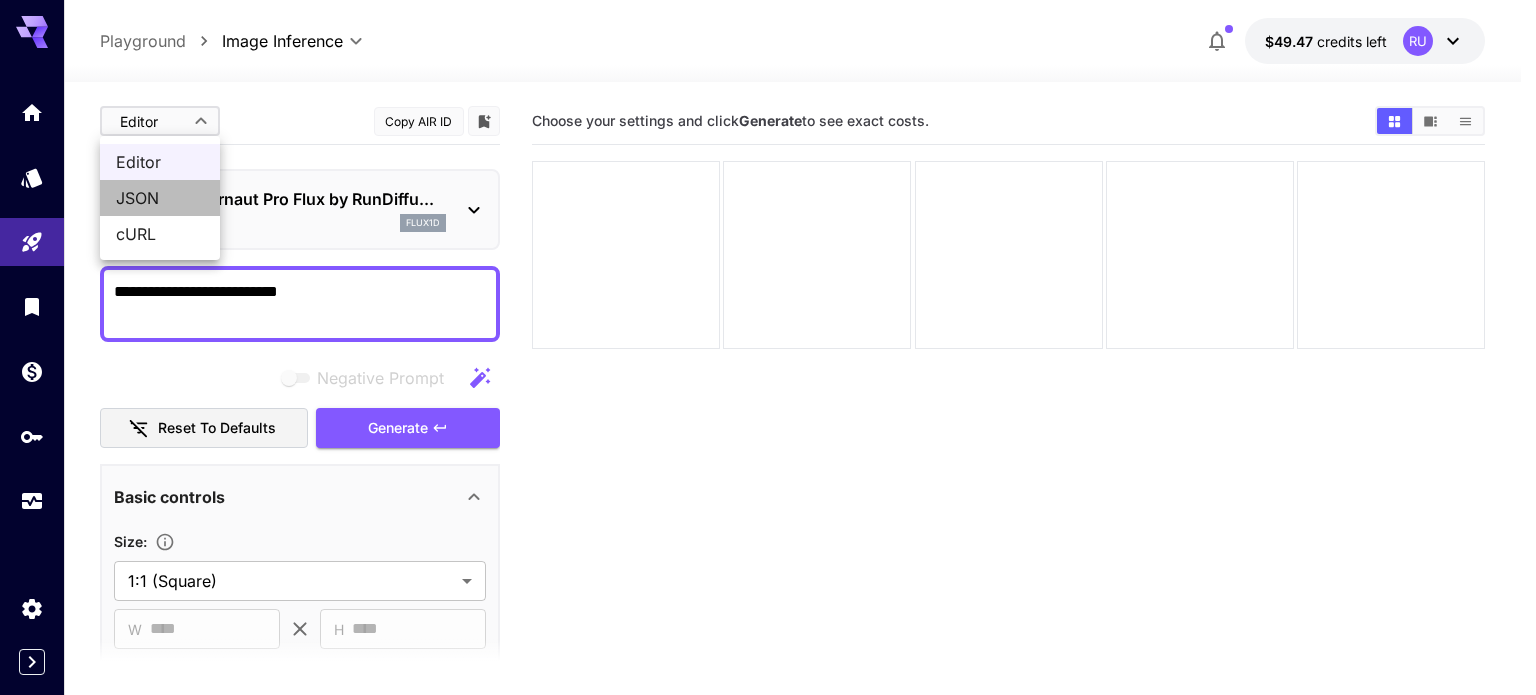 click on "JSON" at bounding box center [160, 198] 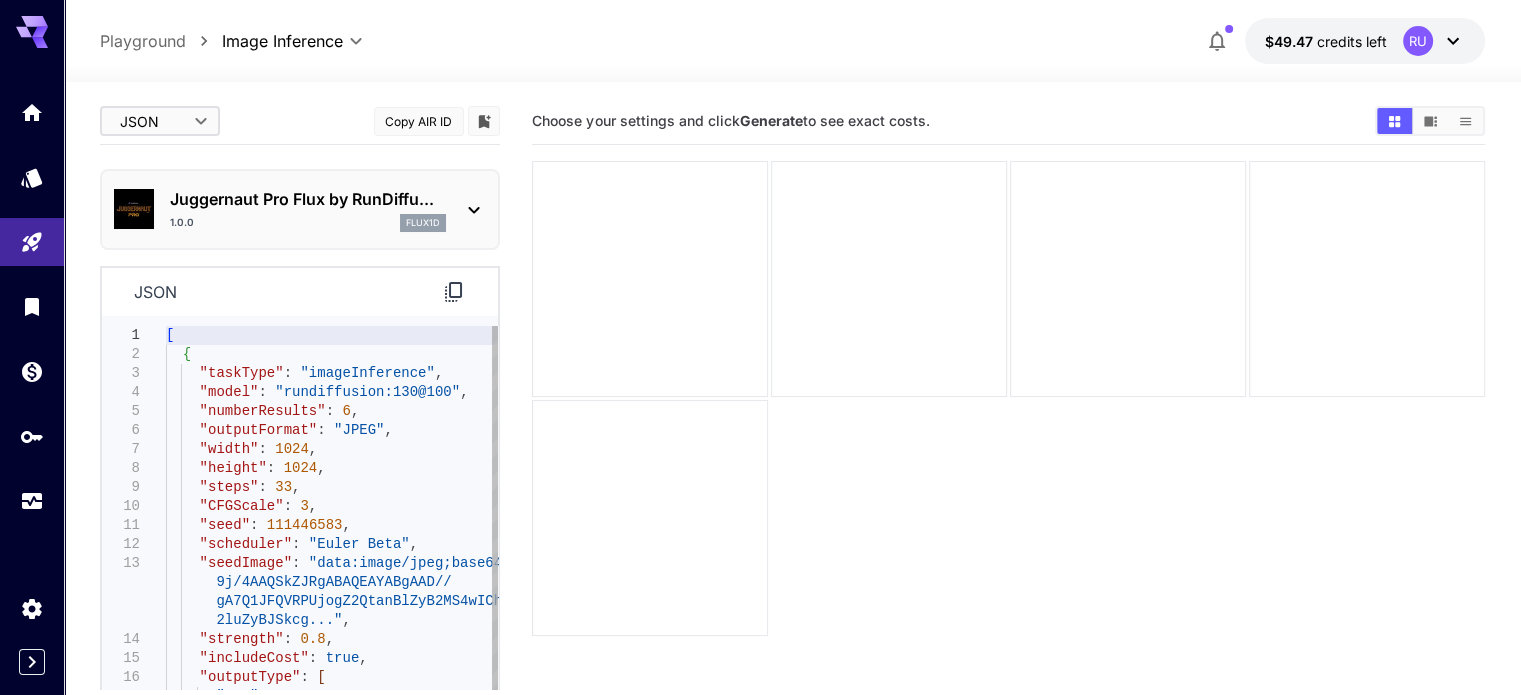type on "**********" 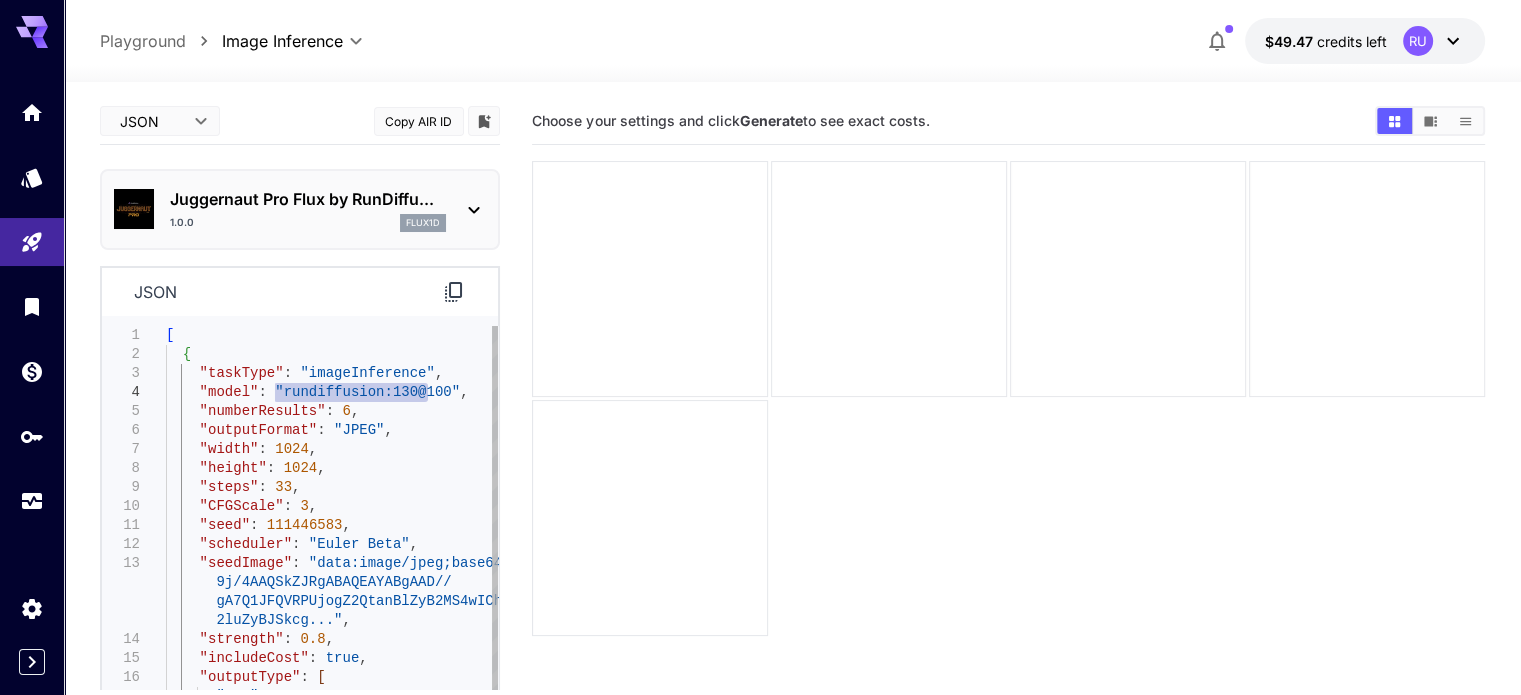 drag, startPoint x: 428, startPoint y: 387, endPoint x: 273, endPoint y: 391, distance: 155.0516 